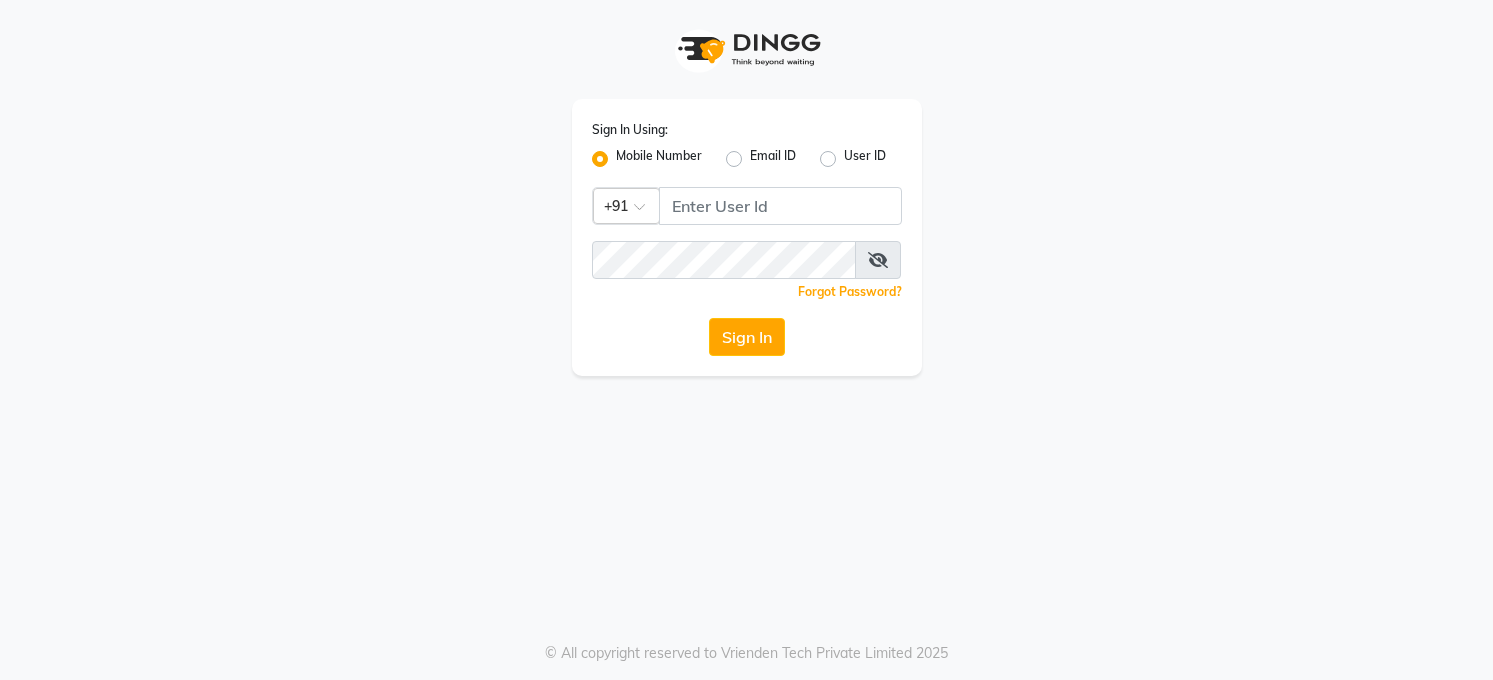 scroll, scrollTop: 0, scrollLeft: 0, axis: both 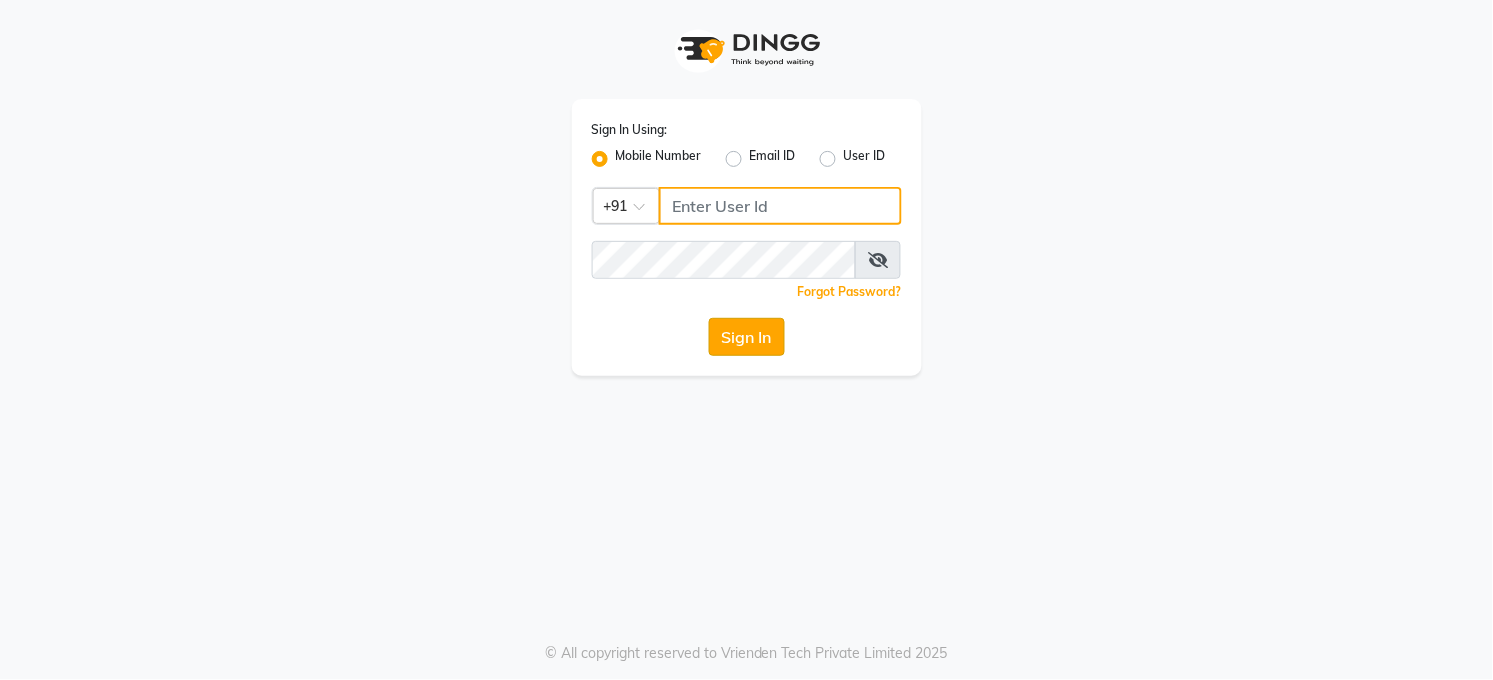 type on "7360007500" 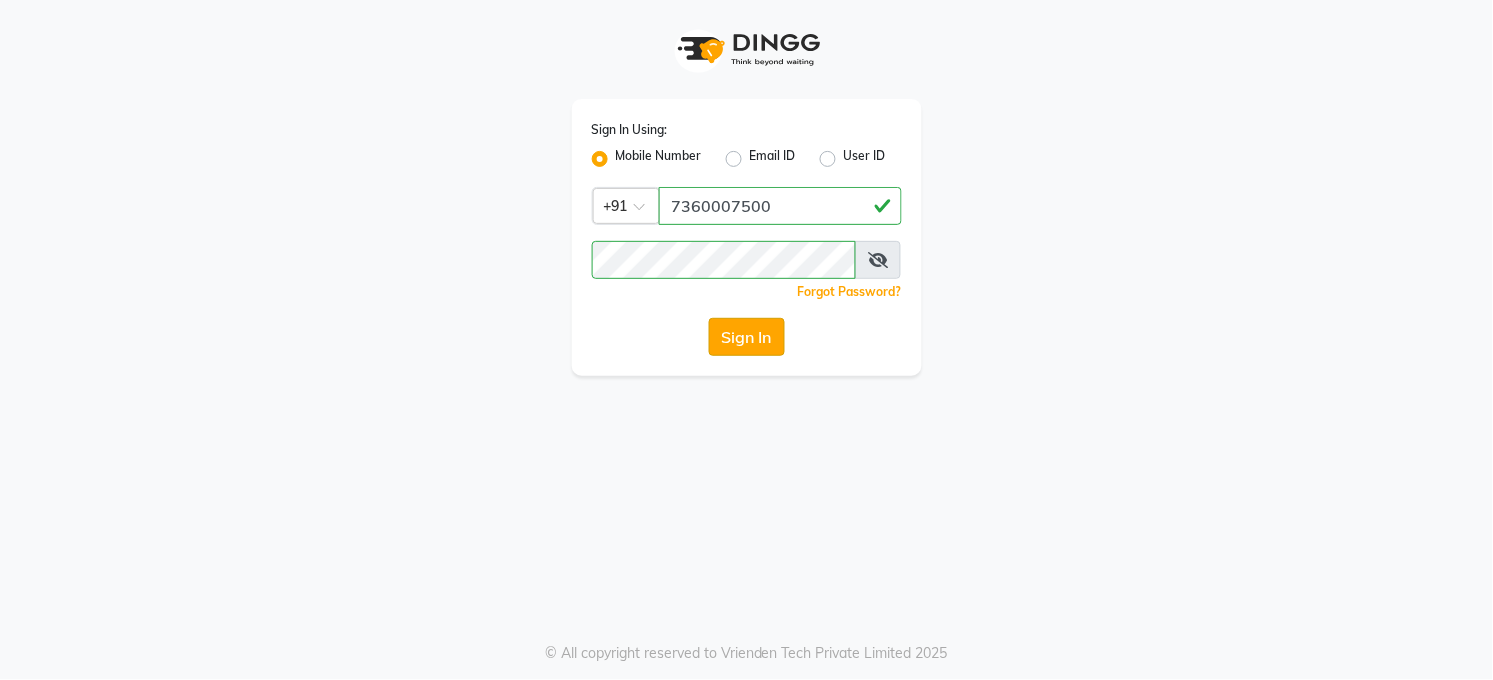 click on "Sign In" 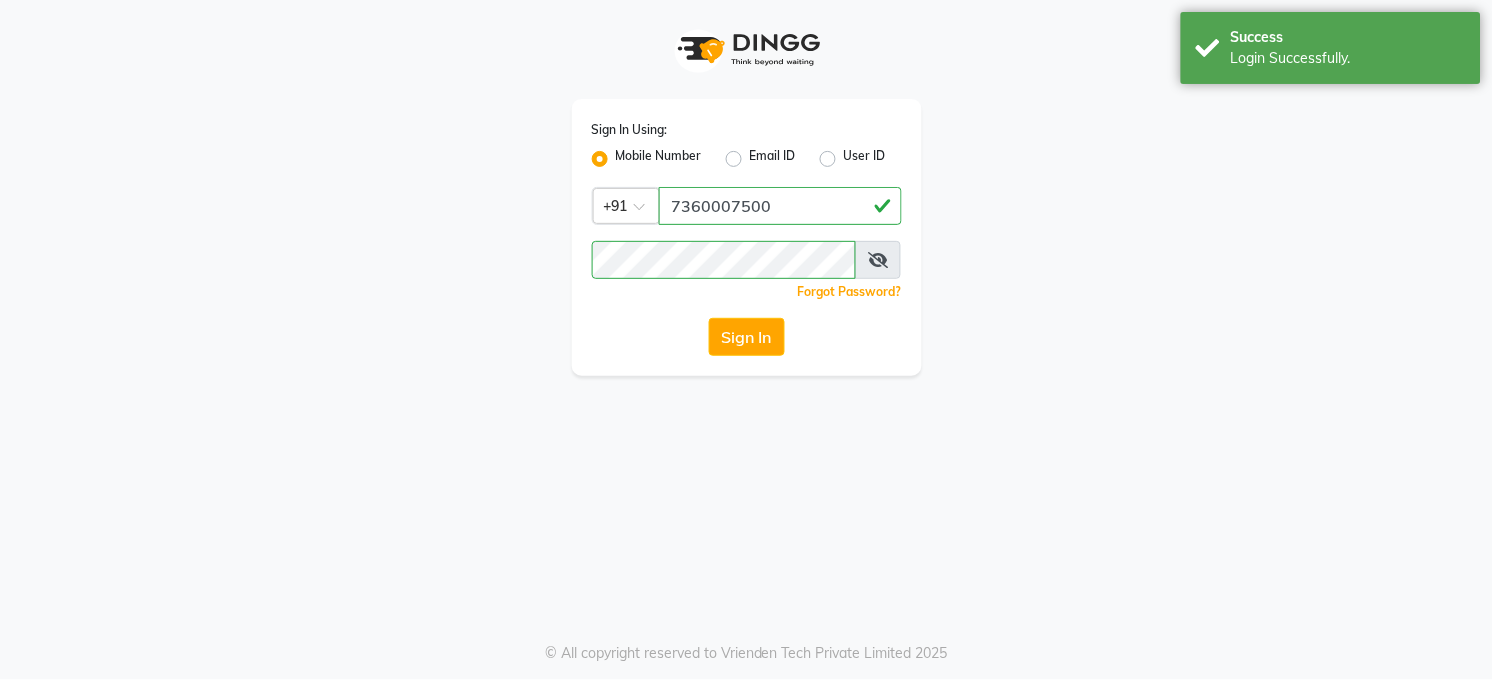 select on "service" 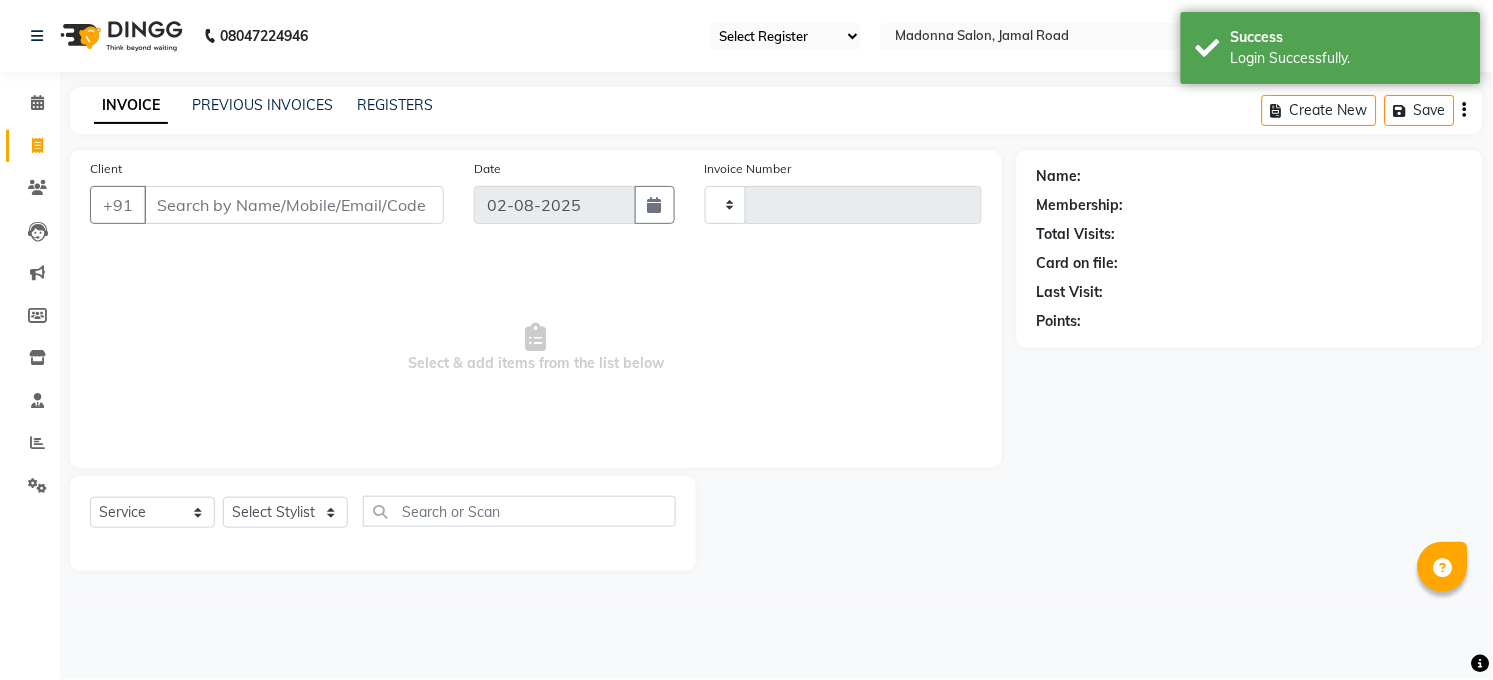 type on "2900" 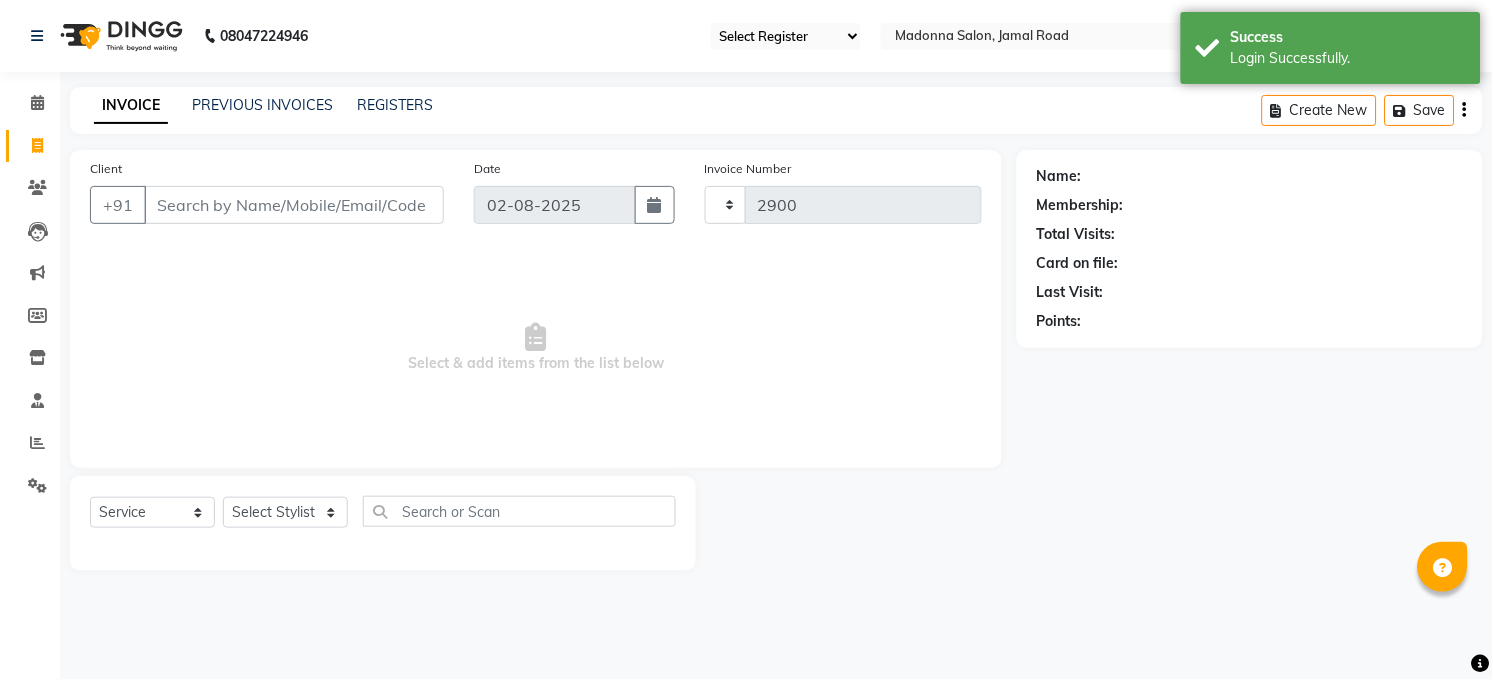 select on "35" 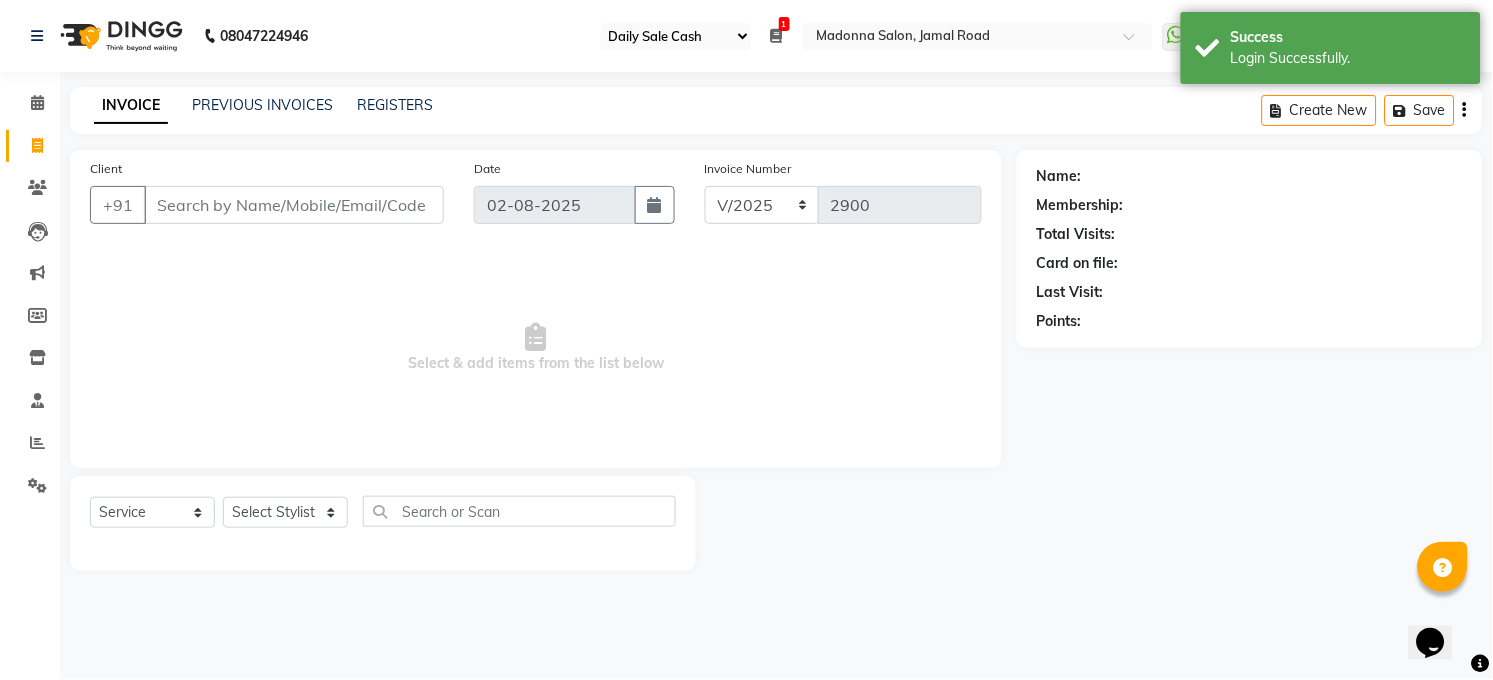 scroll, scrollTop: 0, scrollLeft: 0, axis: both 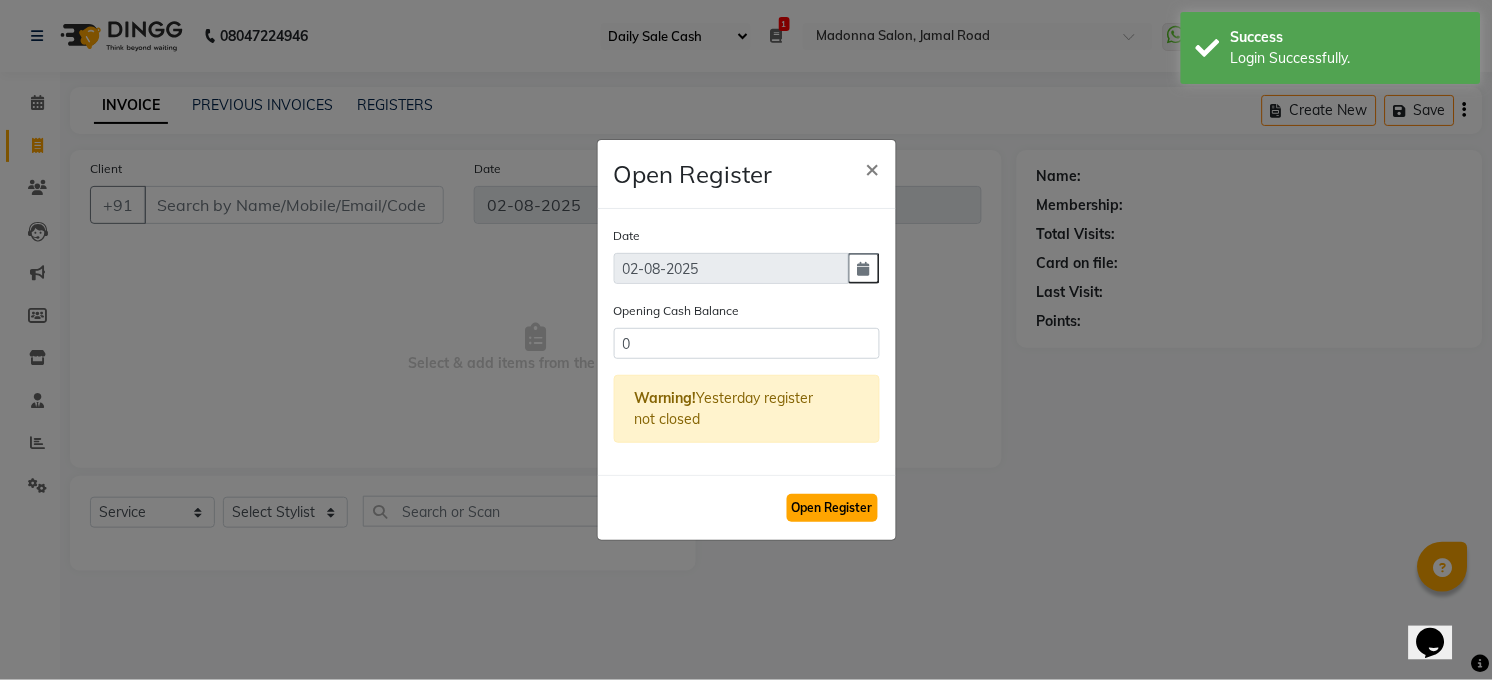 click on "Open Register" 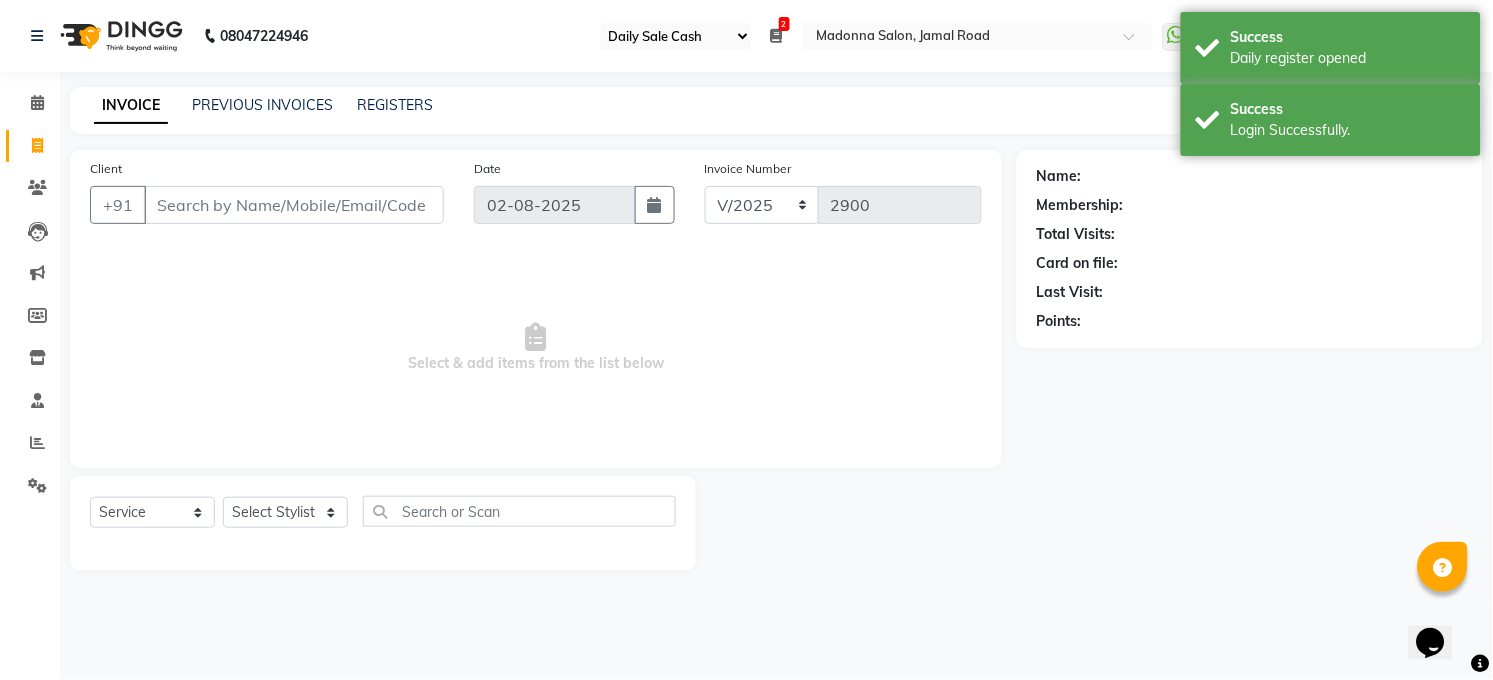 click at bounding box center [777, 36] 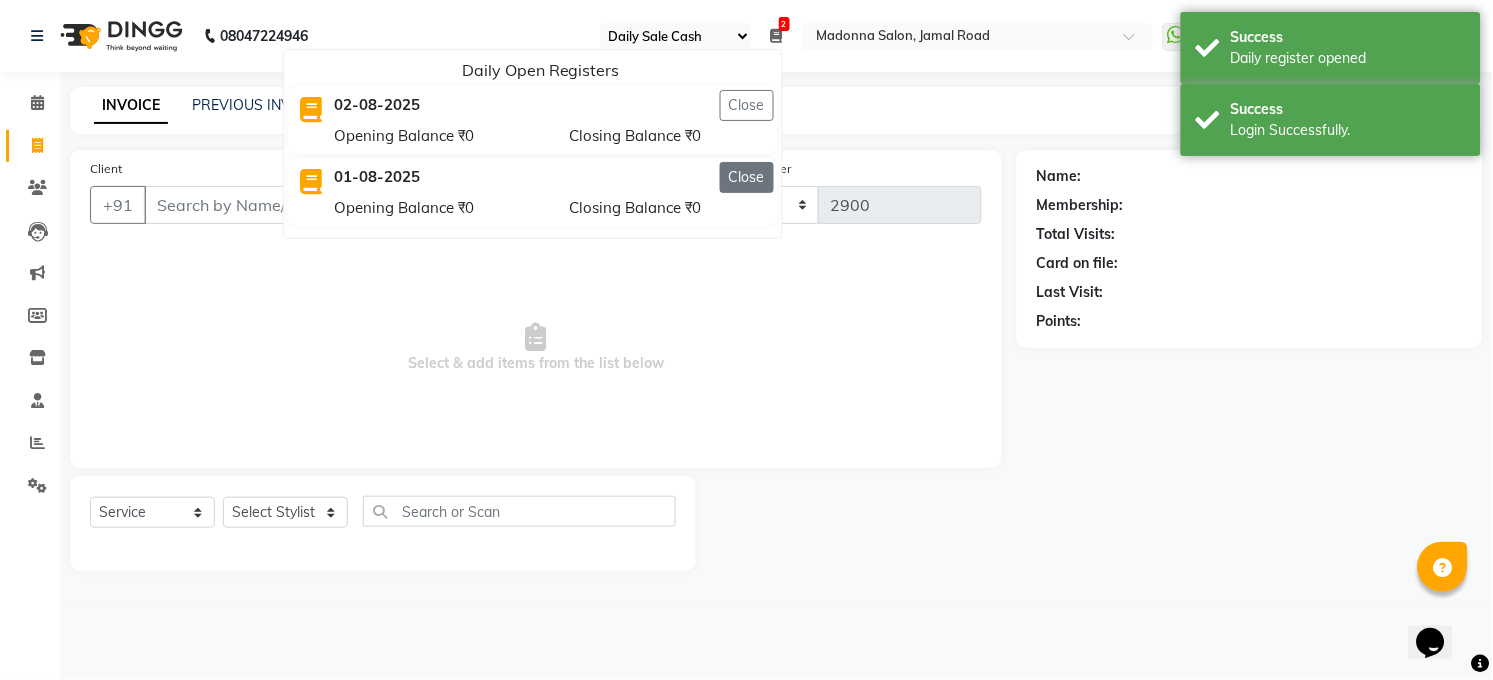 click on "Close" at bounding box center (747, 177) 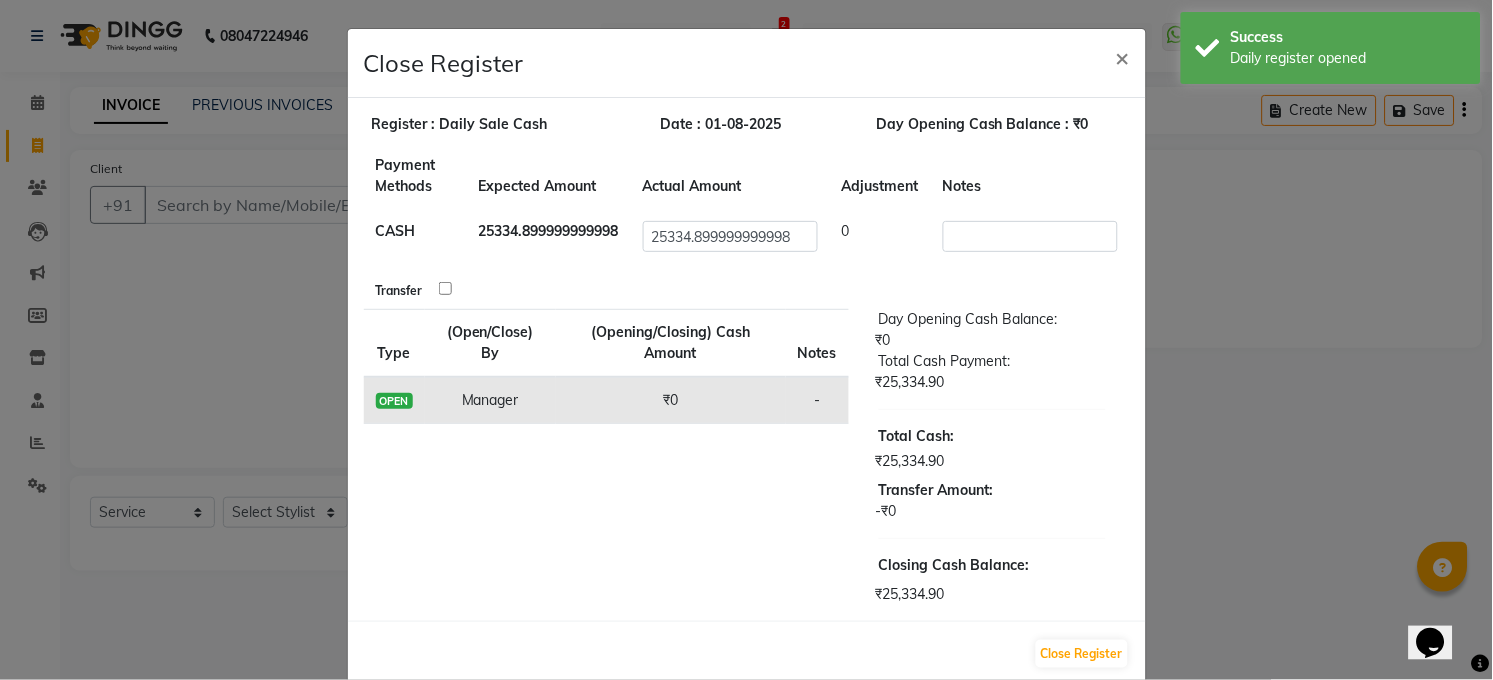 click at bounding box center [445, 288] 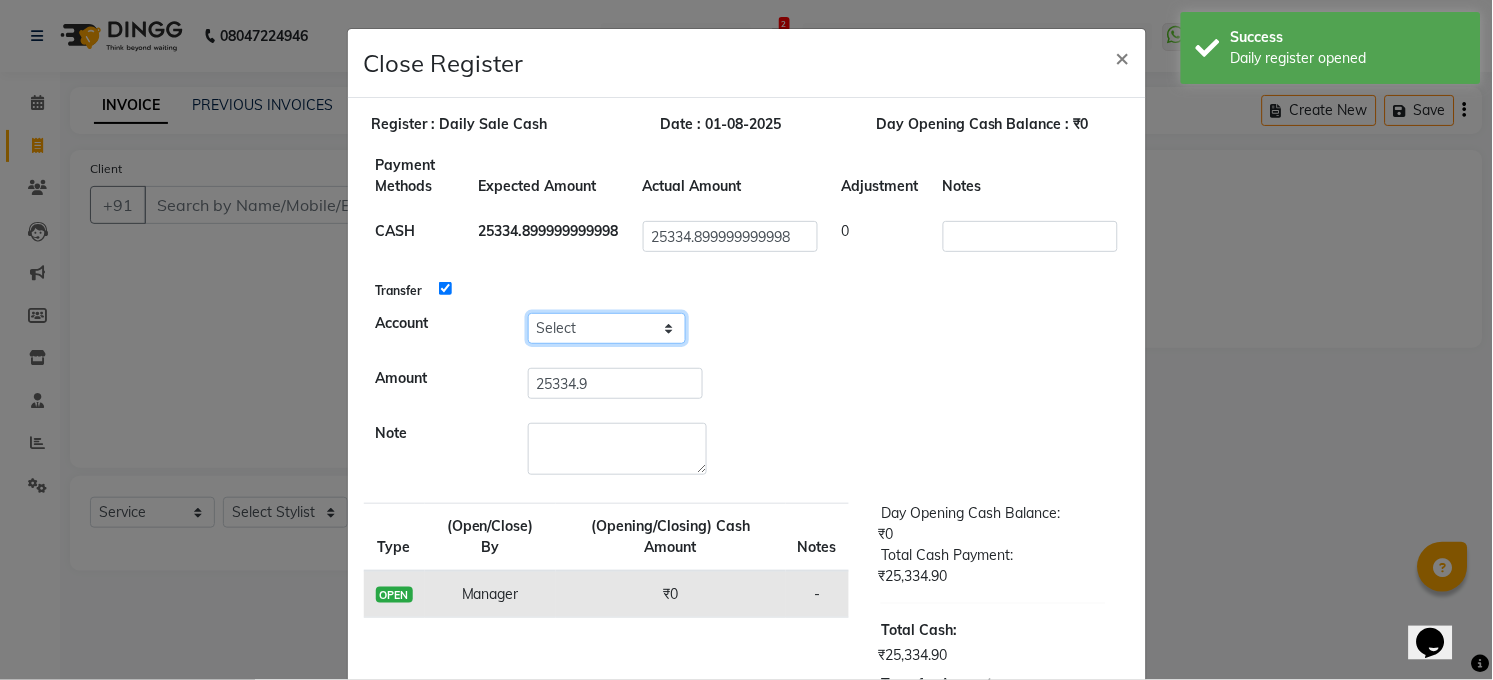 click on "Select Petty Cash Handover Account" 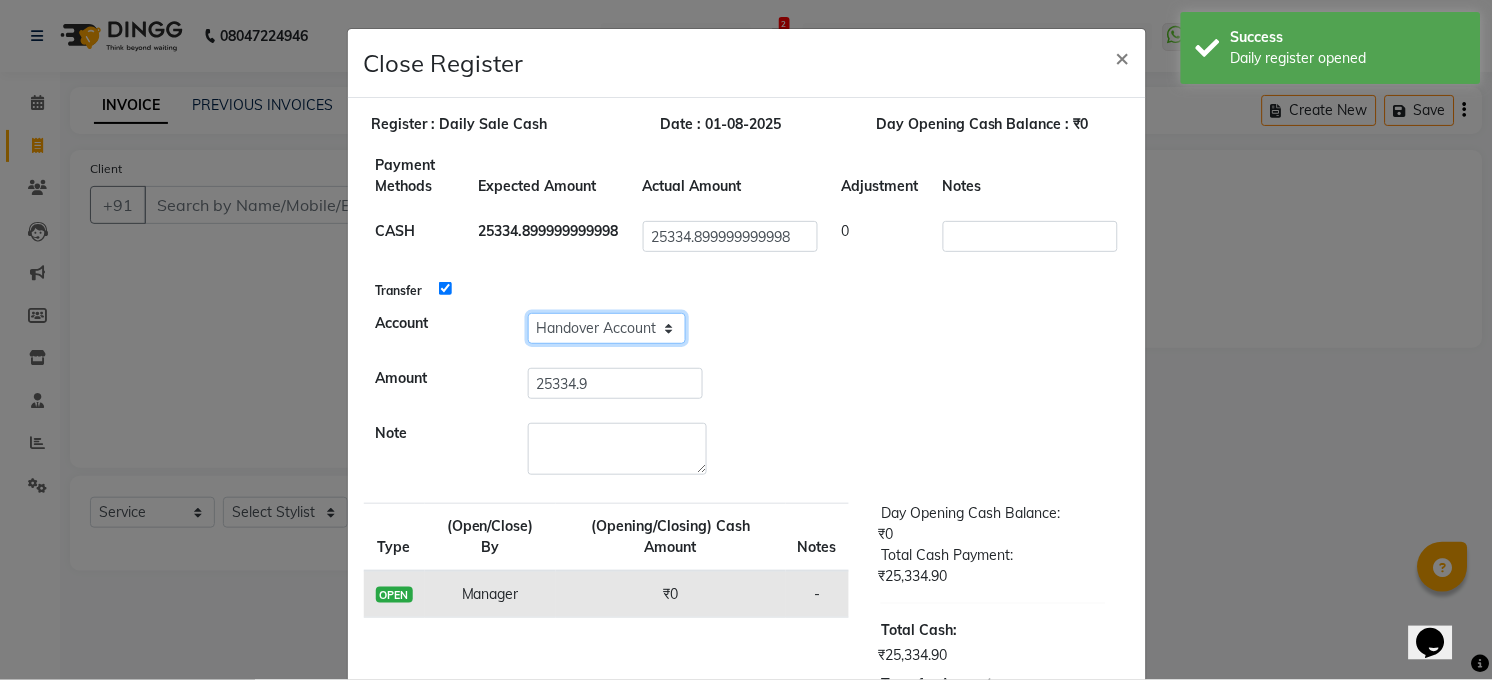 click on "Select Petty Cash Handover Account" 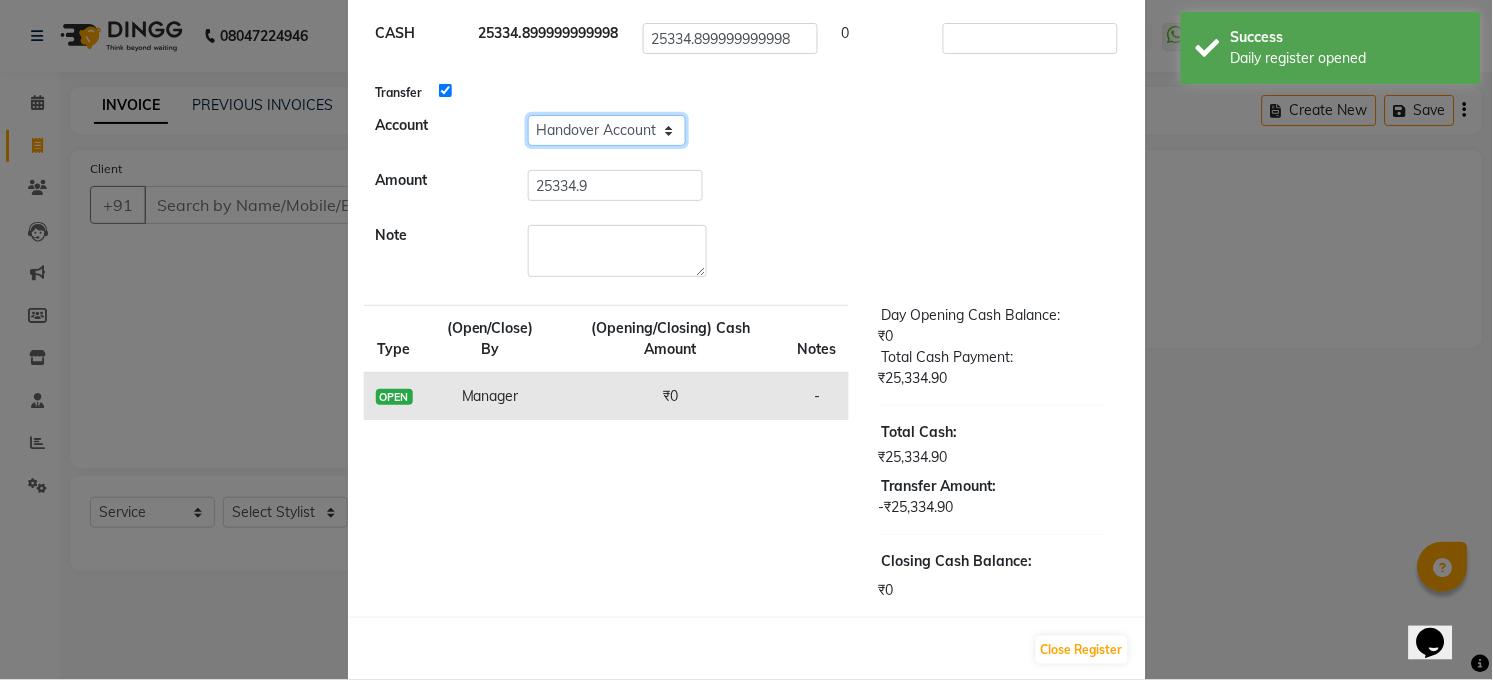 scroll, scrollTop: 228, scrollLeft: 0, axis: vertical 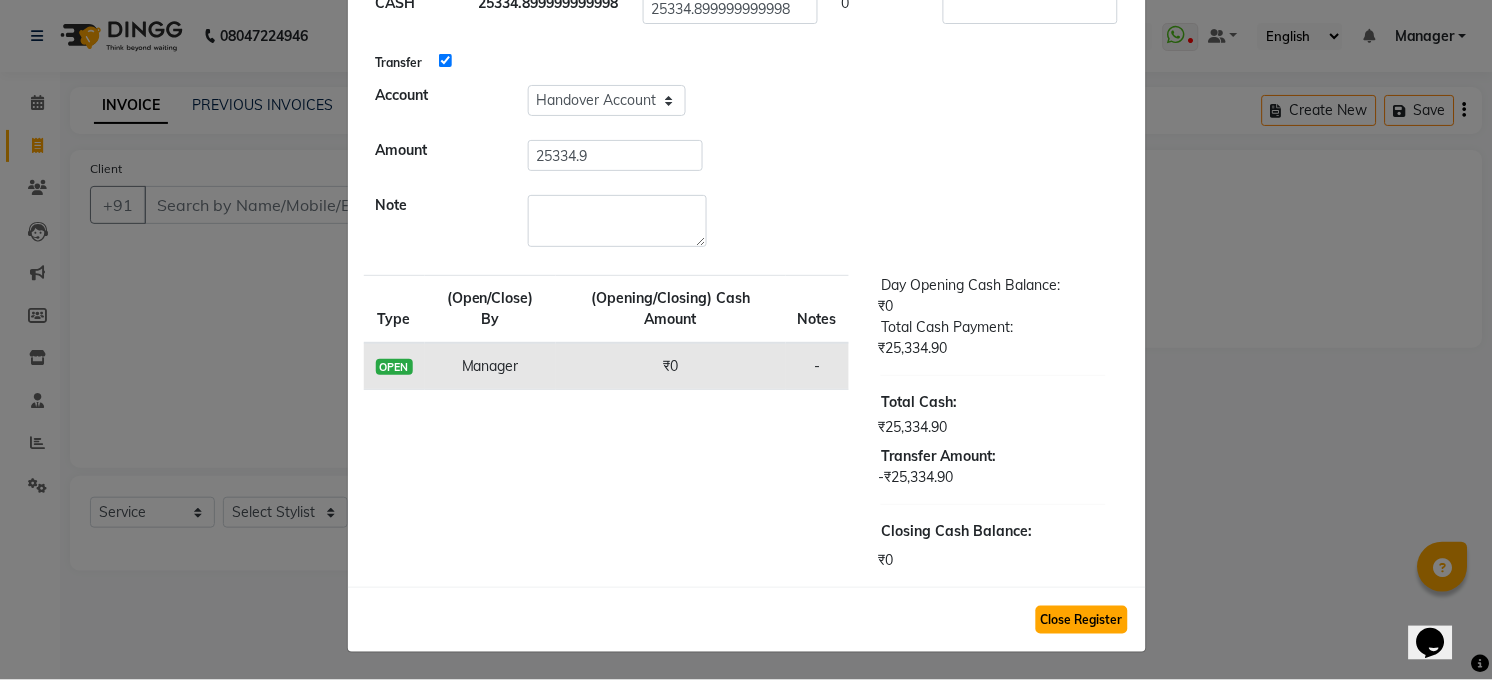 click on "Close Register" 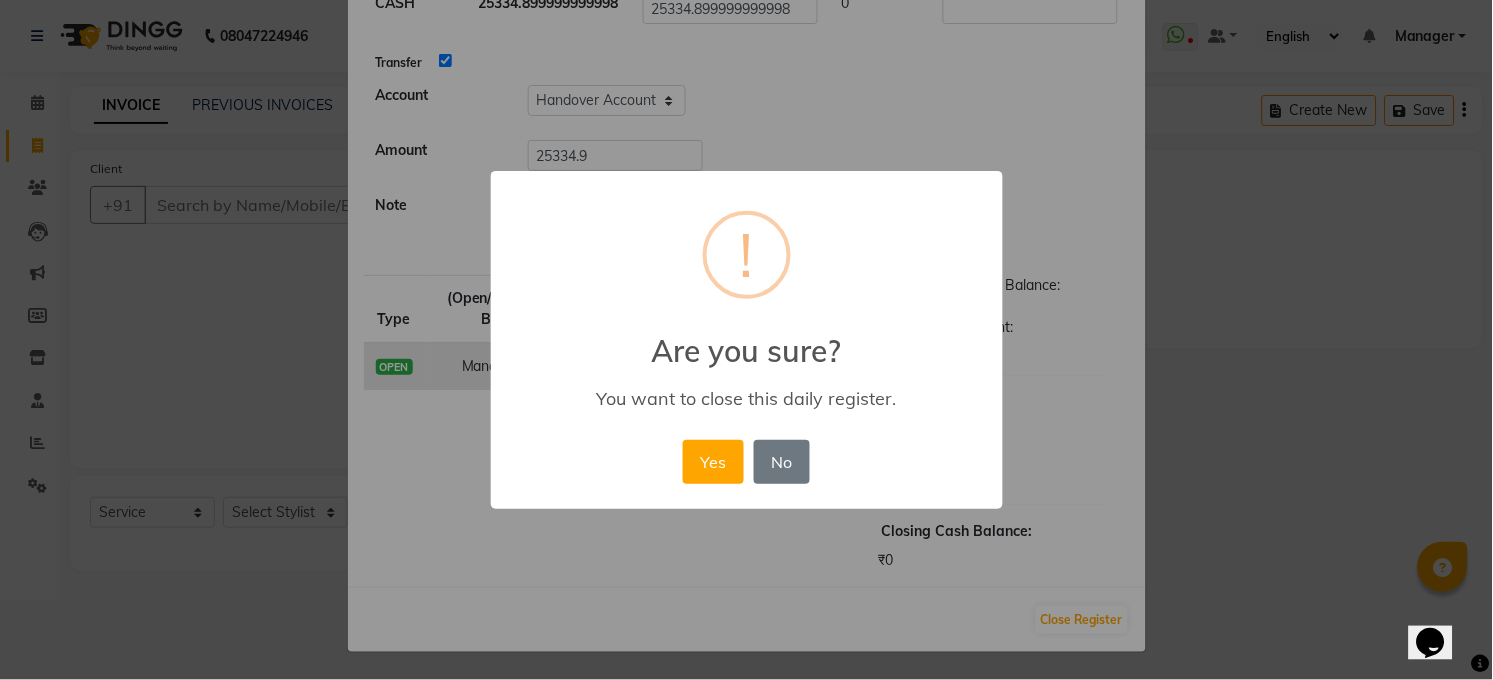 click on "Yes" at bounding box center [713, 462] 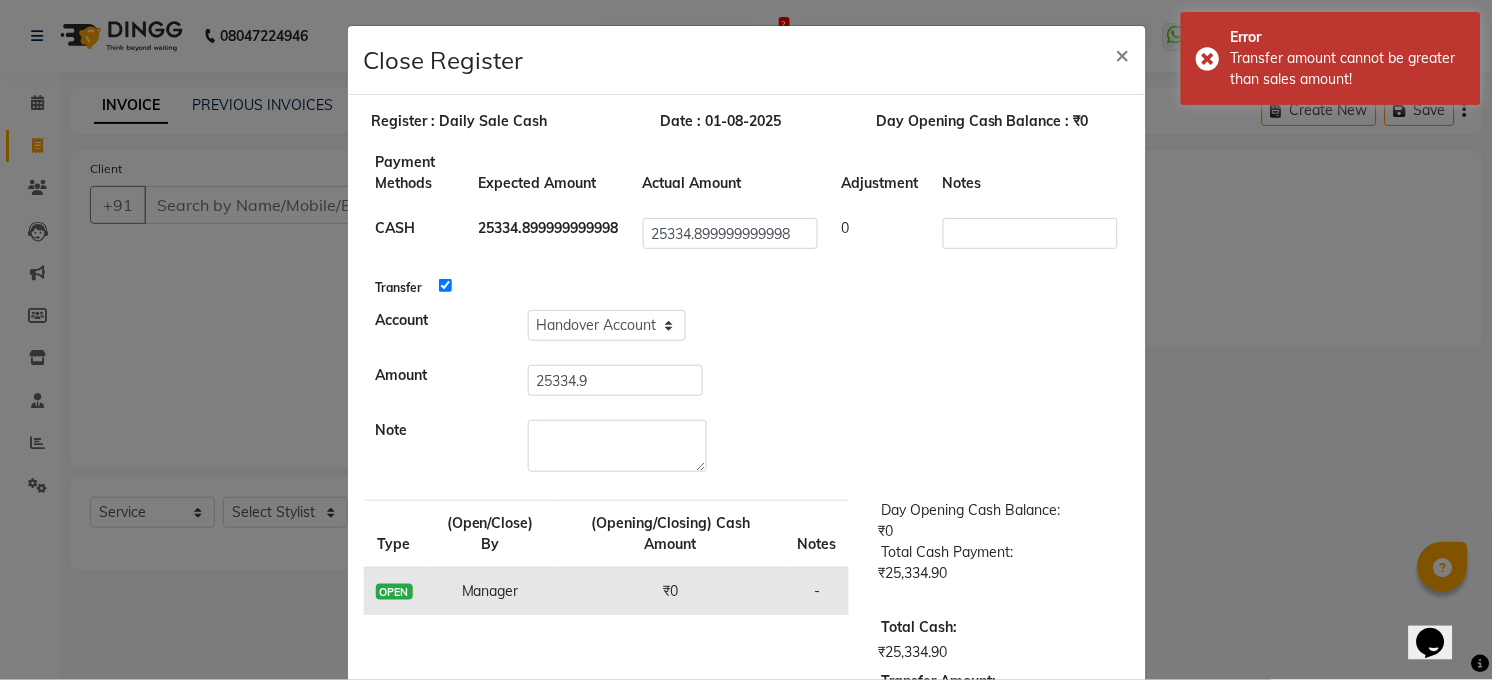 scroll, scrollTop: 0, scrollLeft: 0, axis: both 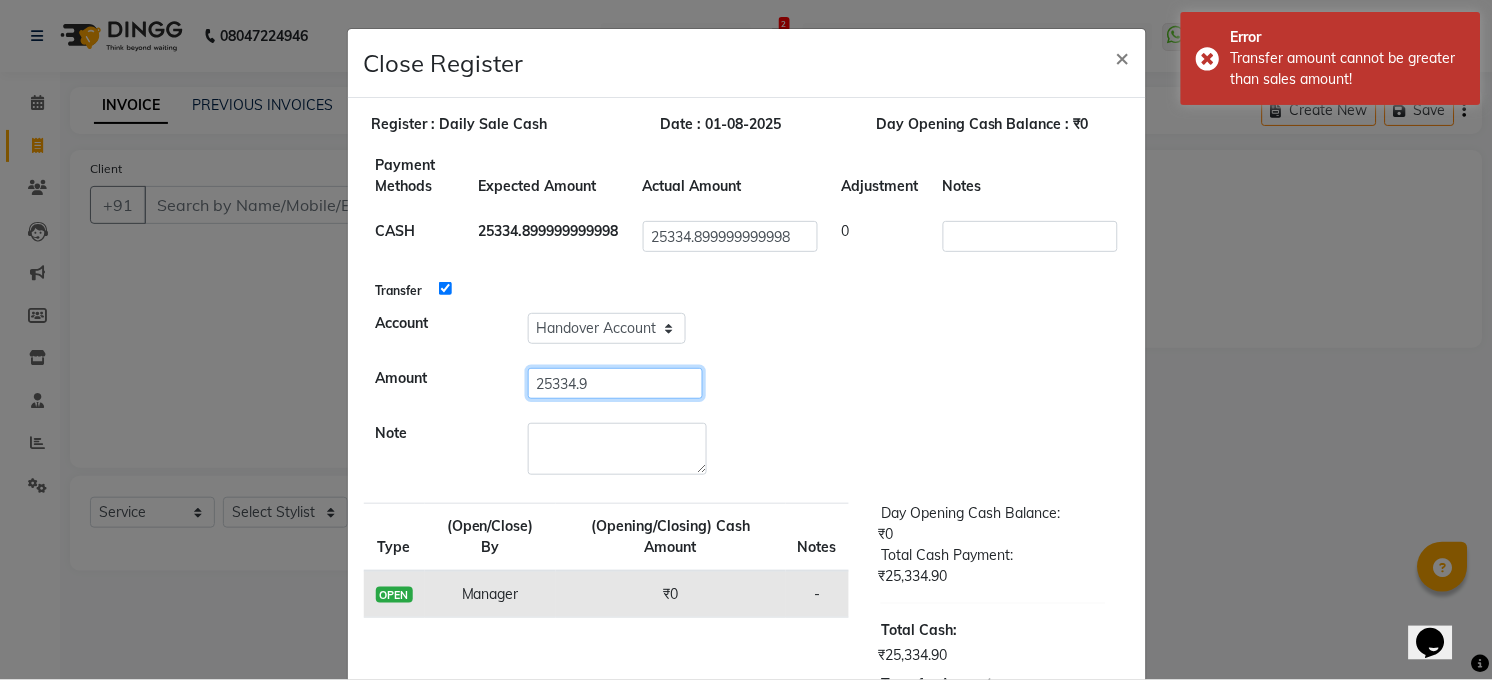 click on "25334.9" 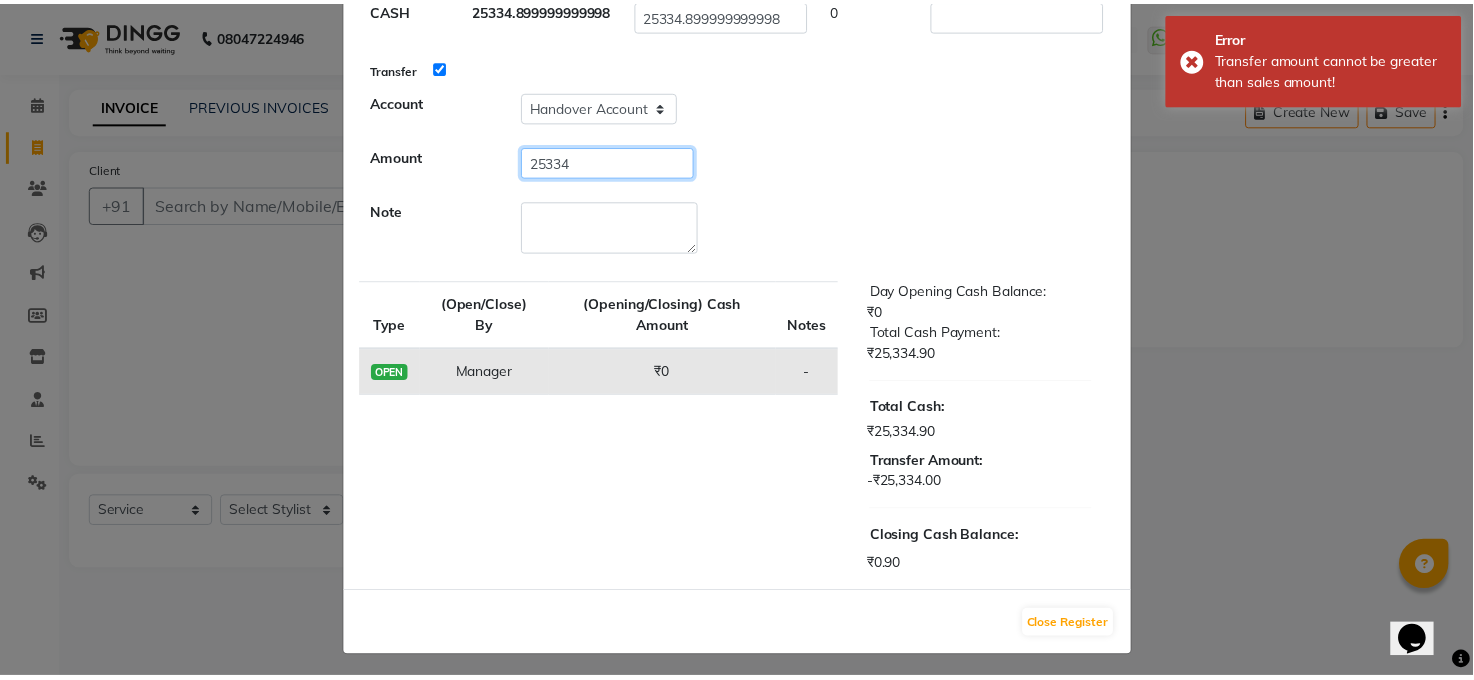 scroll, scrollTop: 228, scrollLeft: 0, axis: vertical 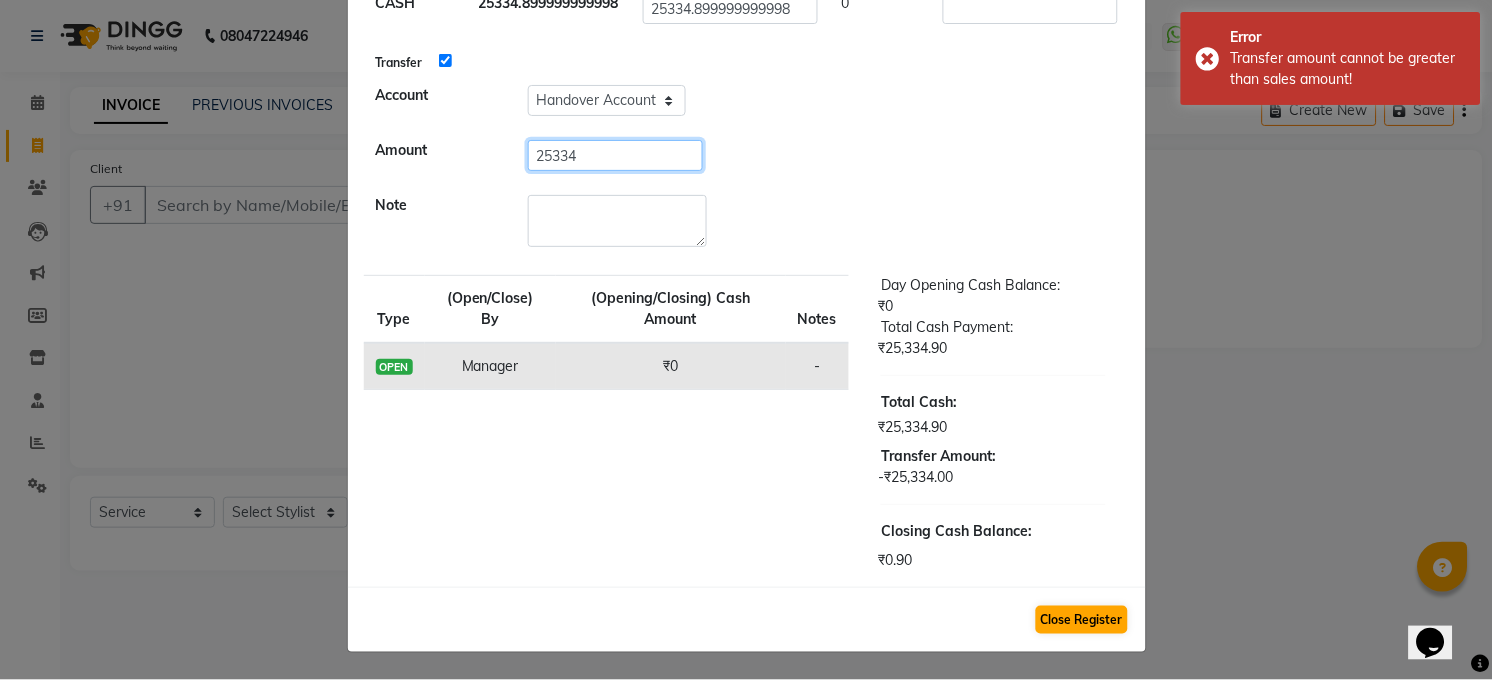 type on "25334" 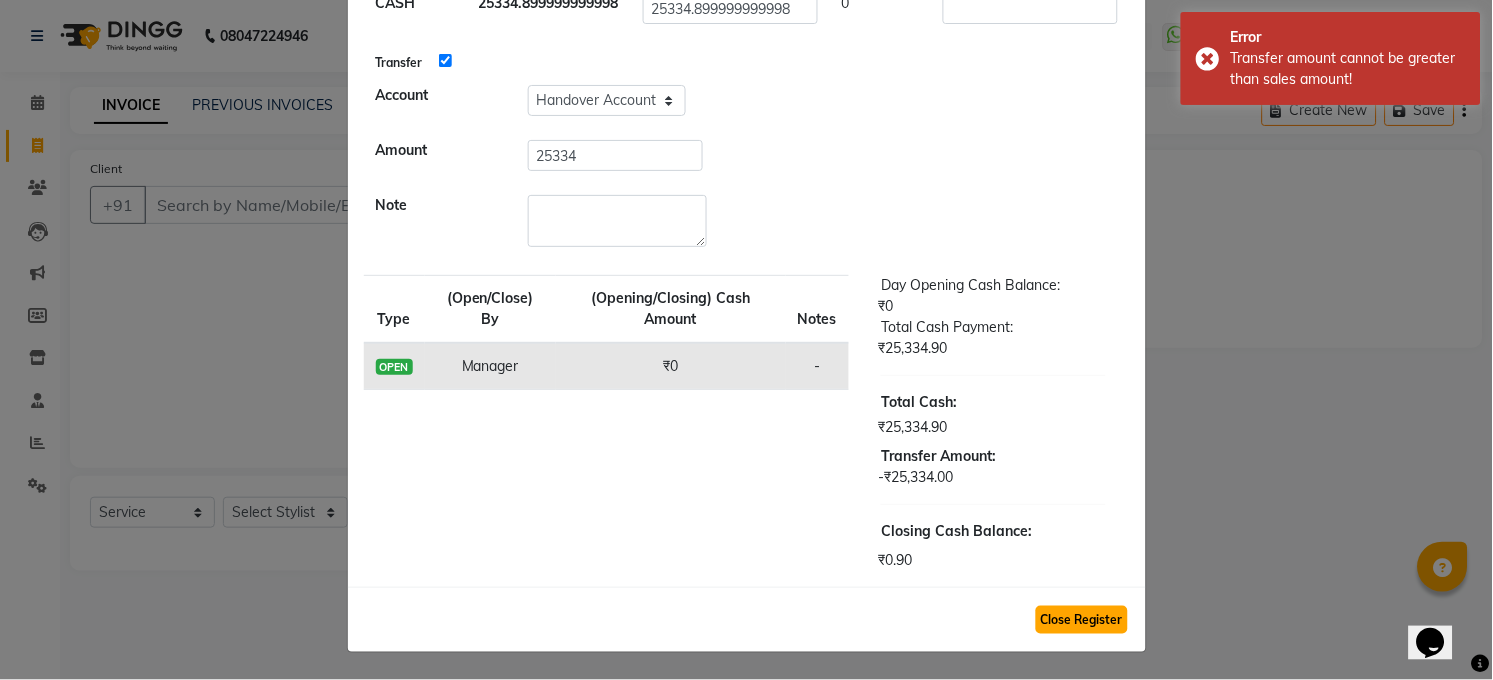 click on "Close Register" 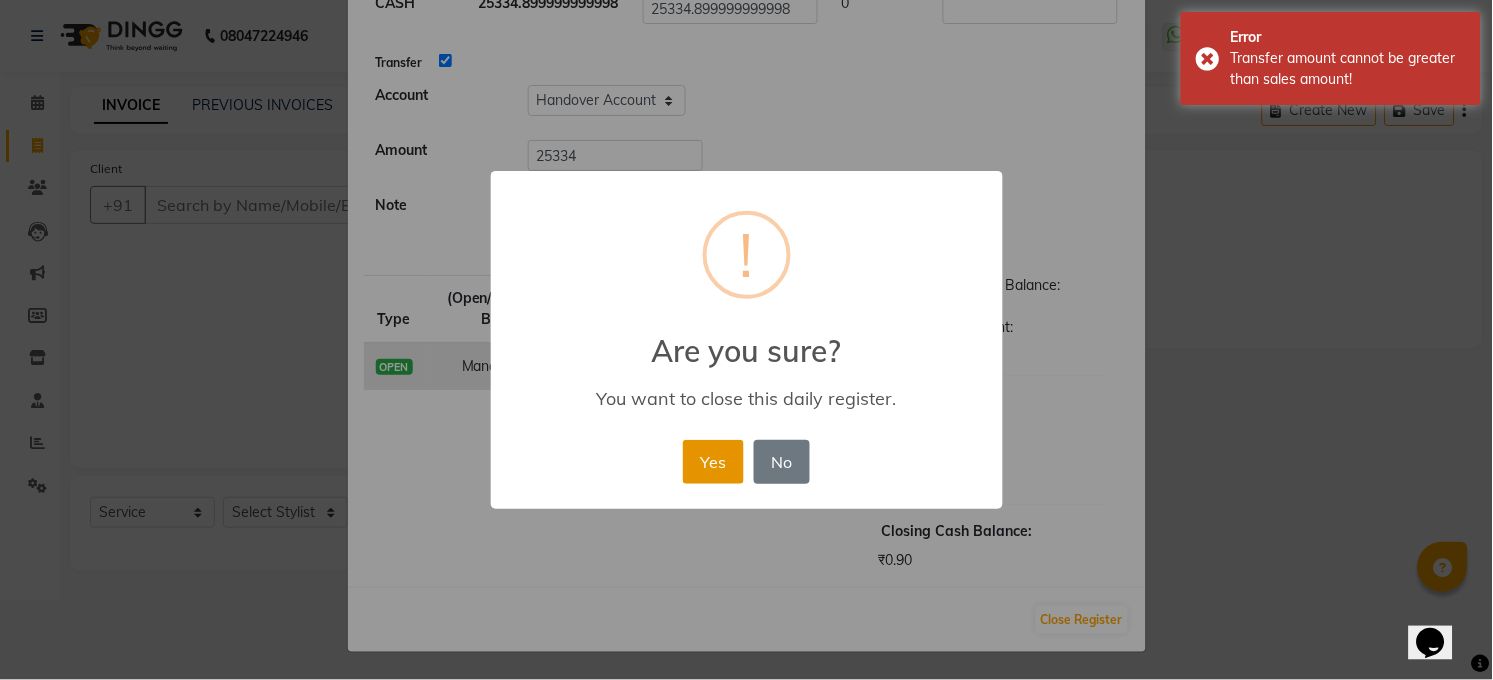 click on "Yes" at bounding box center (713, 462) 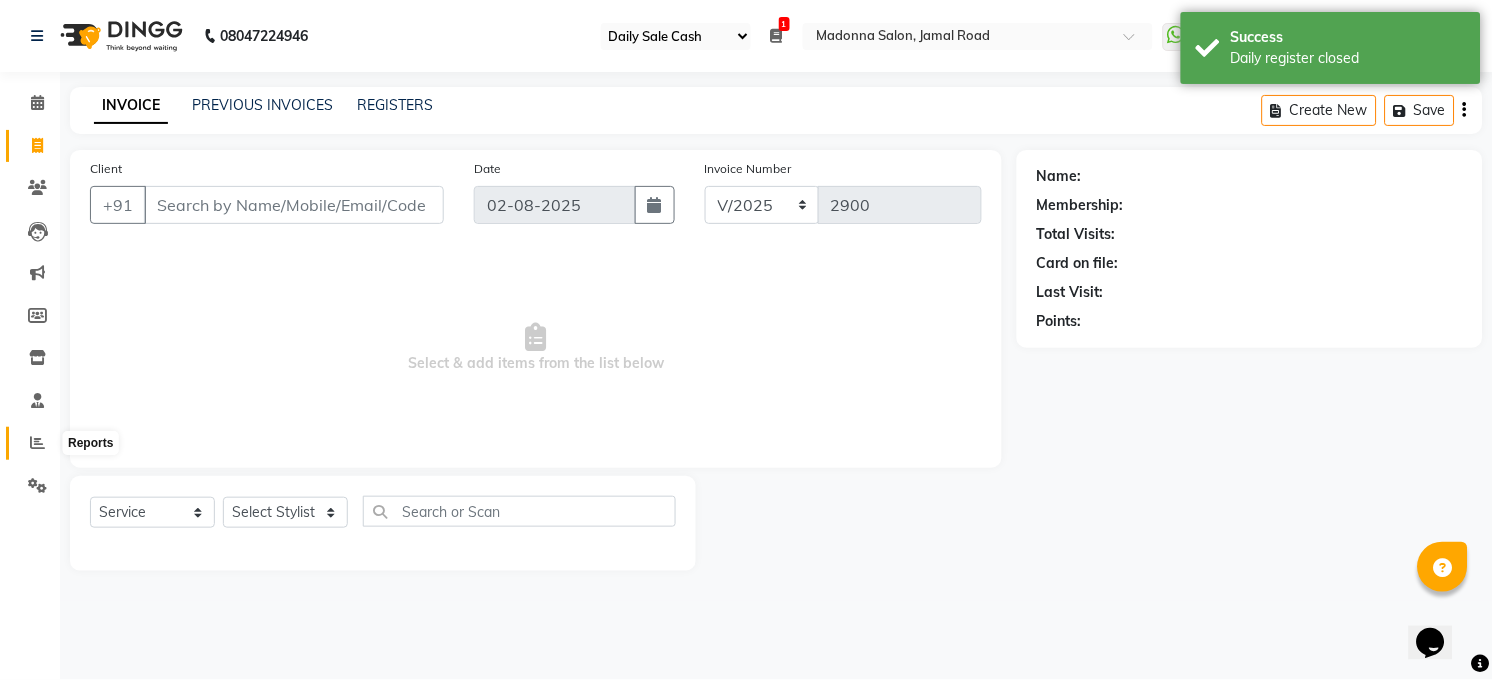 click 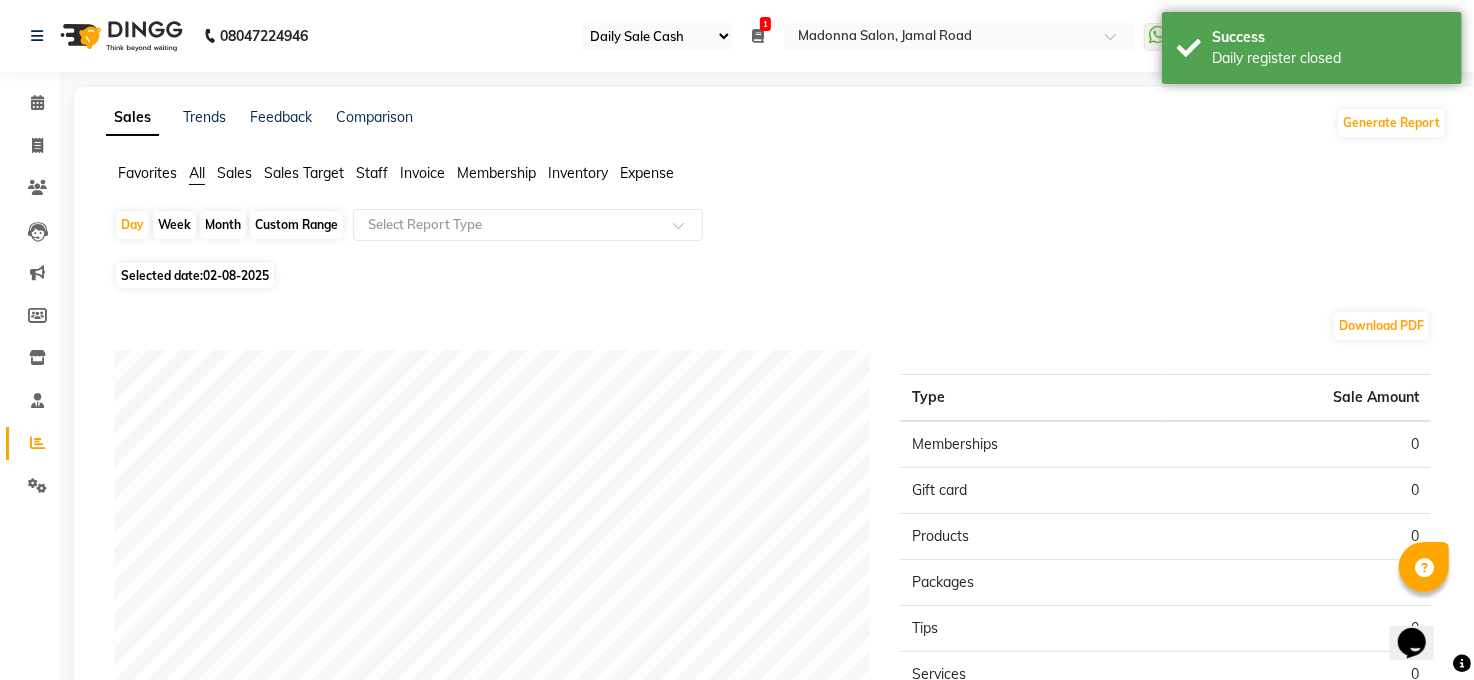 click on "02-08-2025" 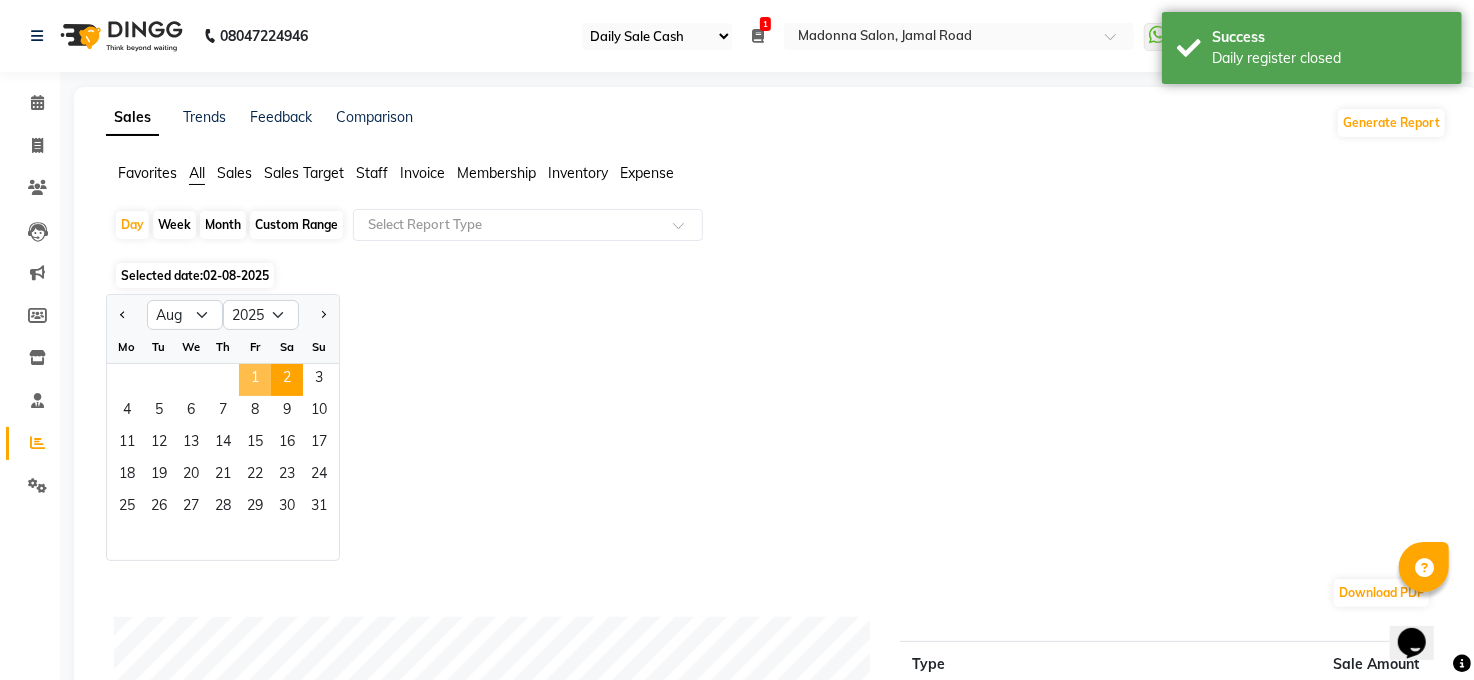 click on "1" 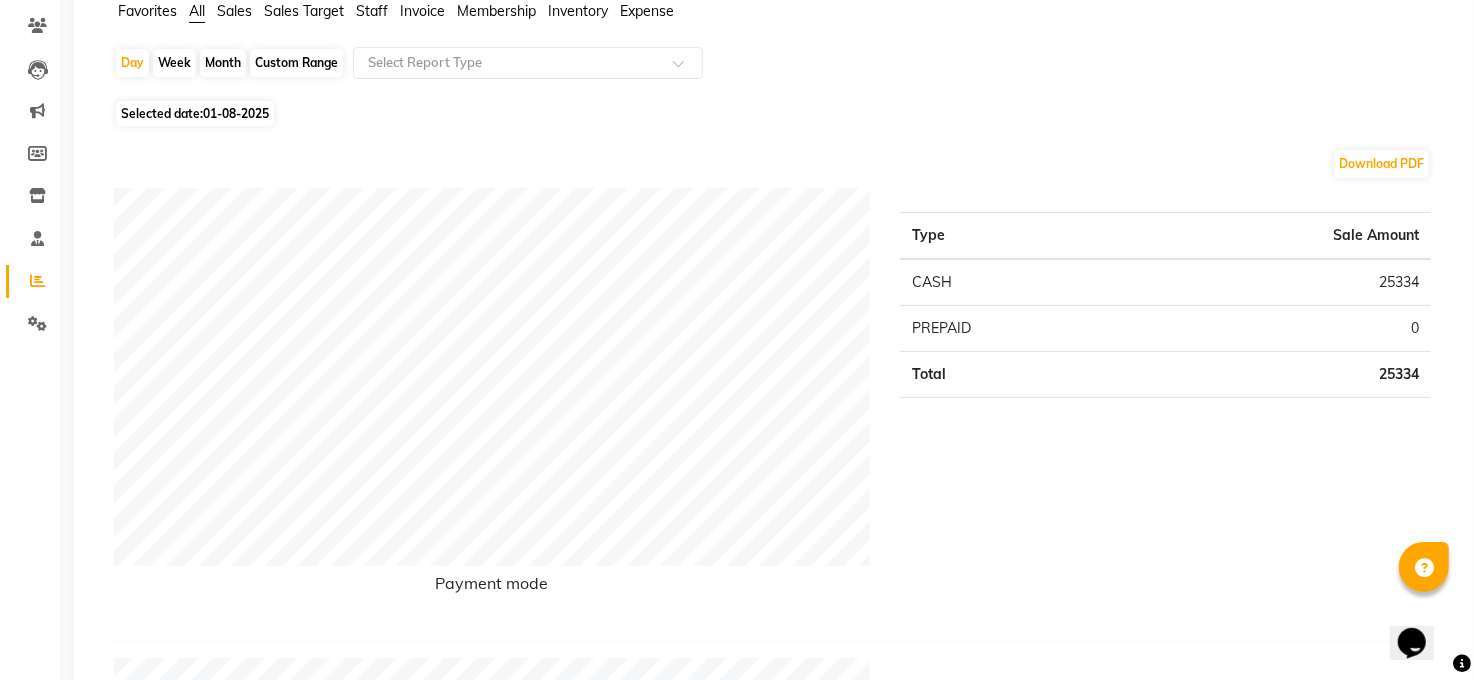 scroll, scrollTop: 0, scrollLeft: 0, axis: both 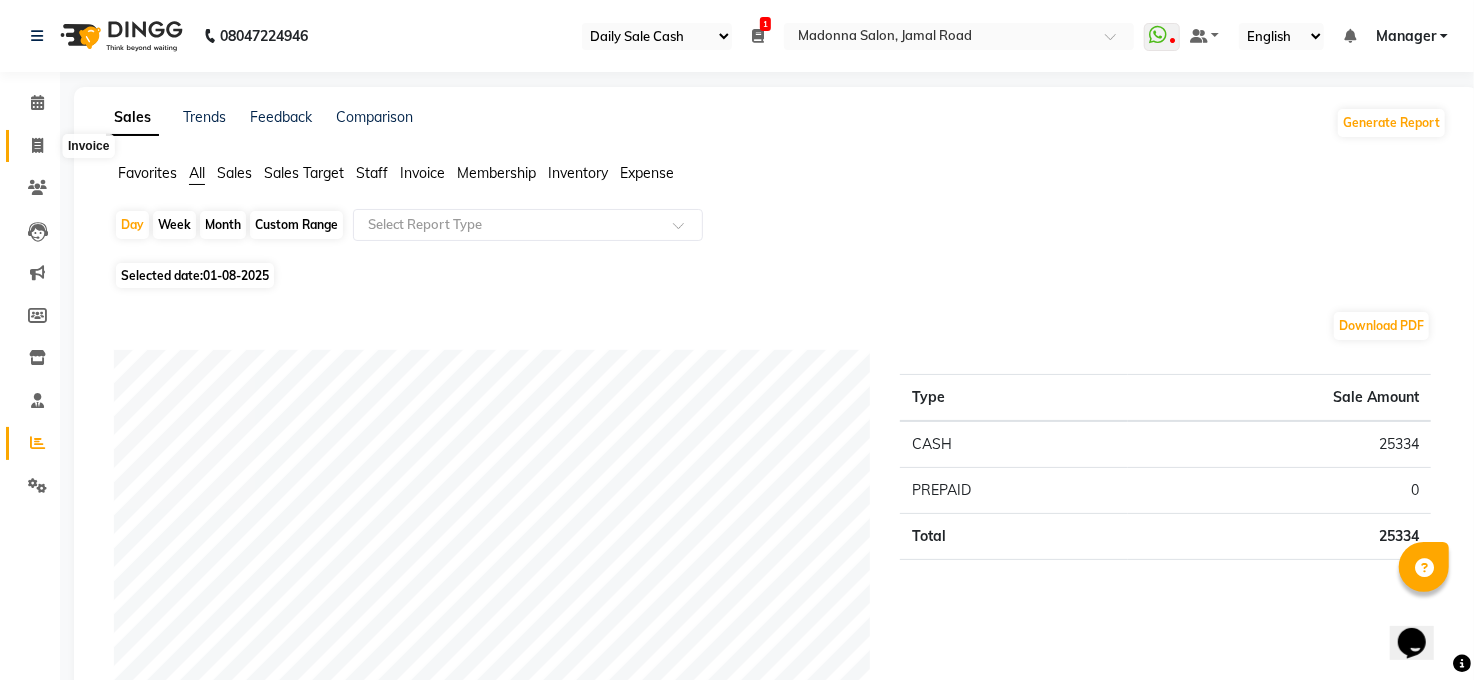 click 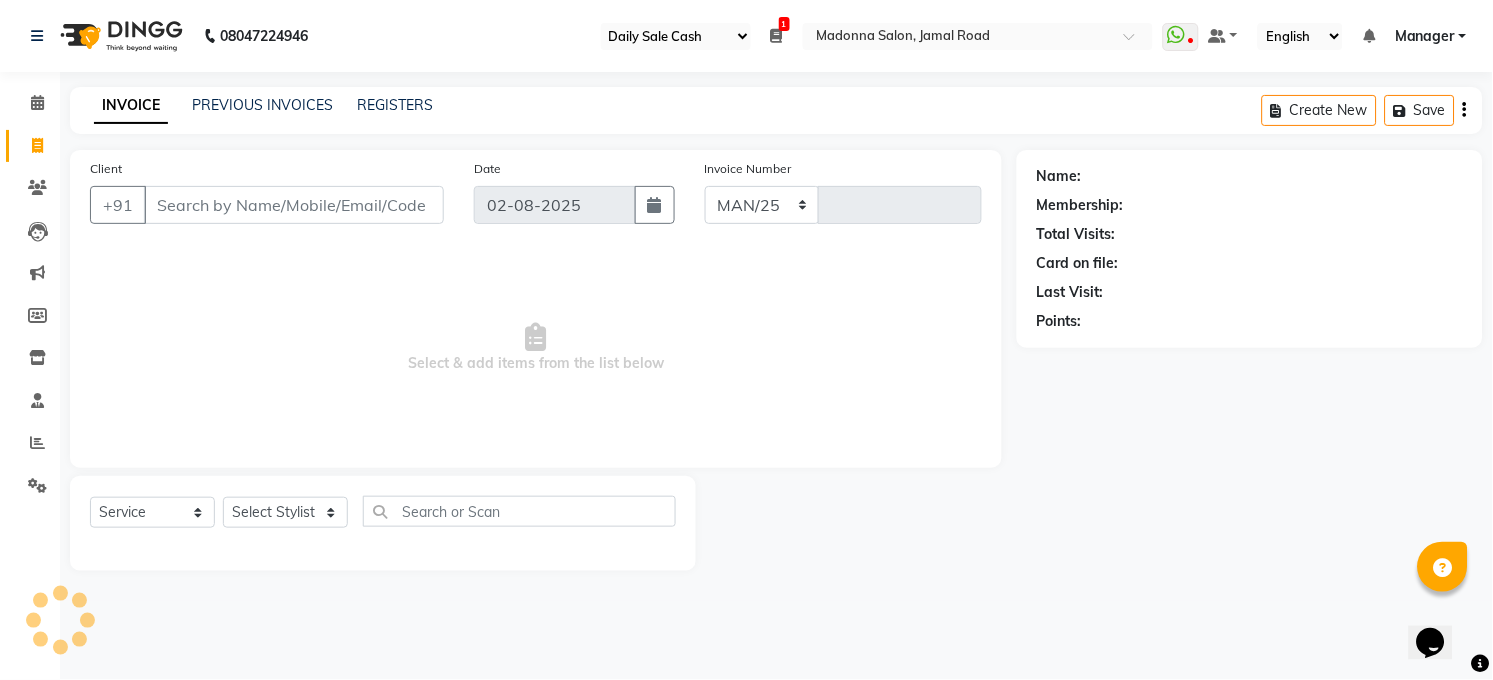 select on "5748" 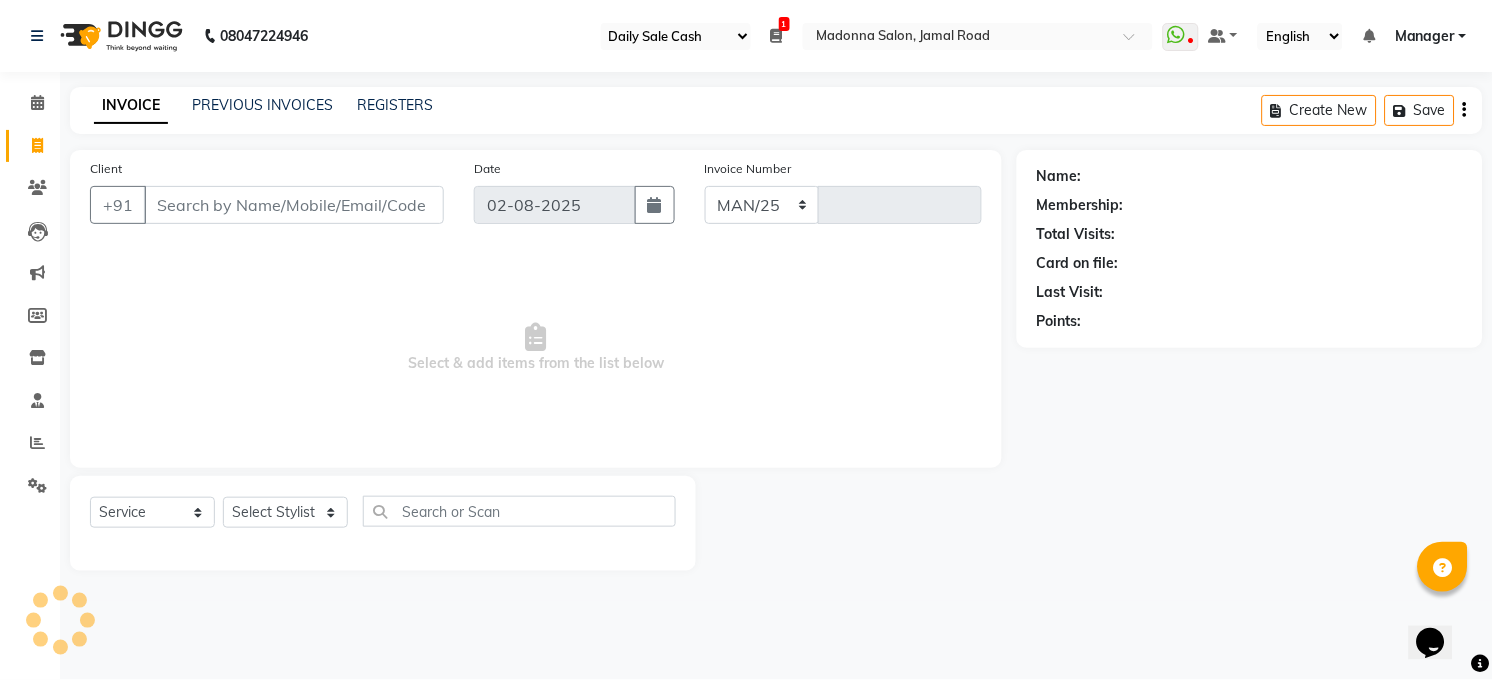 type on "2900" 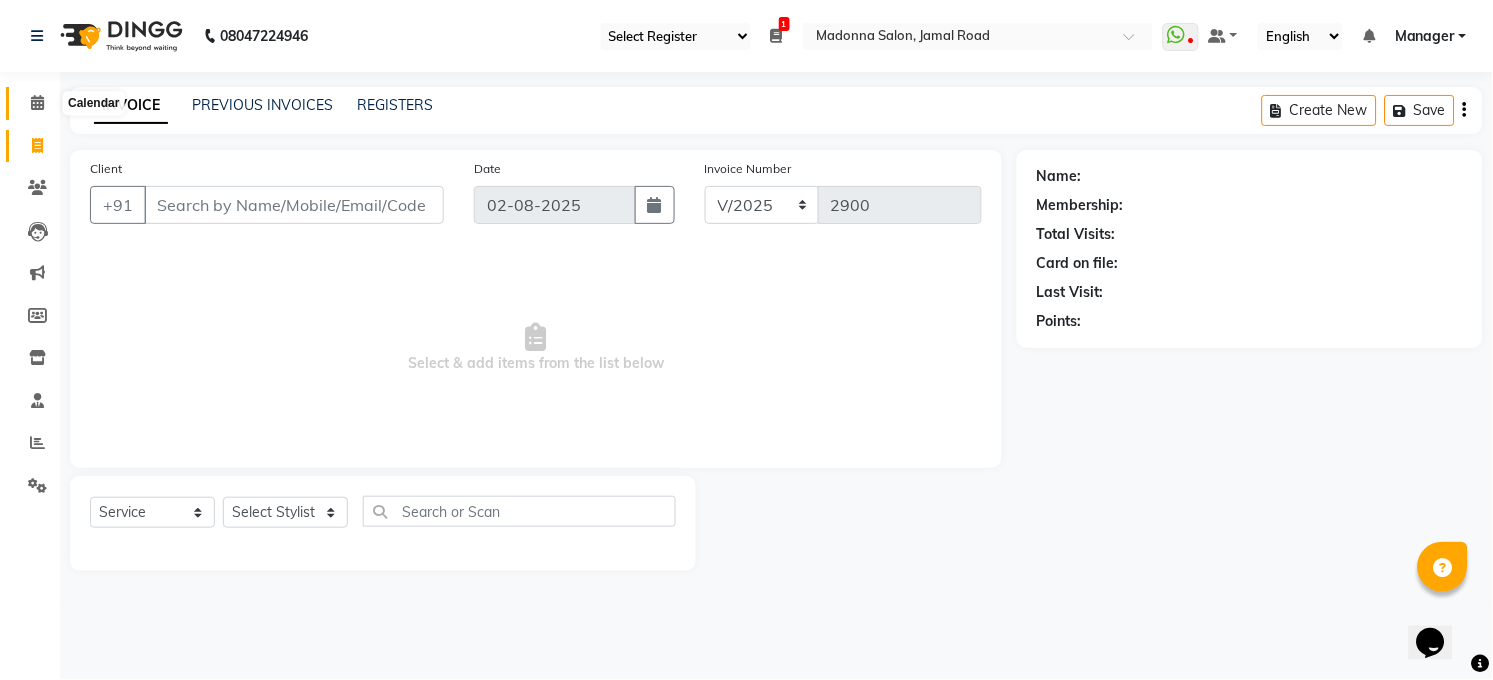 click 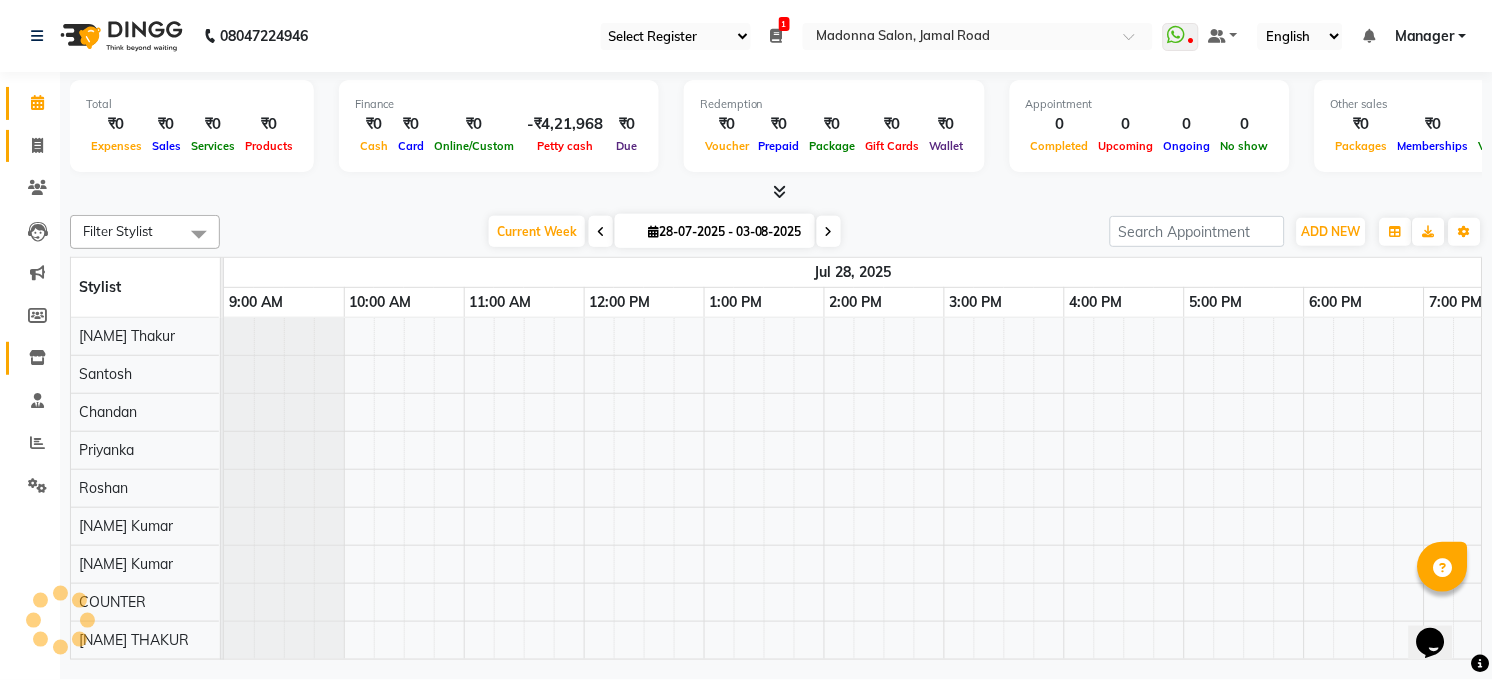 click 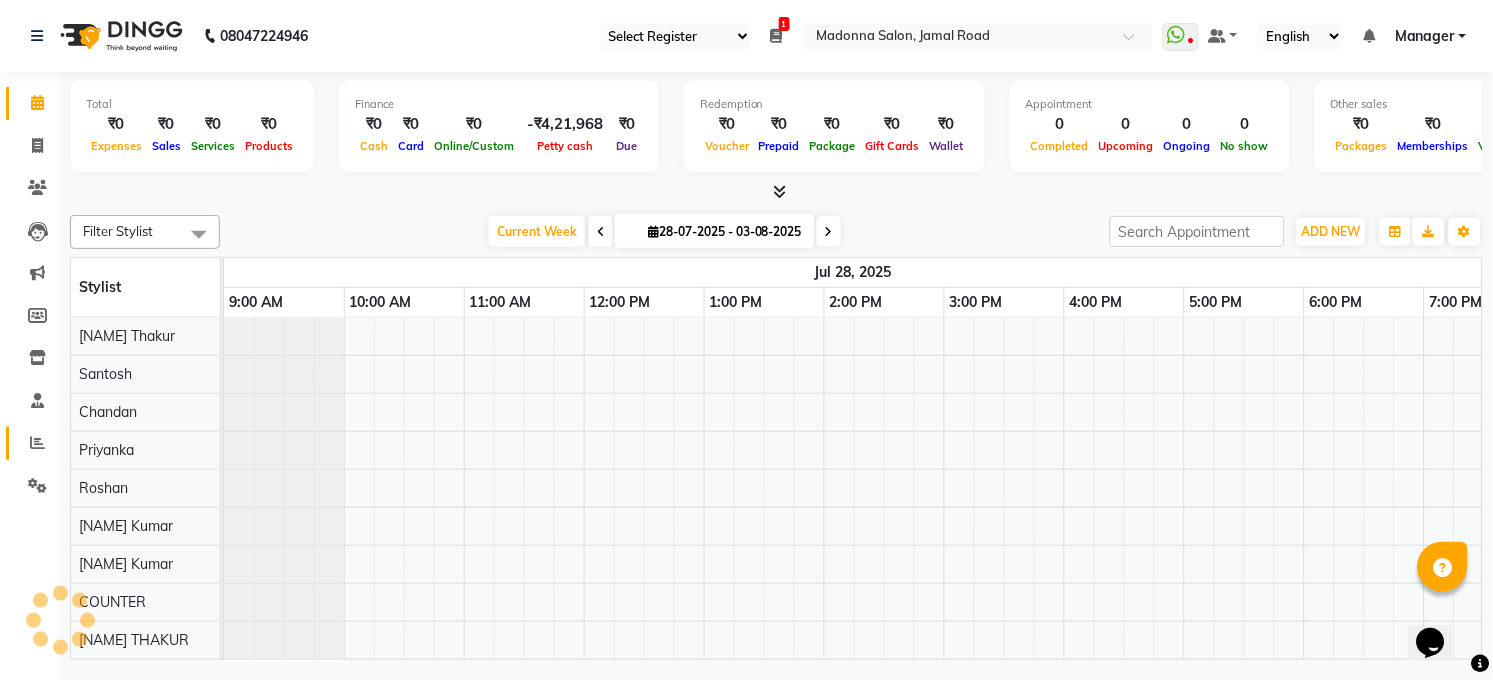 select on "service" 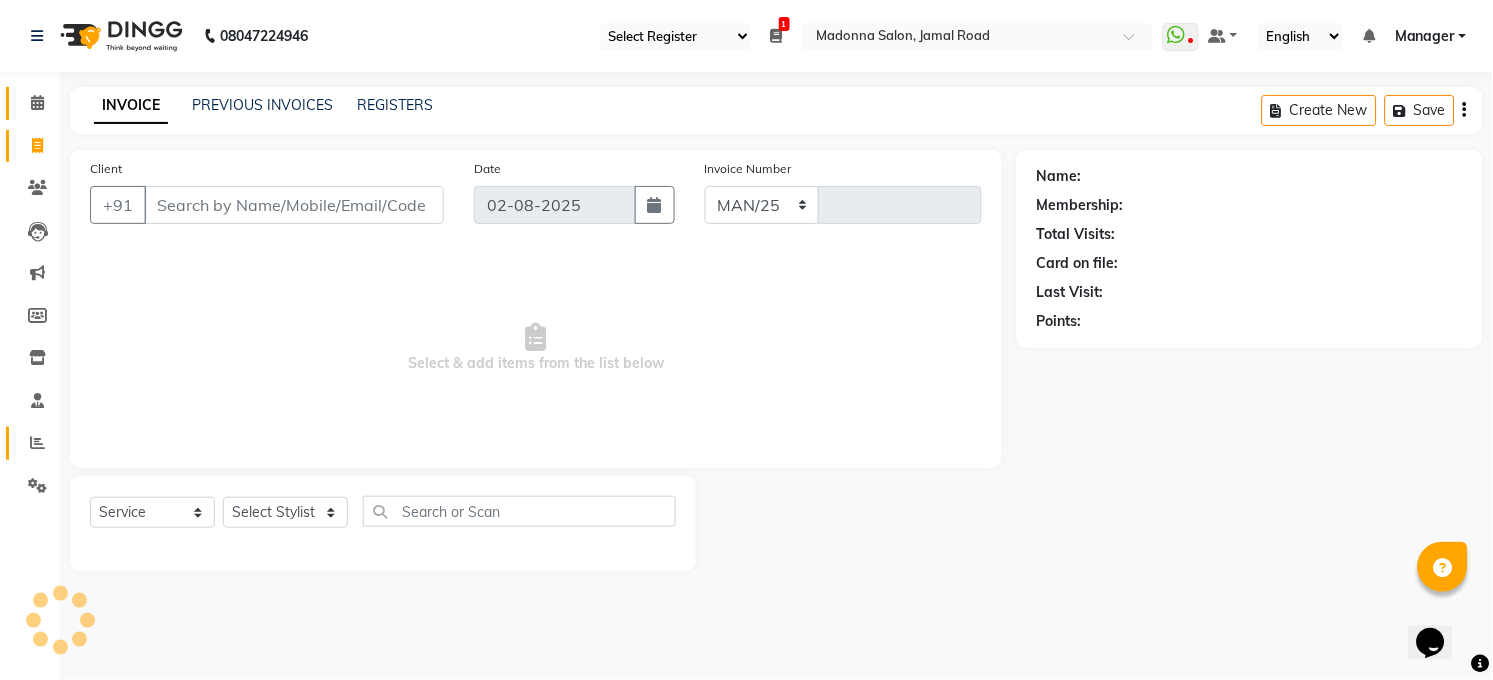 select on "5748" 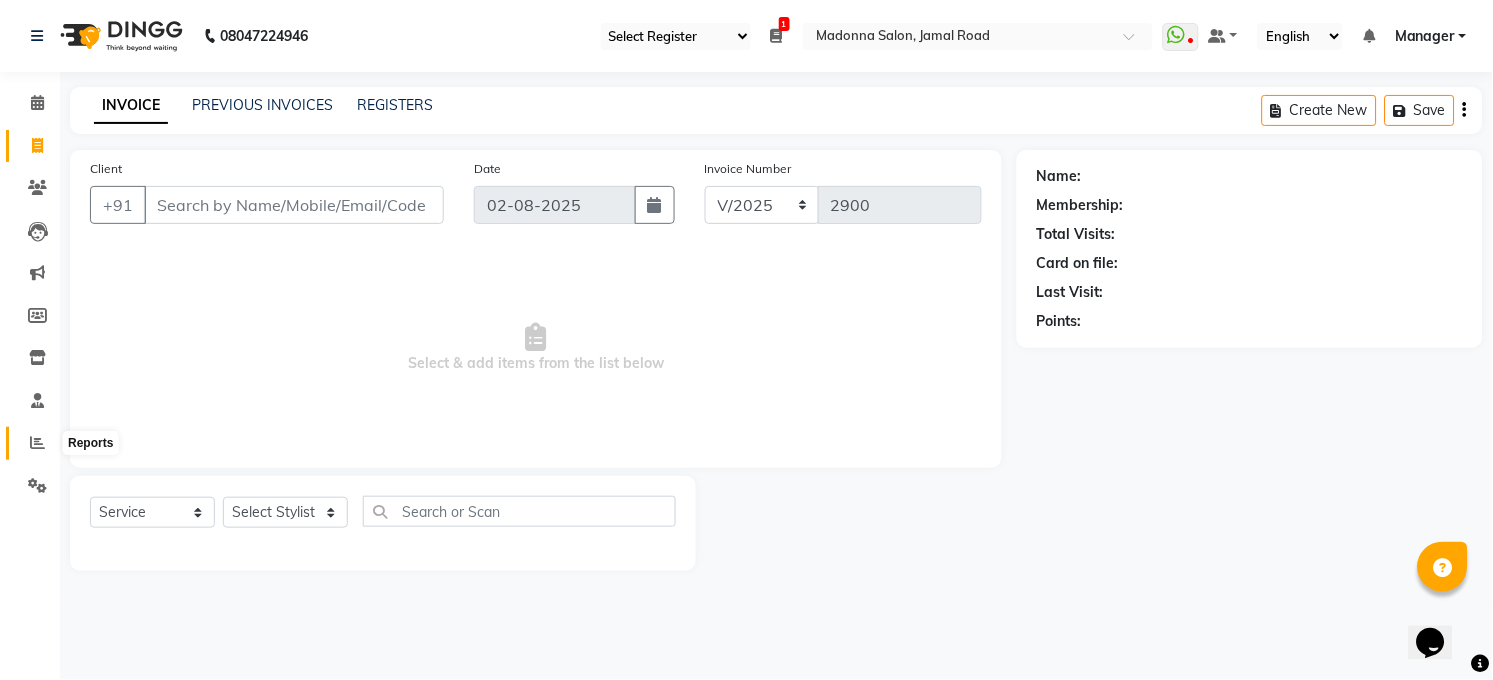 click 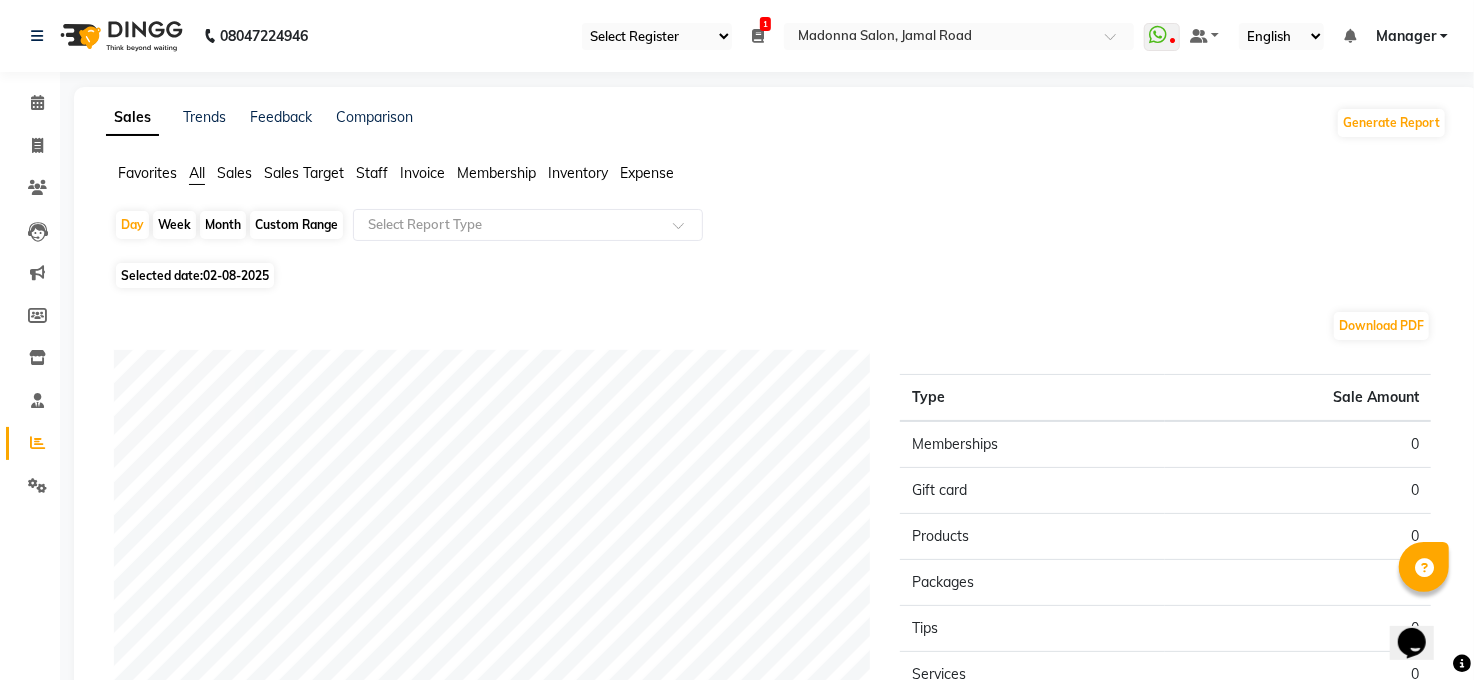 click on "02-08-2025" 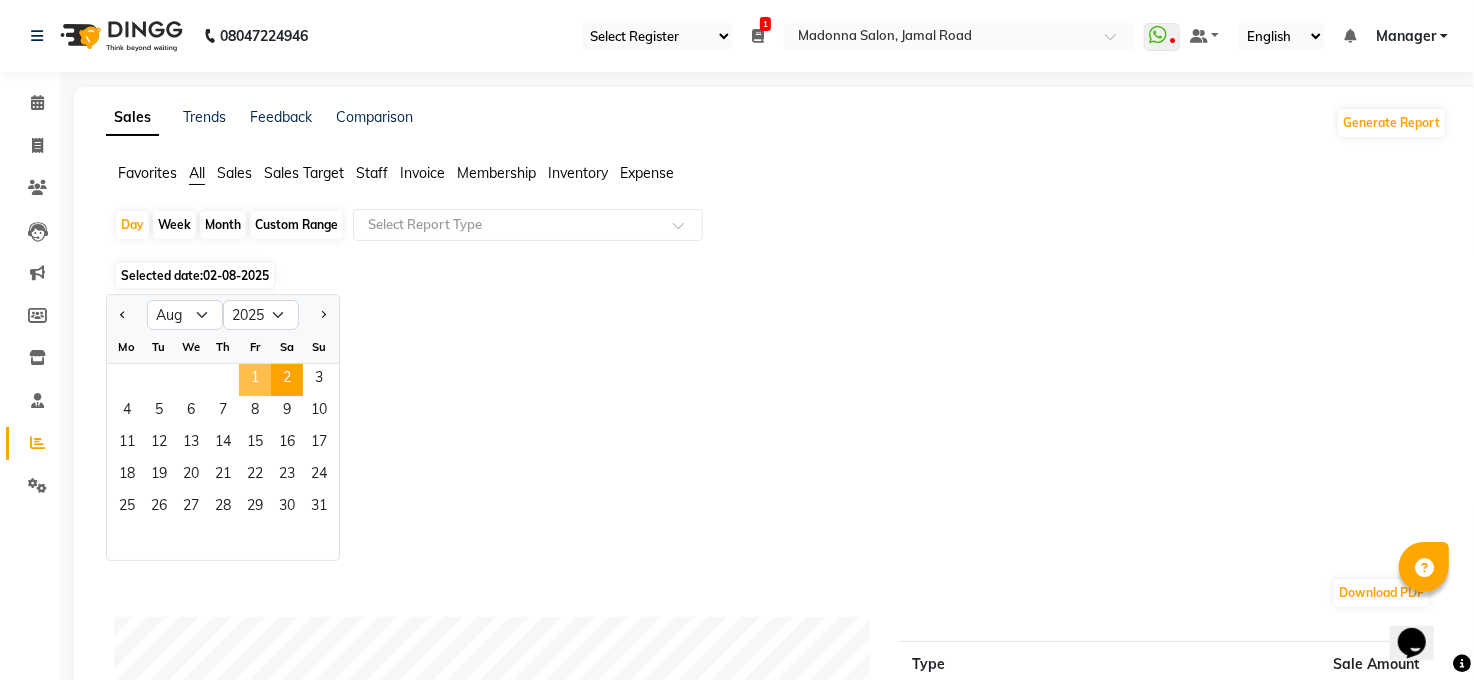 click on "1" 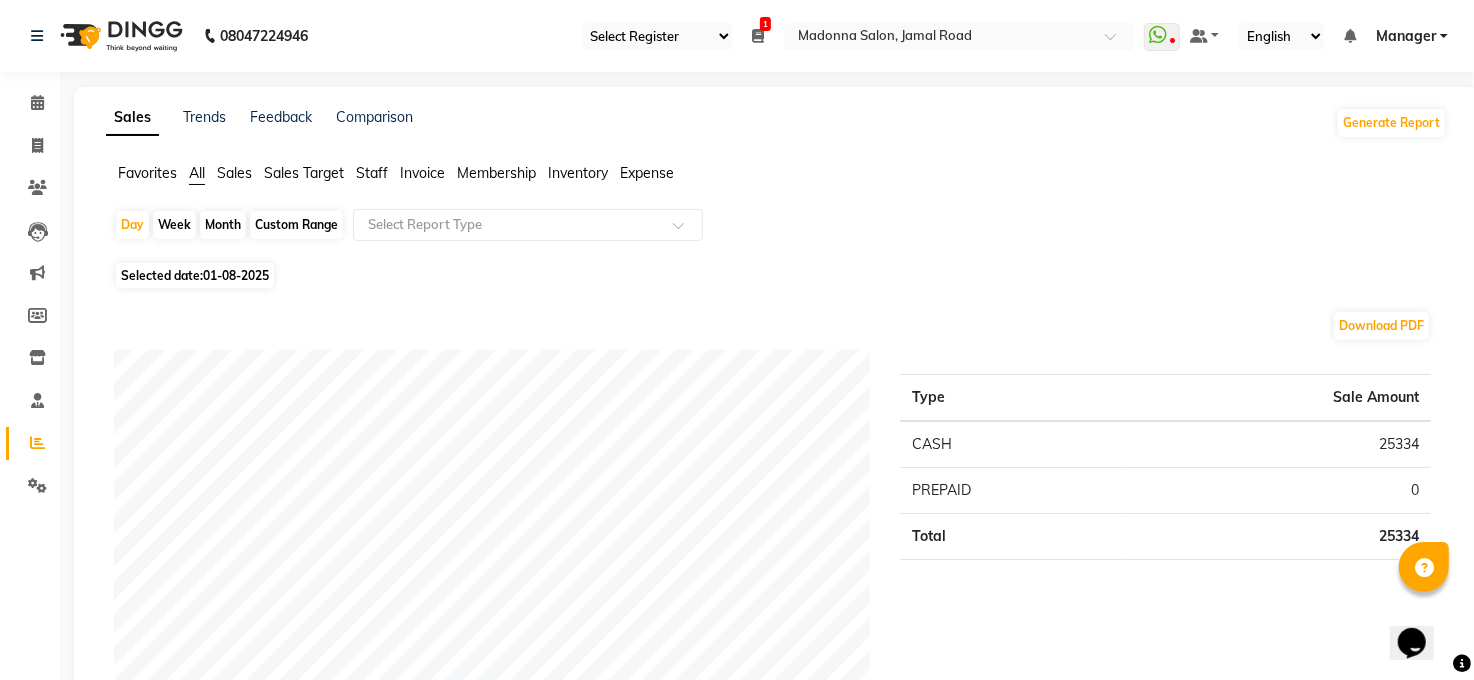 click on "Expense" 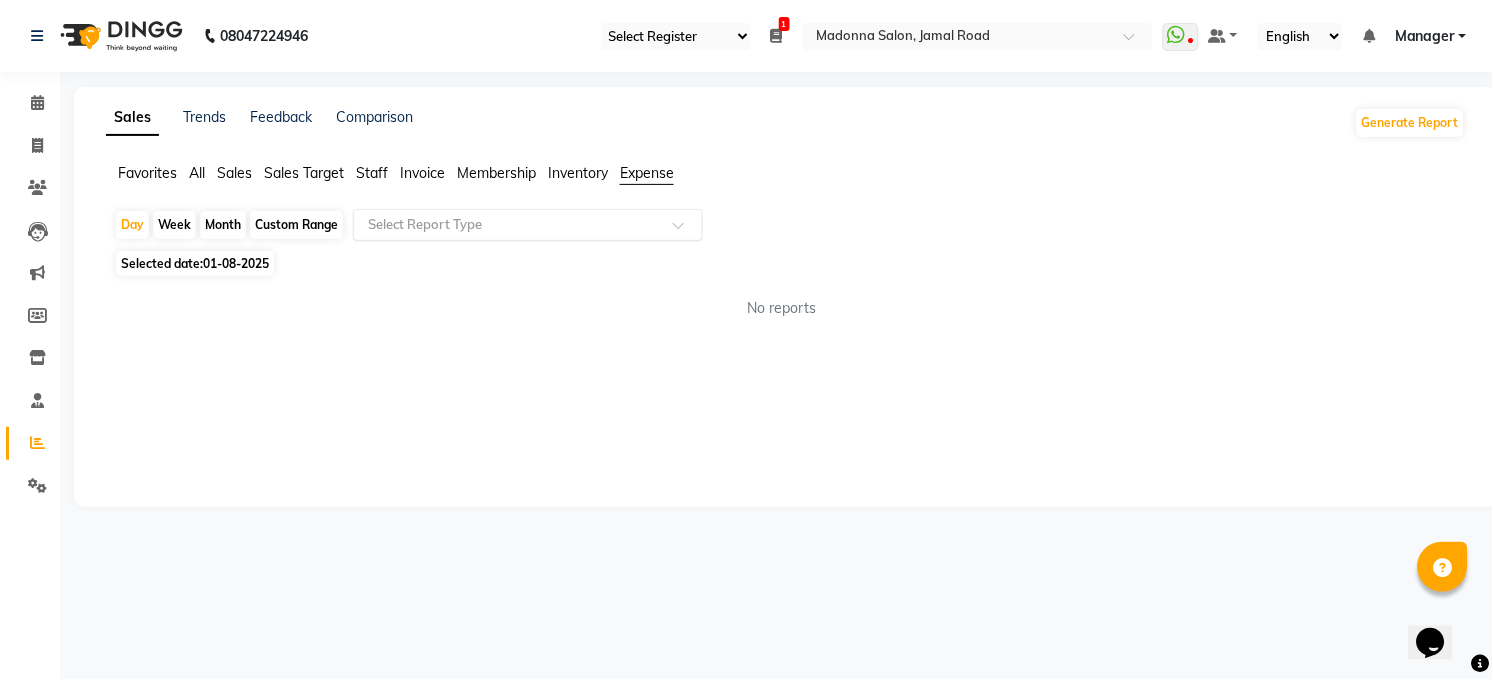 click on "Select Report Type" 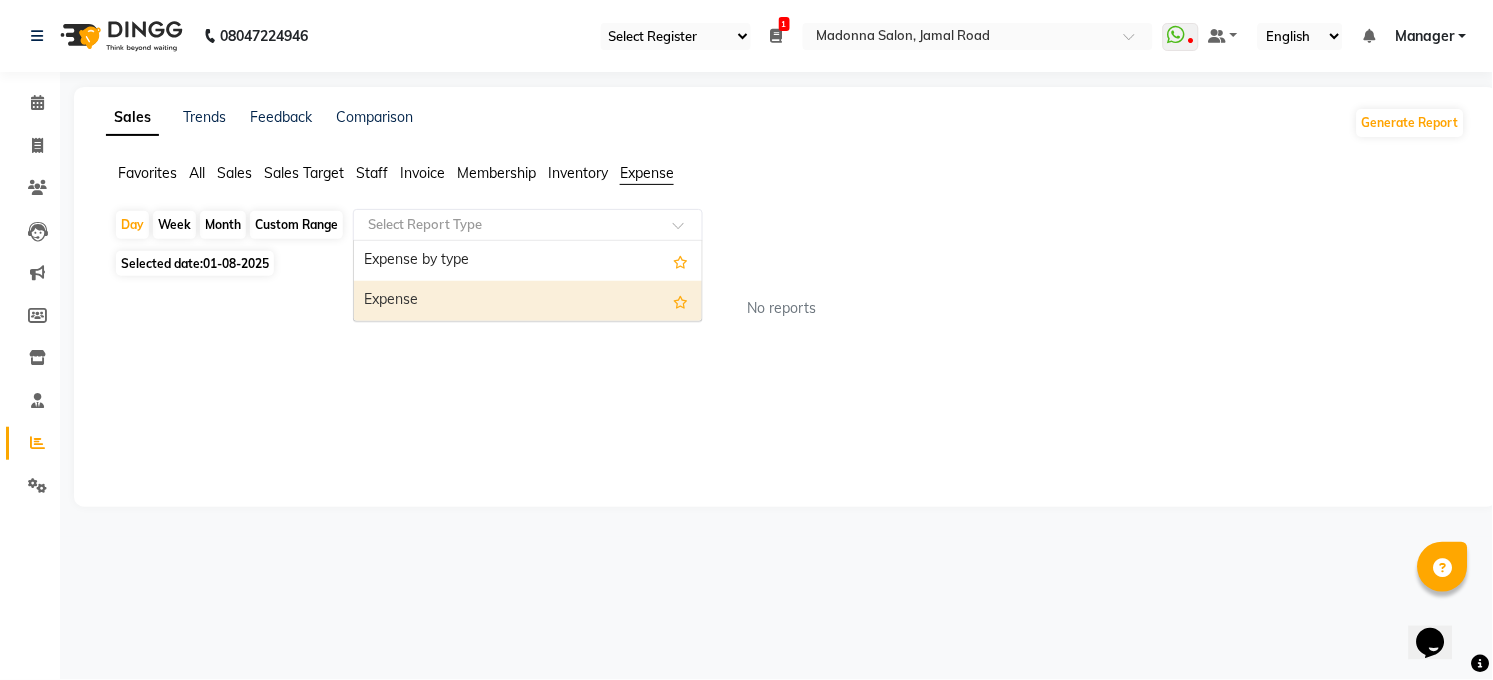 click on "Expense" at bounding box center (528, 301) 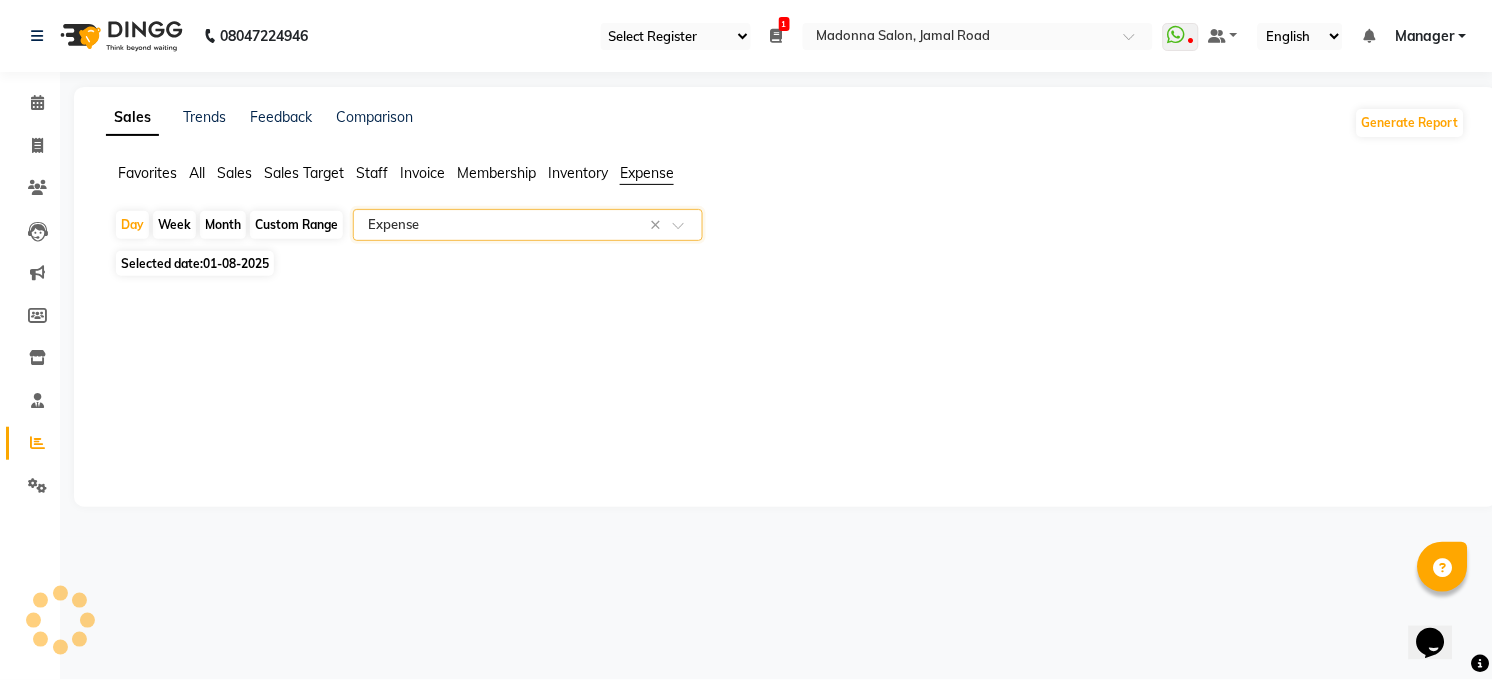 select on "full_report" 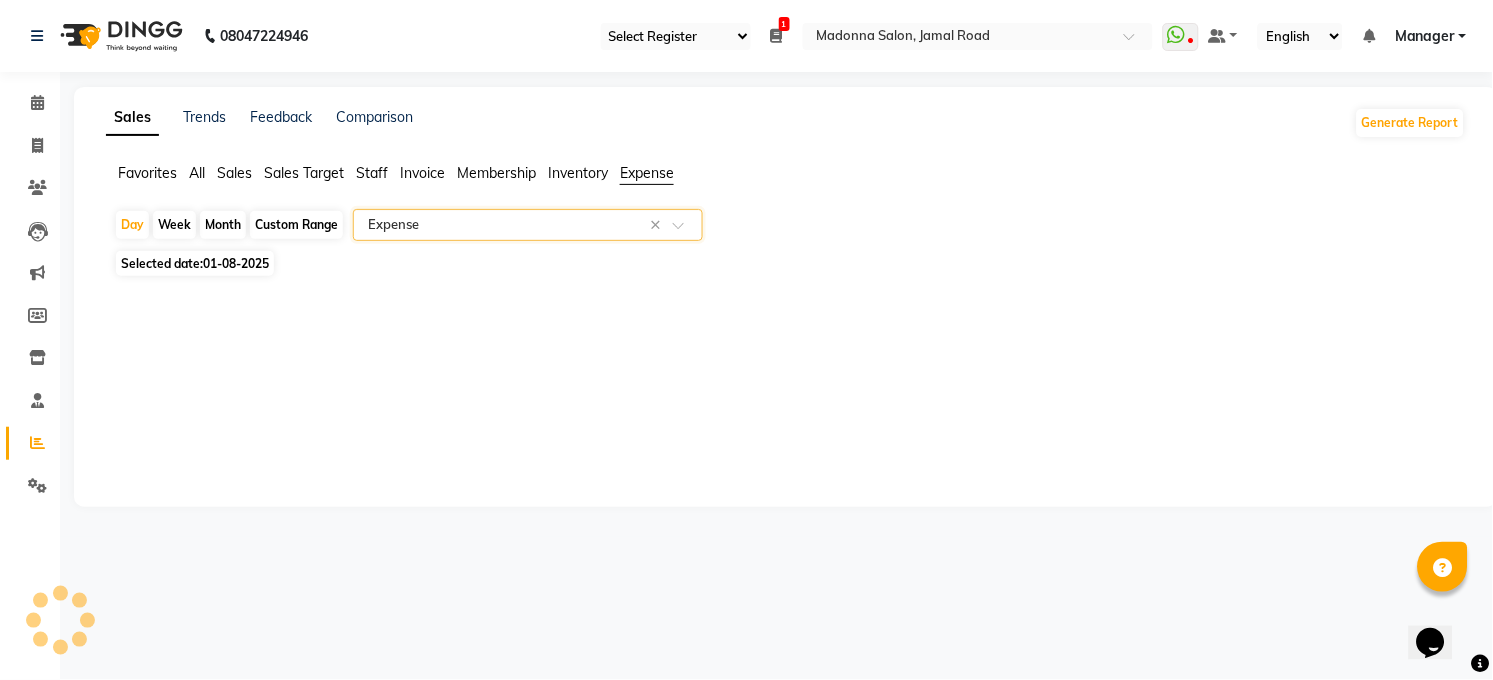 select on "csv" 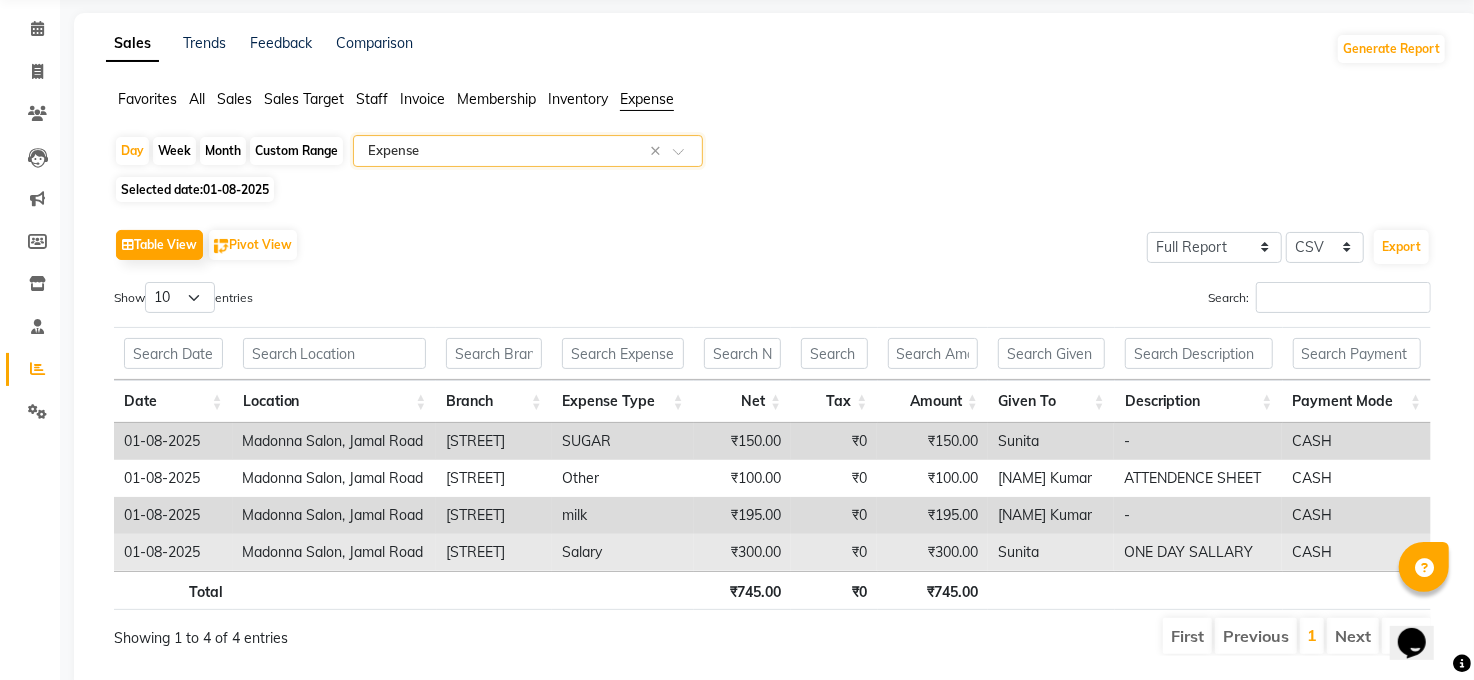 scroll, scrollTop: 0, scrollLeft: 0, axis: both 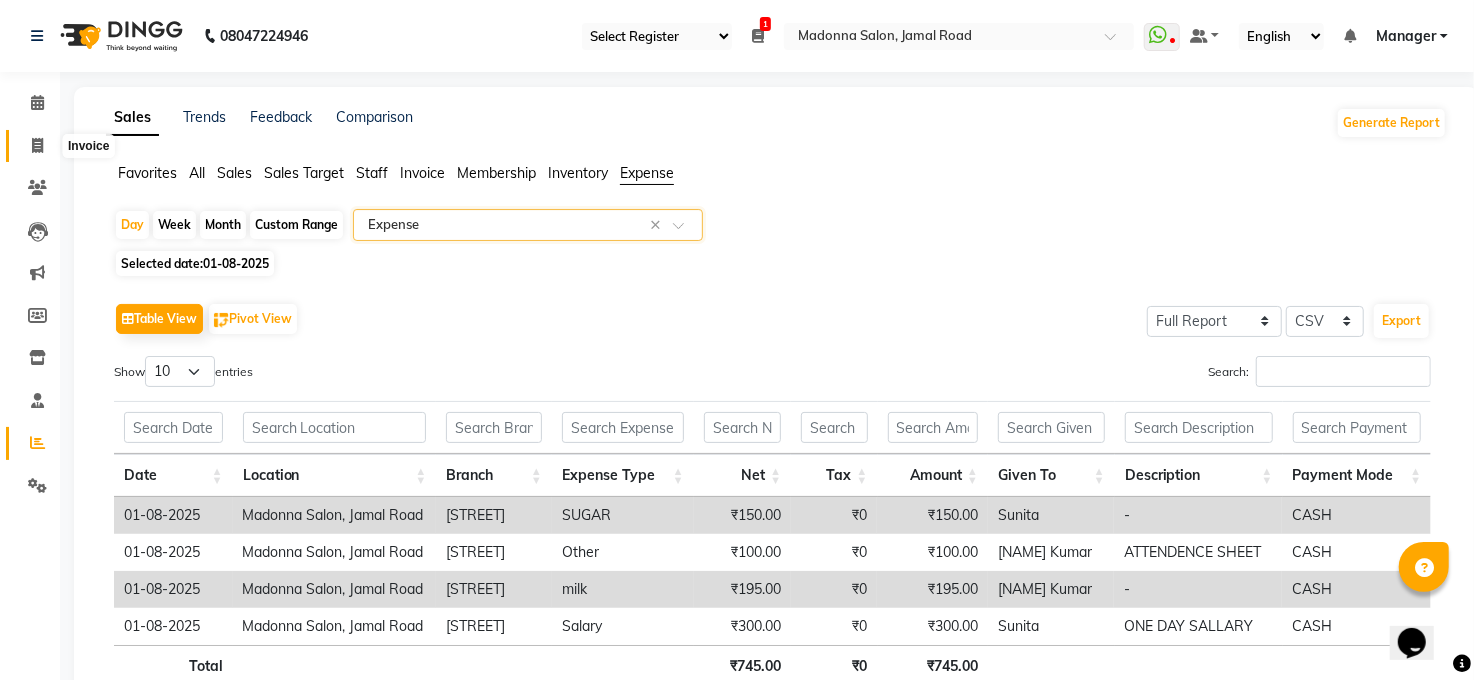 click 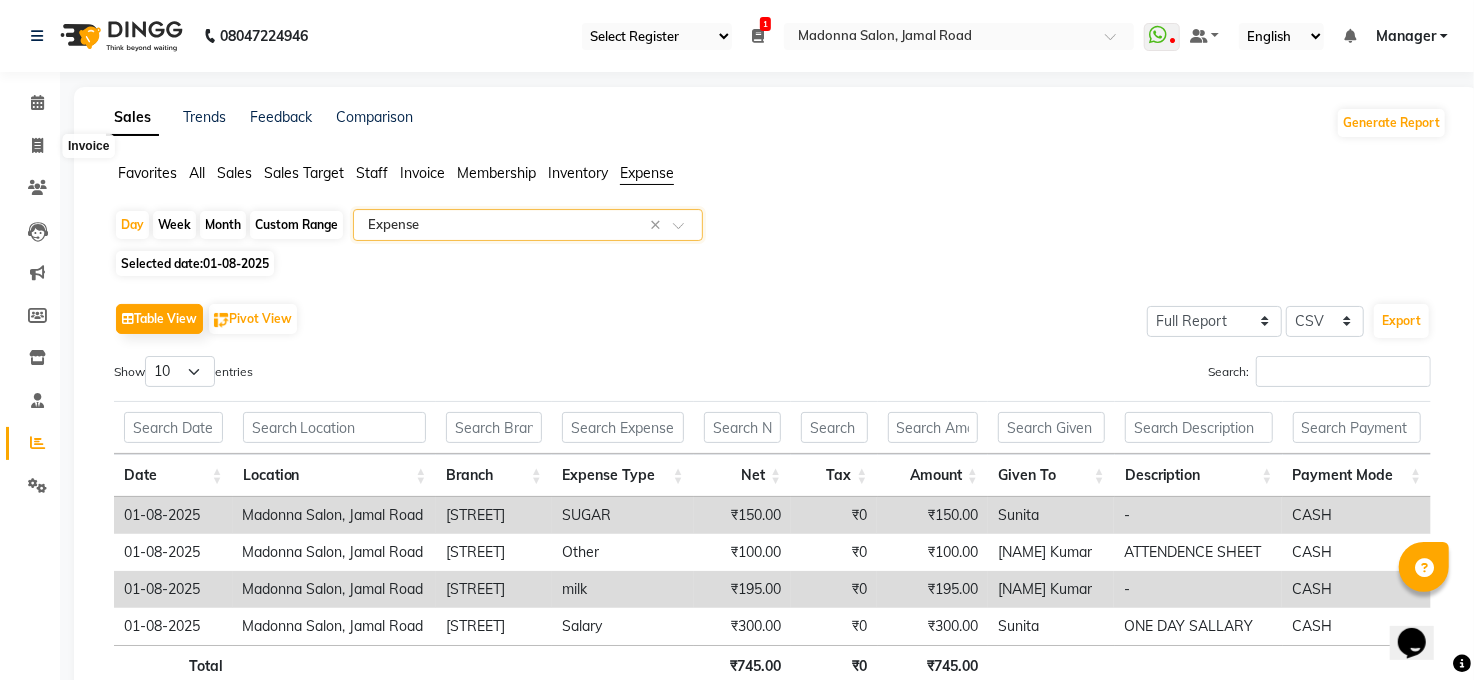 select on "service" 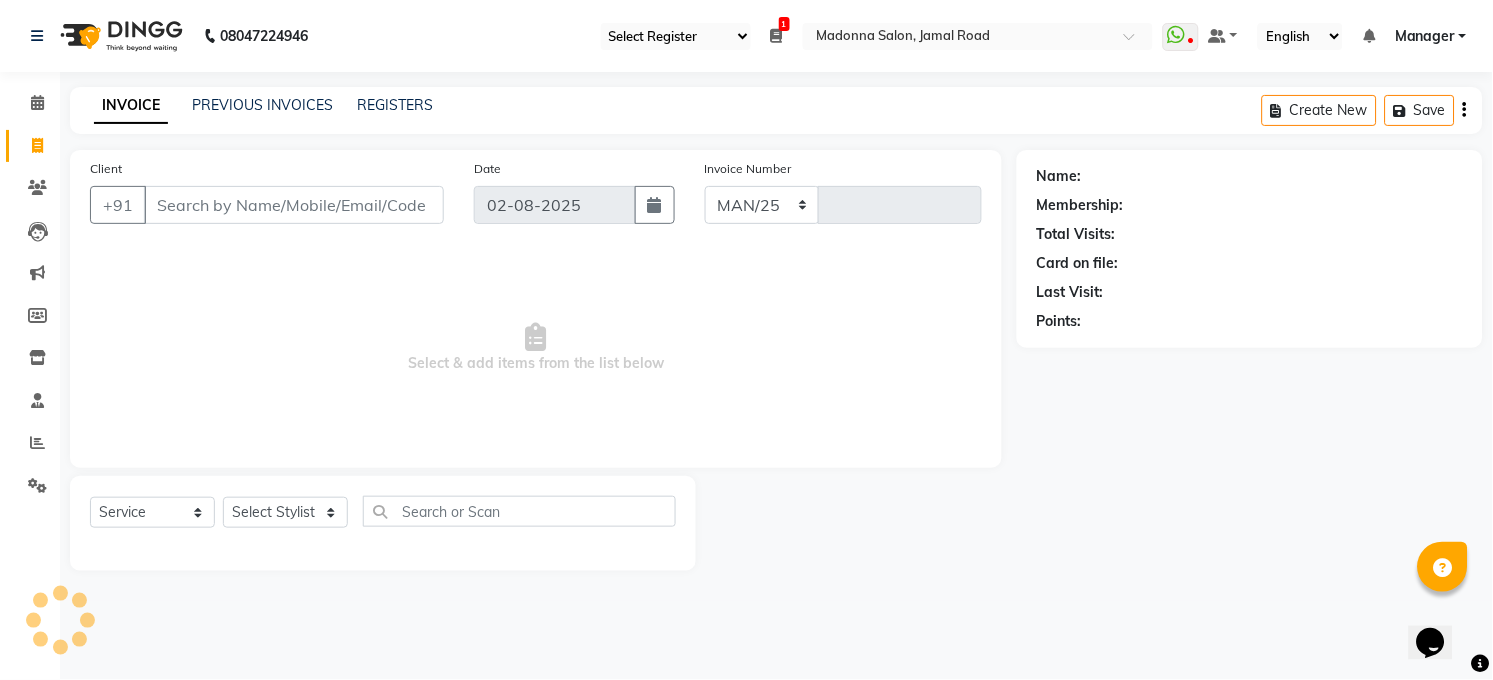 select on "5748" 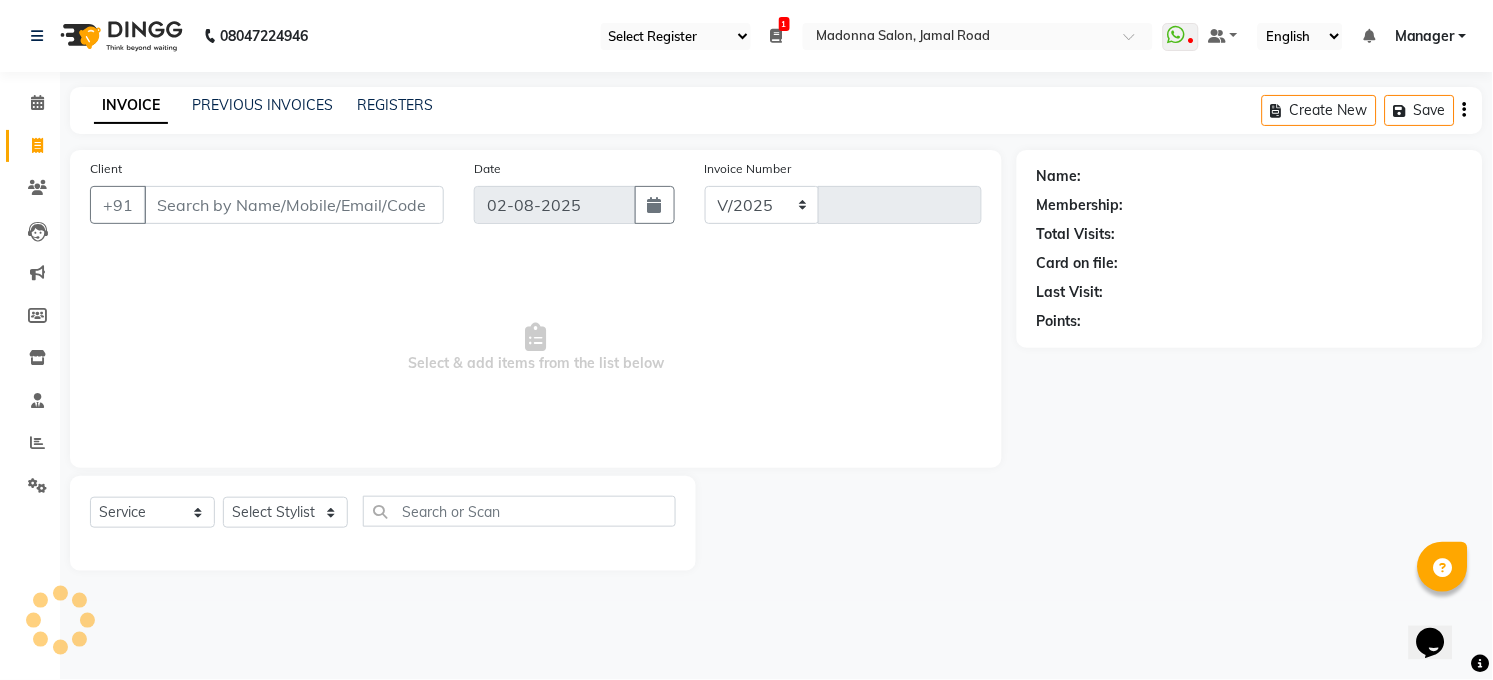 type on "2900" 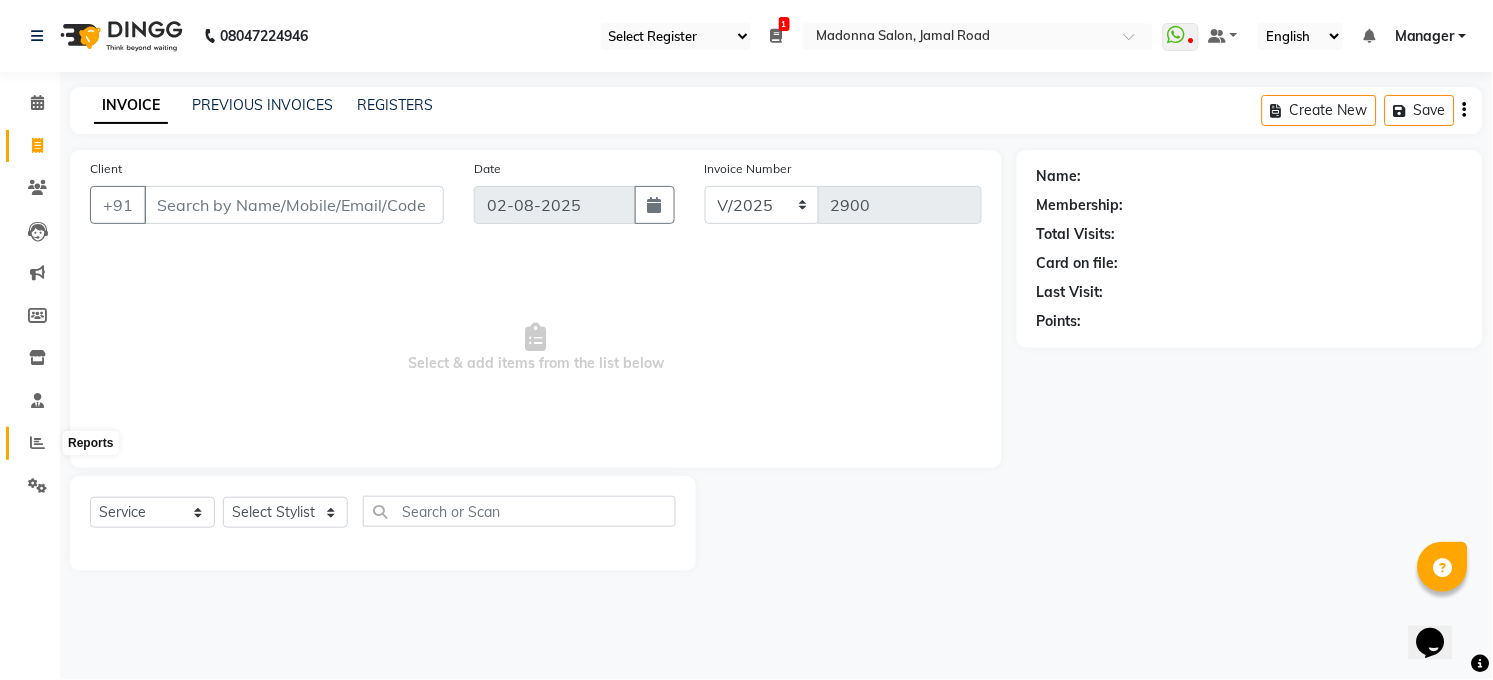 click 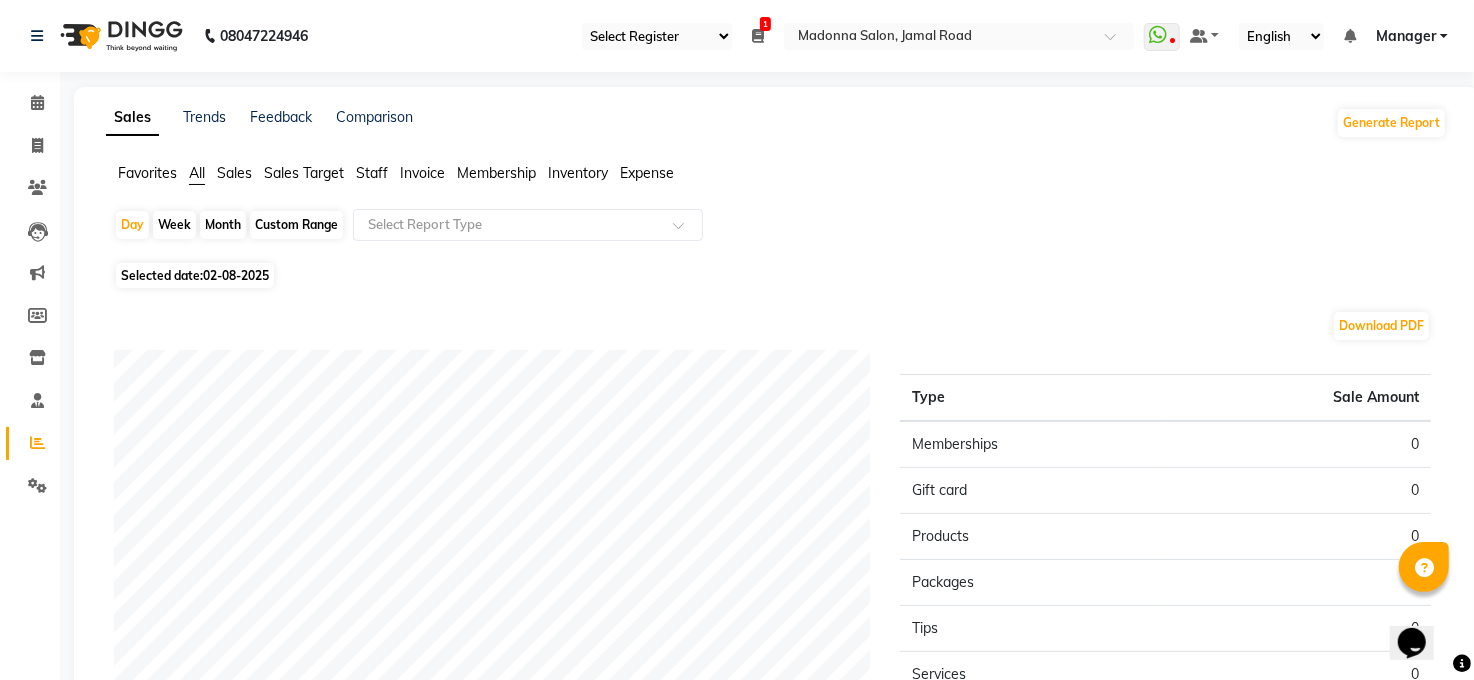 click on "02-08-2025" 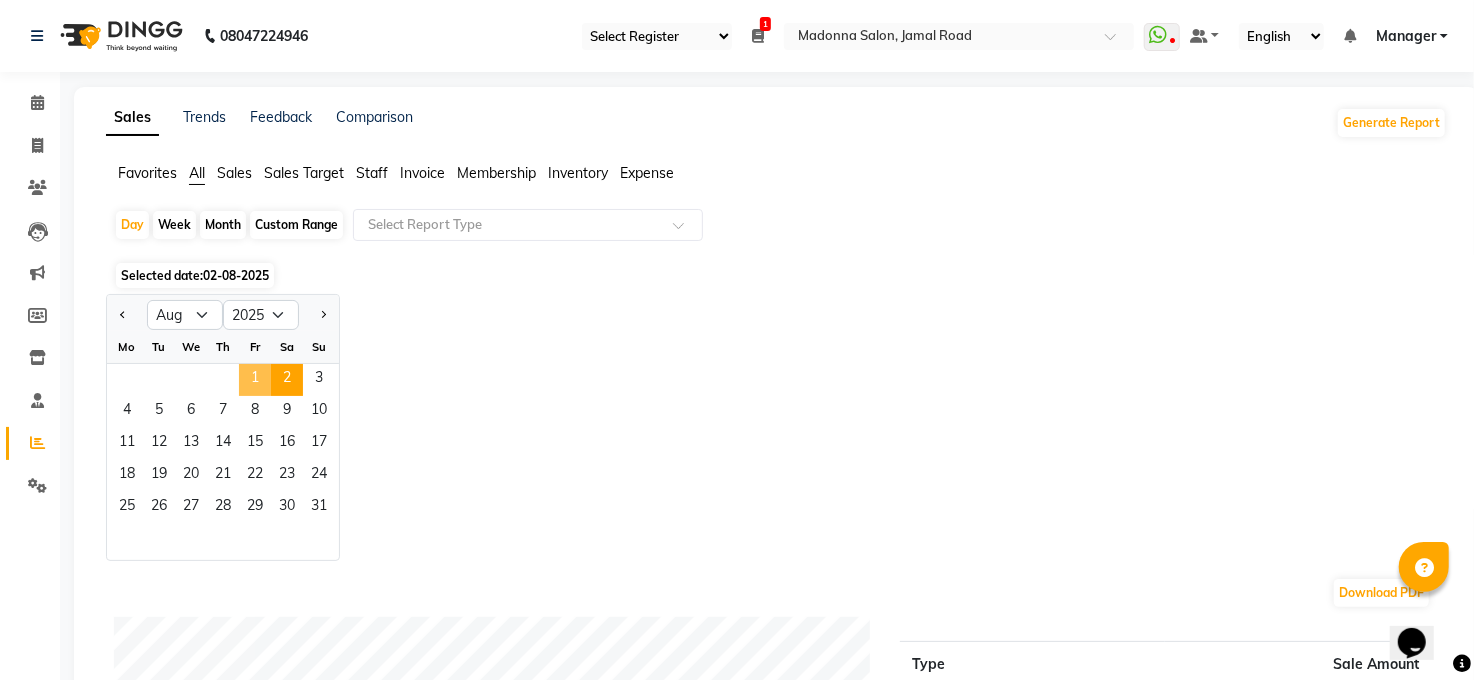 click on "1" 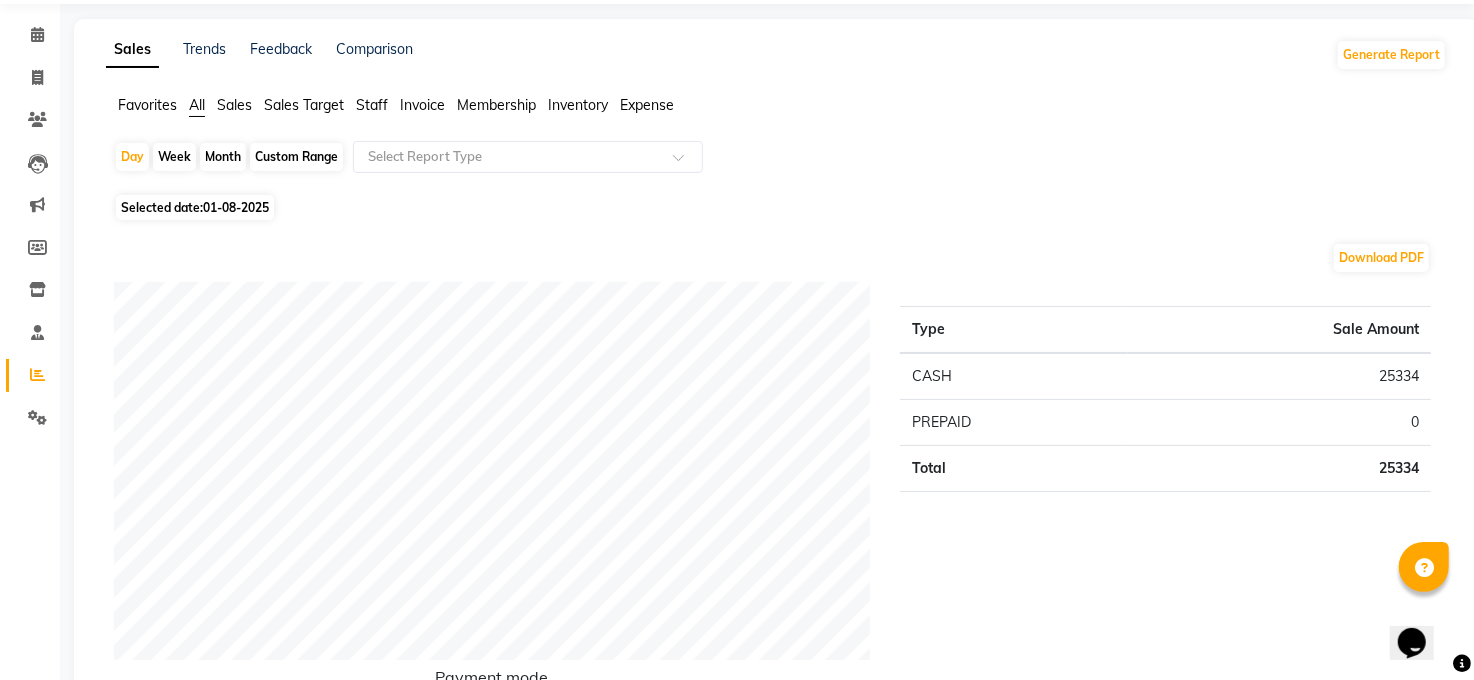scroll, scrollTop: 0, scrollLeft: 0, axis: both 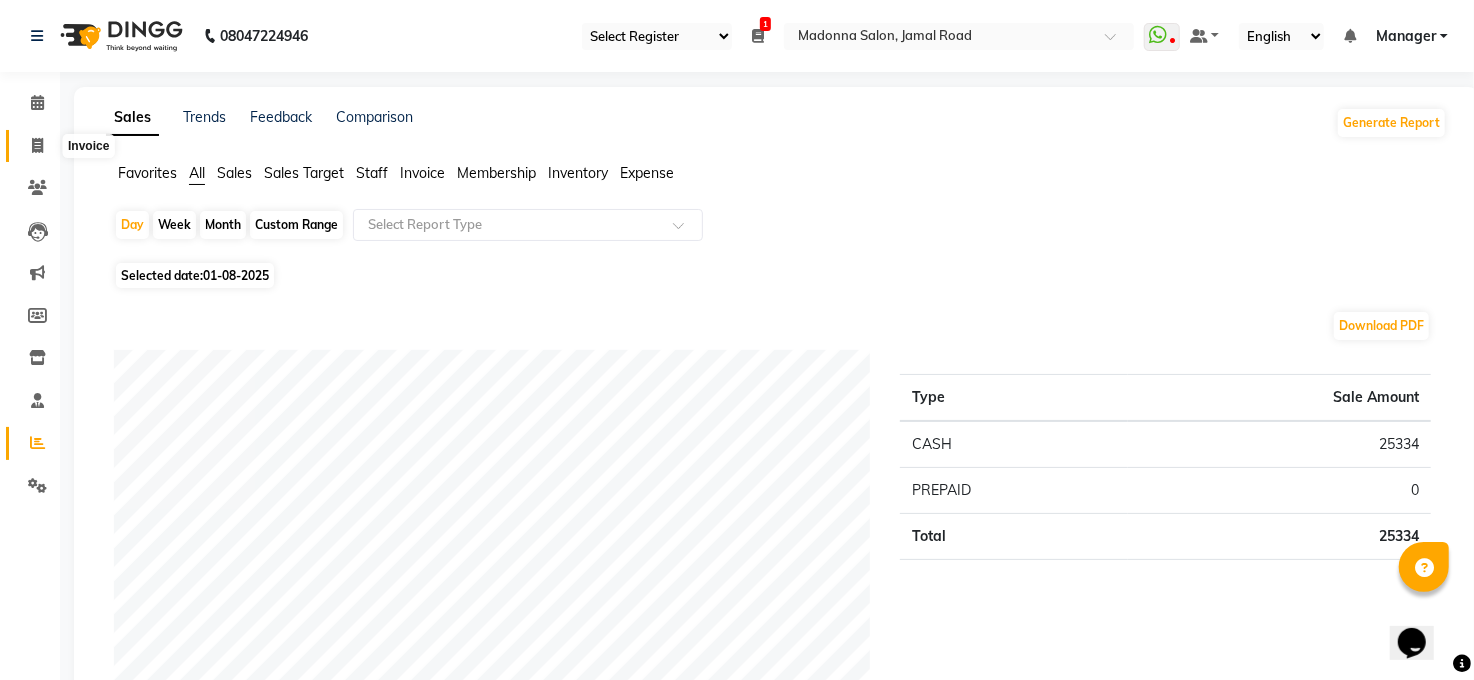 click 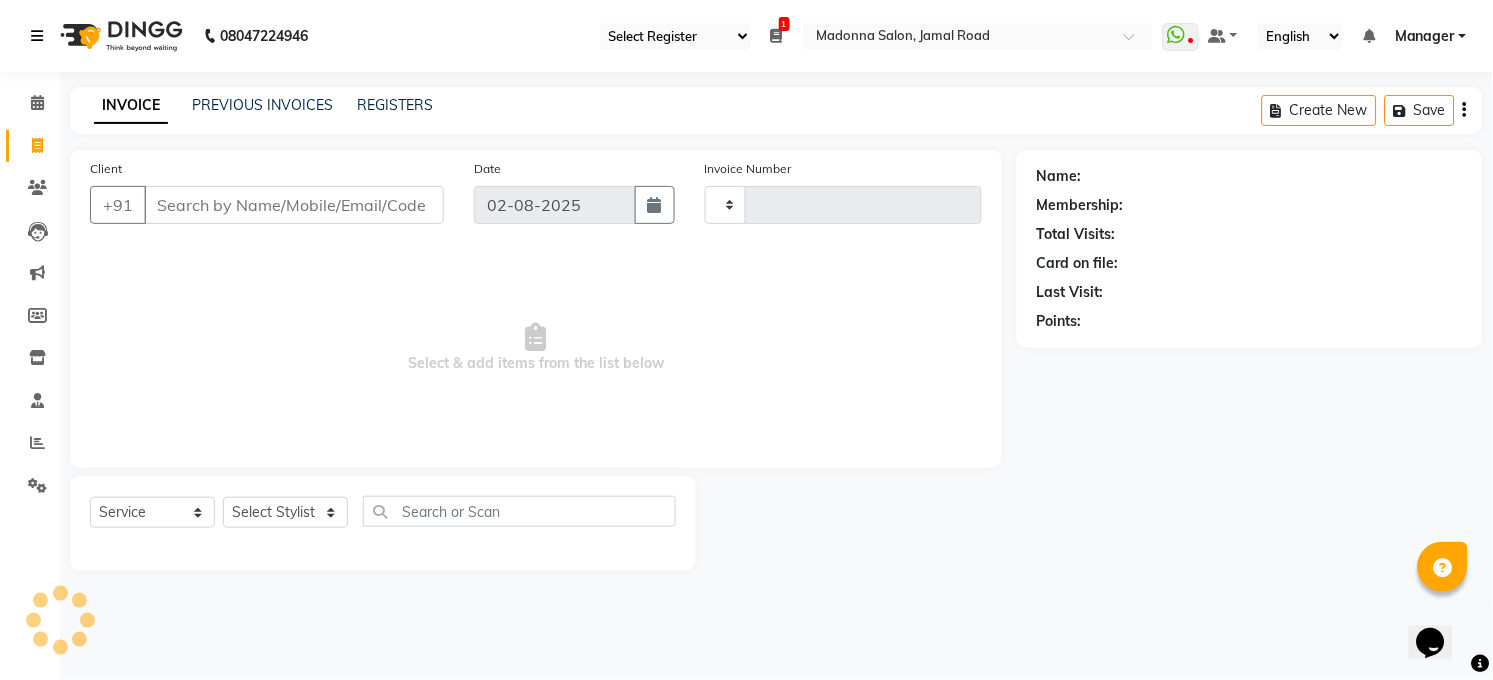 type on "2900" 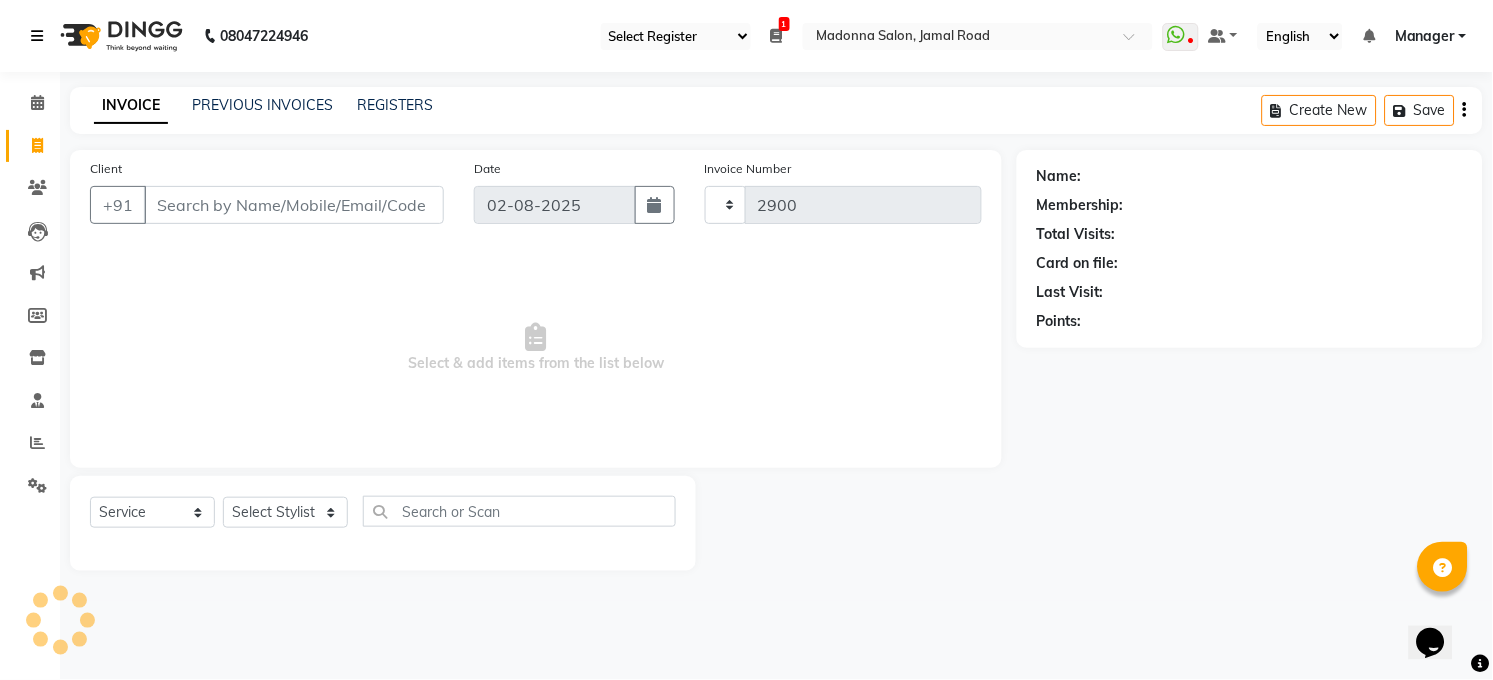 select on "5748" 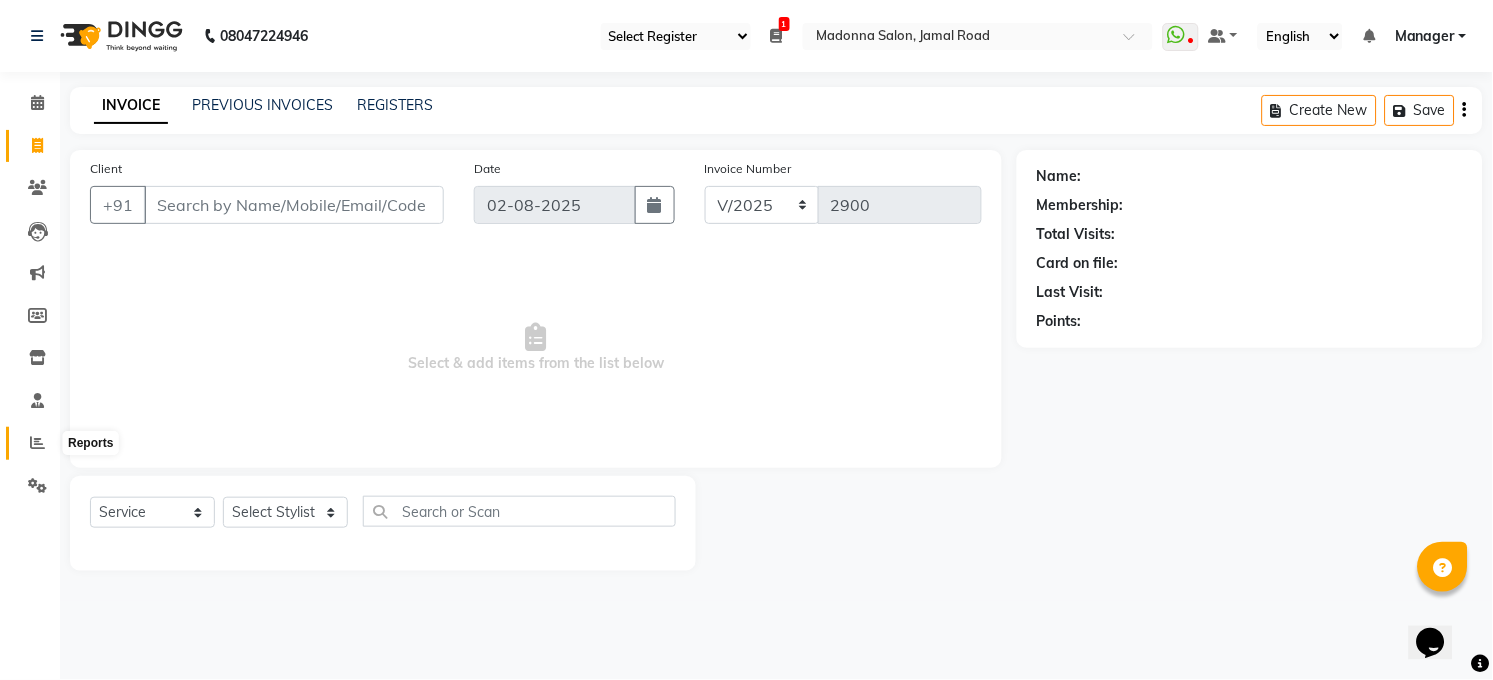click 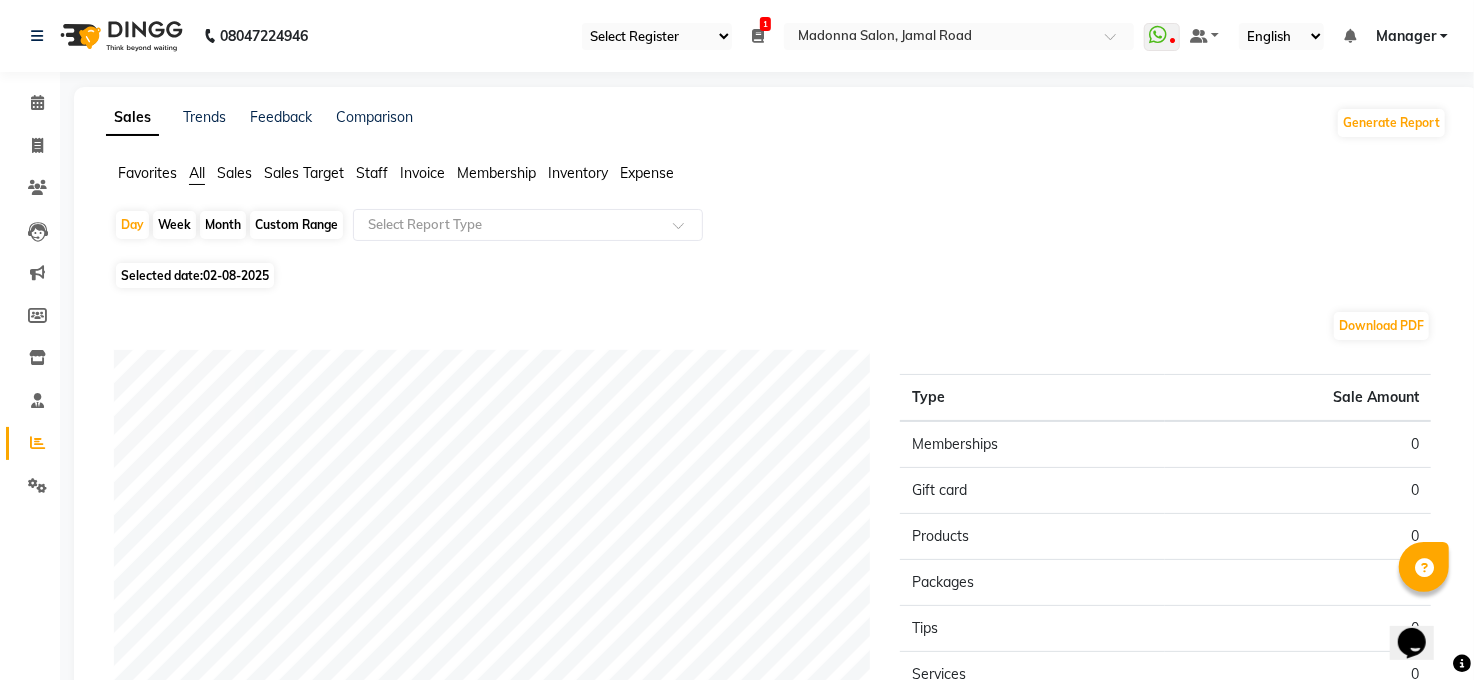 click on "Month" 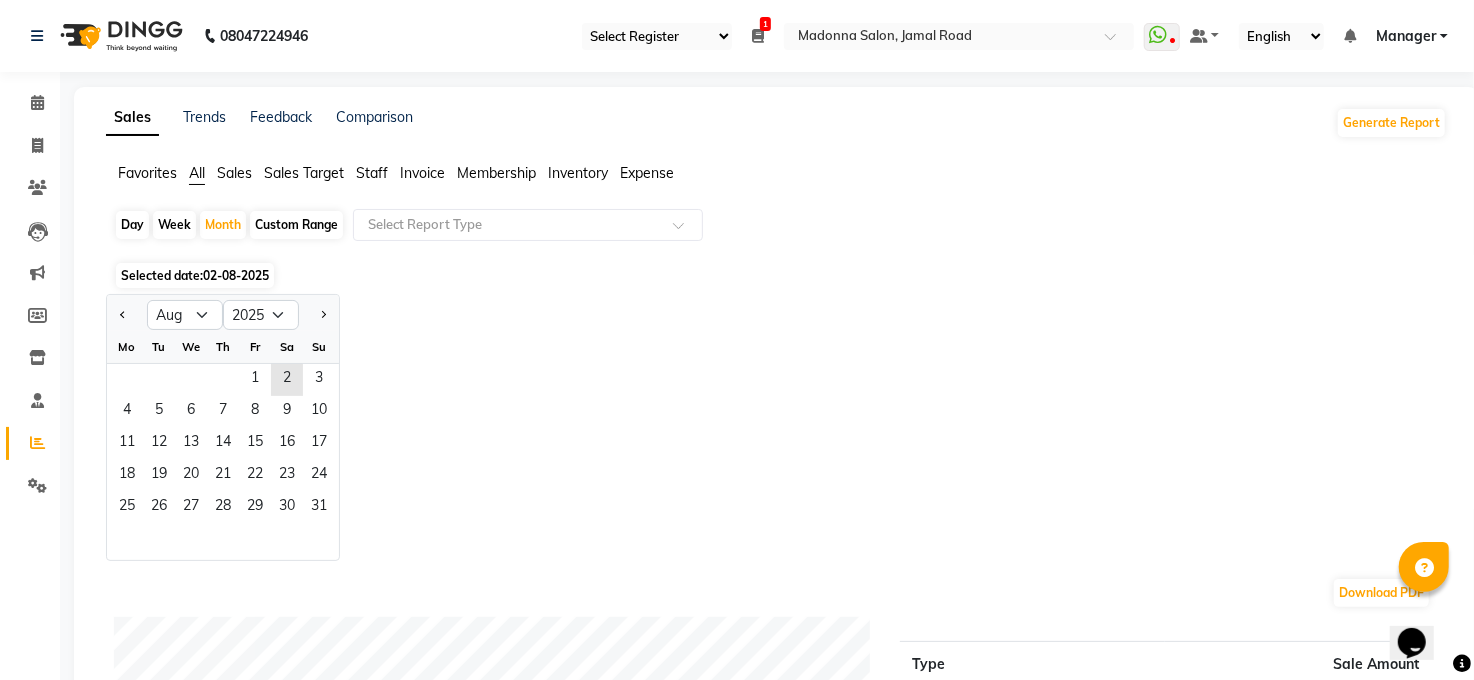 drag, startPoint x: 119, startPoint y: 314, endPoint x: 181, endPoint y: 327, distance: 63.348244 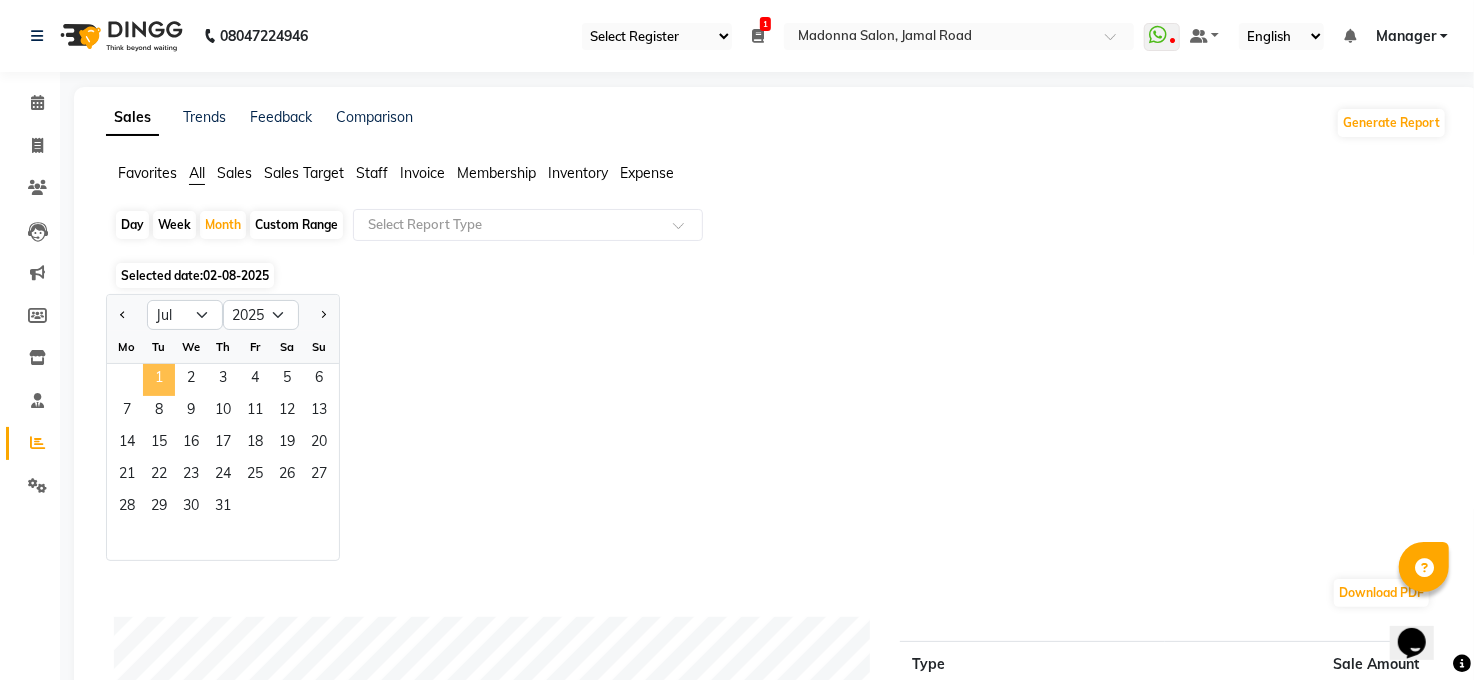 click on "1" 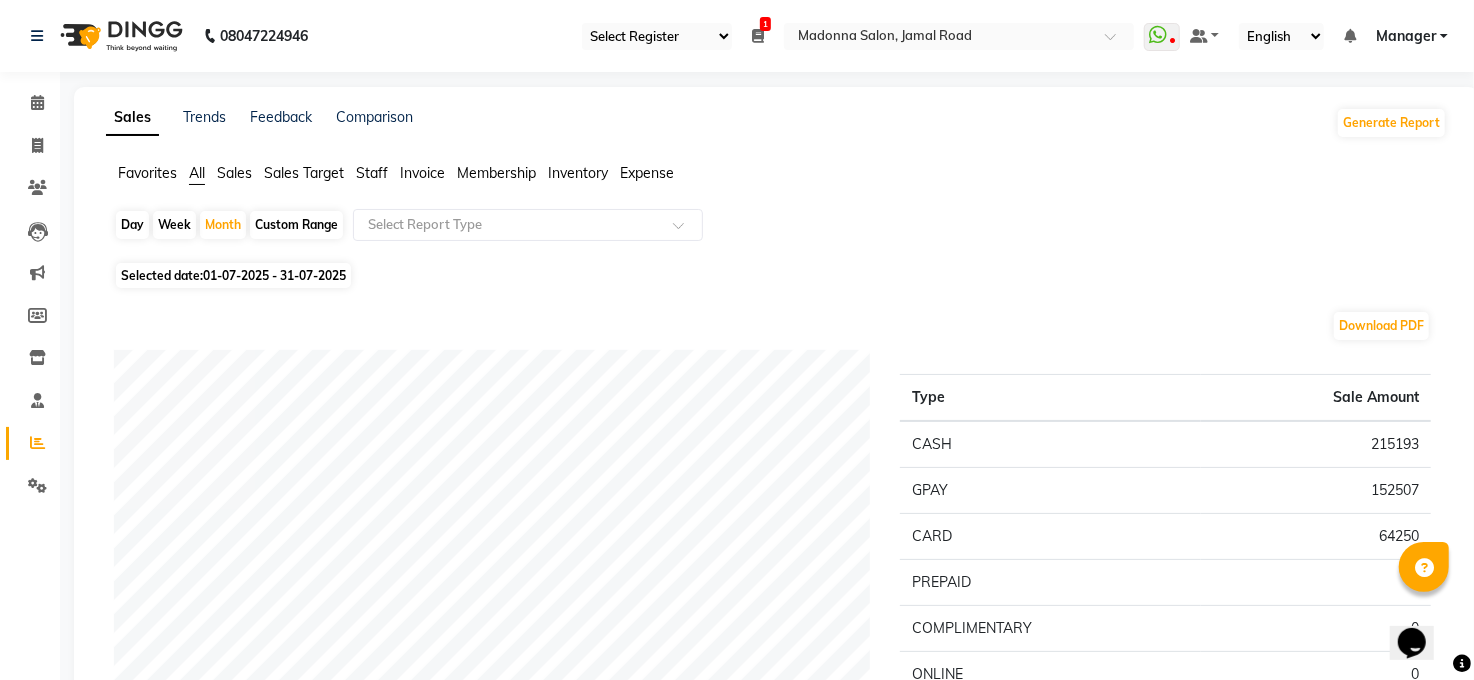 click on "Staff" 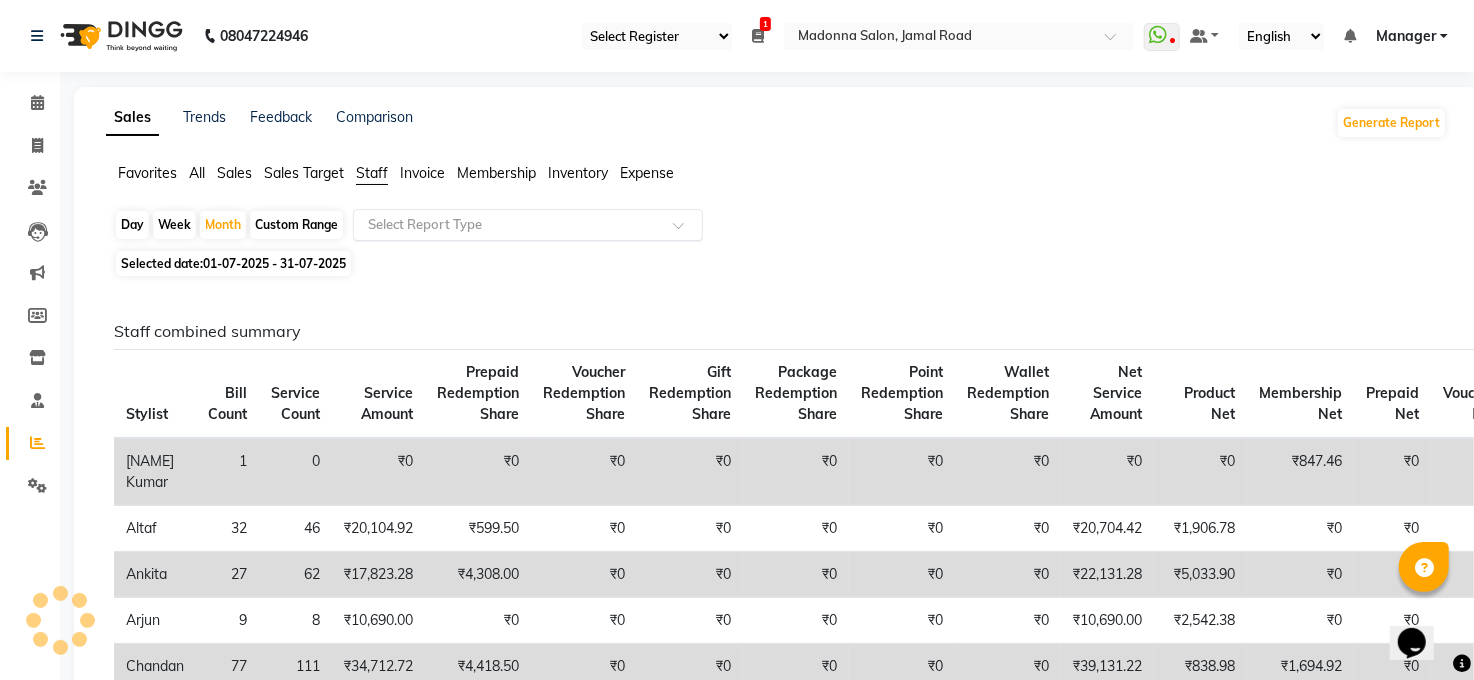 click on "Select Report Type" 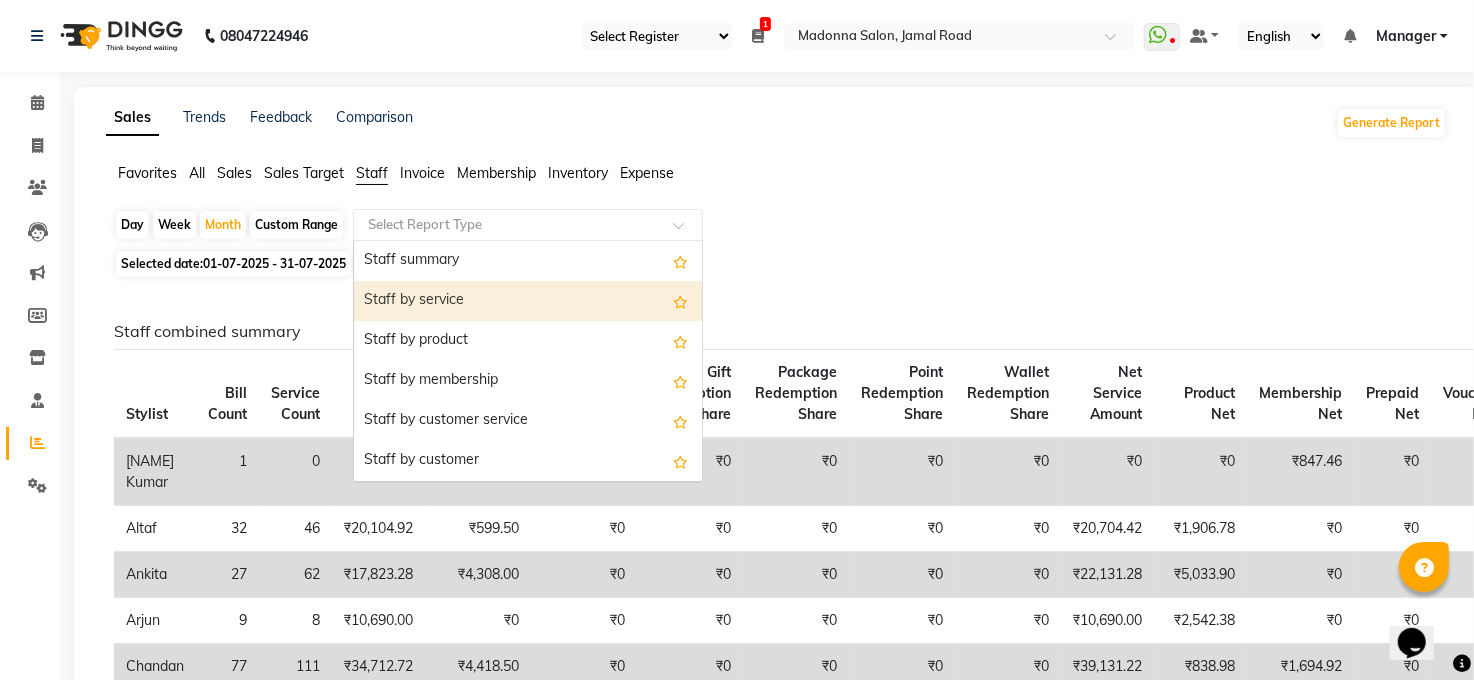 drag, startPoint x: 480, startPoint y: 294, endPoint x: 407, endPoint y: 310, distance: 74.73286 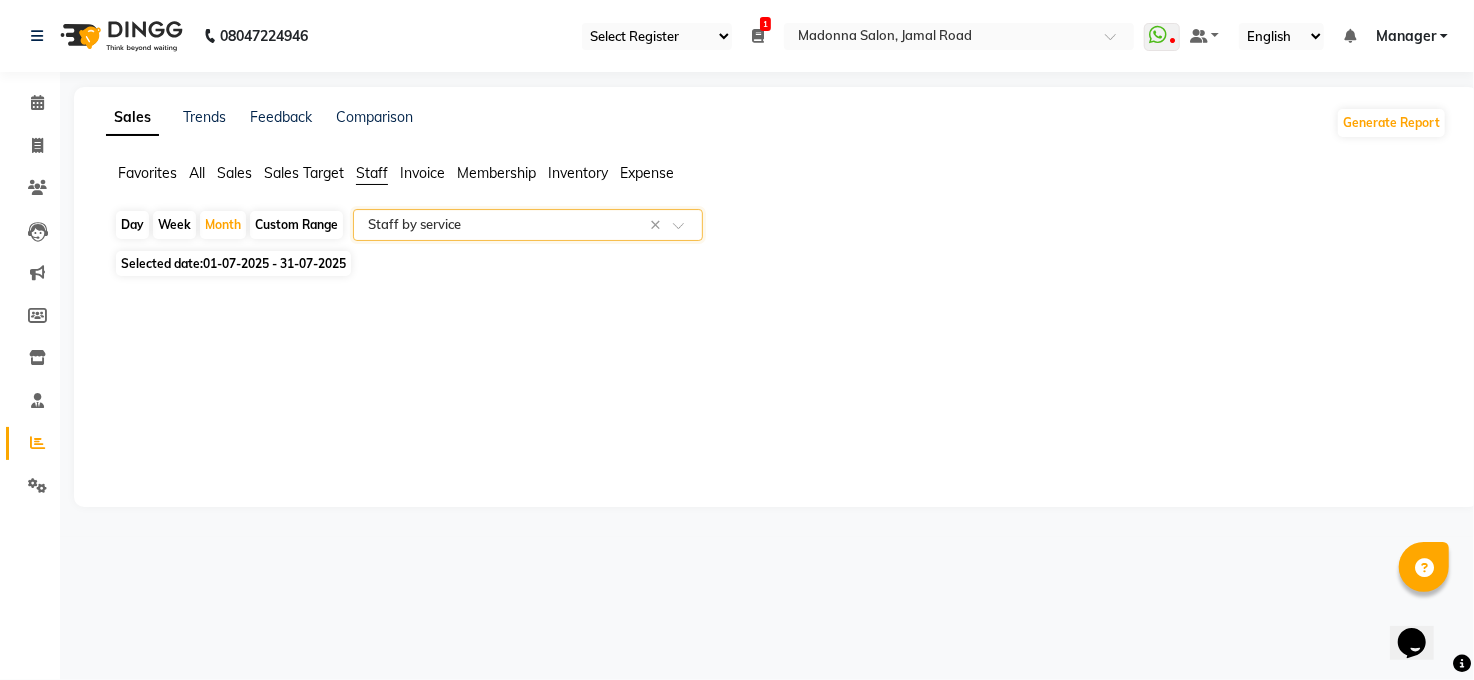 select on "full_report" 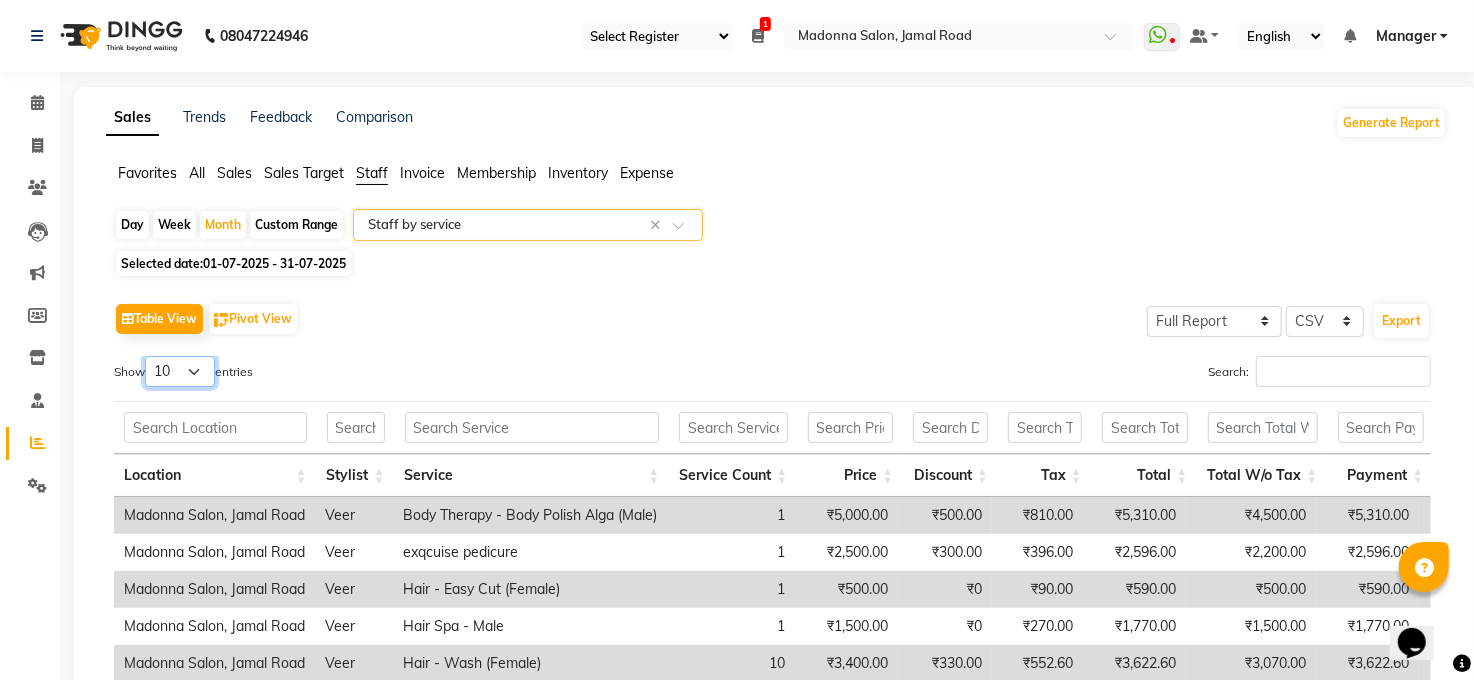 click on "10 25 50 100" at bounding box center [180, 371] 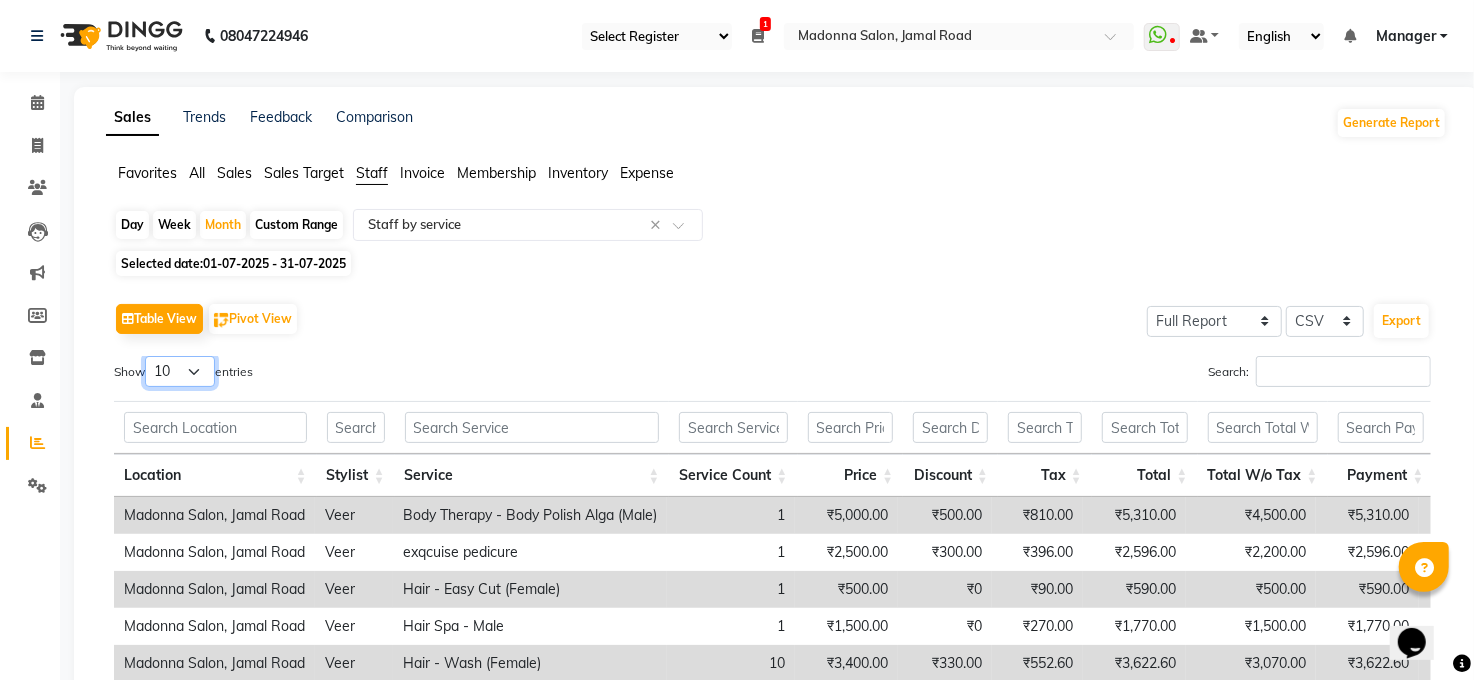 select on "100" 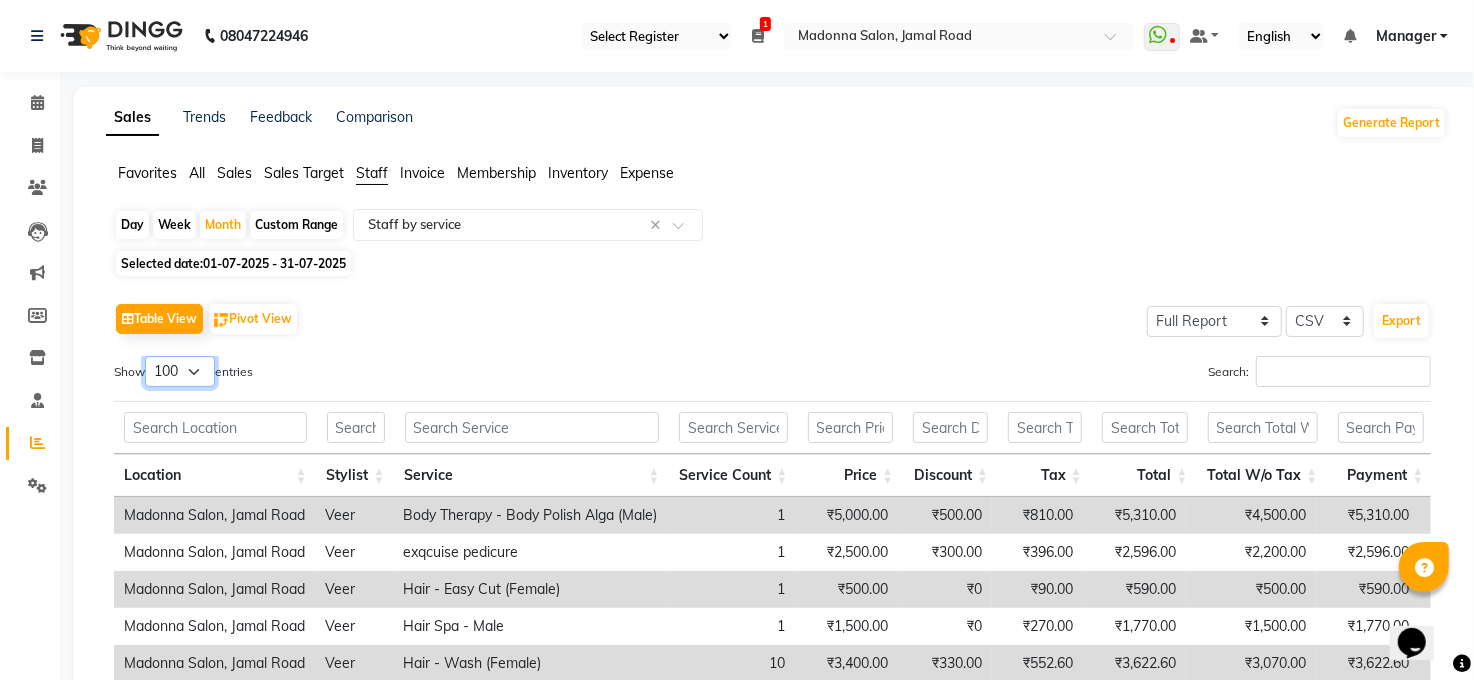 click on "10 25 50 100" at bounding box center [180, 371] 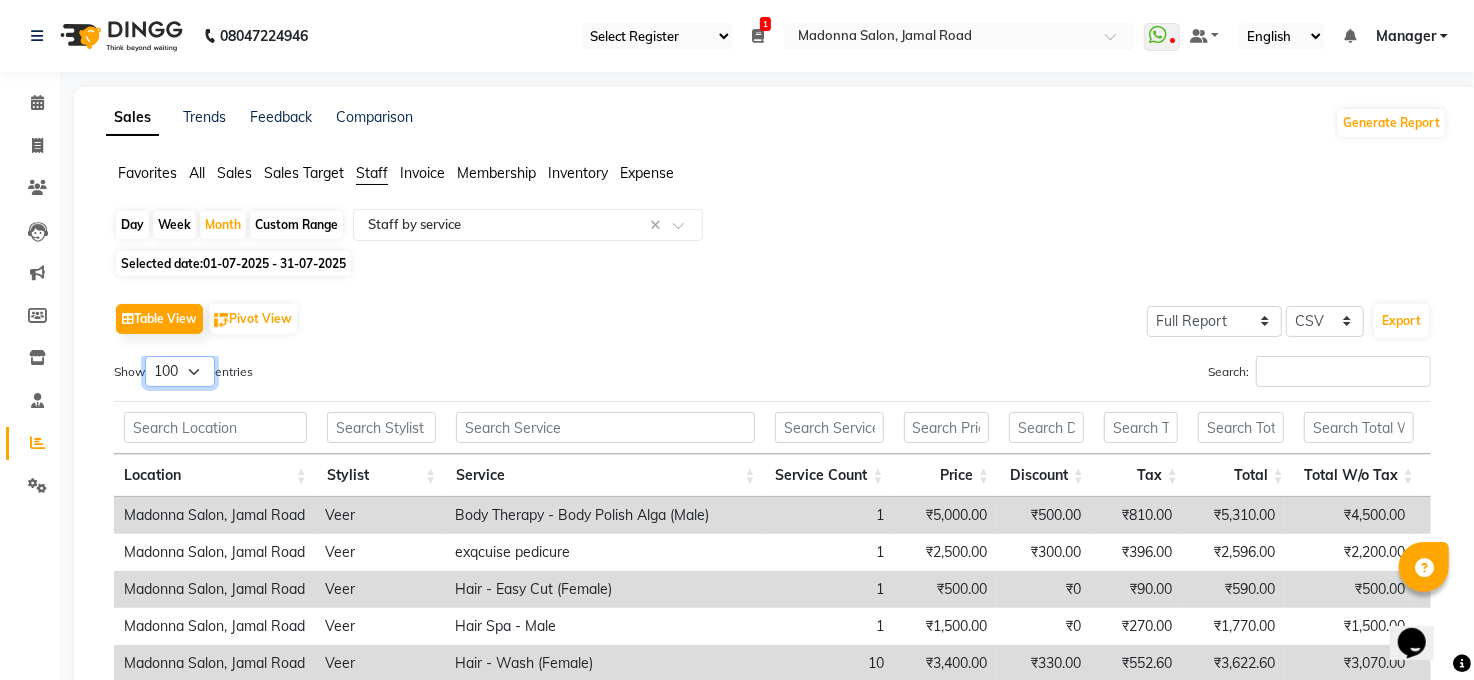 scroll, scrollTop: 355, scrollLeft: 0, axis: vertical 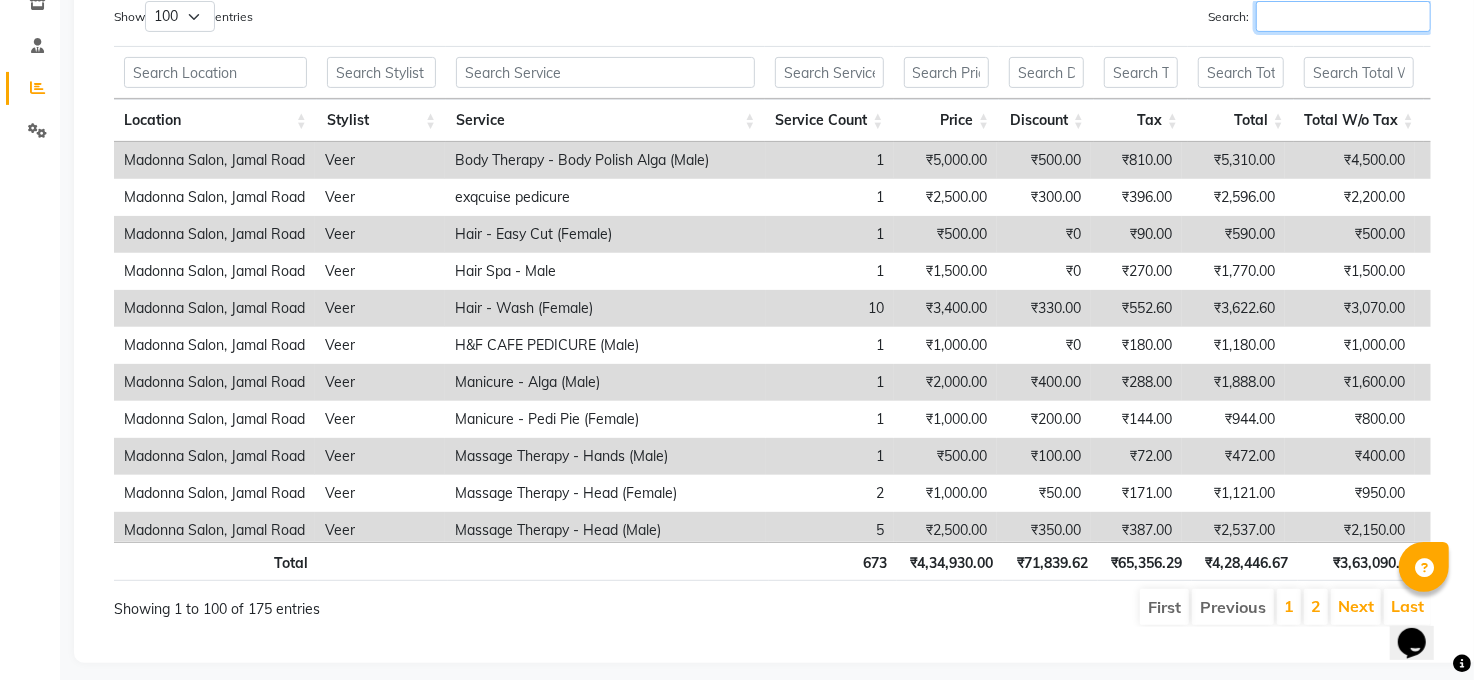 click on "Search:" at bounding box center [1343, 16] 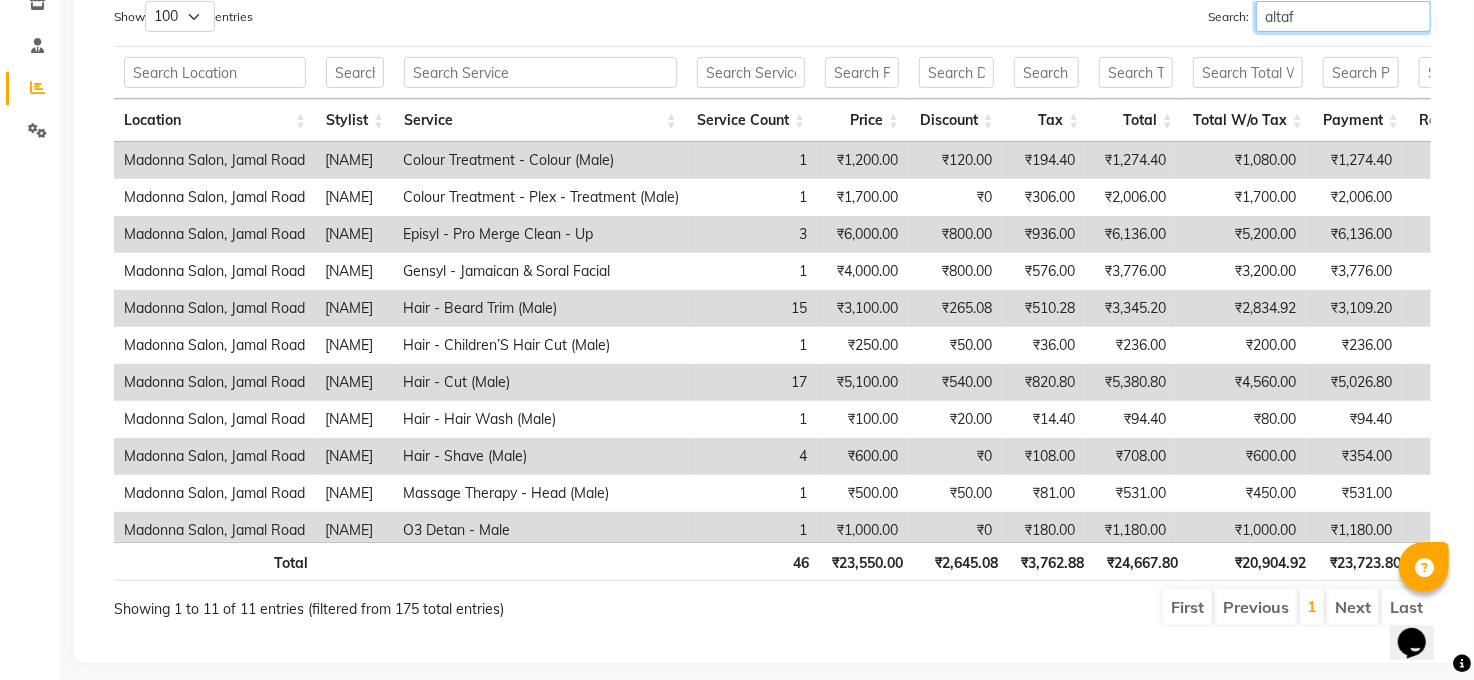 scroll, scrollTop: 26, scrollLeft: 0, axis: vertical 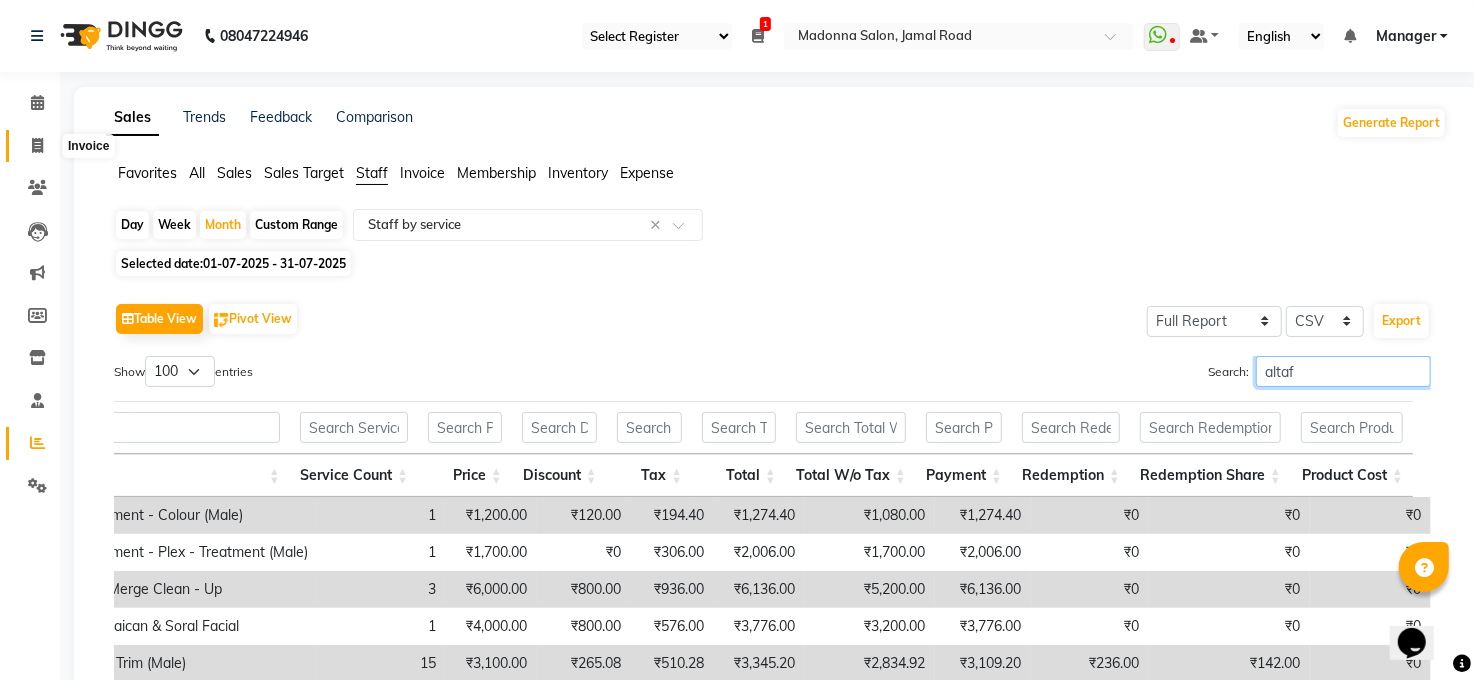 type on "altaf" 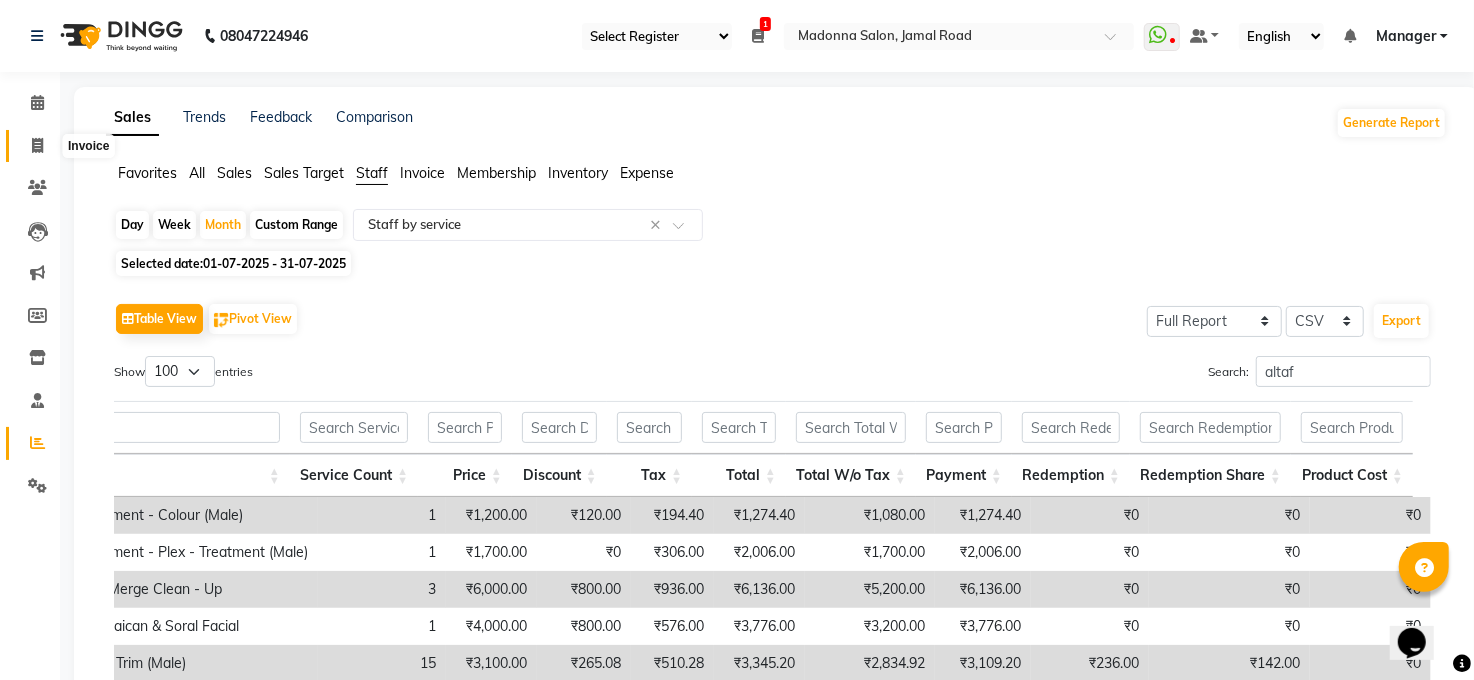 click 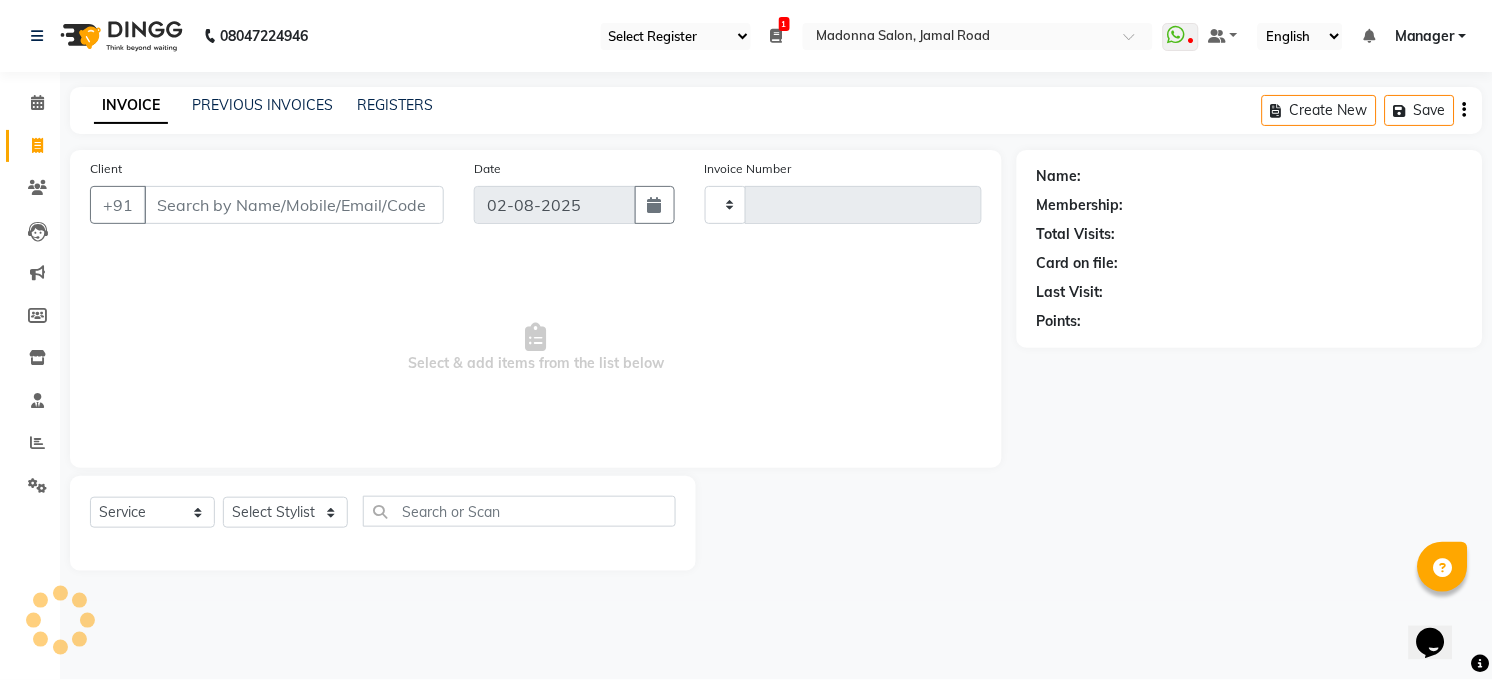 type on "2900" 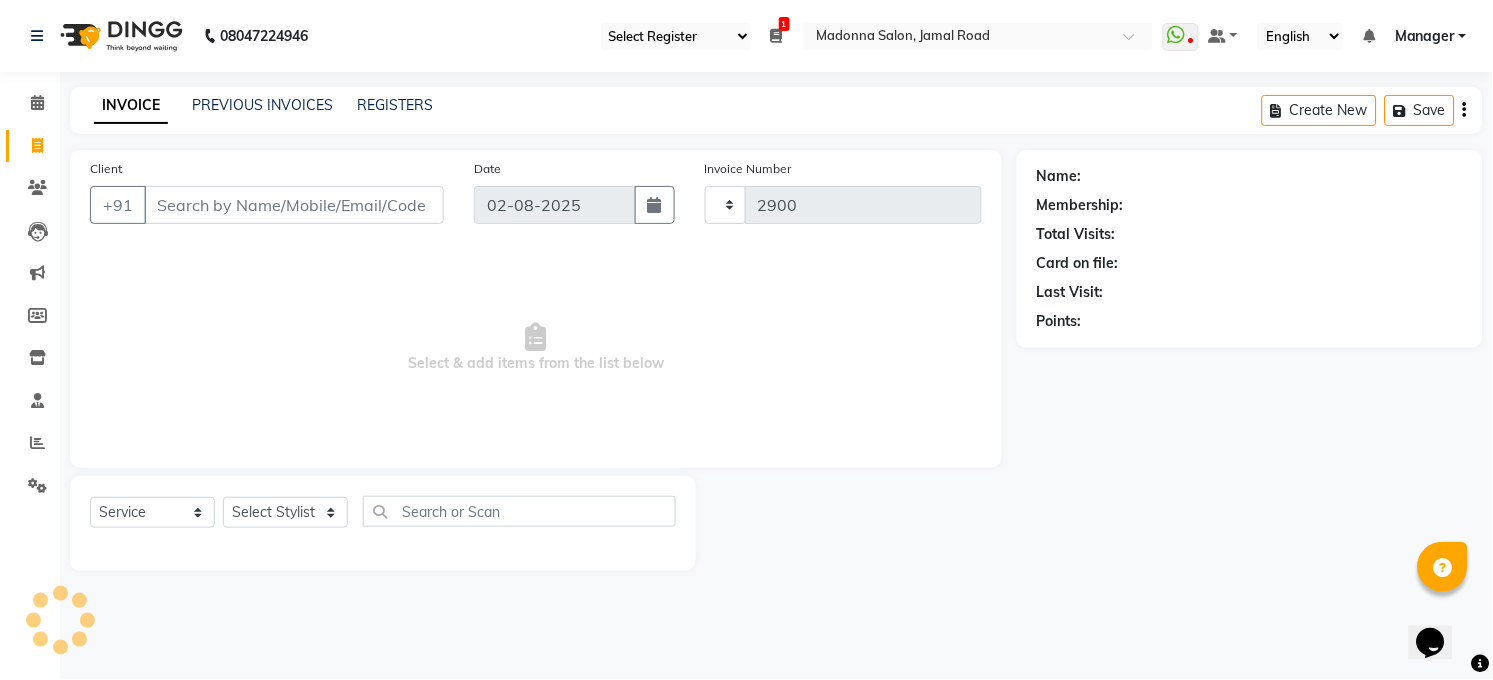 select on "5748" 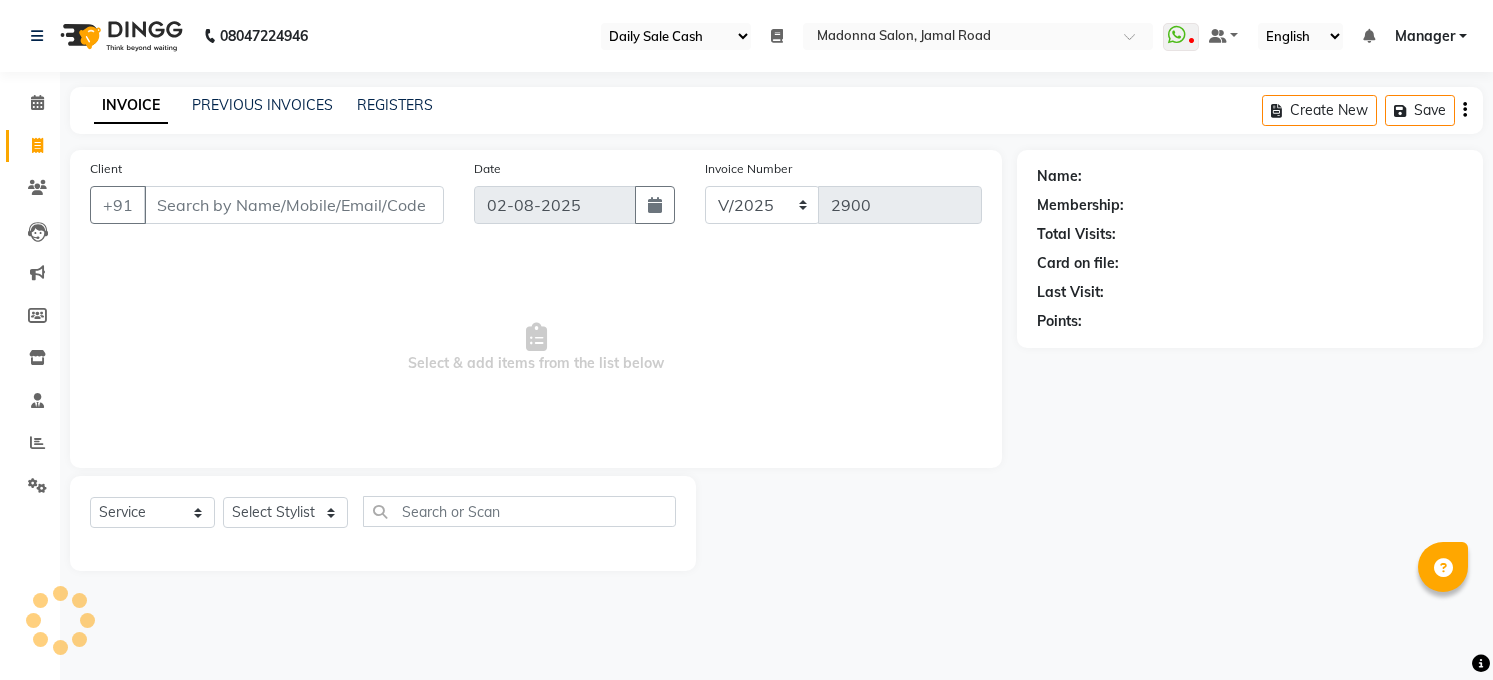 select on "35" 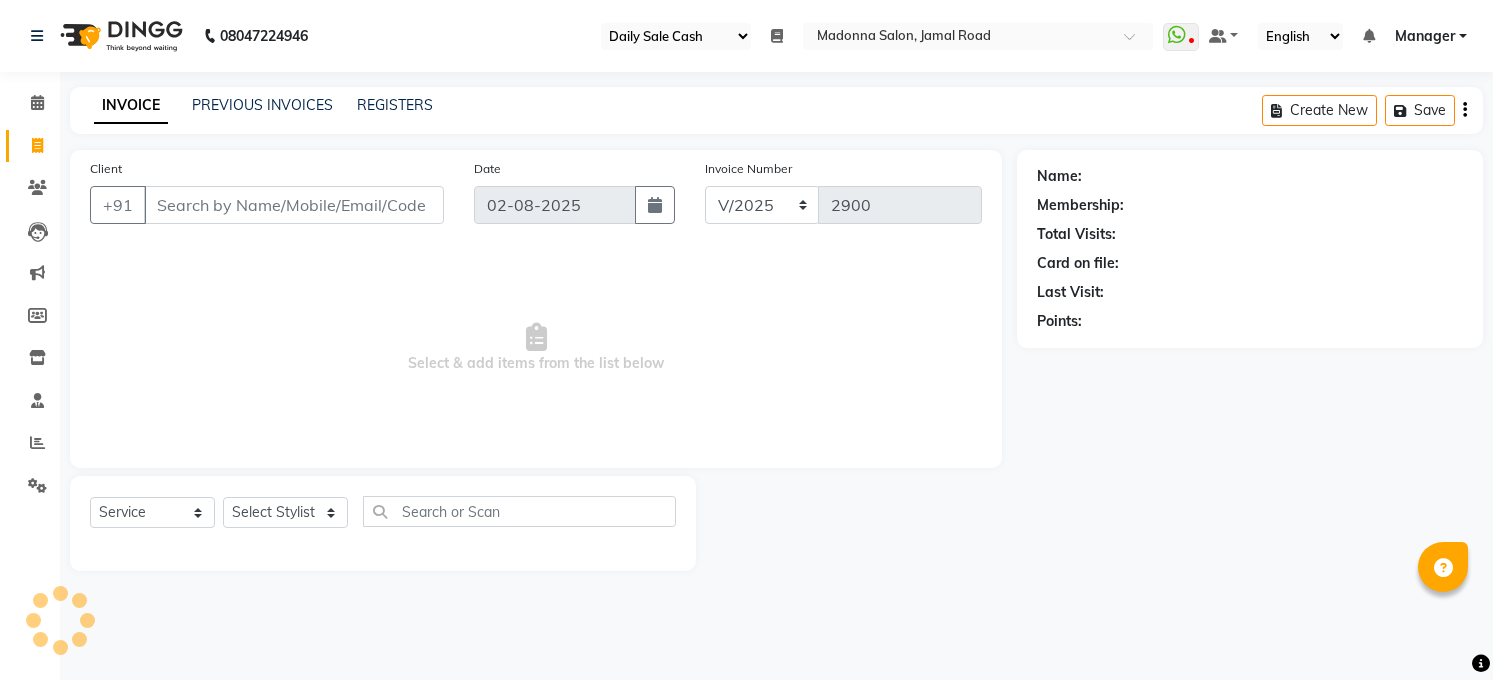 scroll, scrollTop: 0, scrollLeft: 0, axis: both 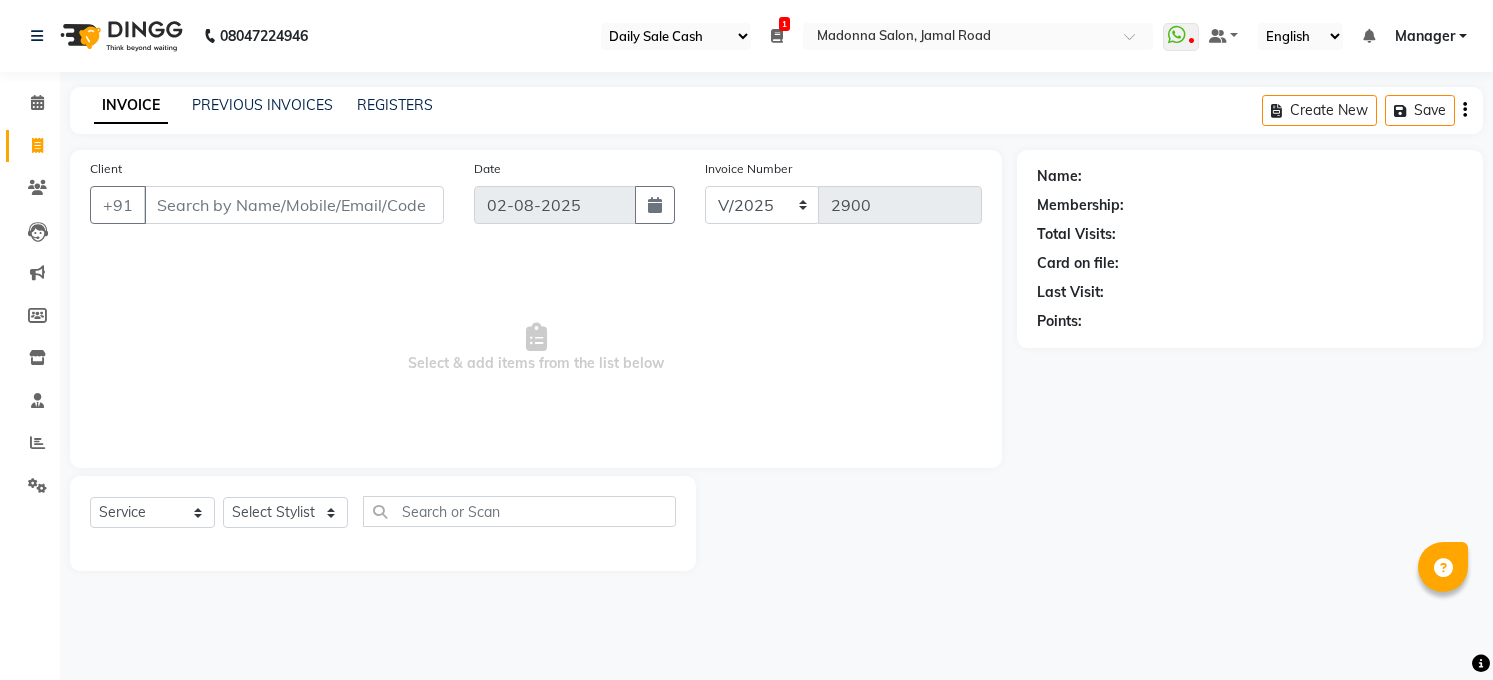 select on "35" 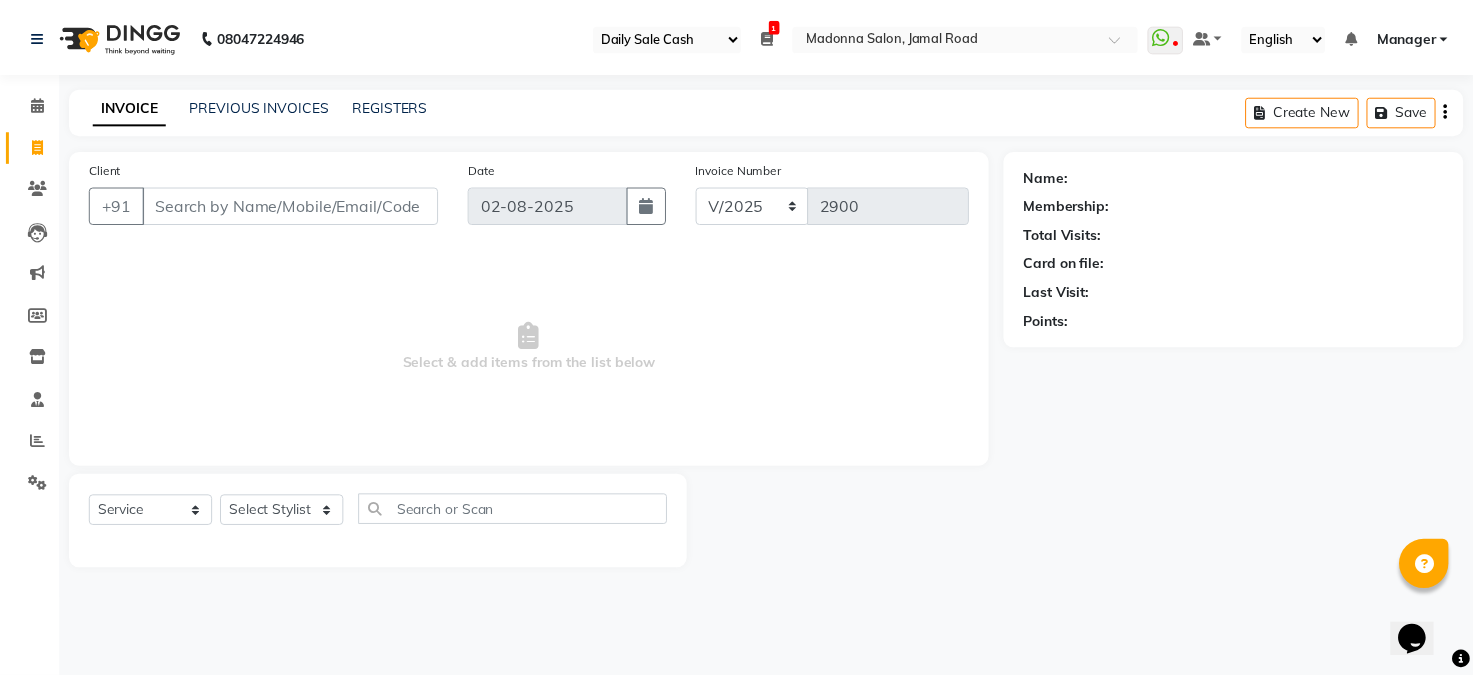 scroll, scrollTop: 0, scrollLeft: 0, axis: both 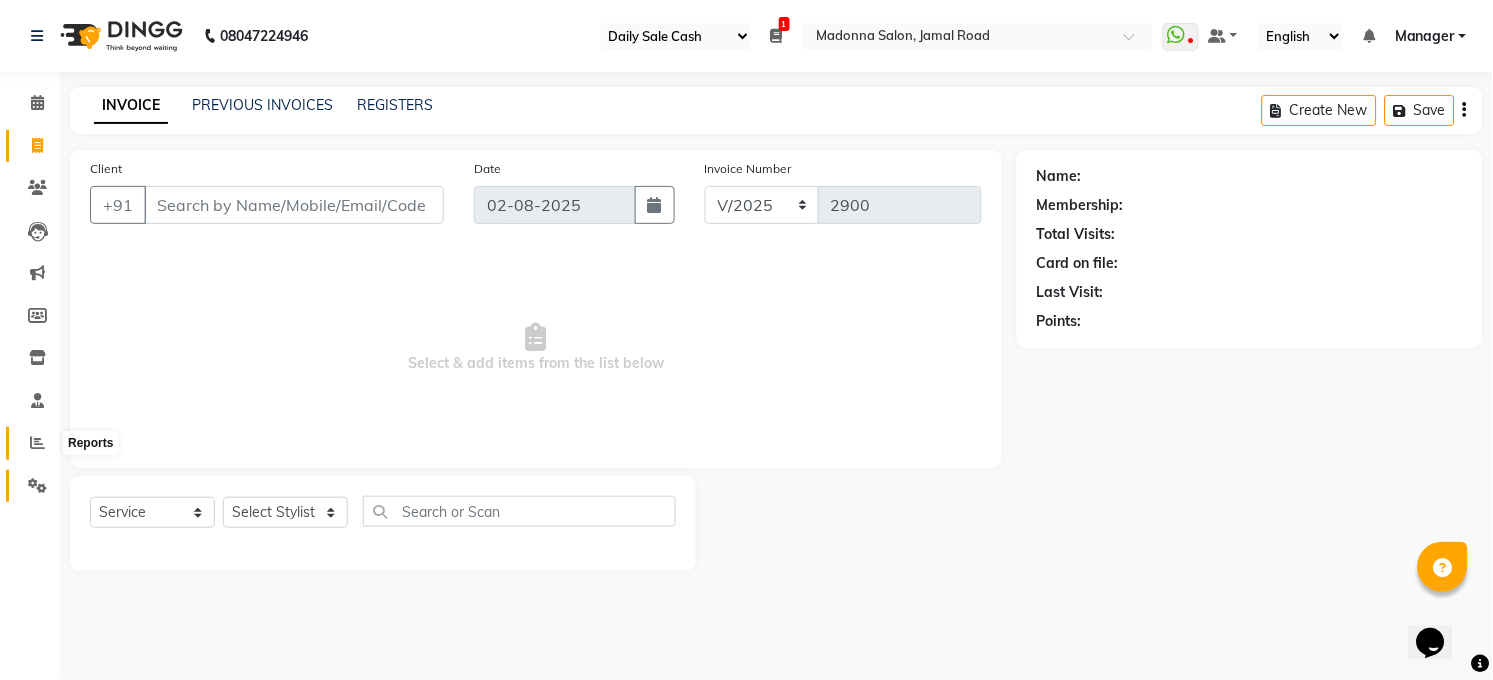 click 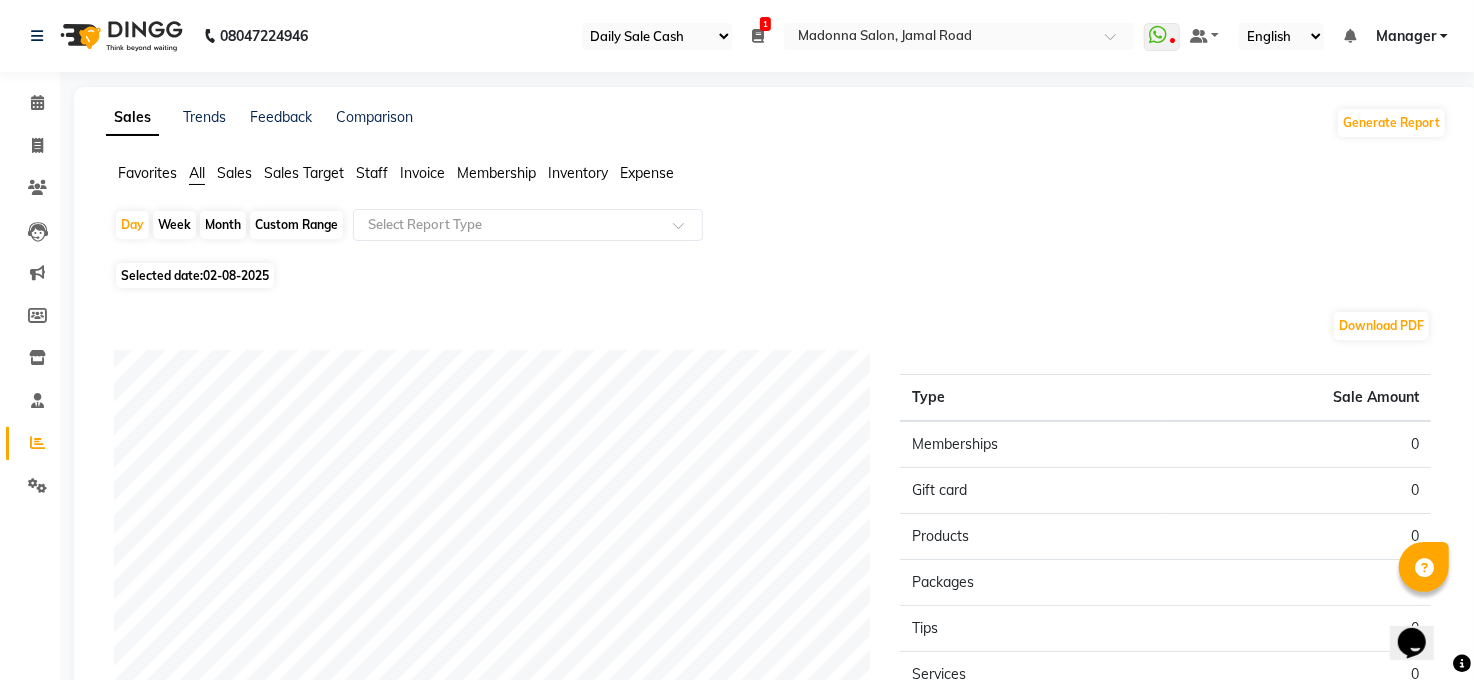 click on "Month" 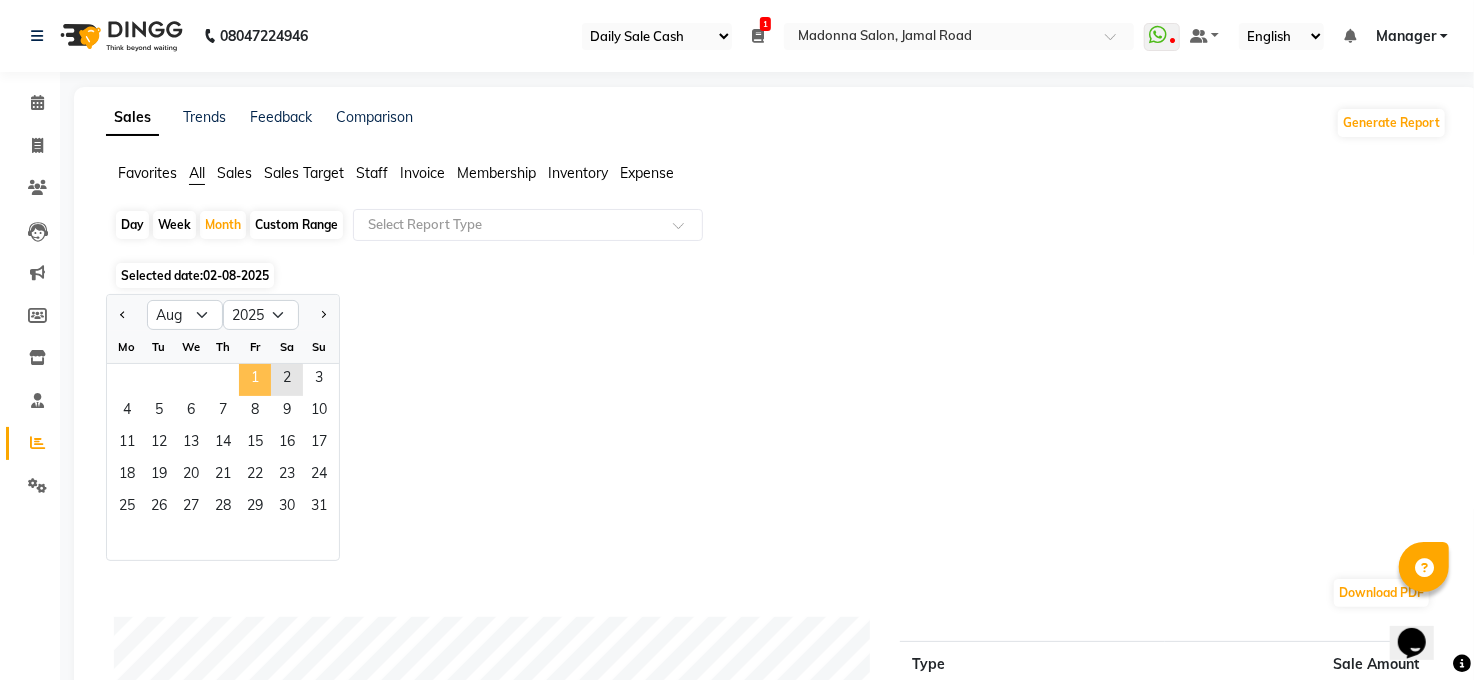 click on "1" 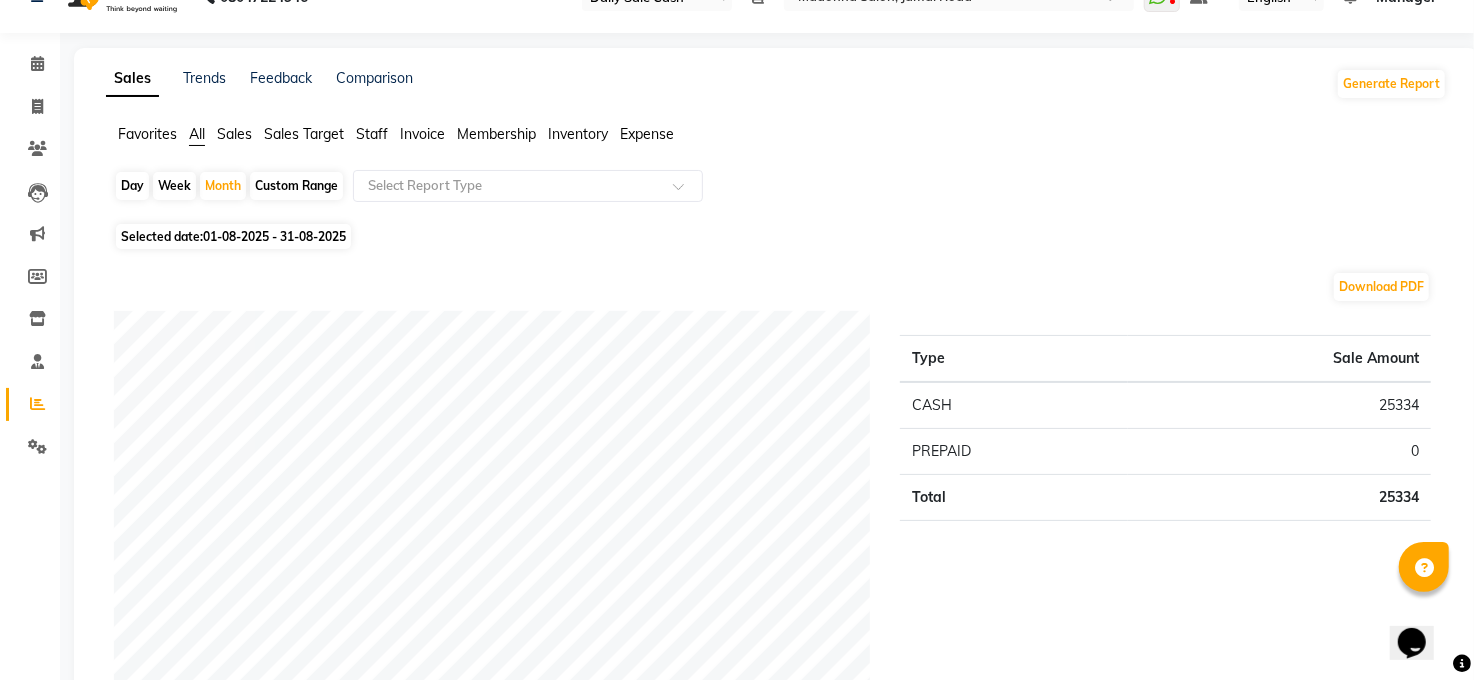 scroll, scrollTop: 0, scrollLeft: 0, axis: both 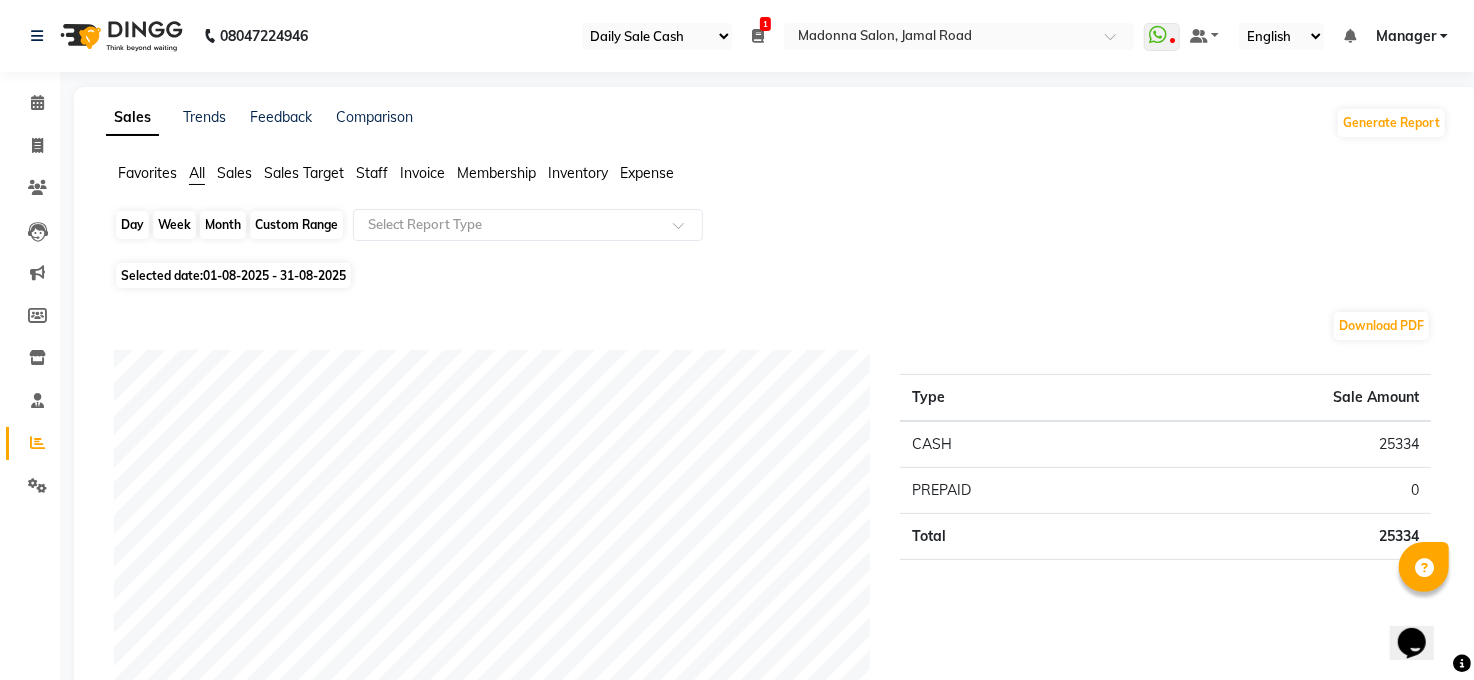 click on "Month" 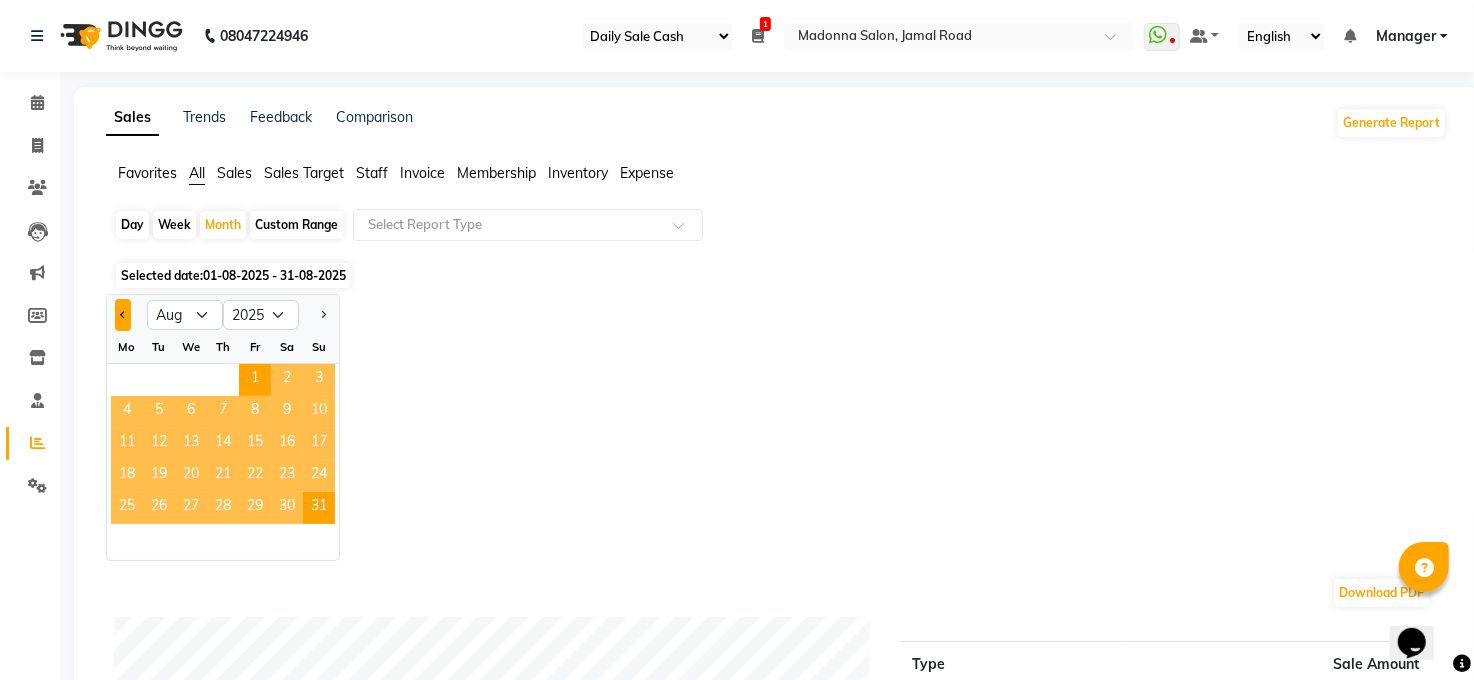click 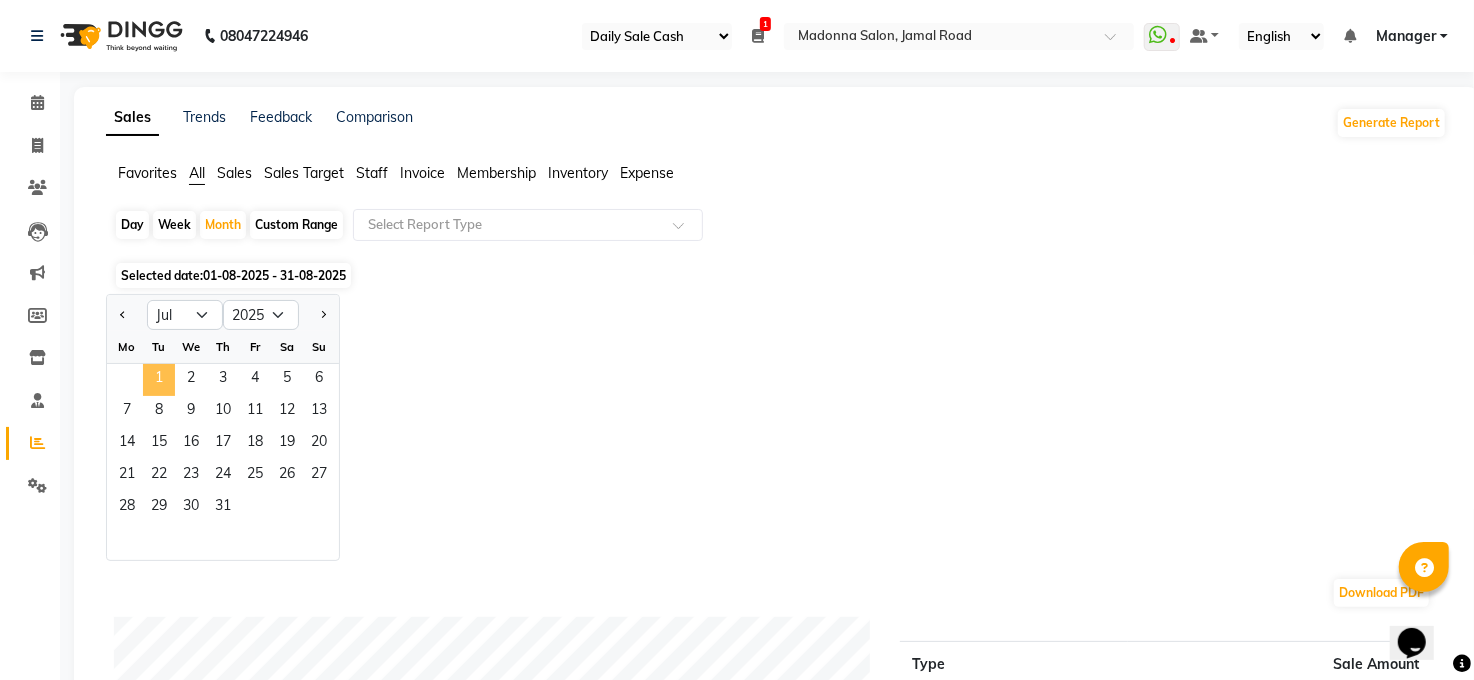 click on "1" 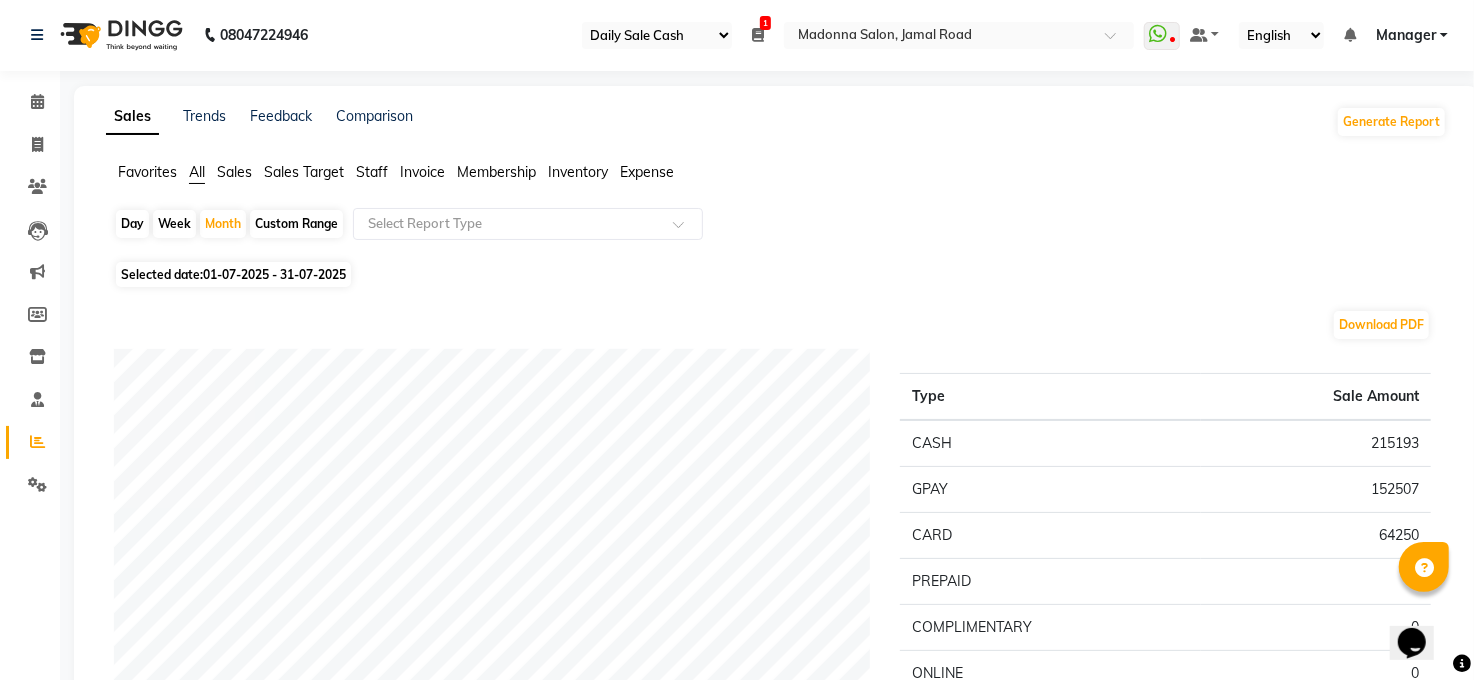 scroll, scrollTop: 0, scrollLeft: 0, axis: both 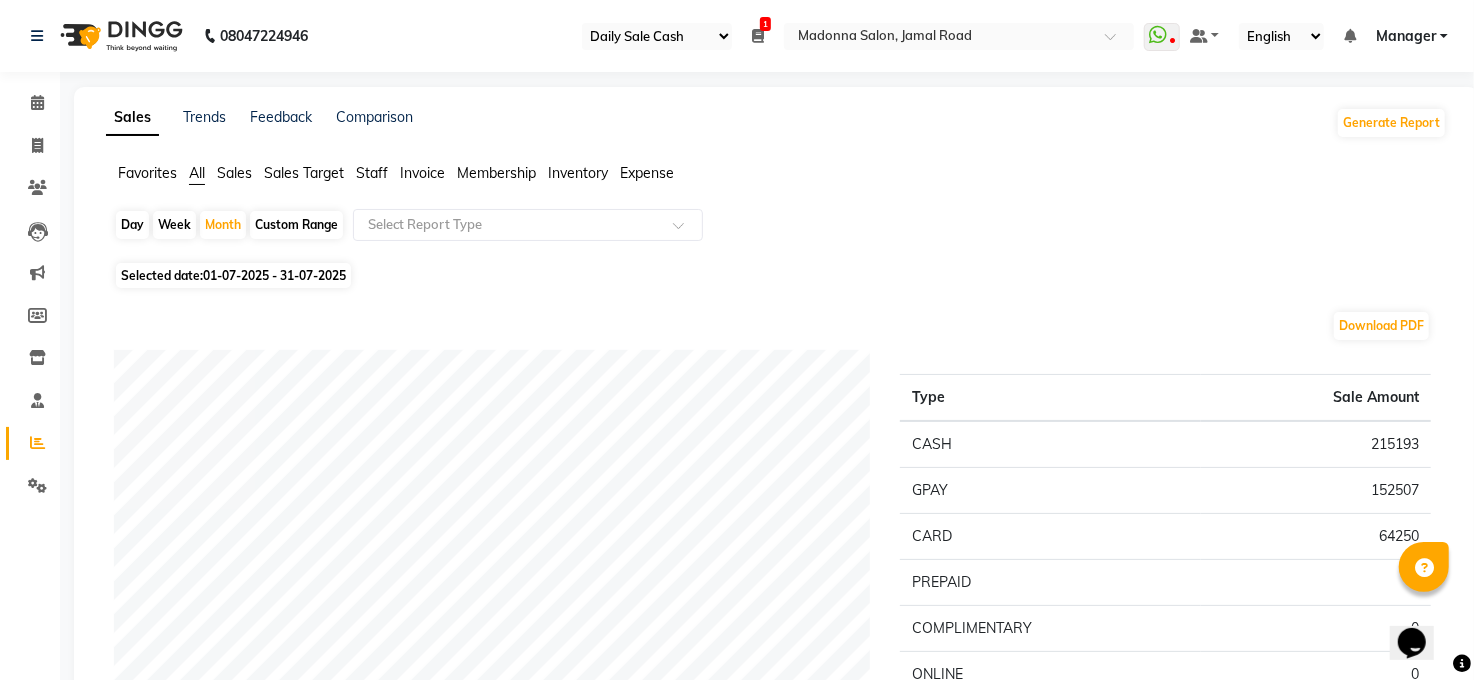 click on "Staff" 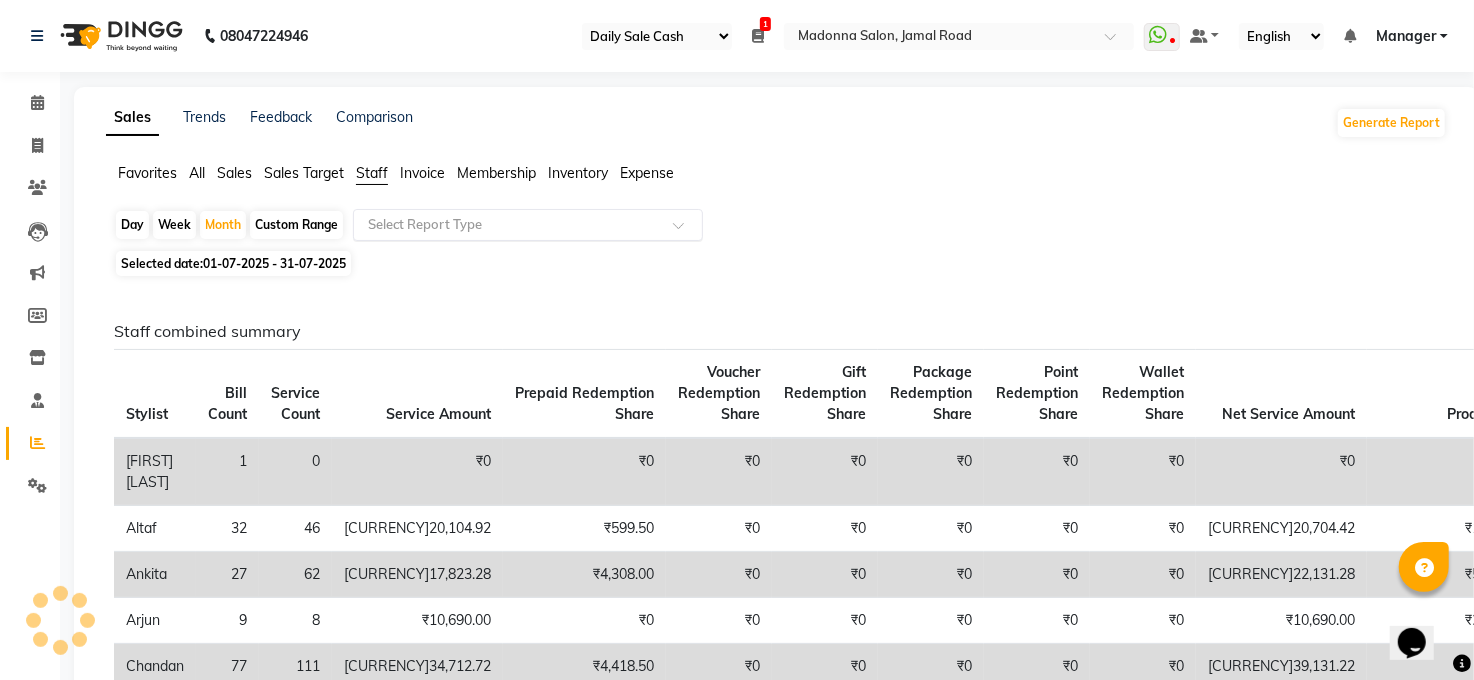 click 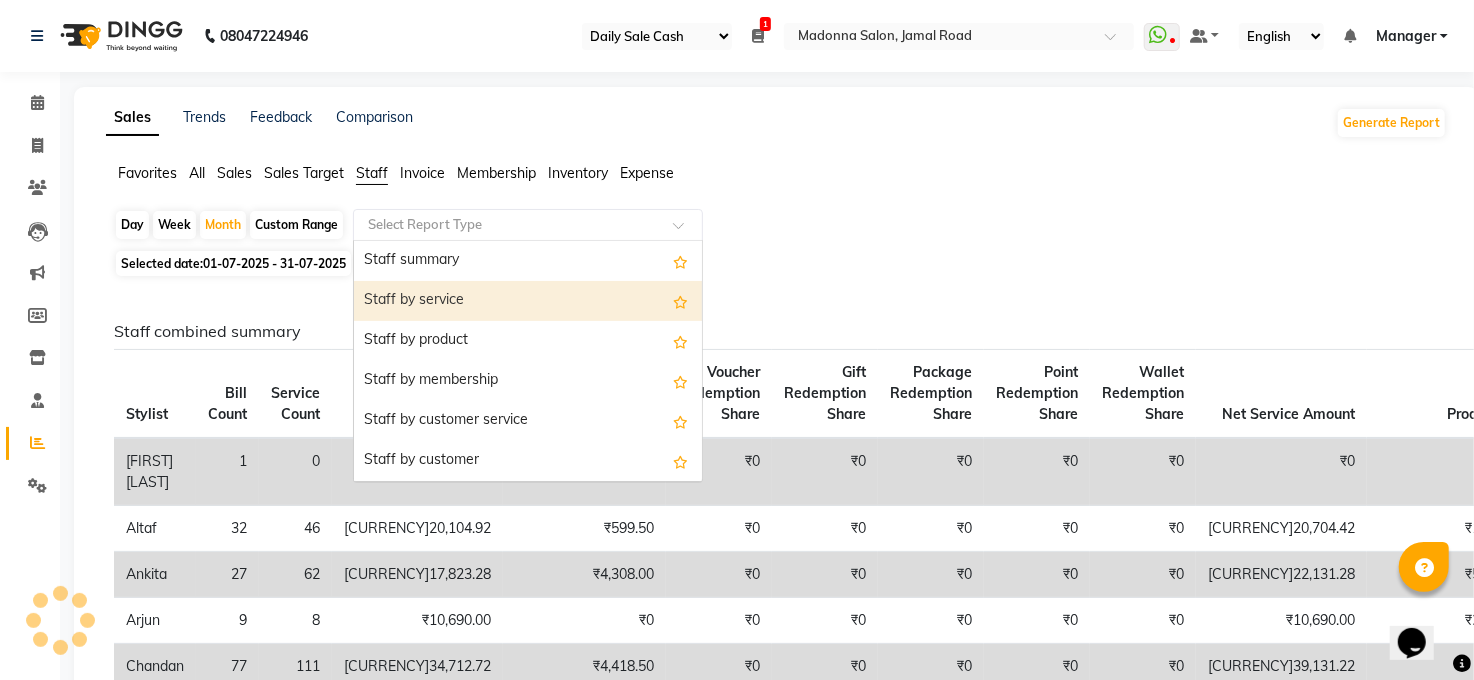 click on "Staff by service" at bounding box center (528, 301) 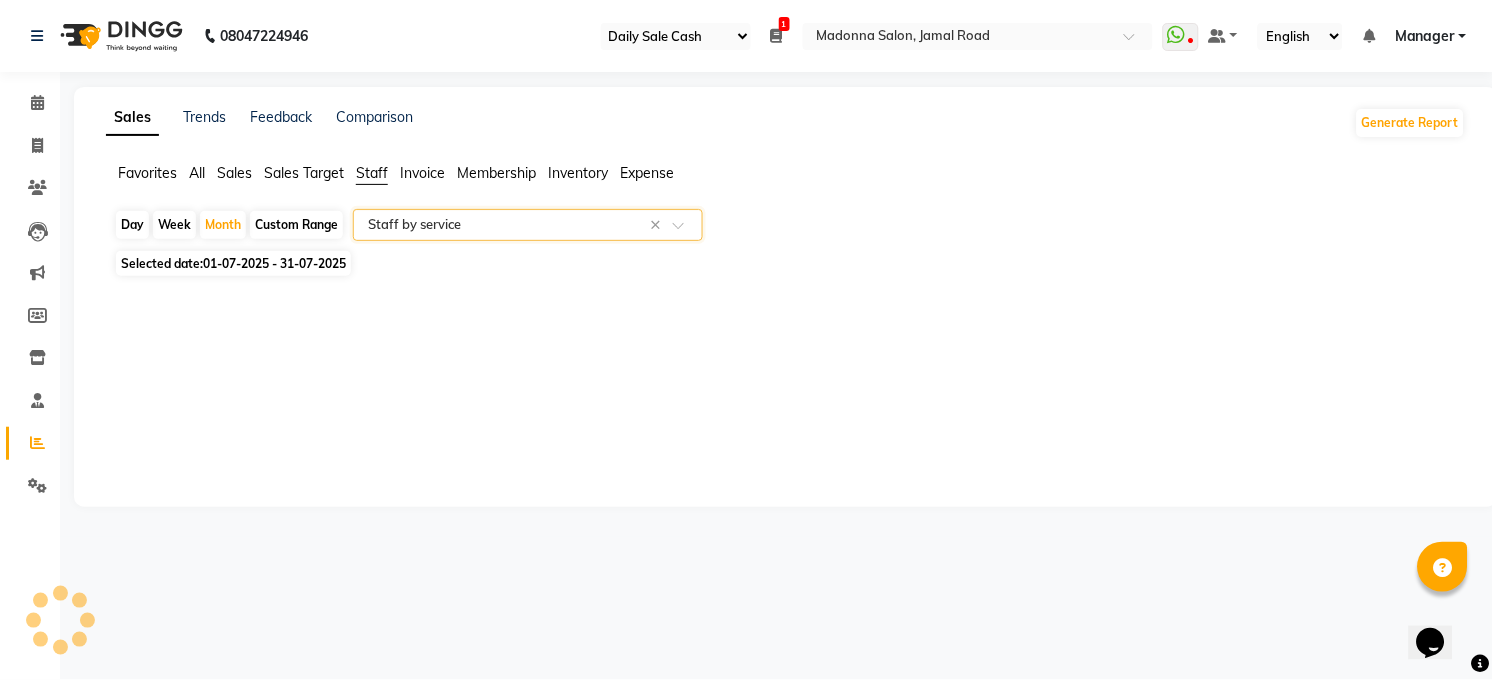 select on "full_report" 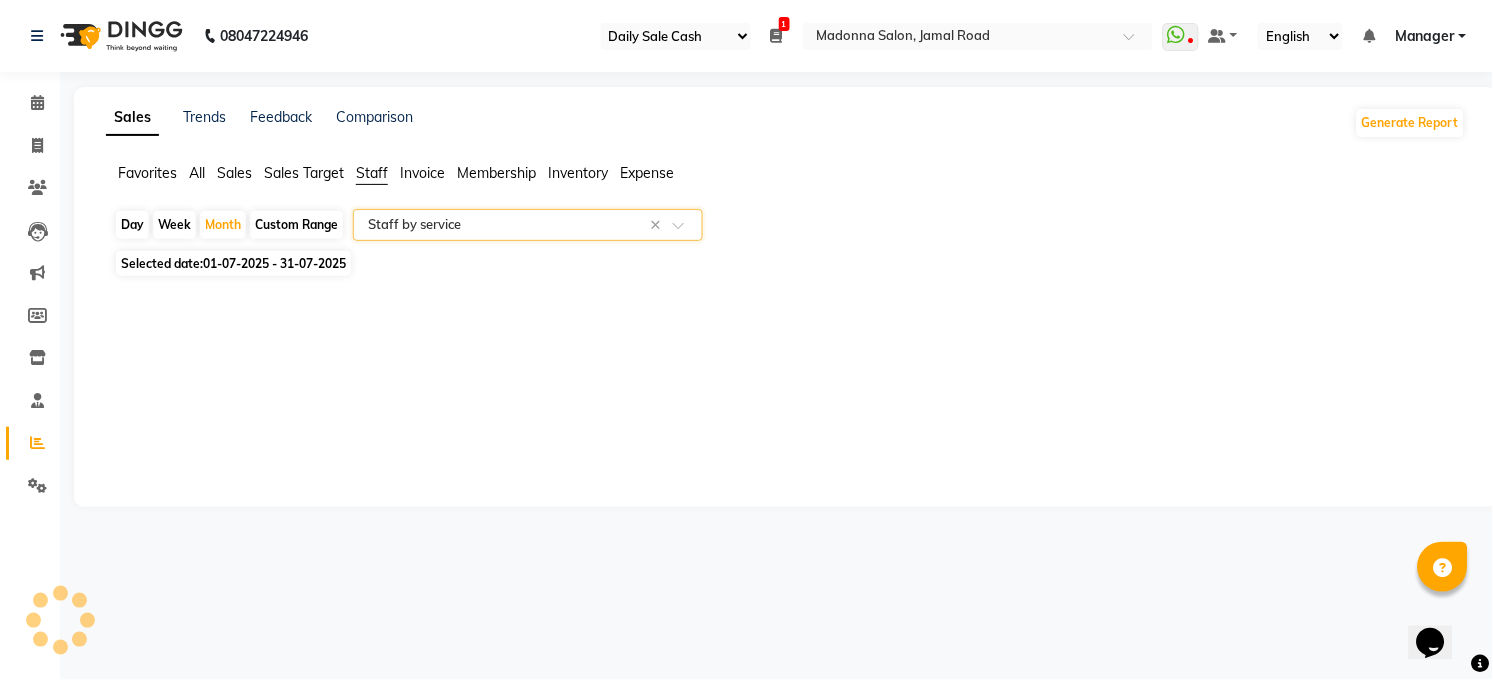 select on "csv" 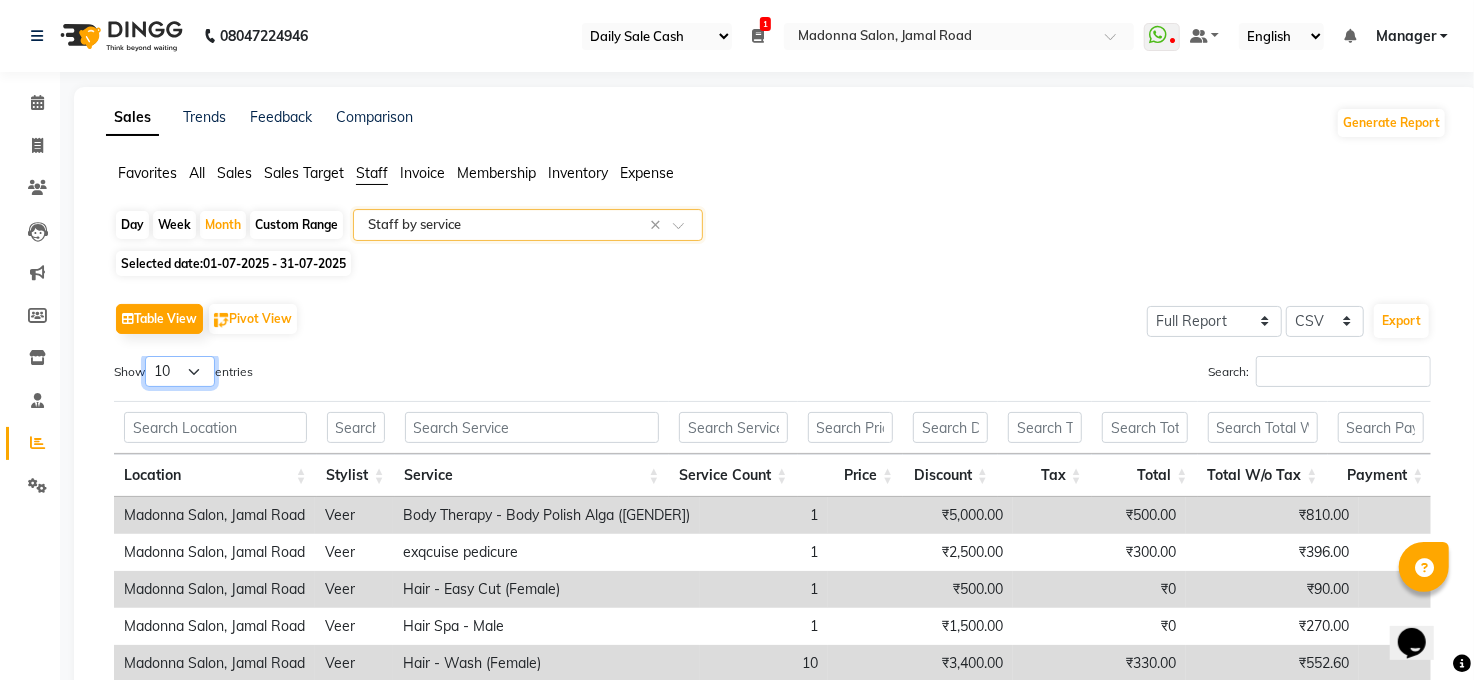 click on "10 25 50 100" at bounding box center (180, 371) 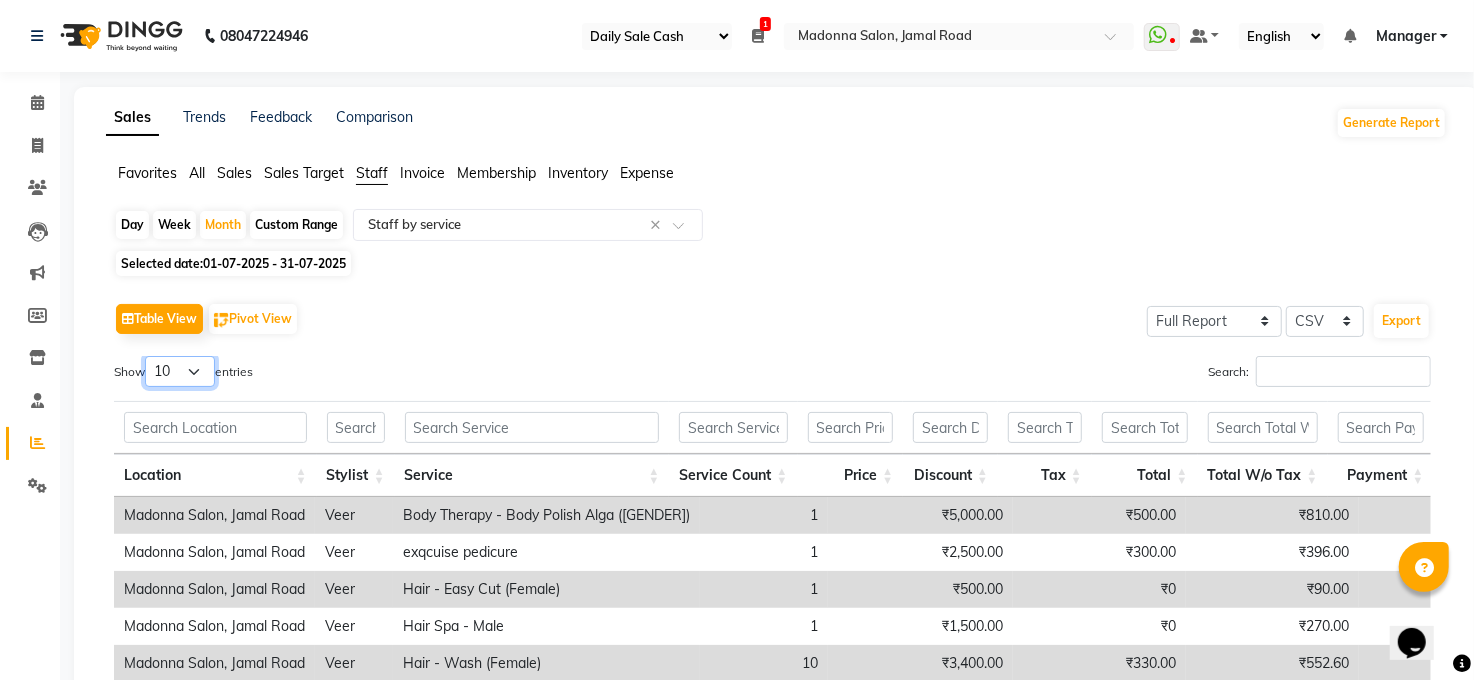 select on "100" 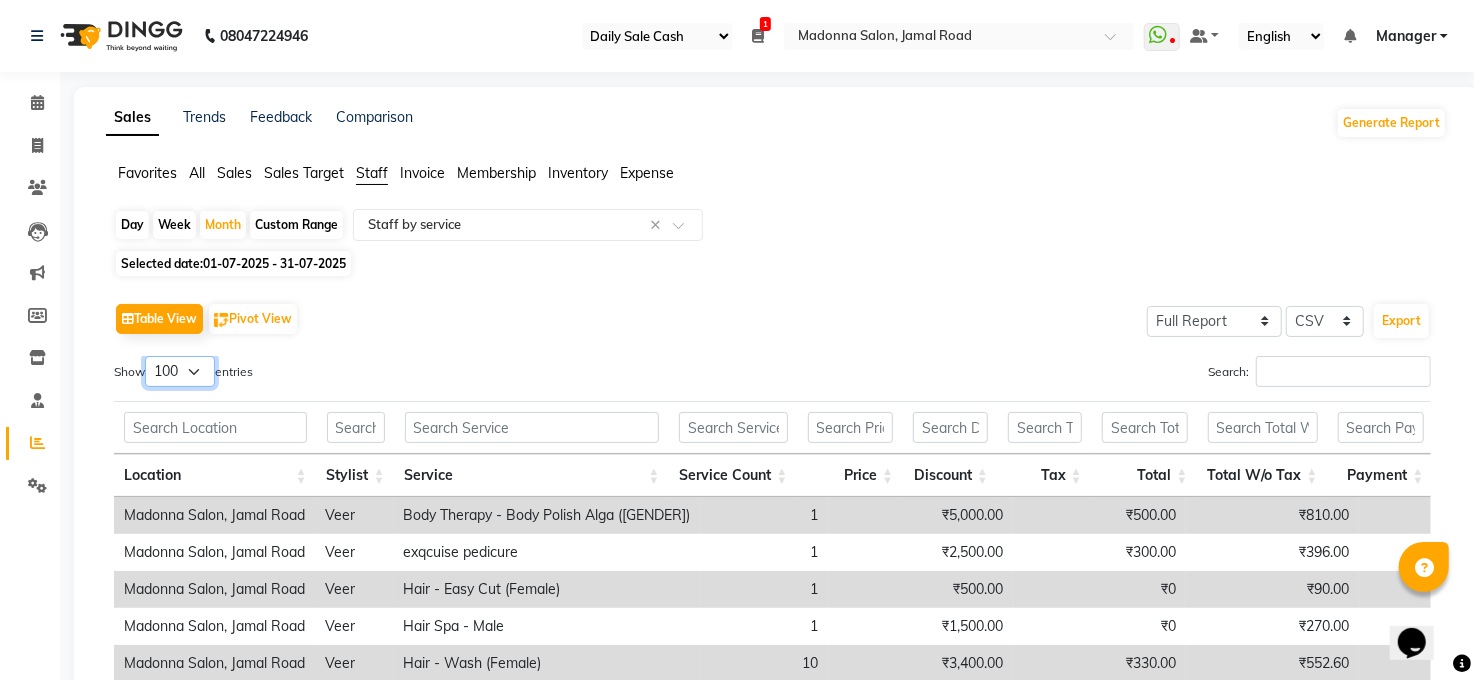 click on "10 25 50 100" at bounding box center (180, 371) 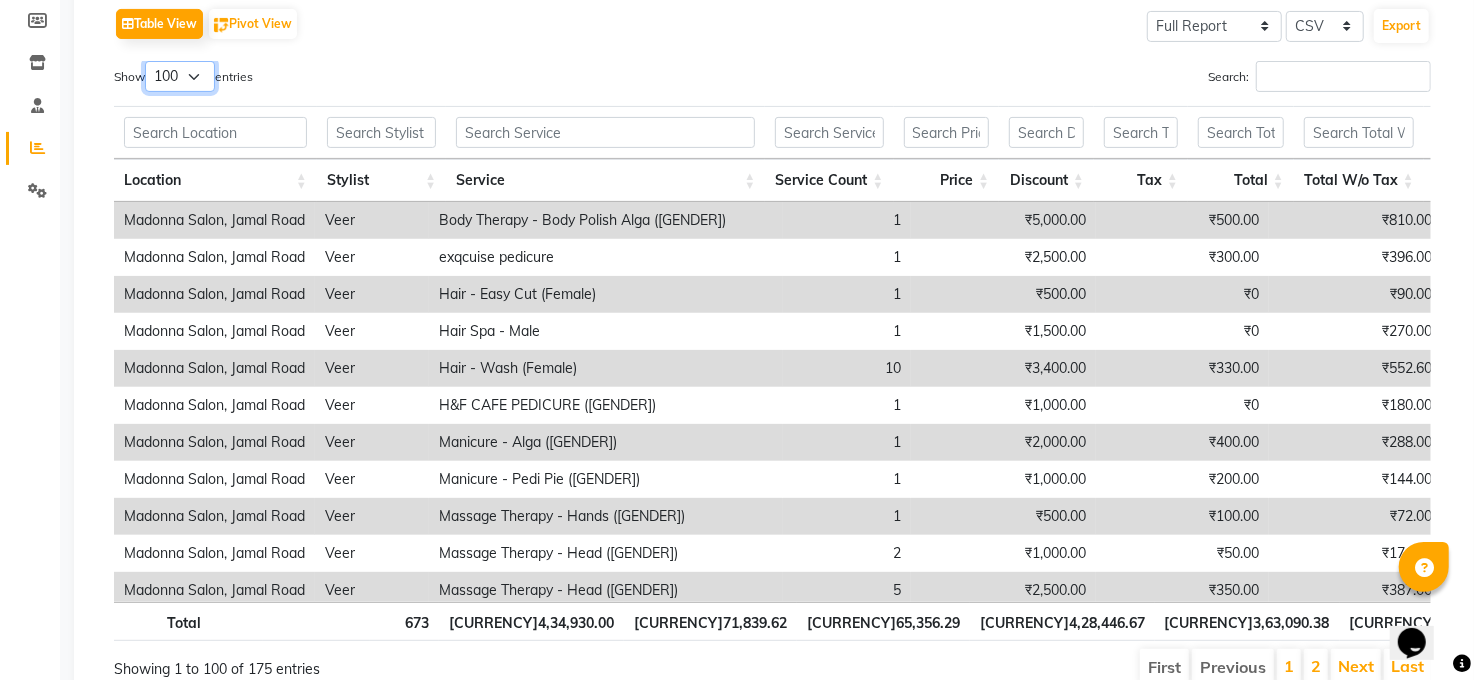 scroll, scrollTop: 311, scrollLeft: 0, axis: vertical 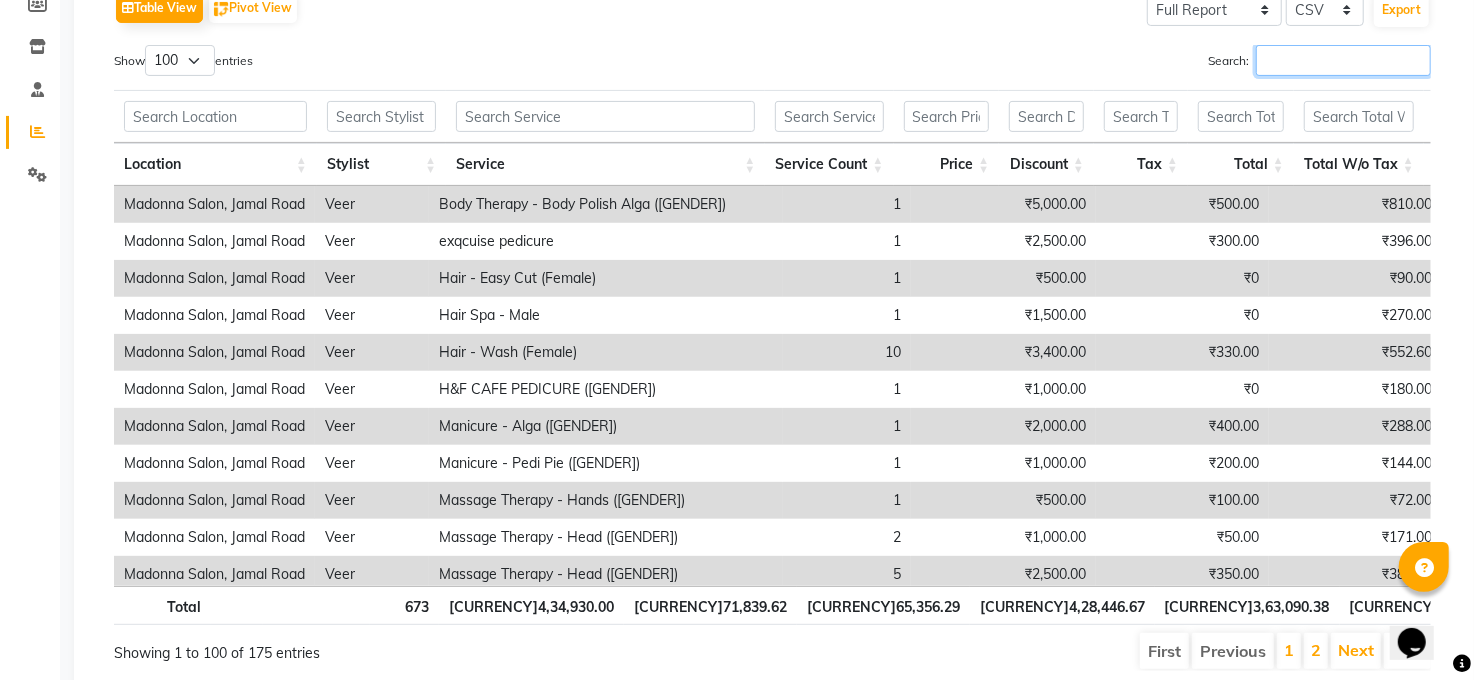 click on "Search:" at bounding box center (1343, 60) 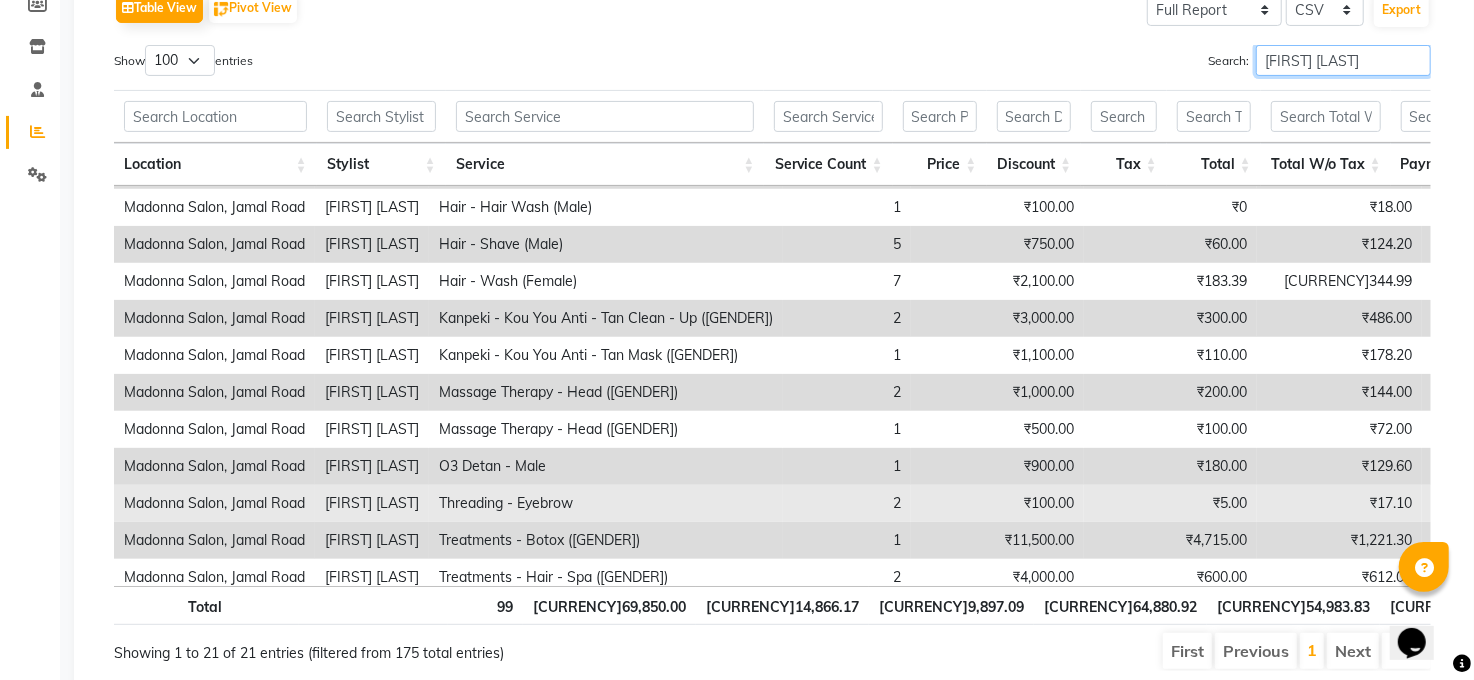 scroll, scrollTop: 355, scrollLeft: 0, axis: vertical 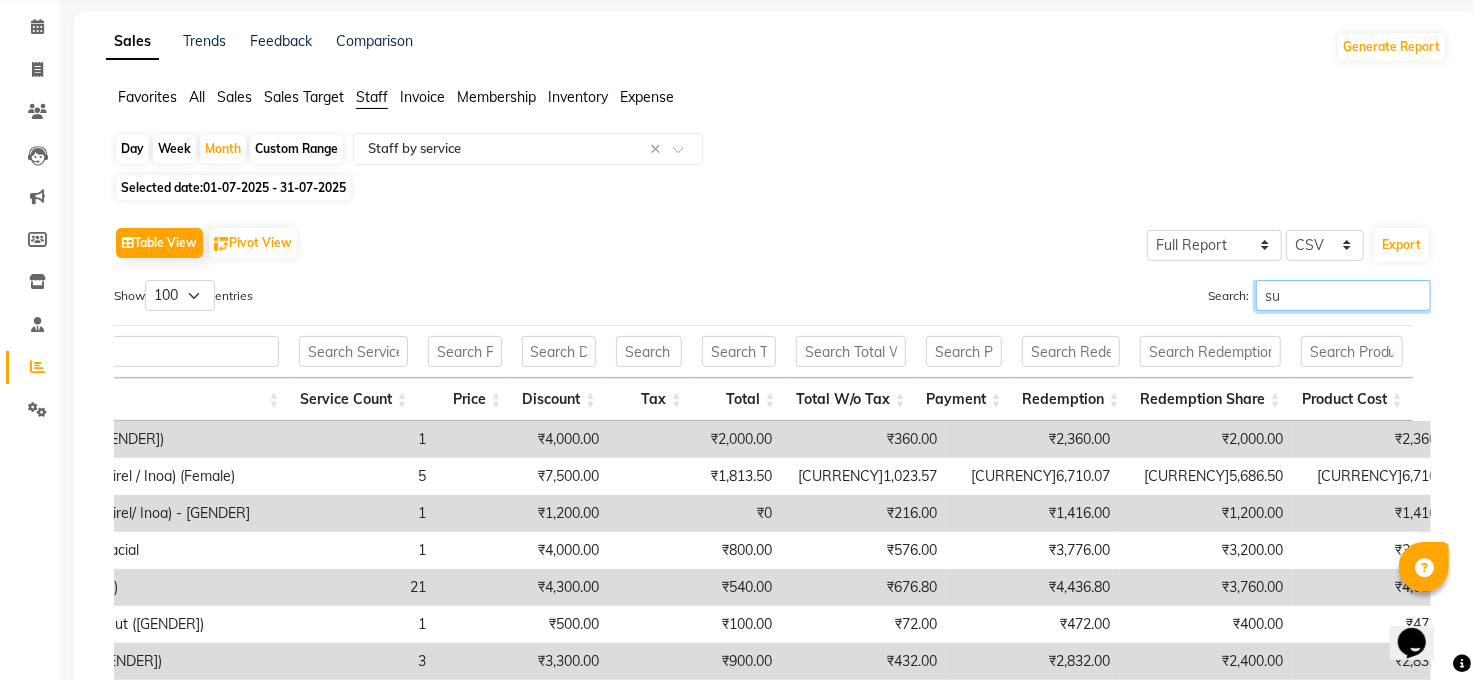 type on "s" 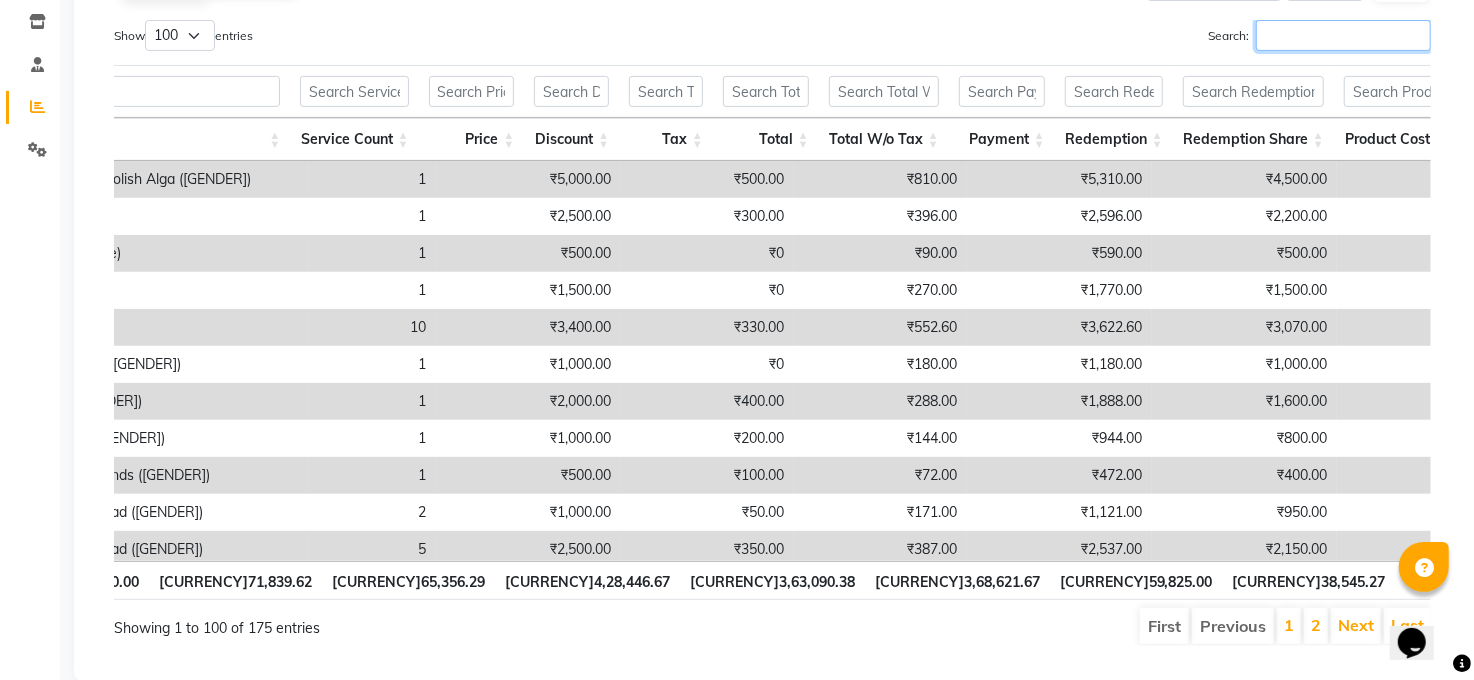 scroll, scrollTop: 343, scrollLeft: 0, axis: vertical 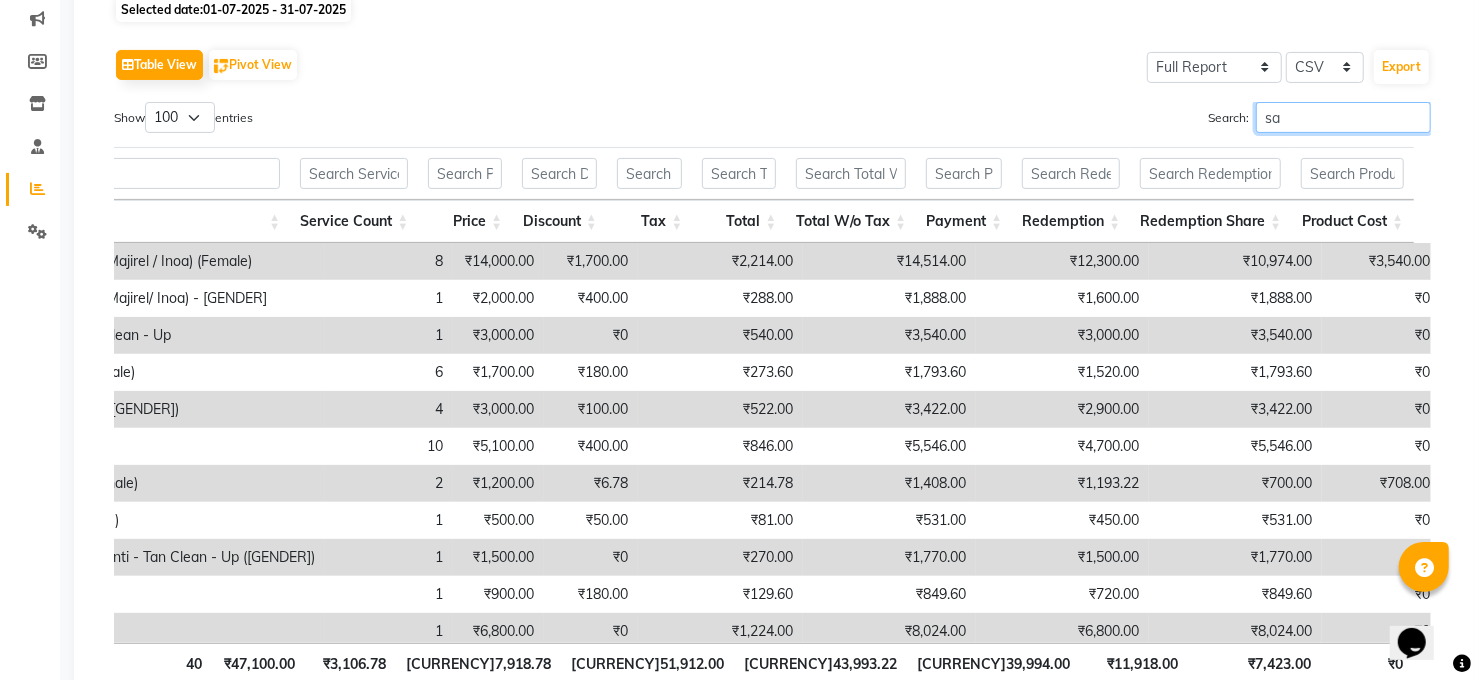 type on "s" 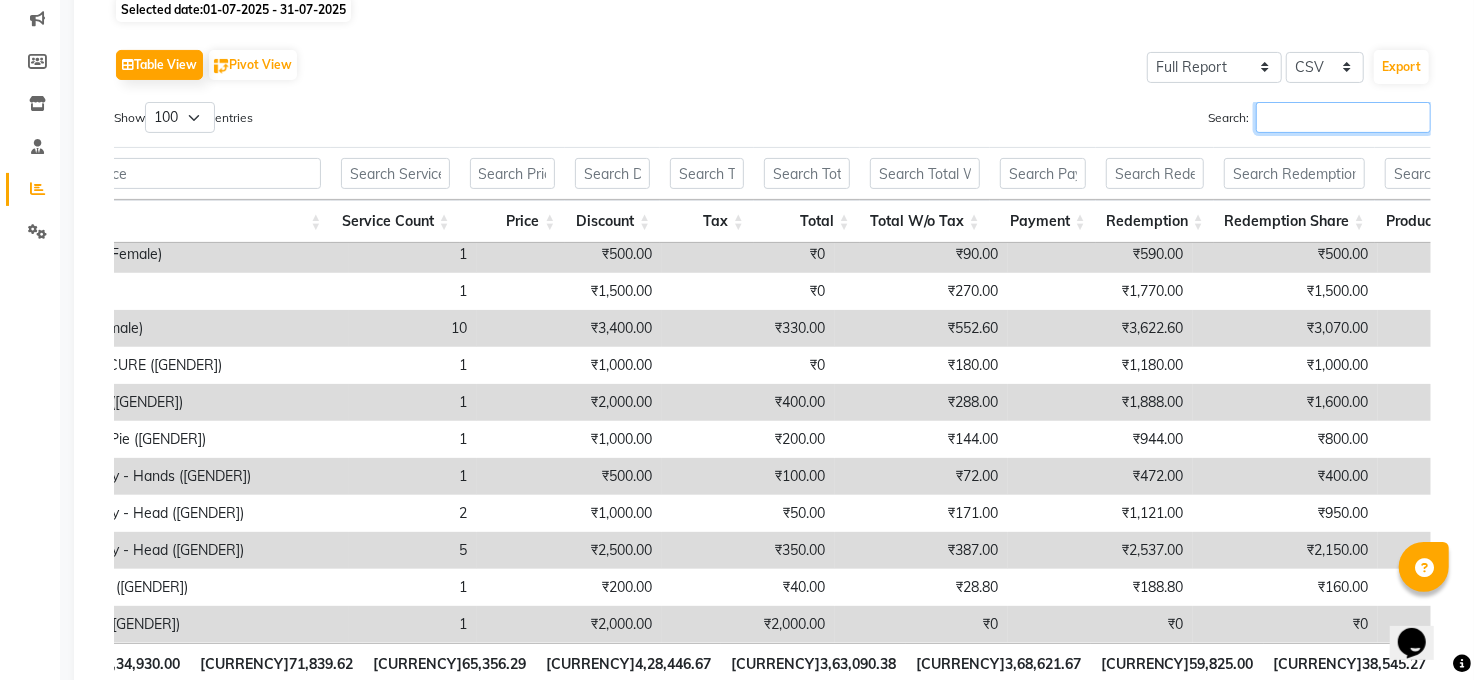 scroll, scrollTop: 88, scrollLeft: 434, axis: both 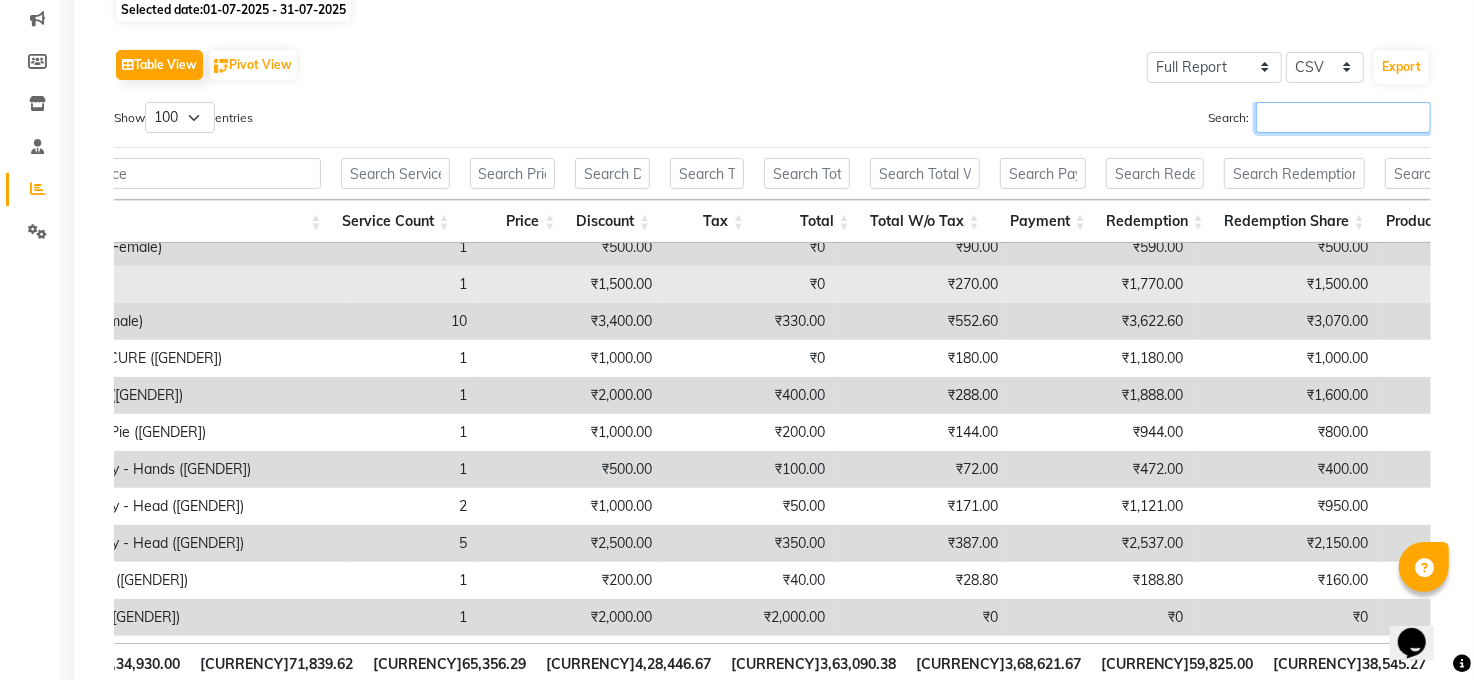 type on "r" 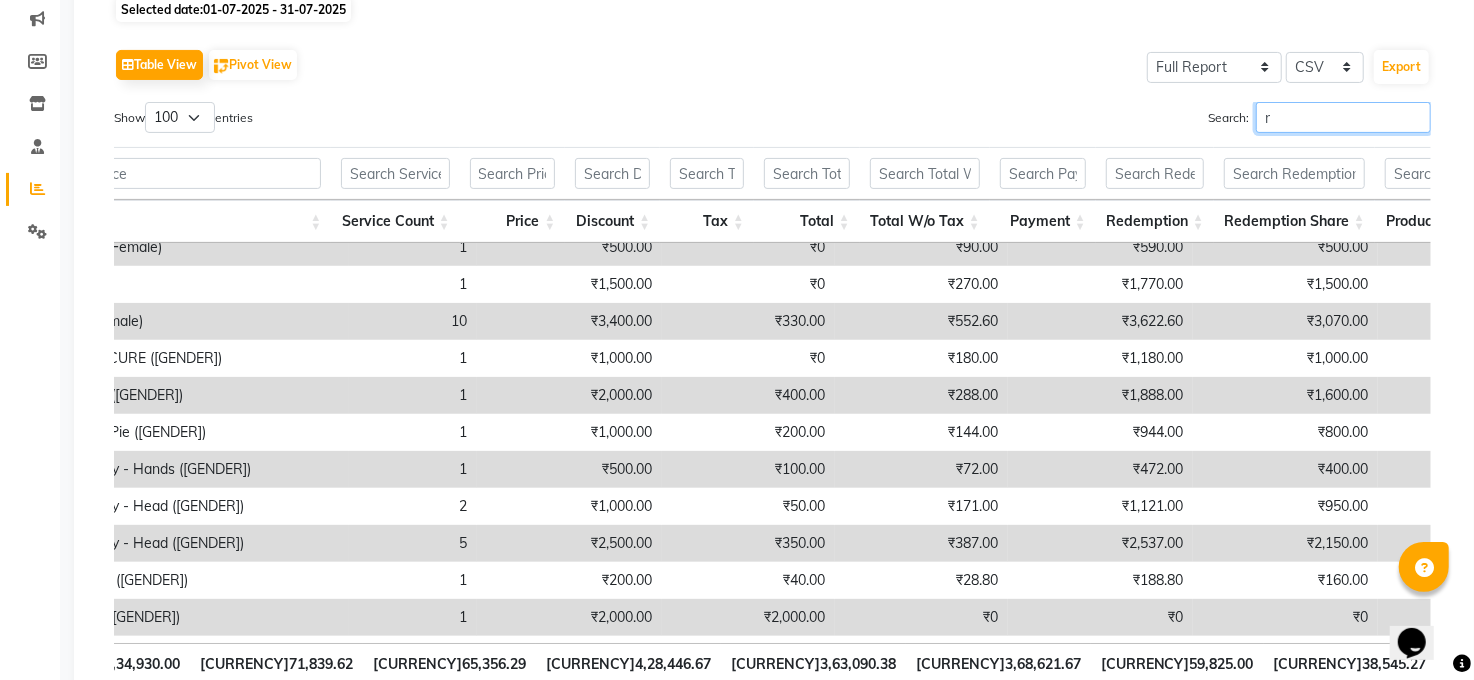 scroll, scrollTop: 0, scrollLeft: 434, axis: horizontal 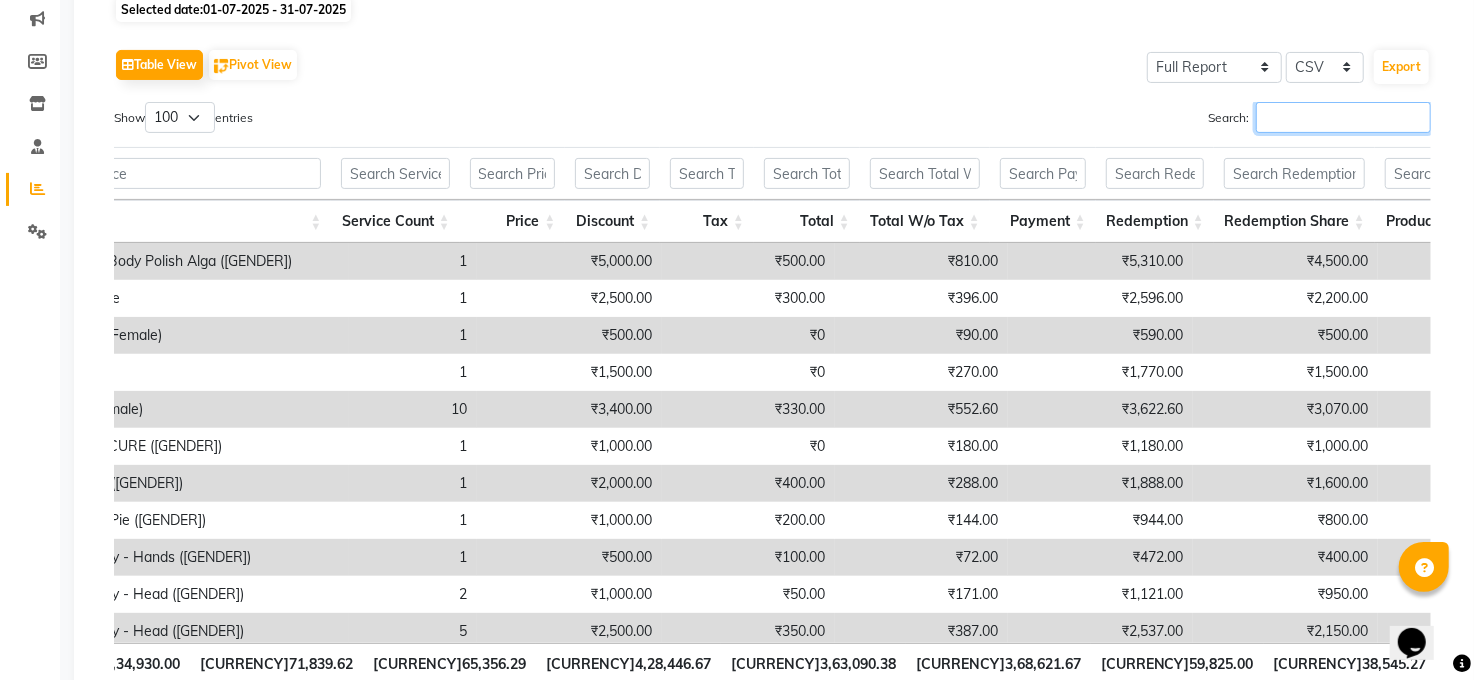 type on "s" 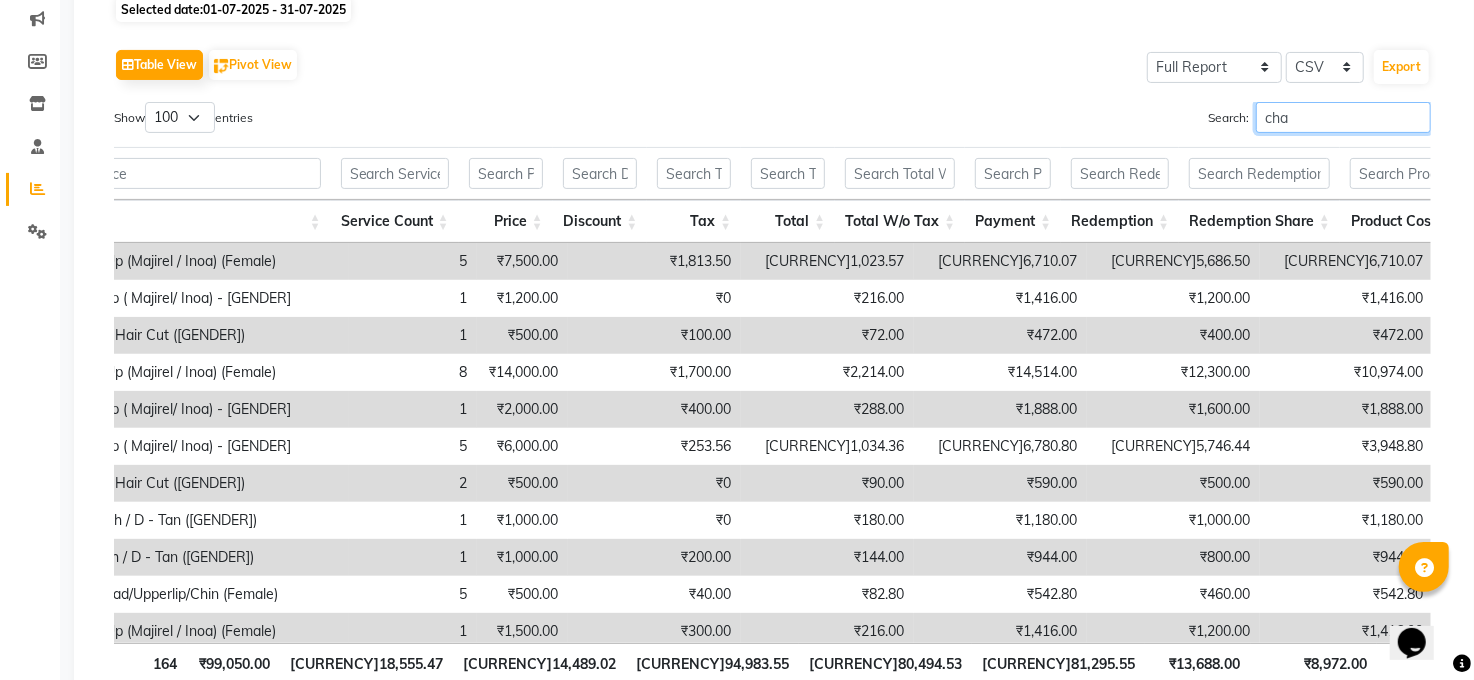 scroll, scrollTop: 0, scrollLeft: 426, axis: horizontal 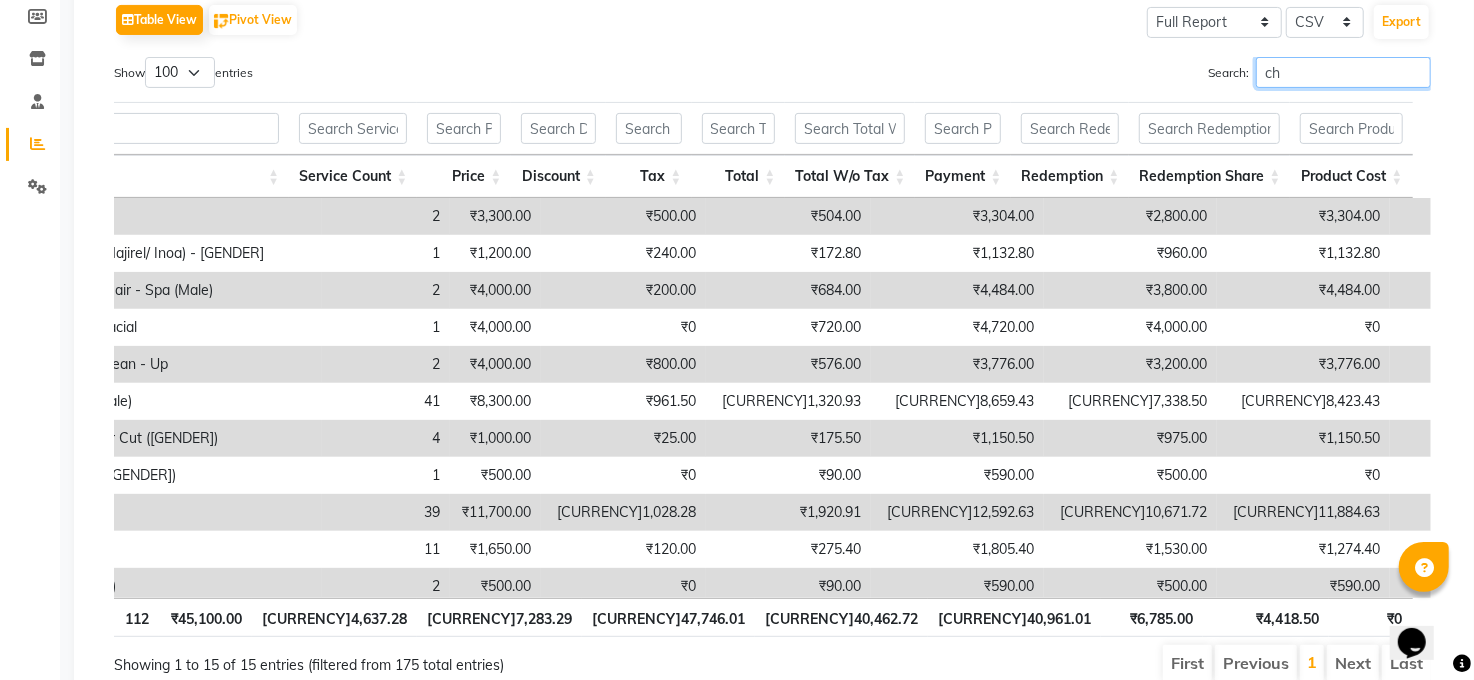 type on "c" 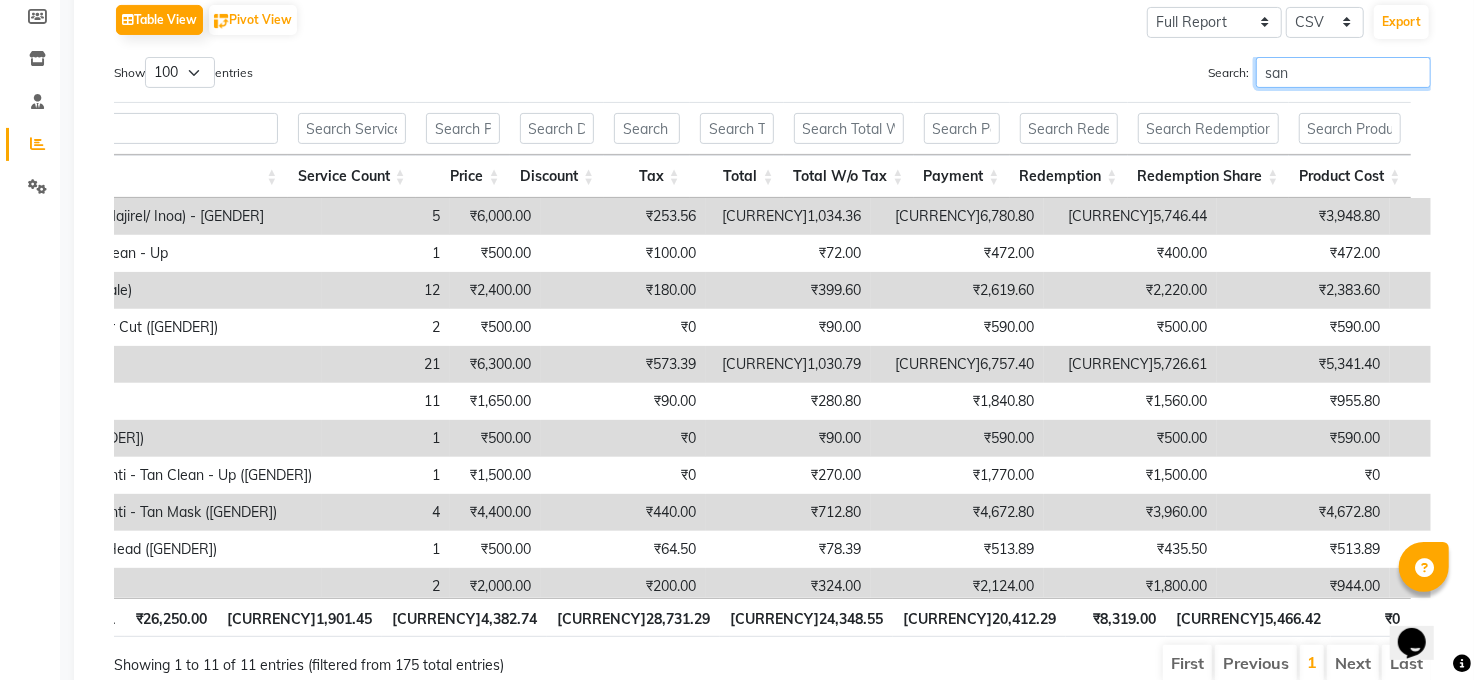 scroll, scrollTop: 0, scrollLeft: 424, axis: horizontal 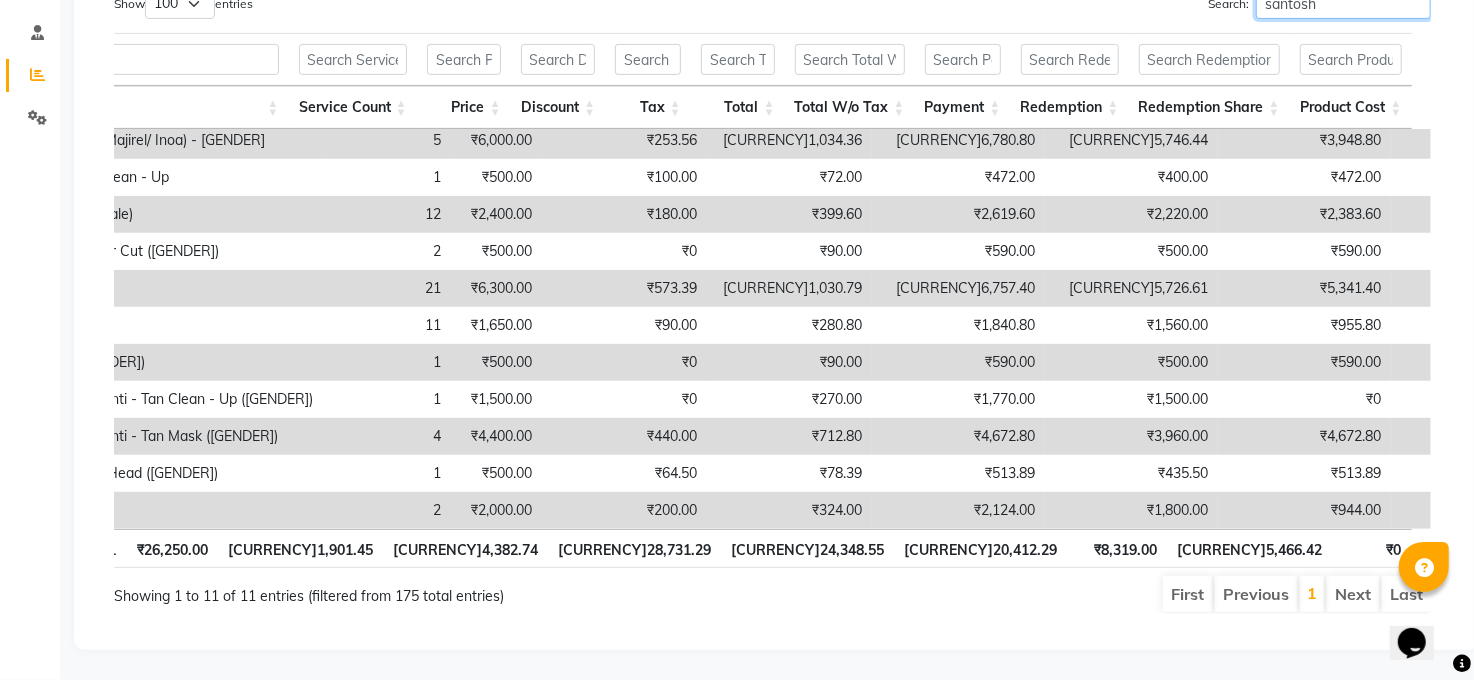 type on "santosh" 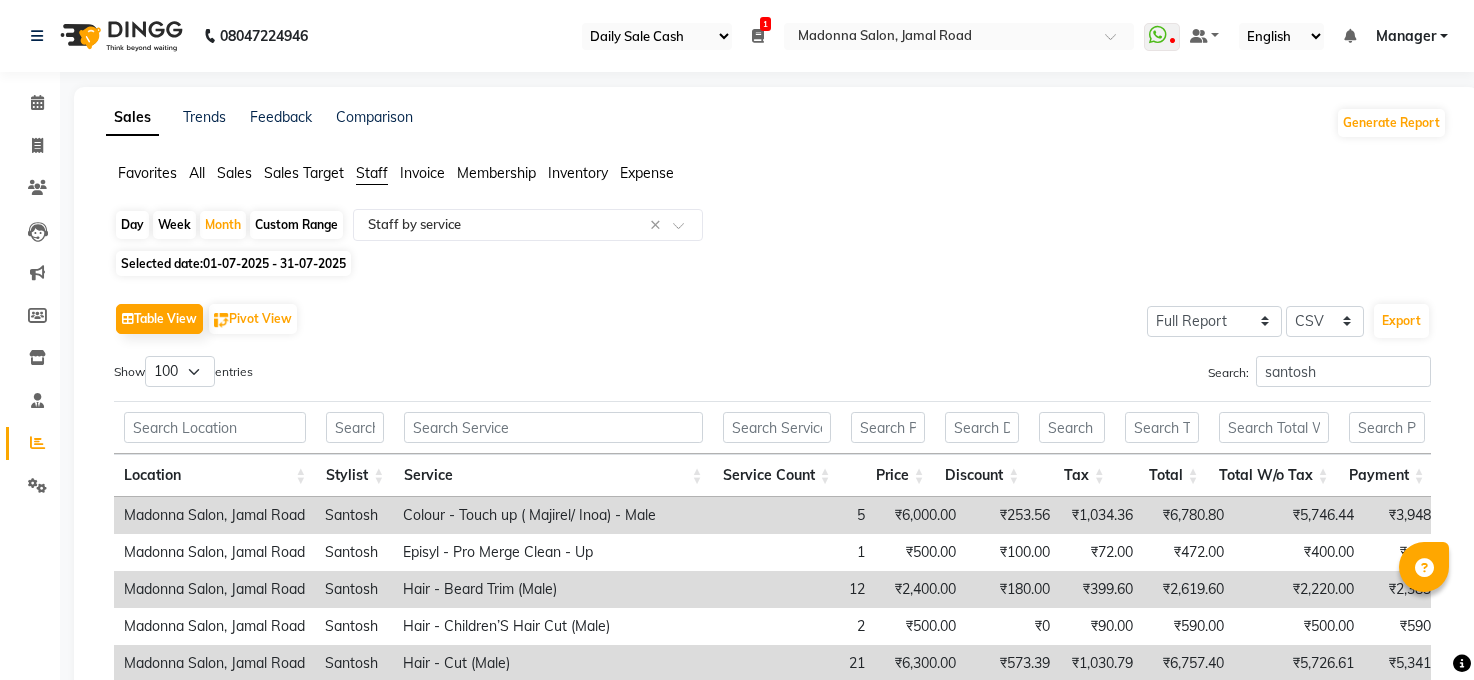 select on "35" 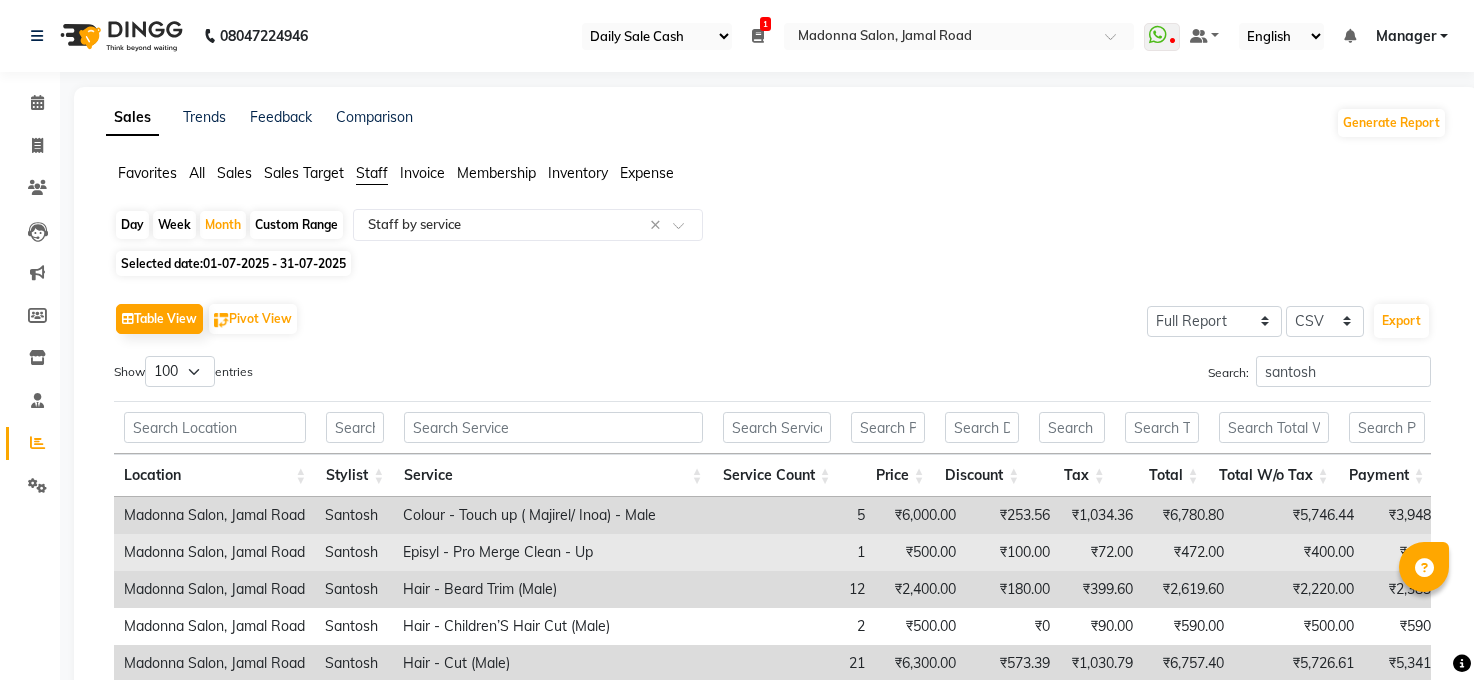 scroll, scrollTop: 387, scrollLeft: 0, axis: vertical 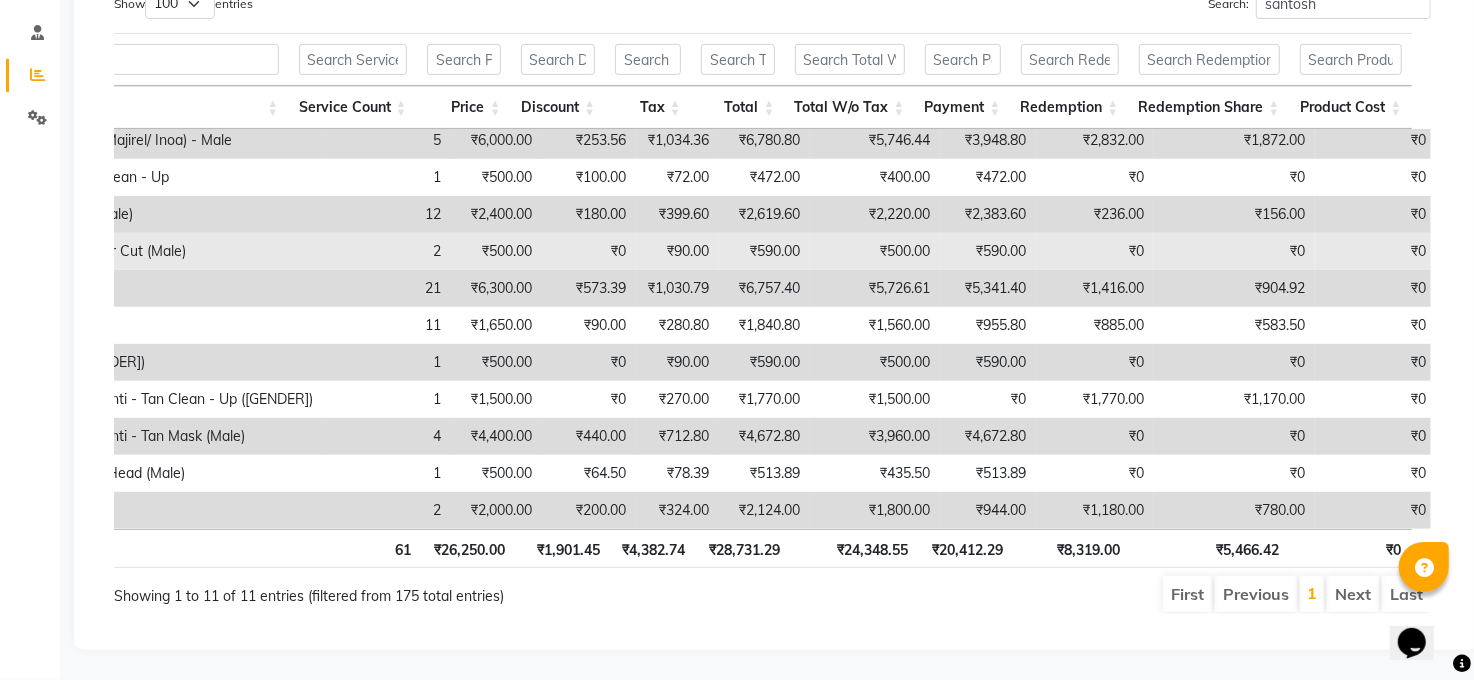 drag, startPoint x: 556, startPoint y: 163, endPoint x: 483, endPoint y: 199, distance: 81.394104 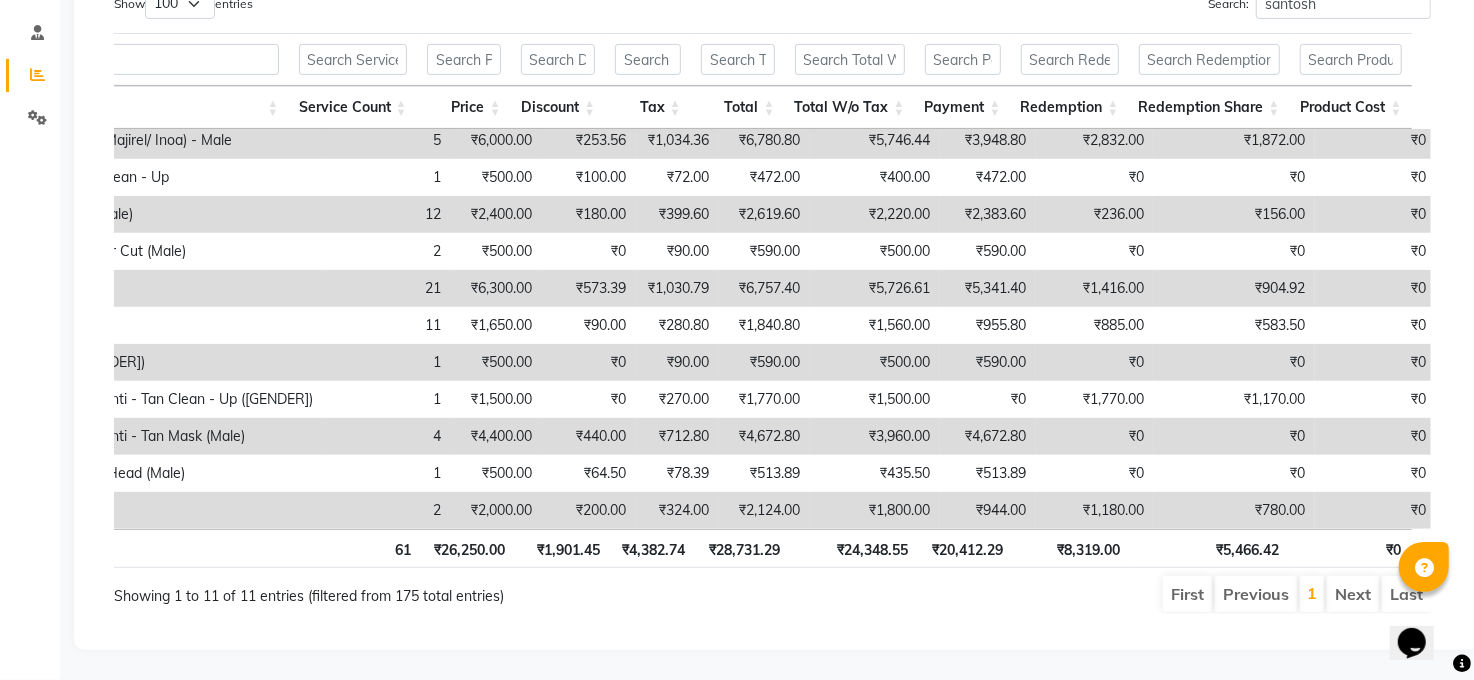 scroll, scrollTop: 26, scrollLeft: 0, axis: vertical 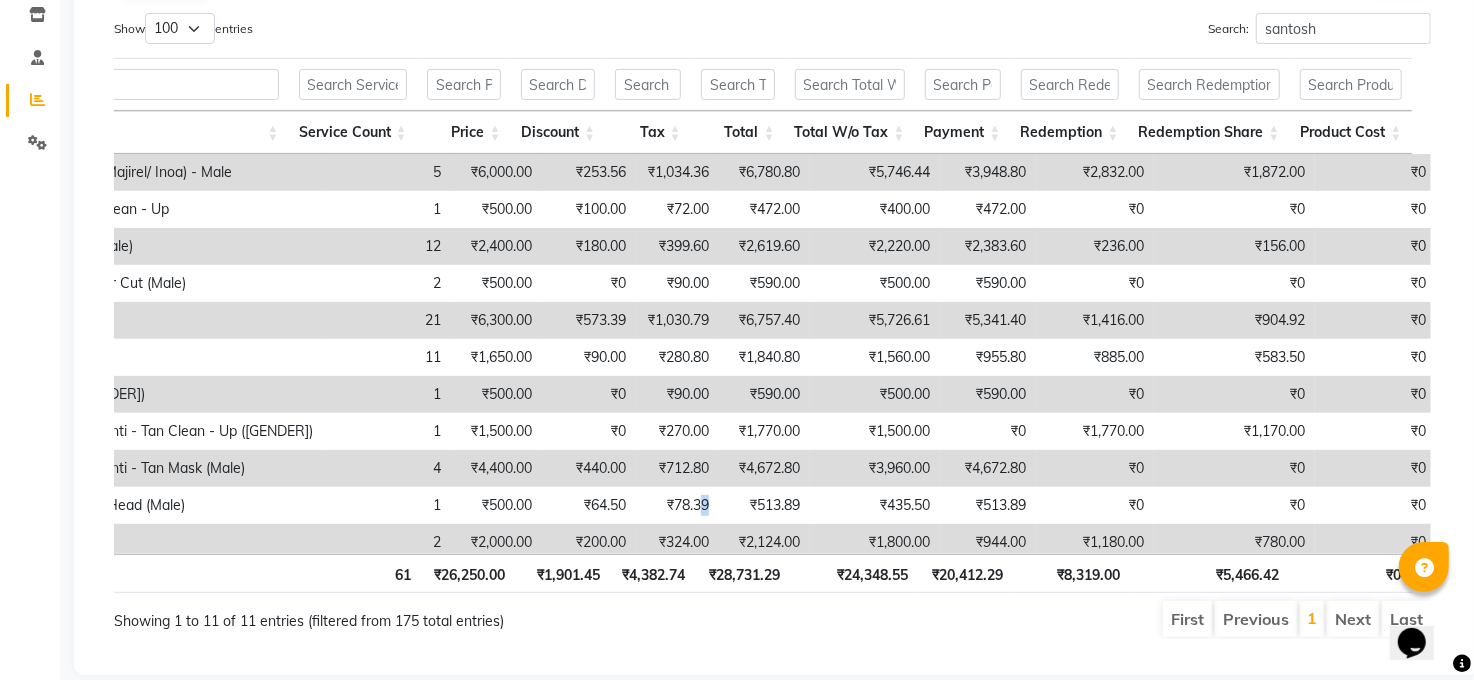 drag, startPoint x: 680, startPoint y: 490, endPoint x: 848, endPoint y: 468, distance: 169.43436 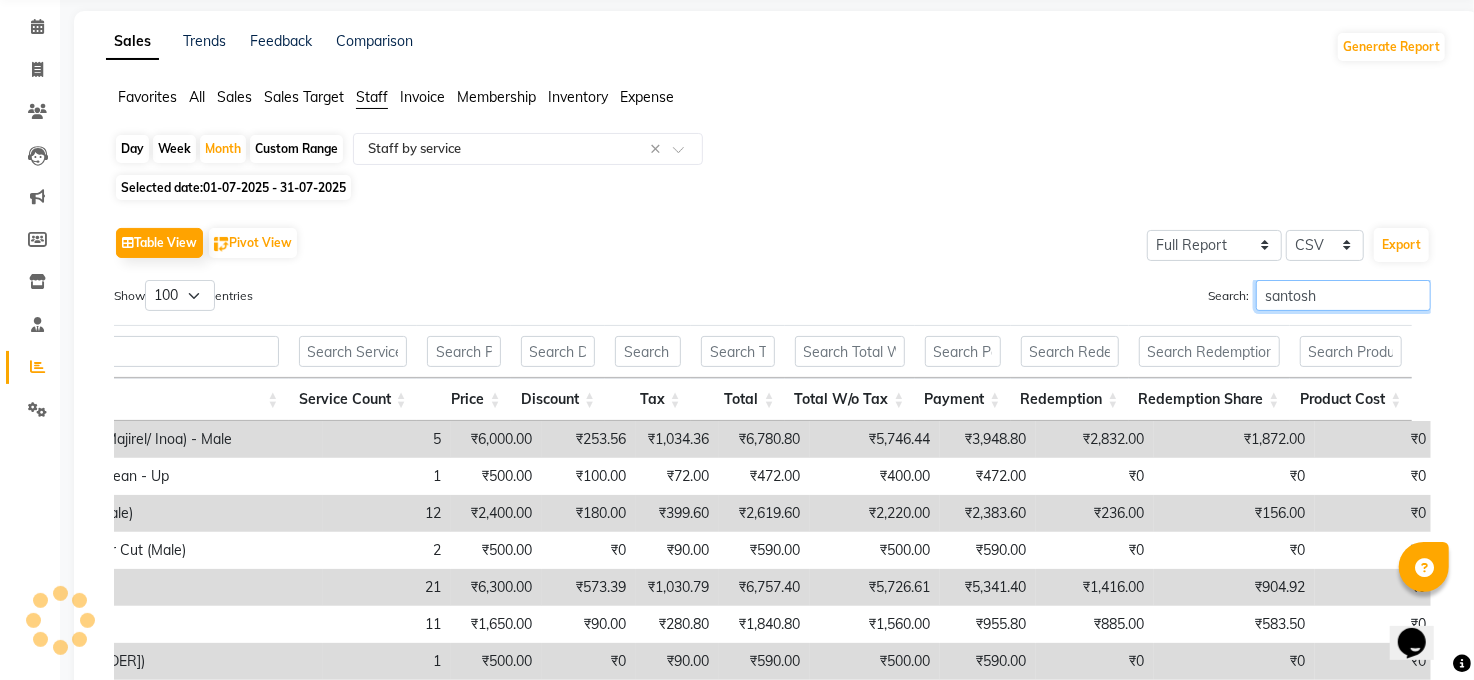 click on "santosh" at bounding box center [1343, 295] 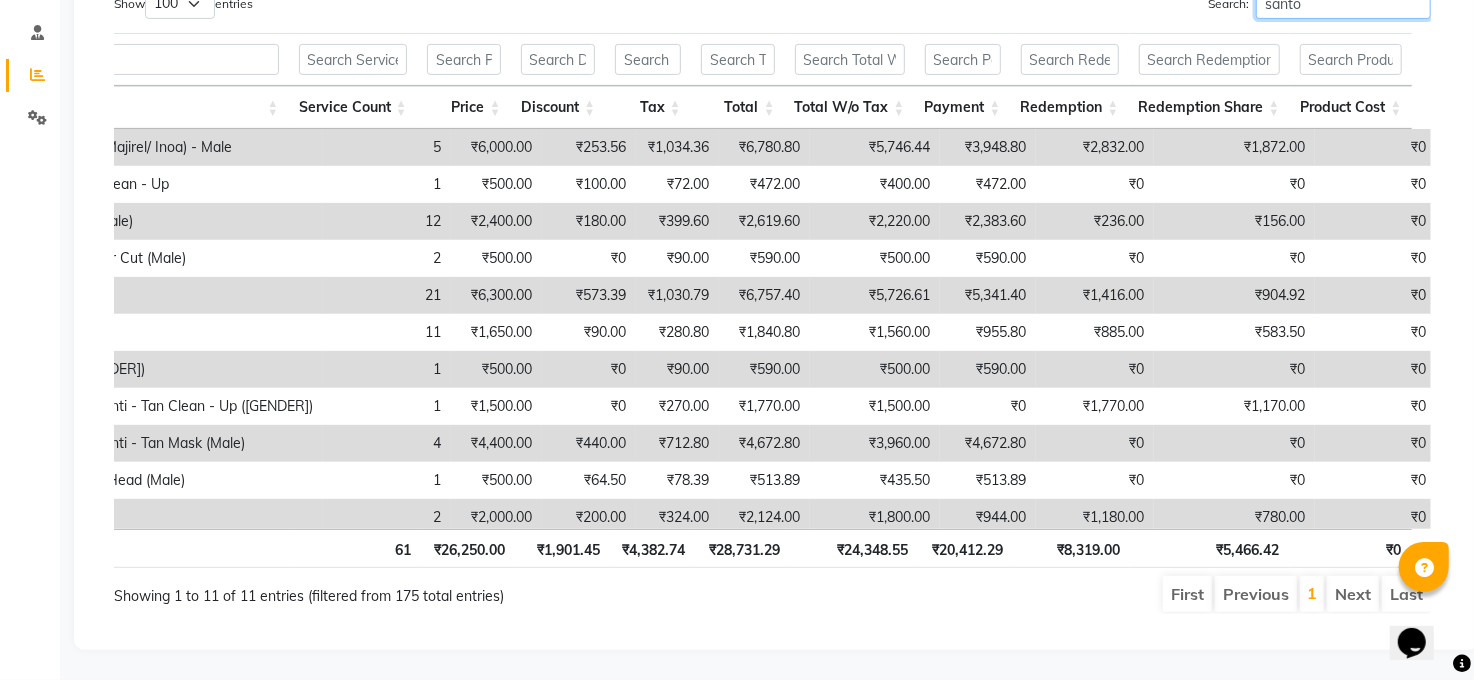 scroll, scrollTop: 362, scrollLeft: 0, axis: vertical 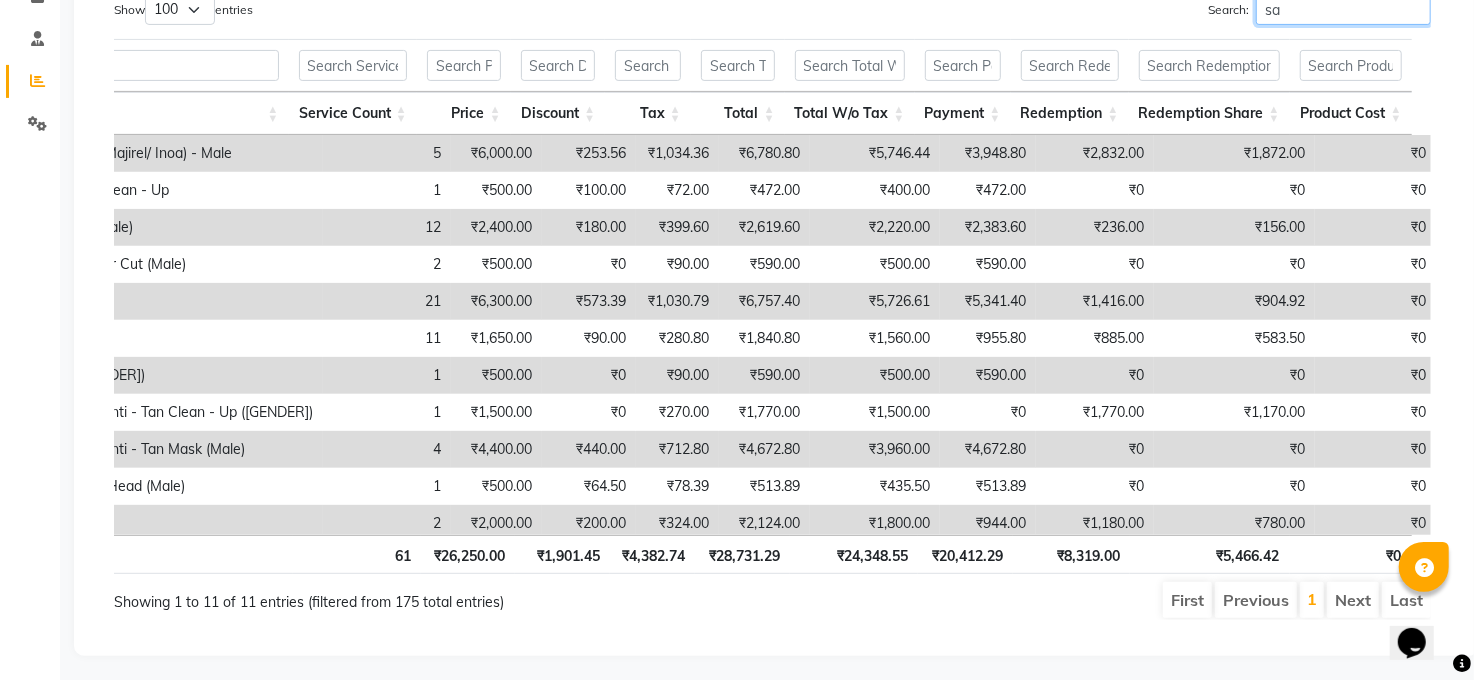 type on "s" 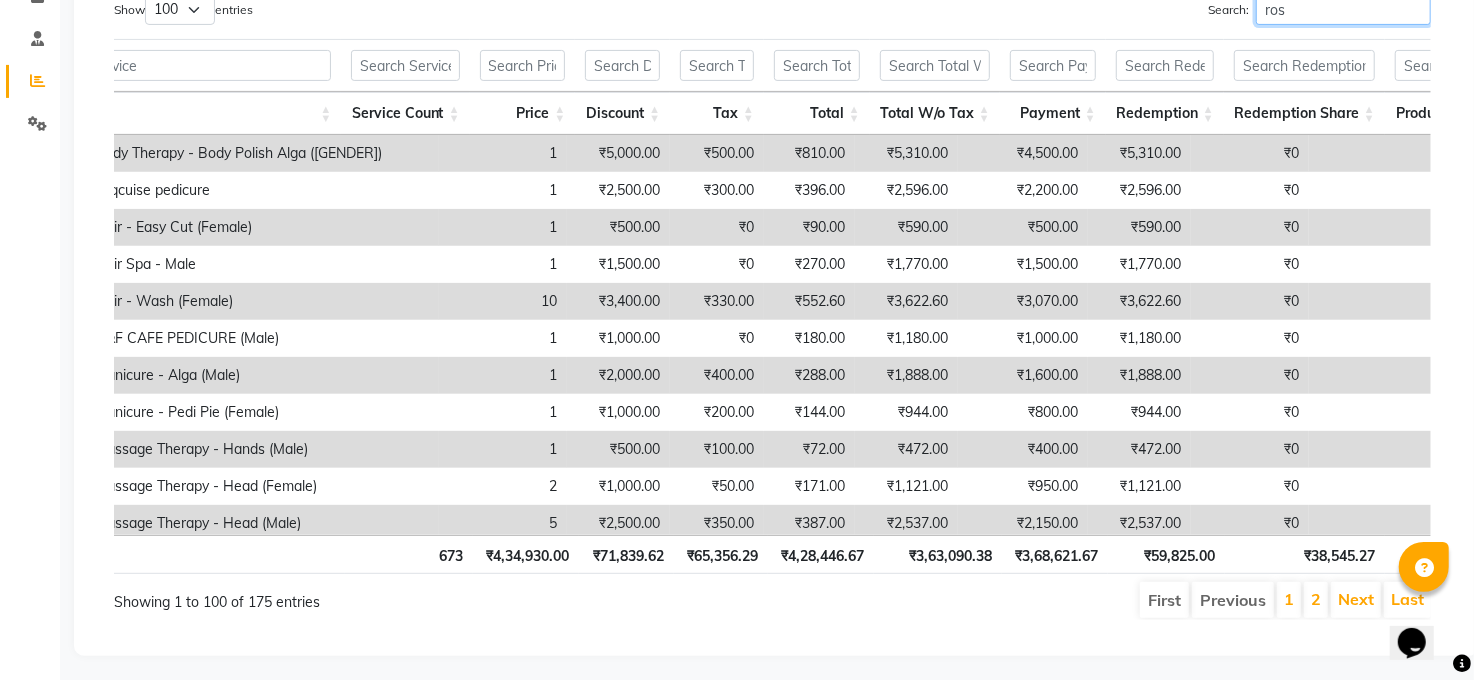 scroll, scrollTop: 0, scrollLeft: 375, axis: horizontal 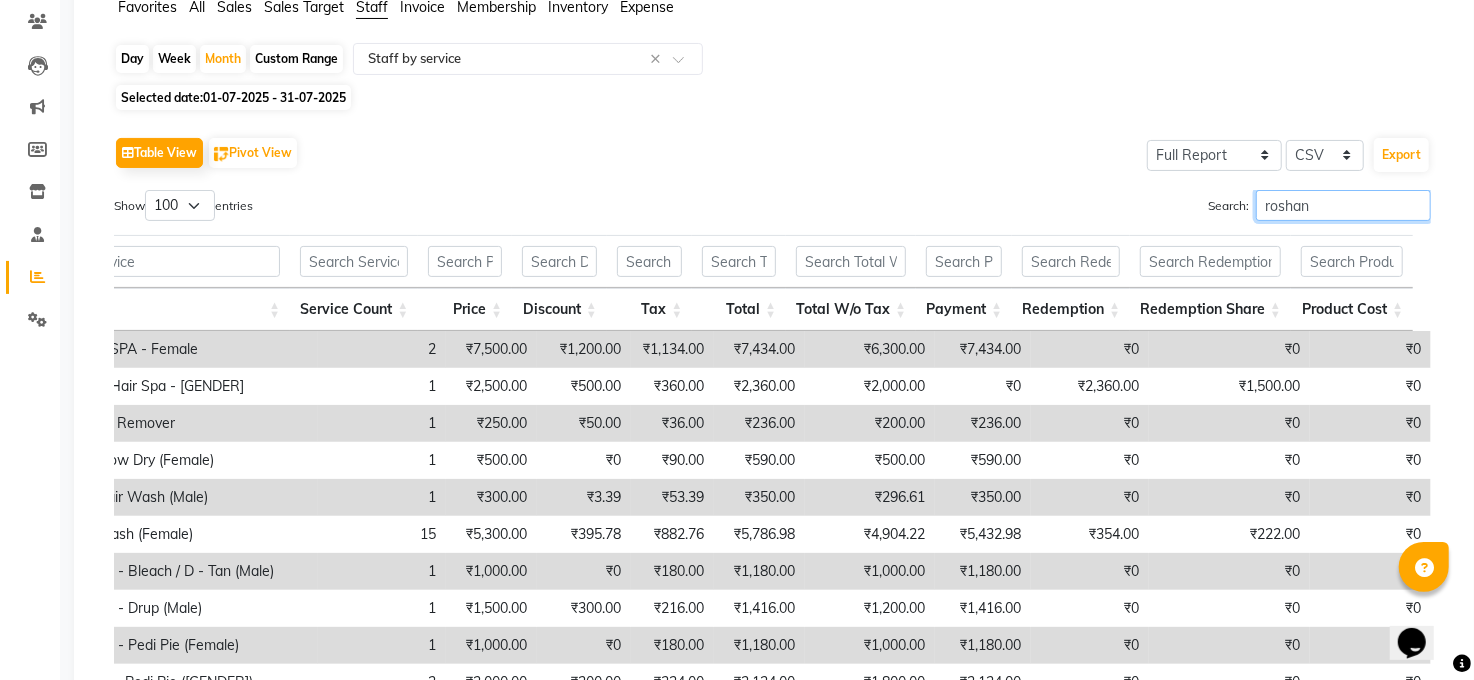 drag, startPoint x: 1299, startPoint y: 206, endPoint x: 1491, endPoint y: 230, distance: 193.49419 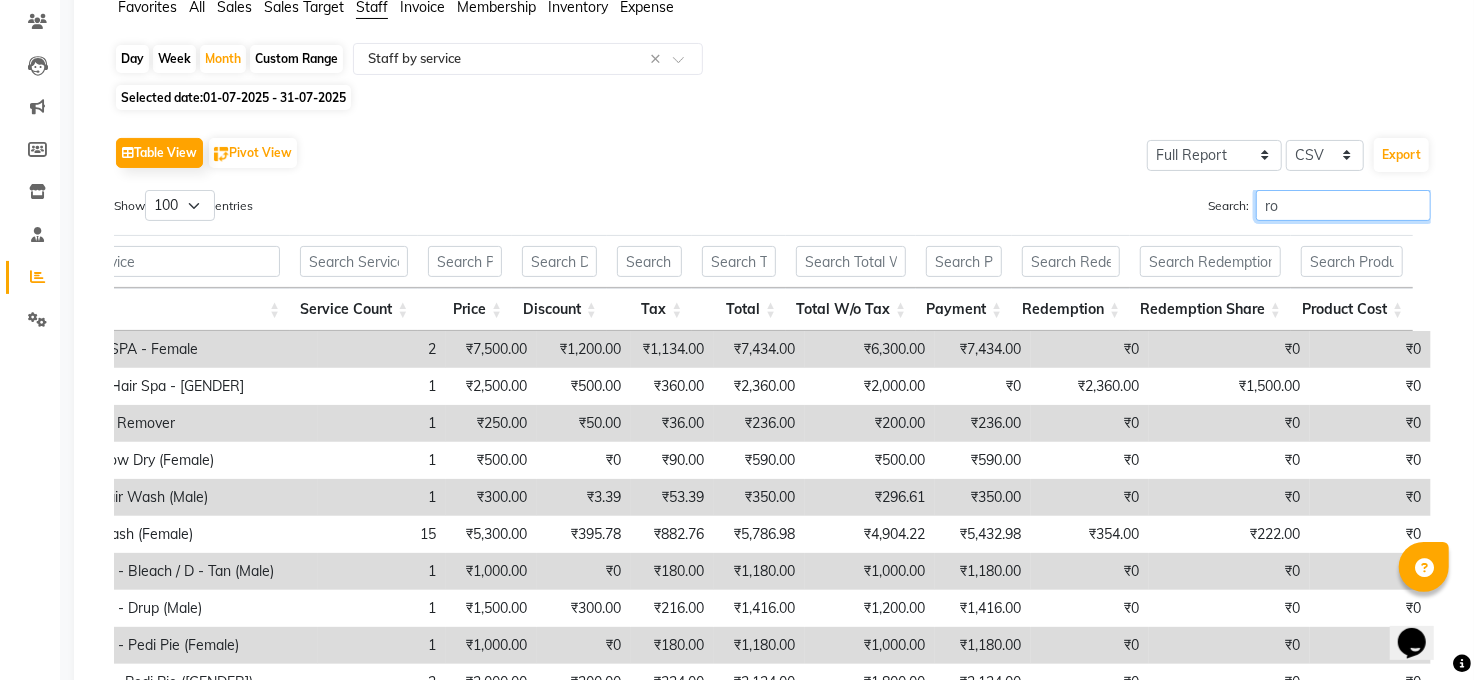 type on "r" 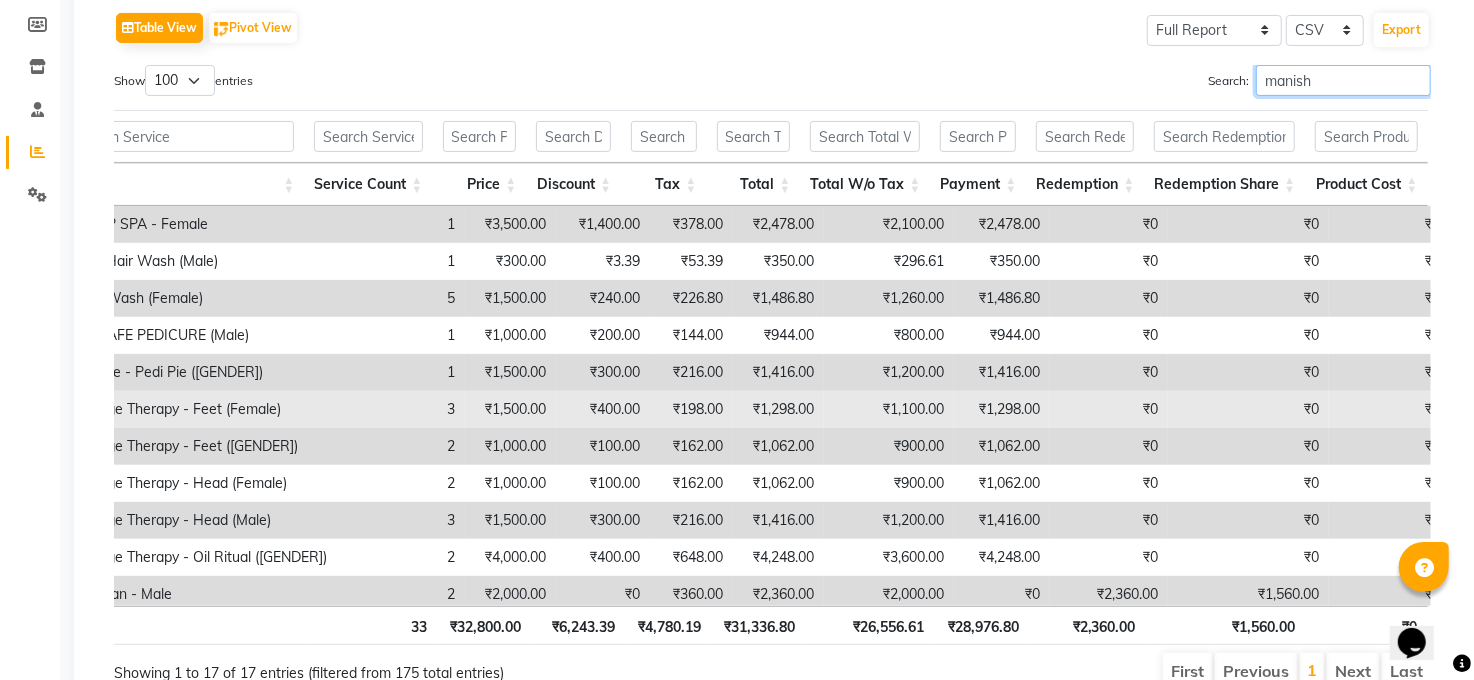 scroll, scrollTop: 387, scrollLeft: 0, axis: vertical 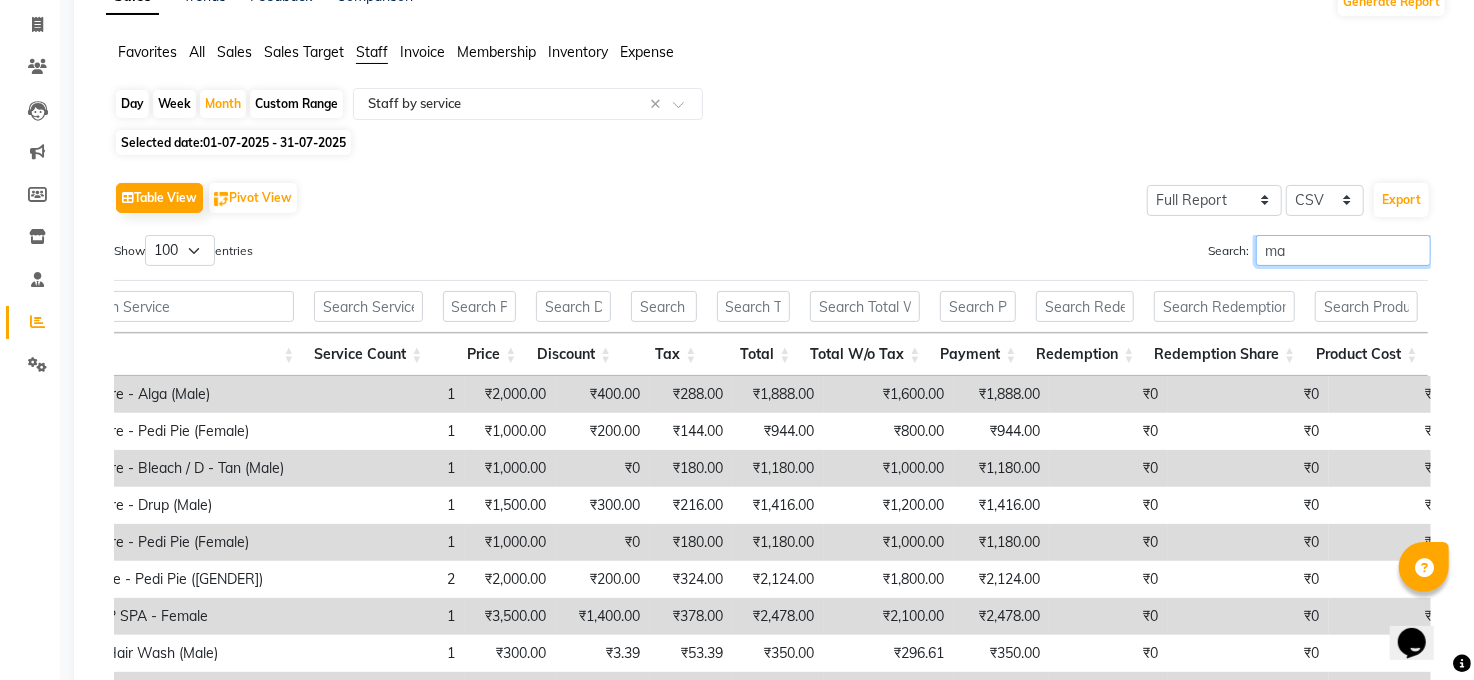 type on "m" 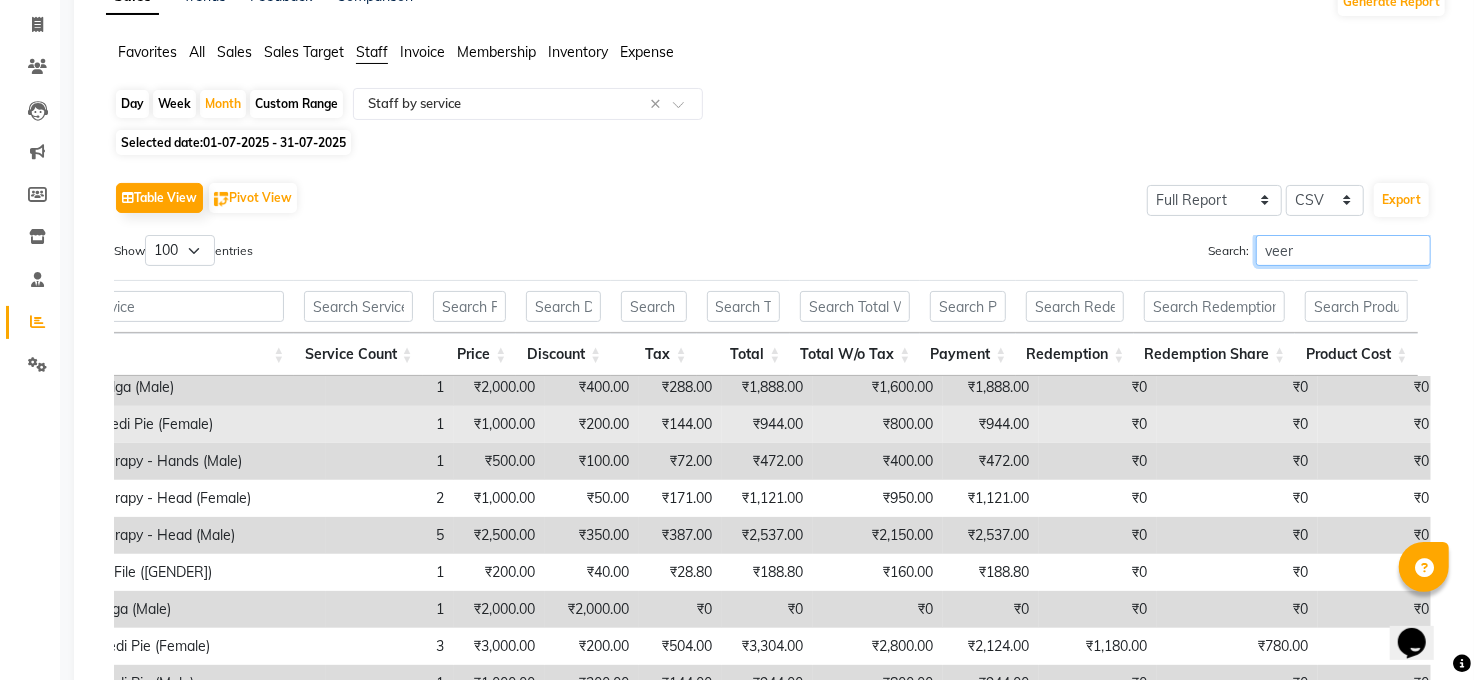 scroll, scrollTop: 248, scrollLeft: 374, axis: both 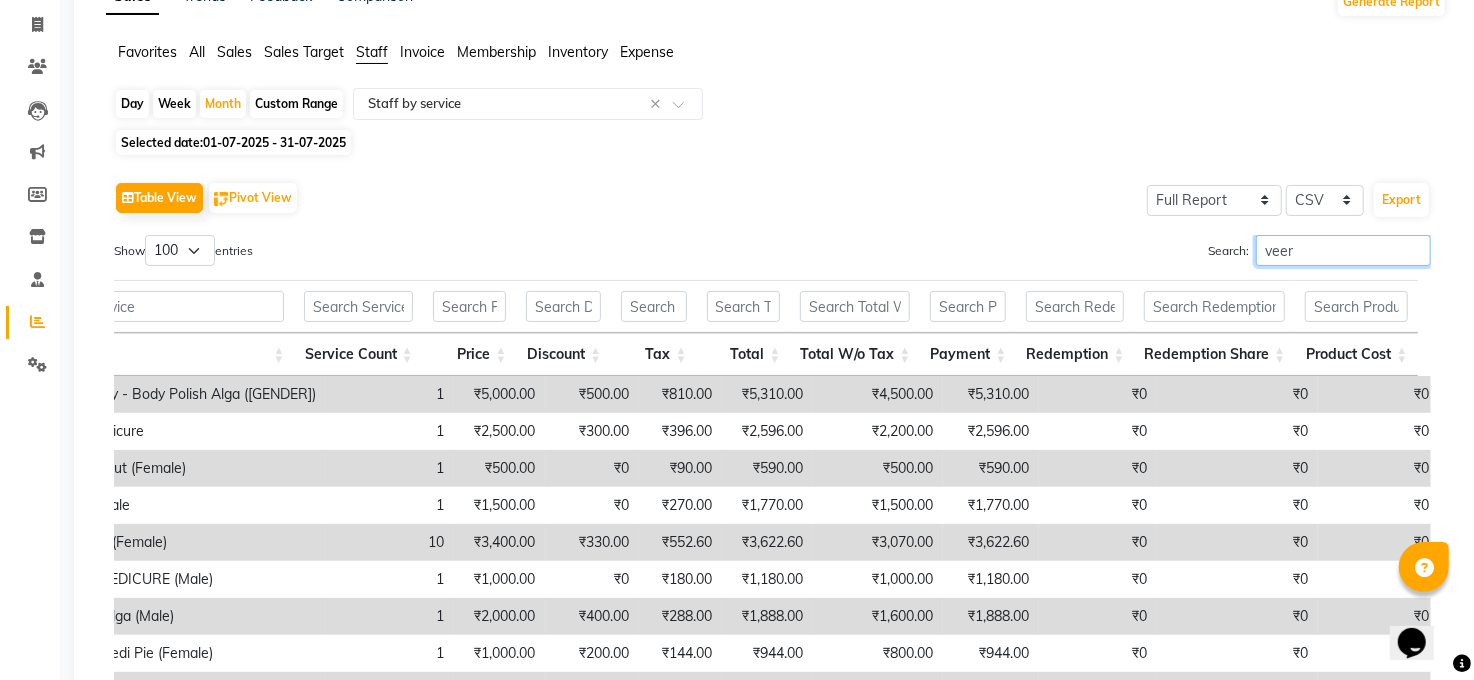 click on "veer" at bounding box center [1343, 250] 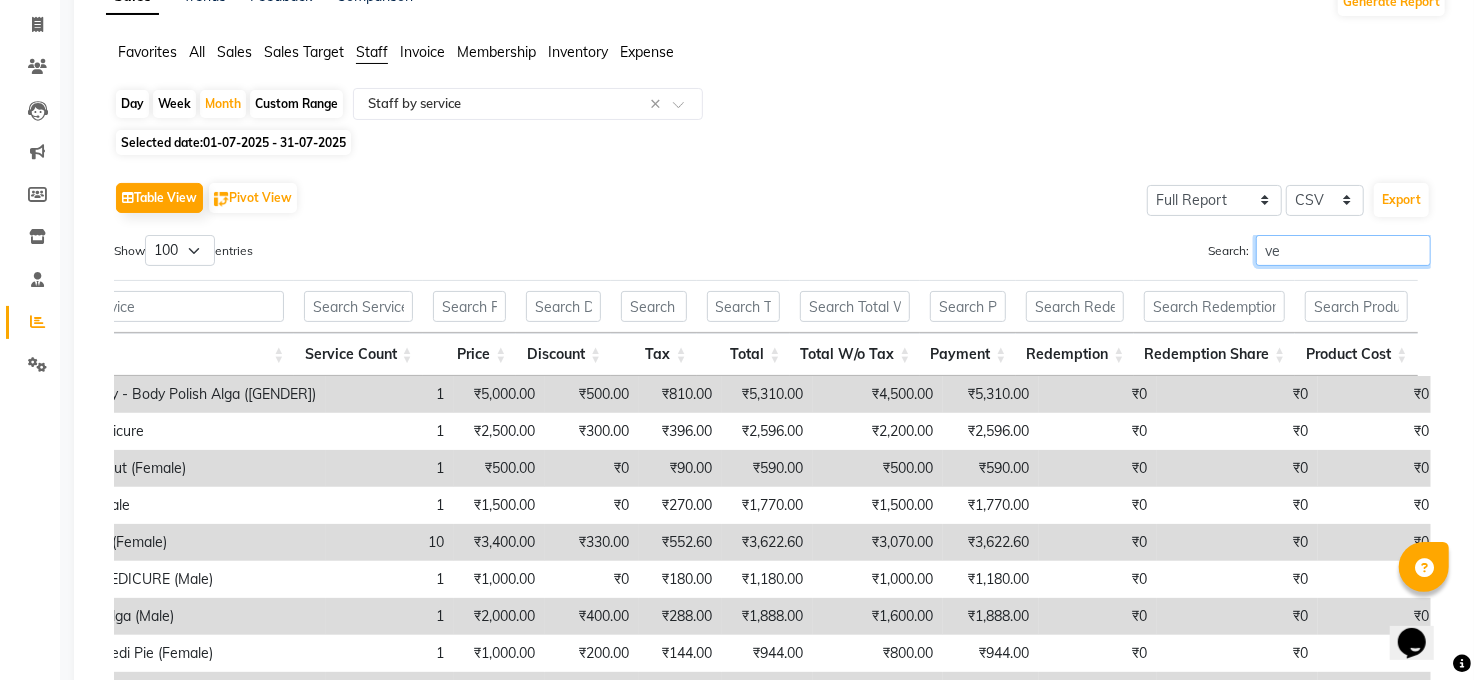 type on "v" 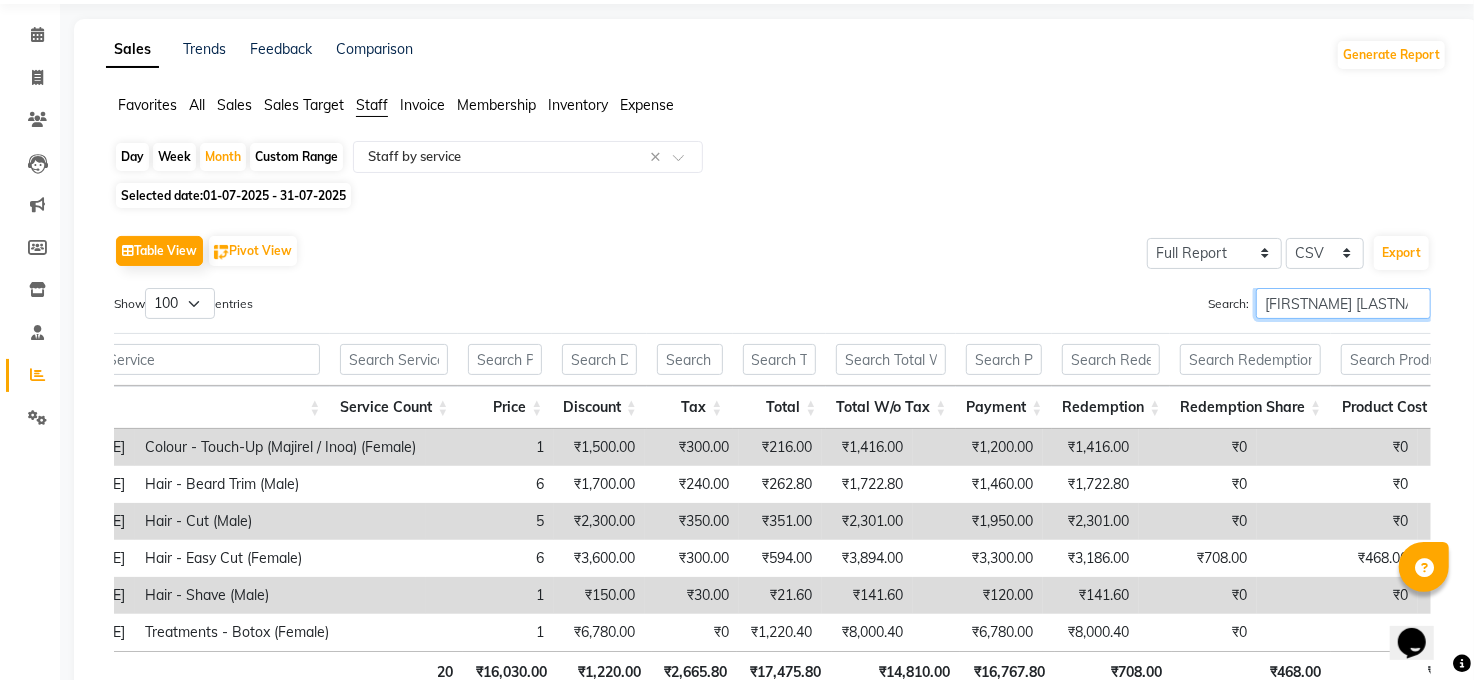 scroll, scrollTop: 51, scrollLeft: 0, axis: vertical 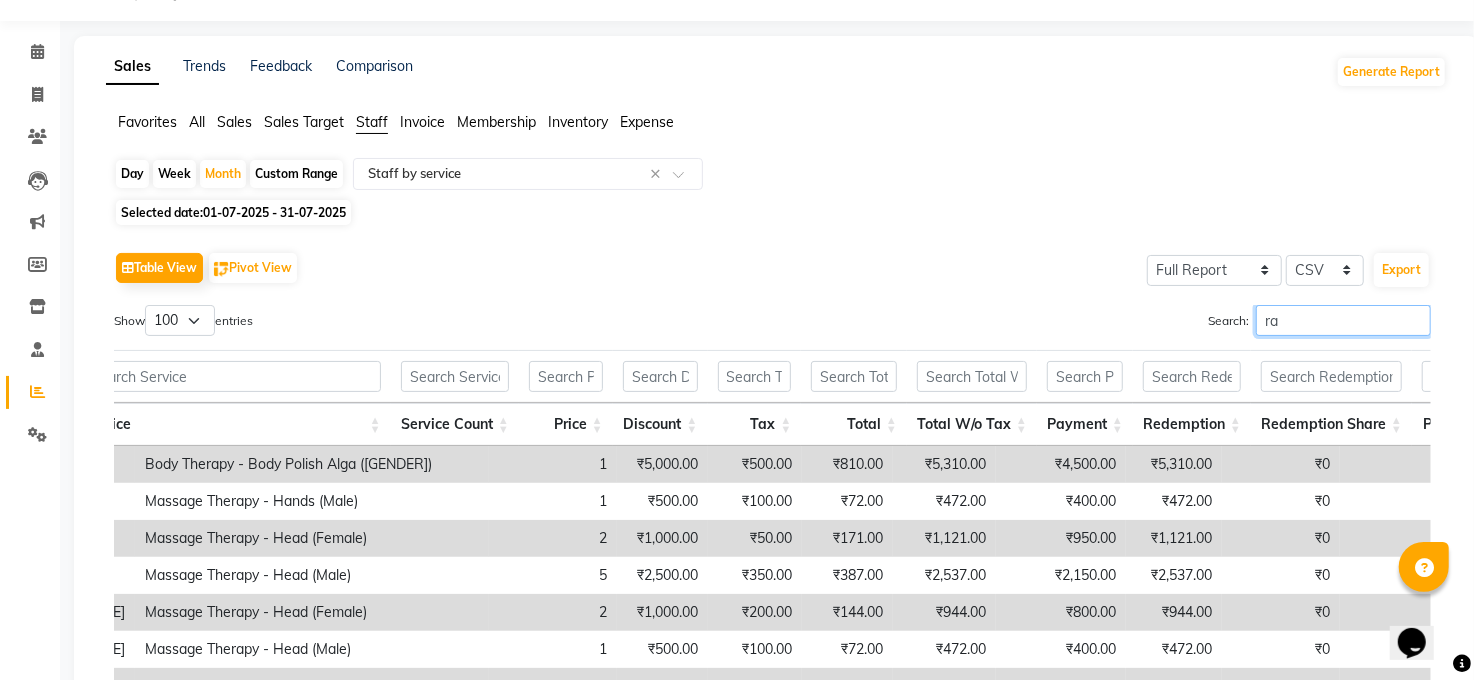 type on "r" 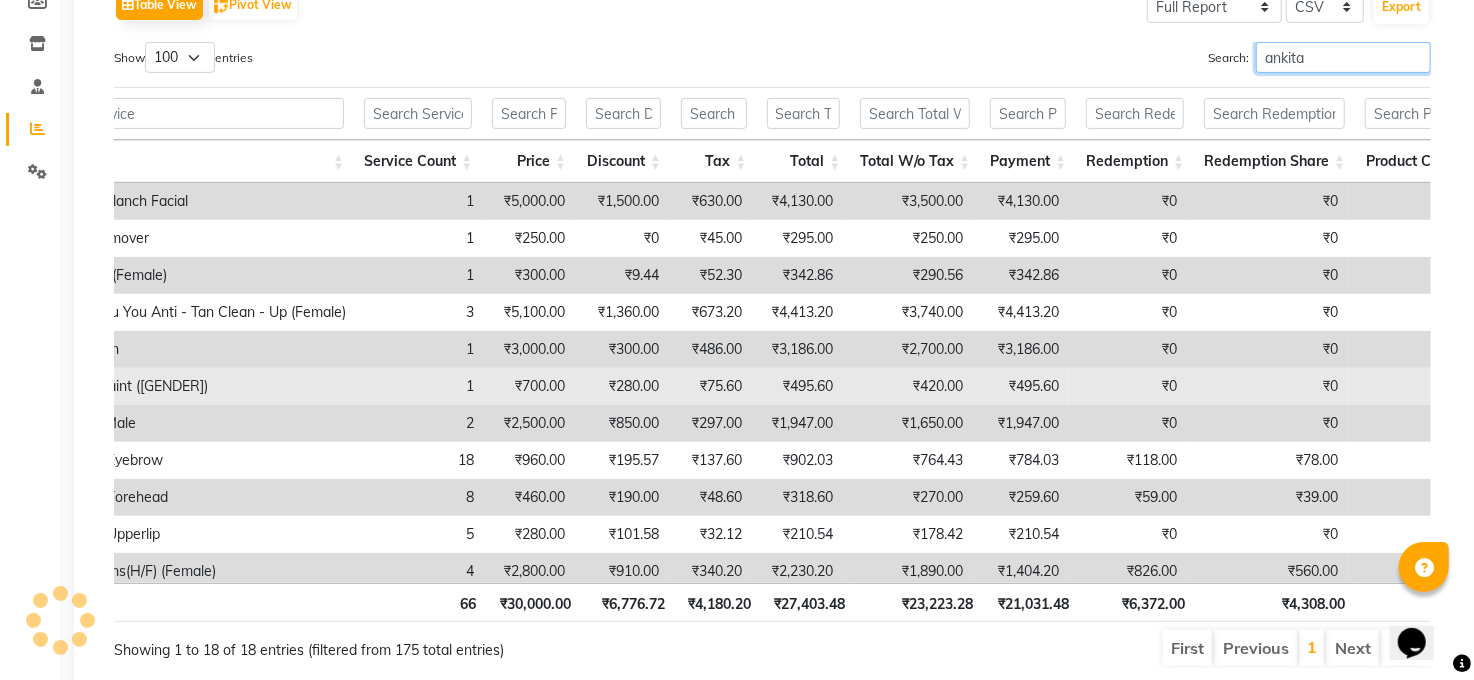 scroll, scrollTop: 318, scrollLeft: 0, axis: vertical 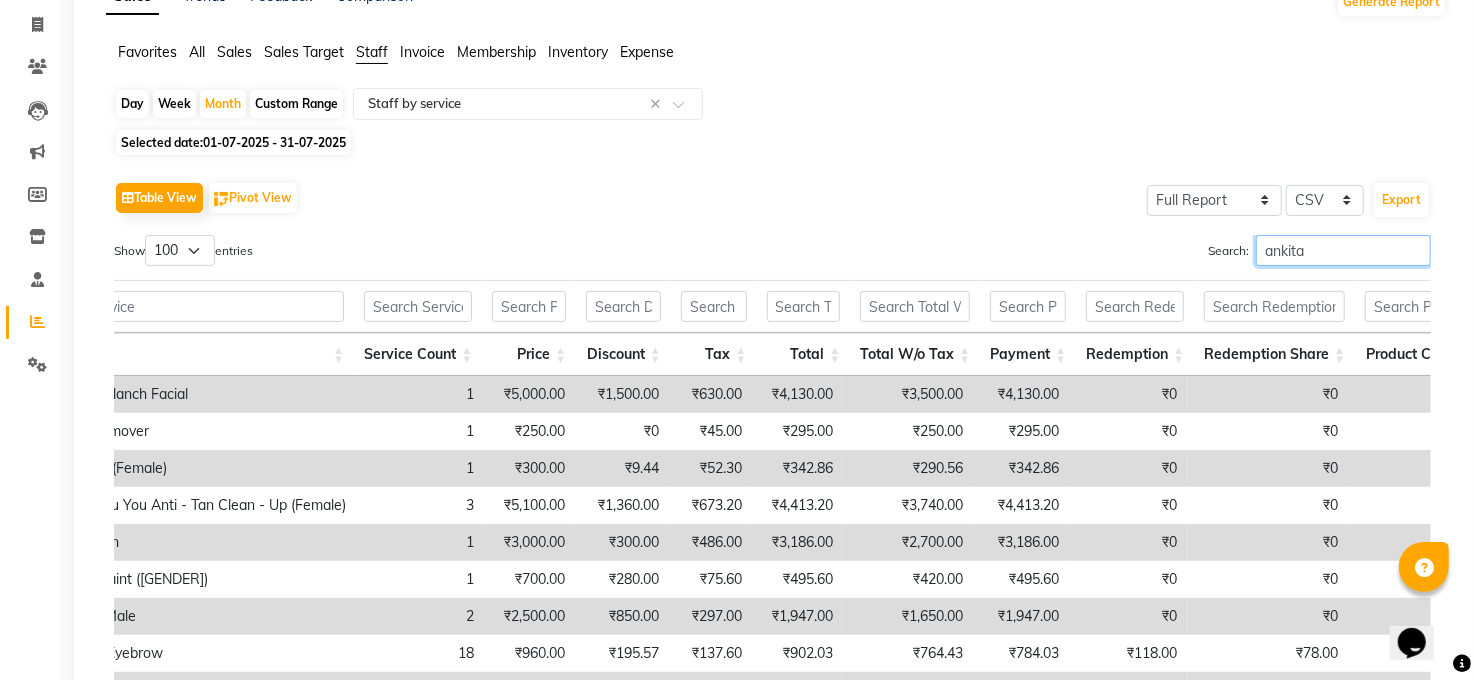 click on "ankita" at bounding box center [1343, 250] 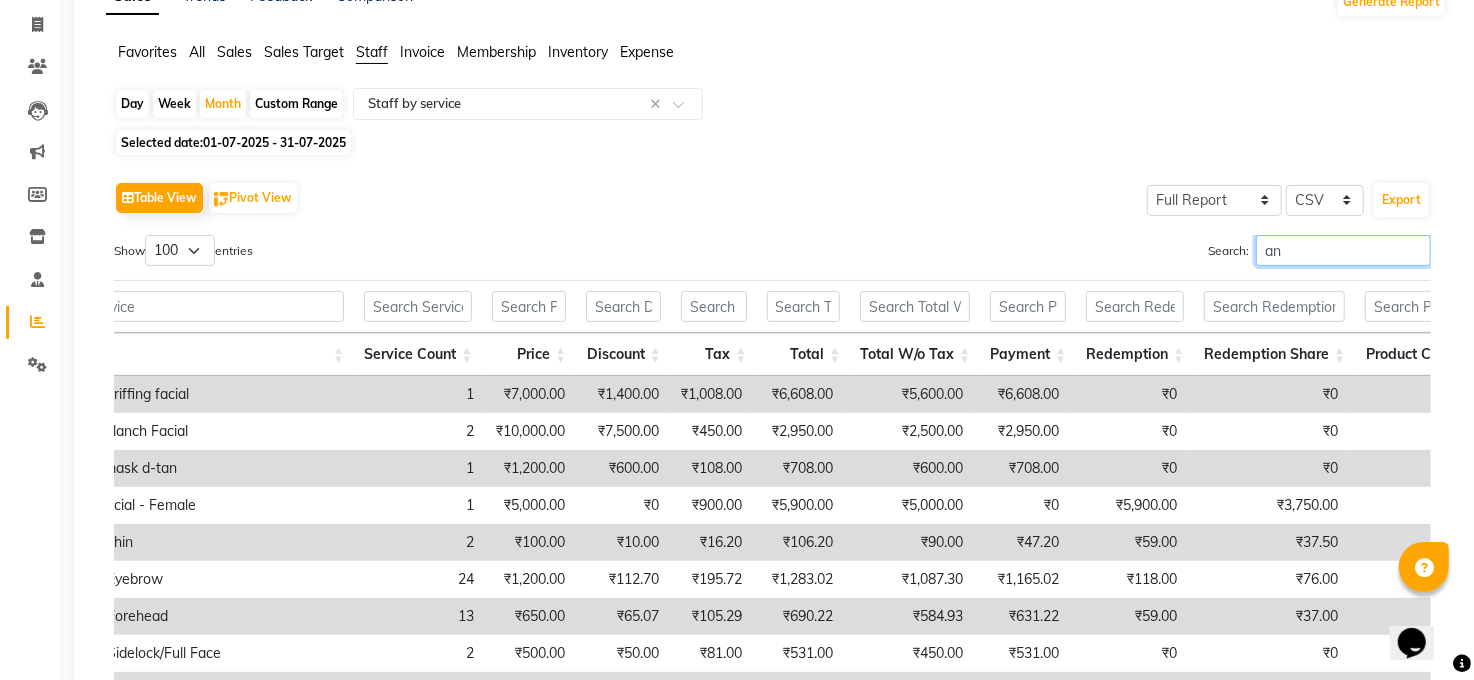 type on "a" 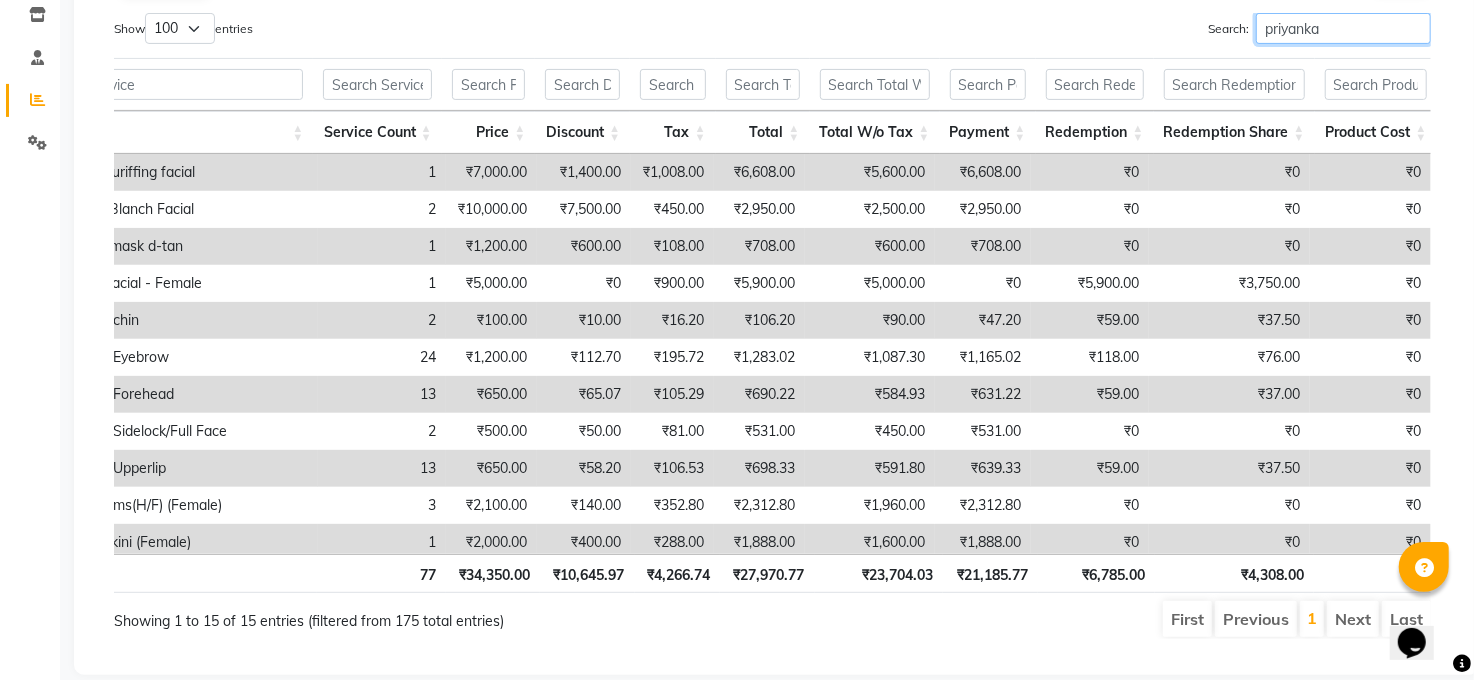 scroll, scrollTop: 387, scrollLeft: 0, axis: vertical 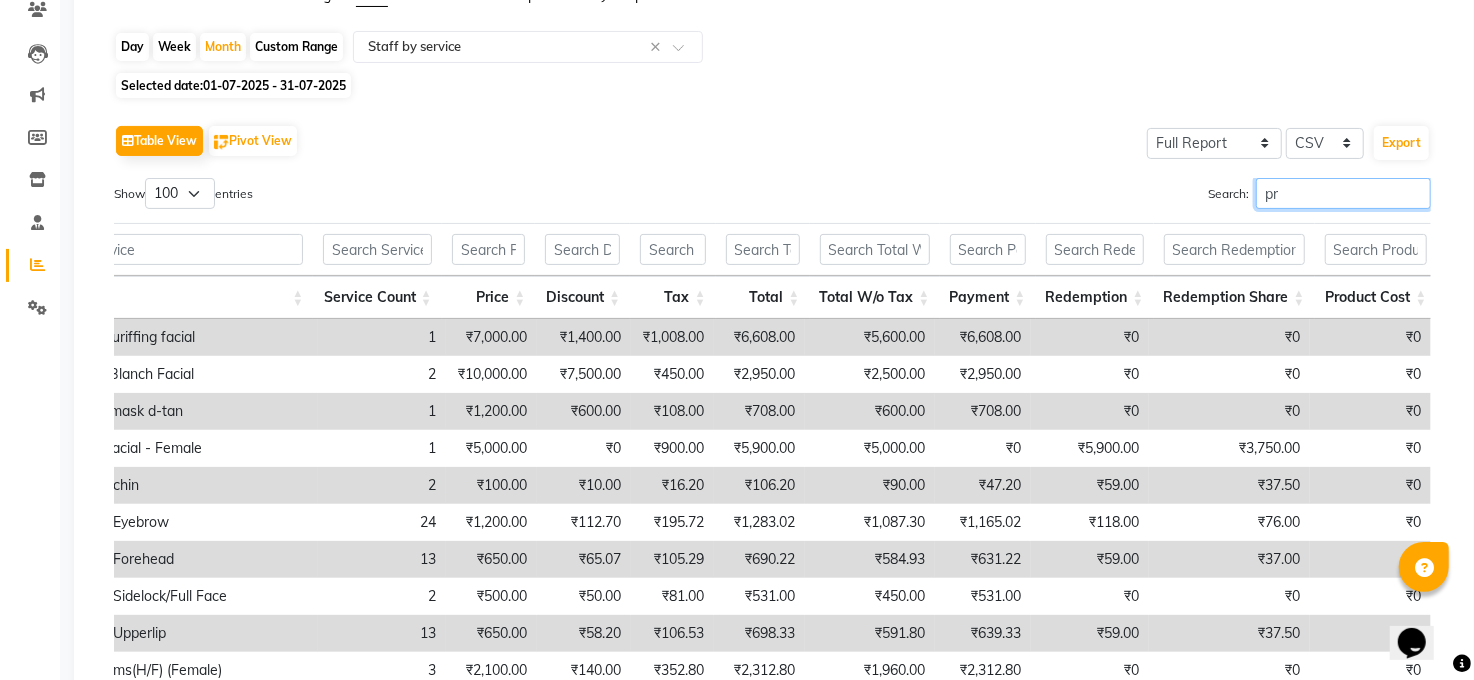 type on "p" 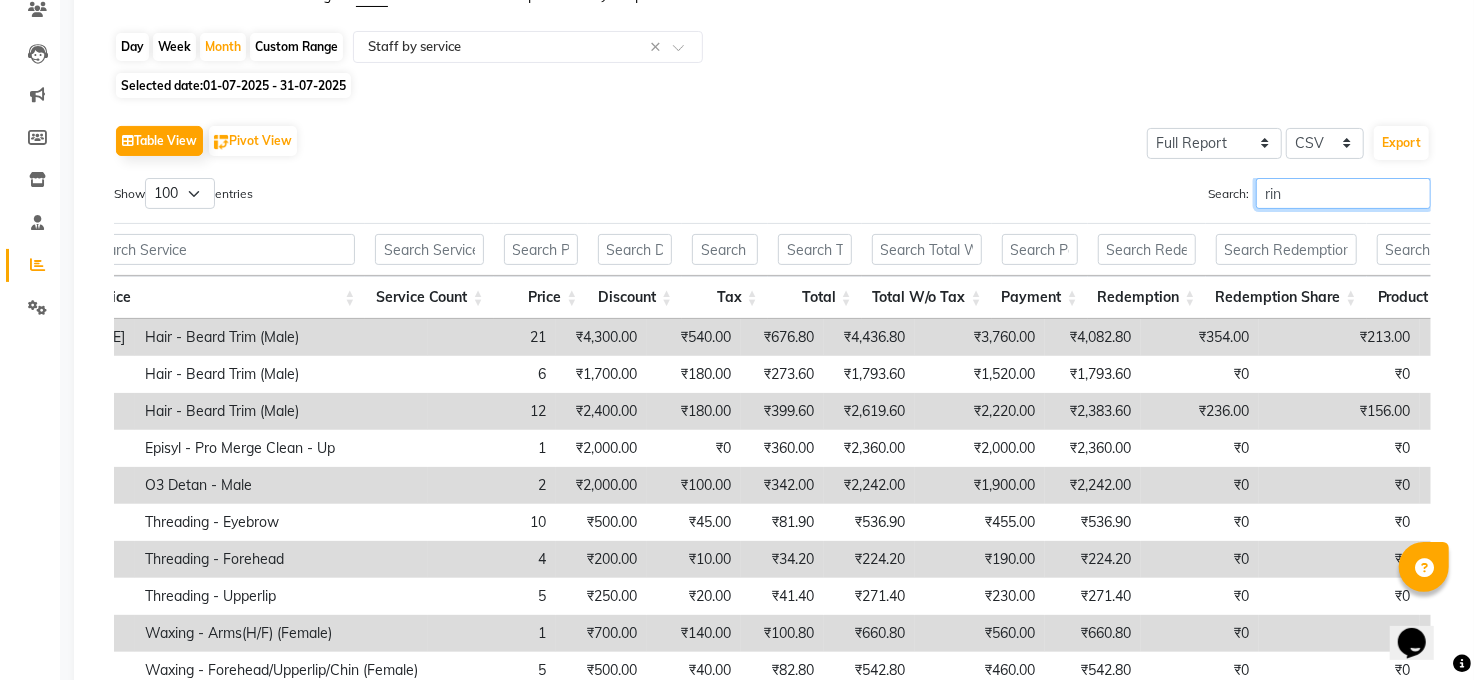 scroll, scrollTop: 0, scrollLeft: 362, axis: horizontal 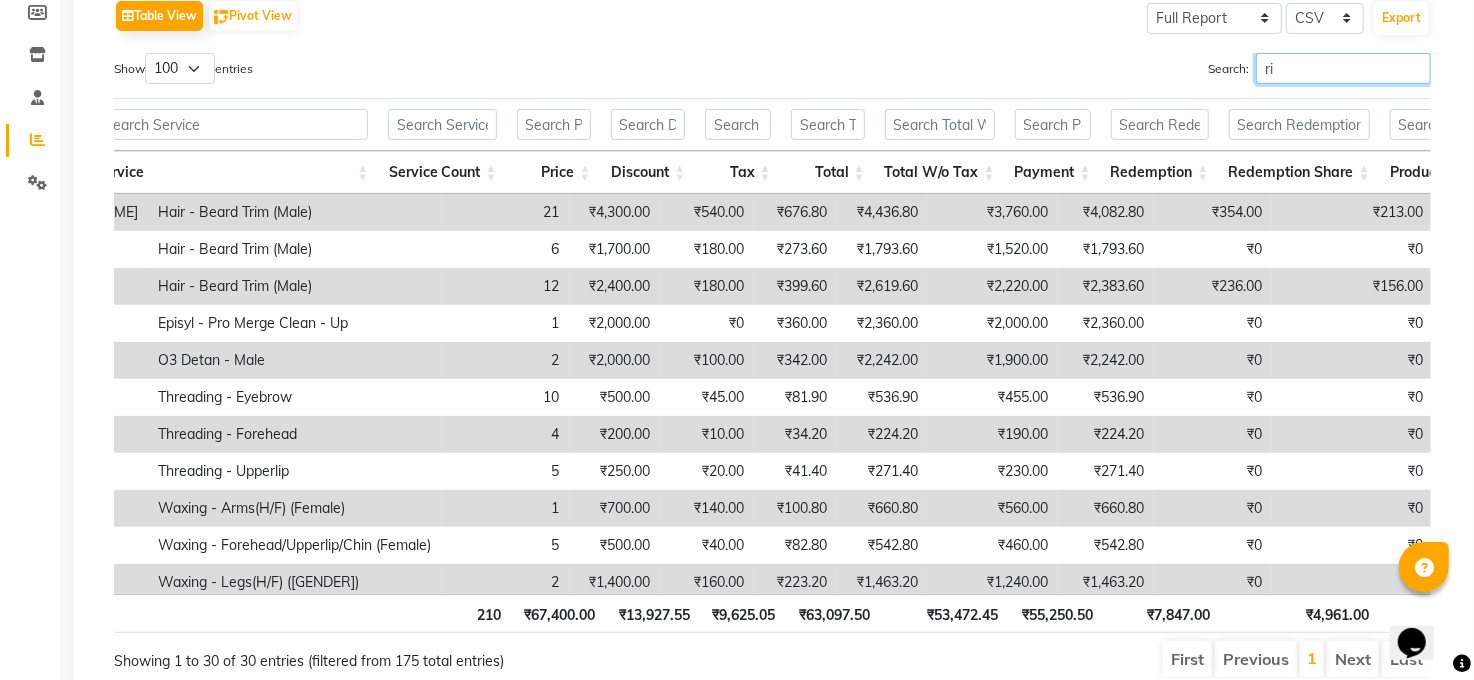 type on "r" 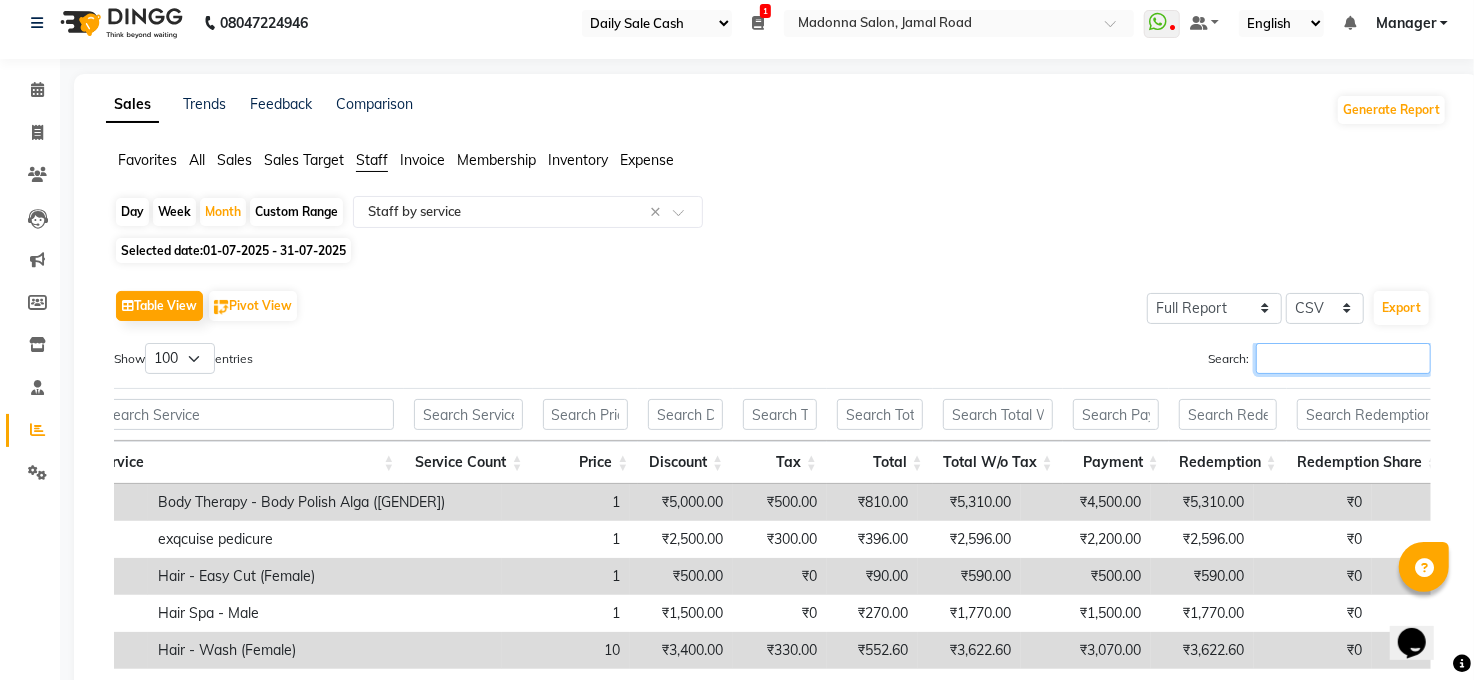 scroll, scrollTop: 0, scrollLeft: 0, axis: both 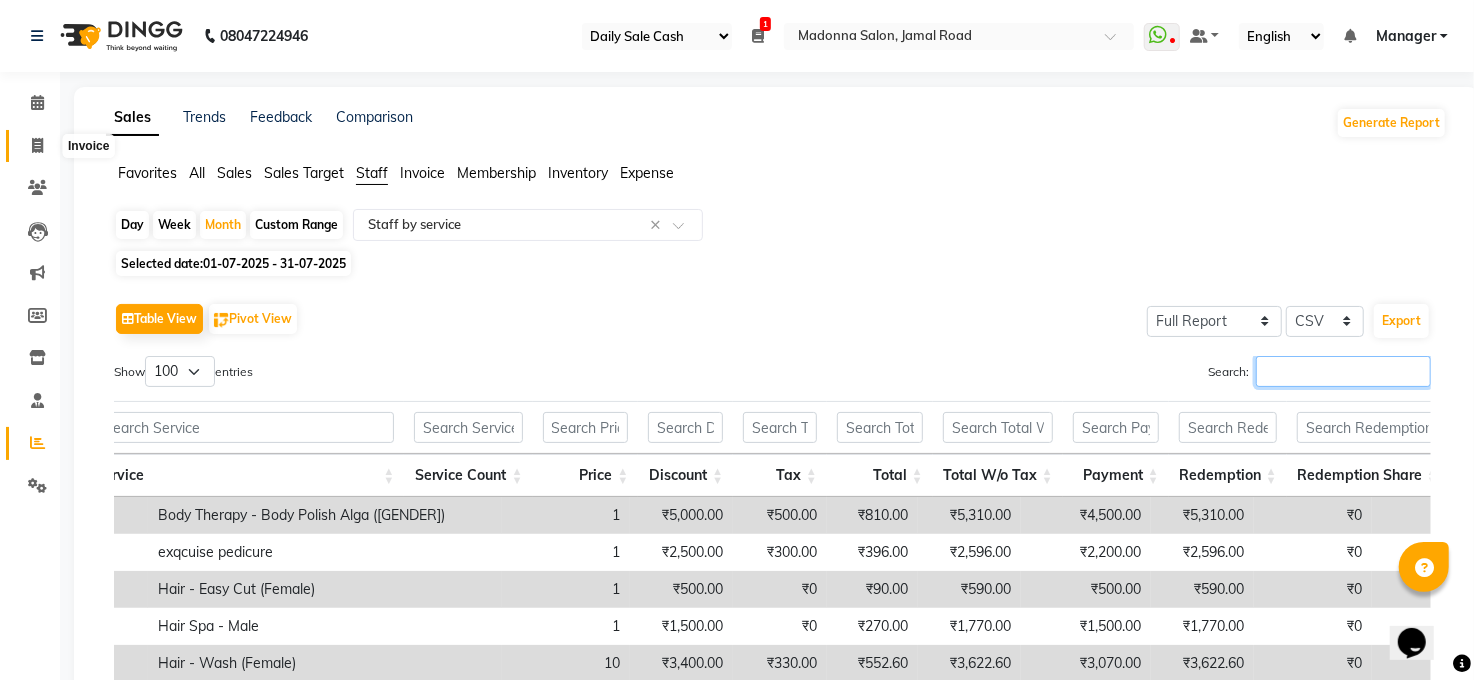 type 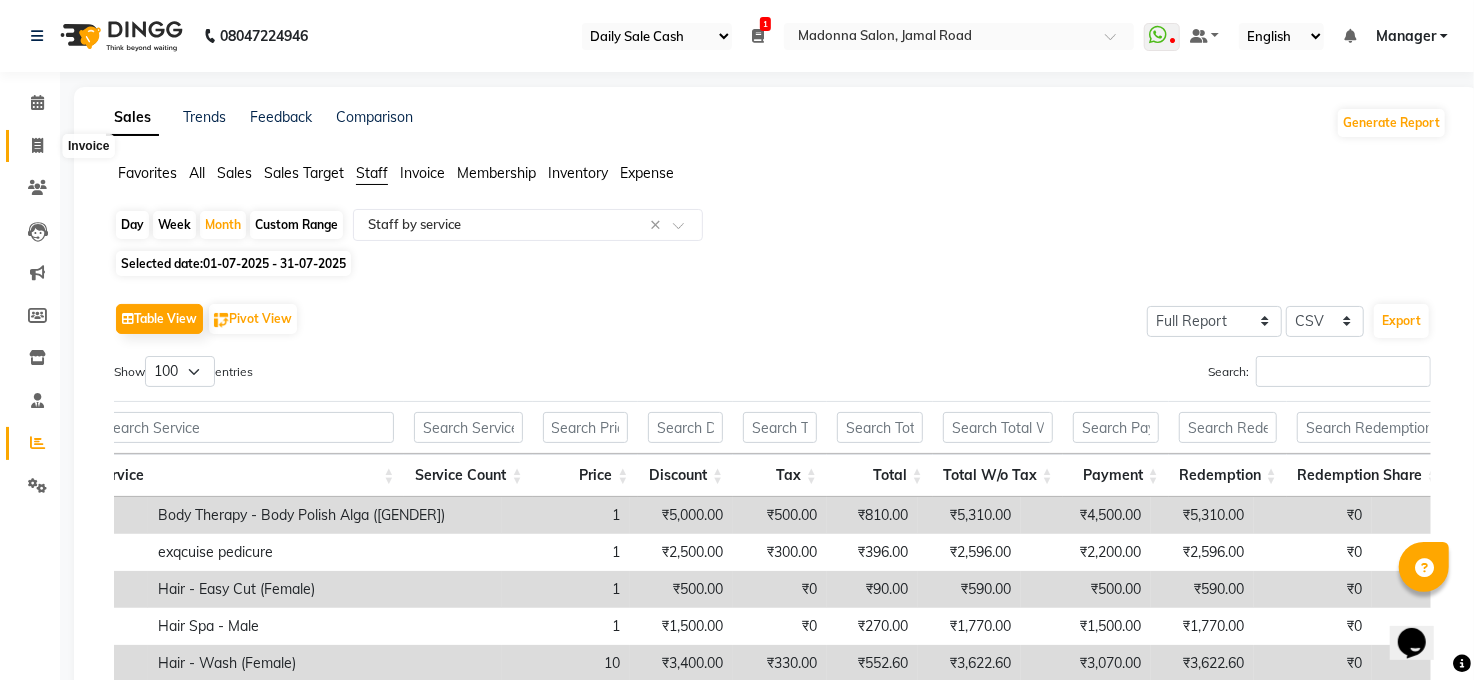 click 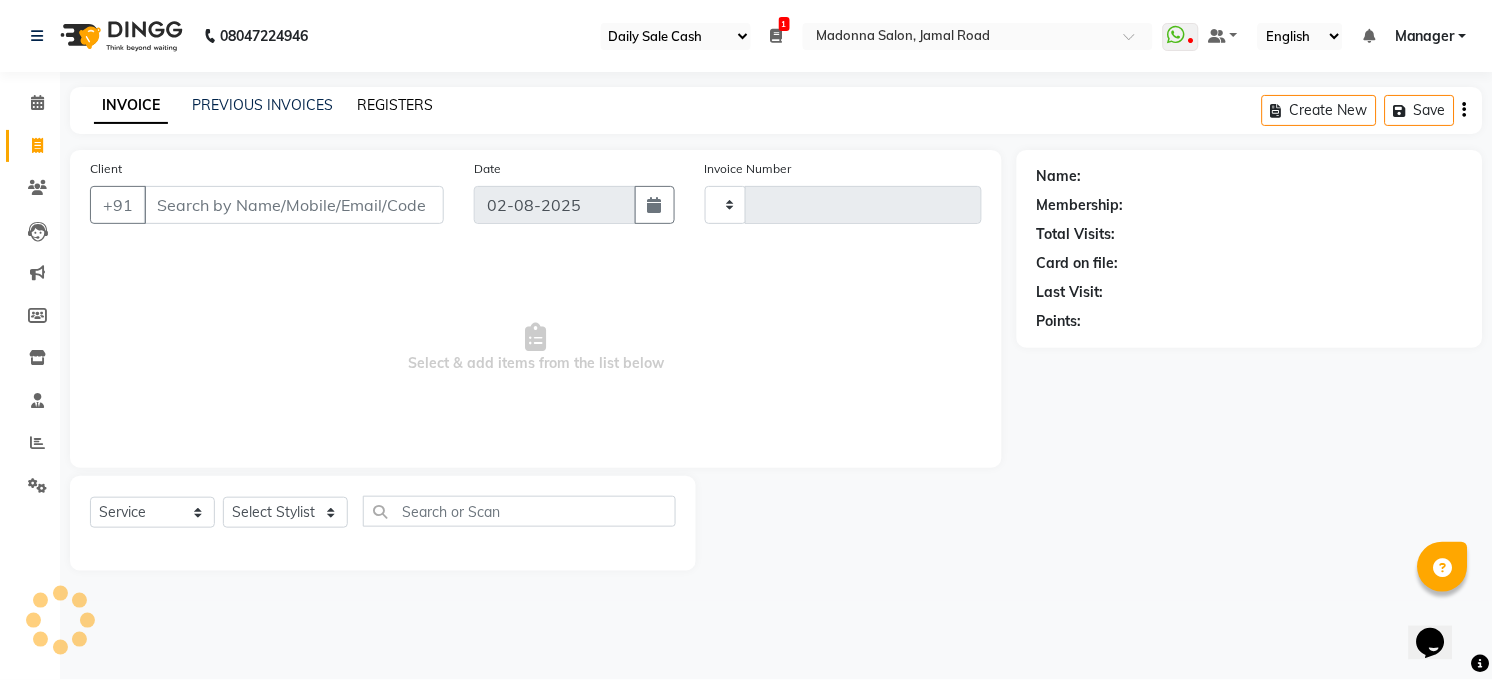 type on "2900" 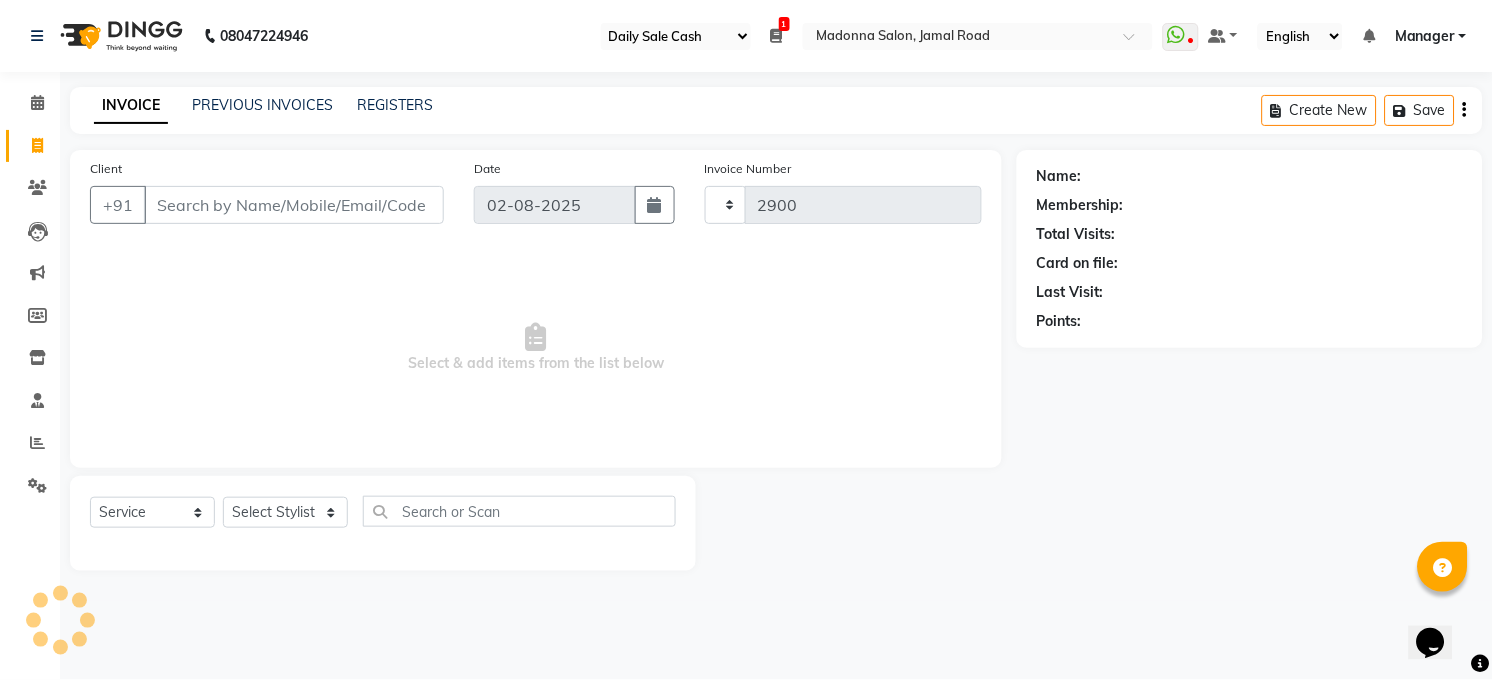 select on "5748" 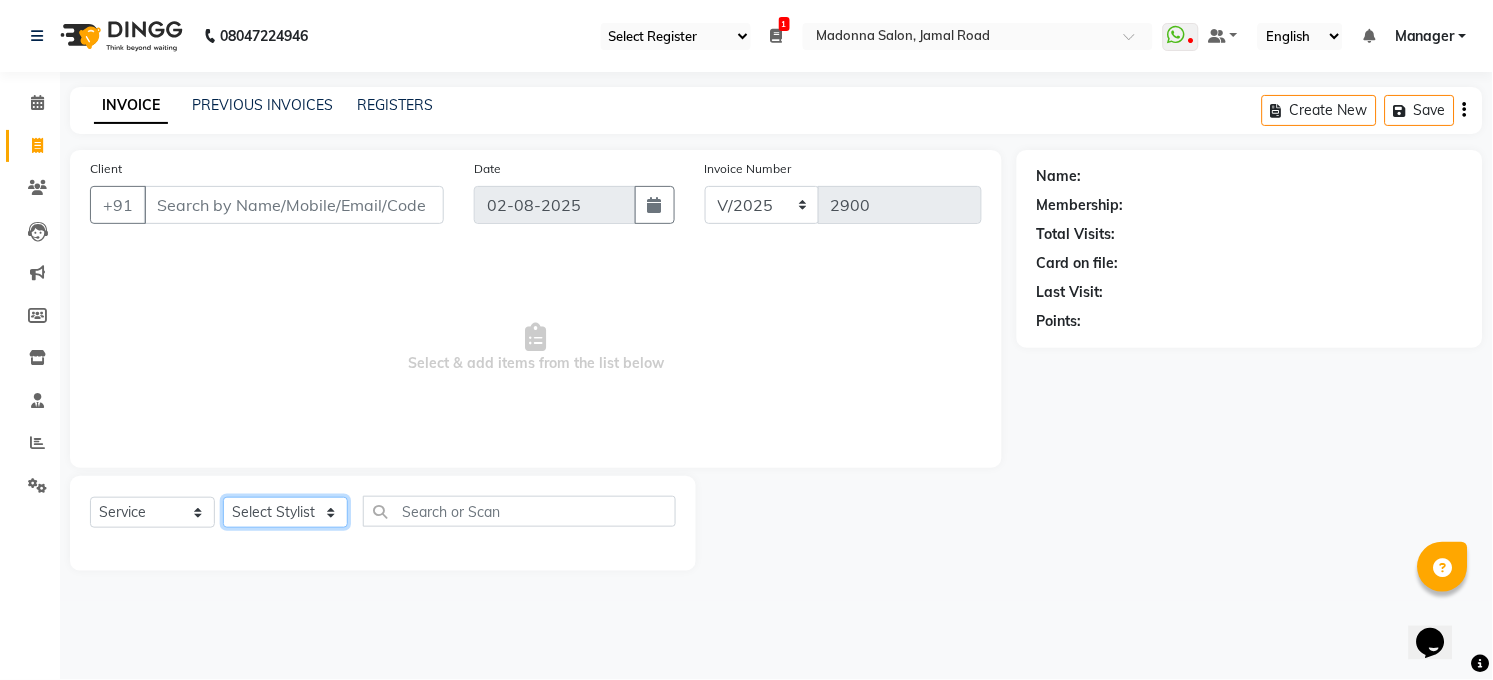 drag, startPoint x: 1491, startPoint y: 671, endPoint x: 274, endPoint y: 501, distance: 1228.816 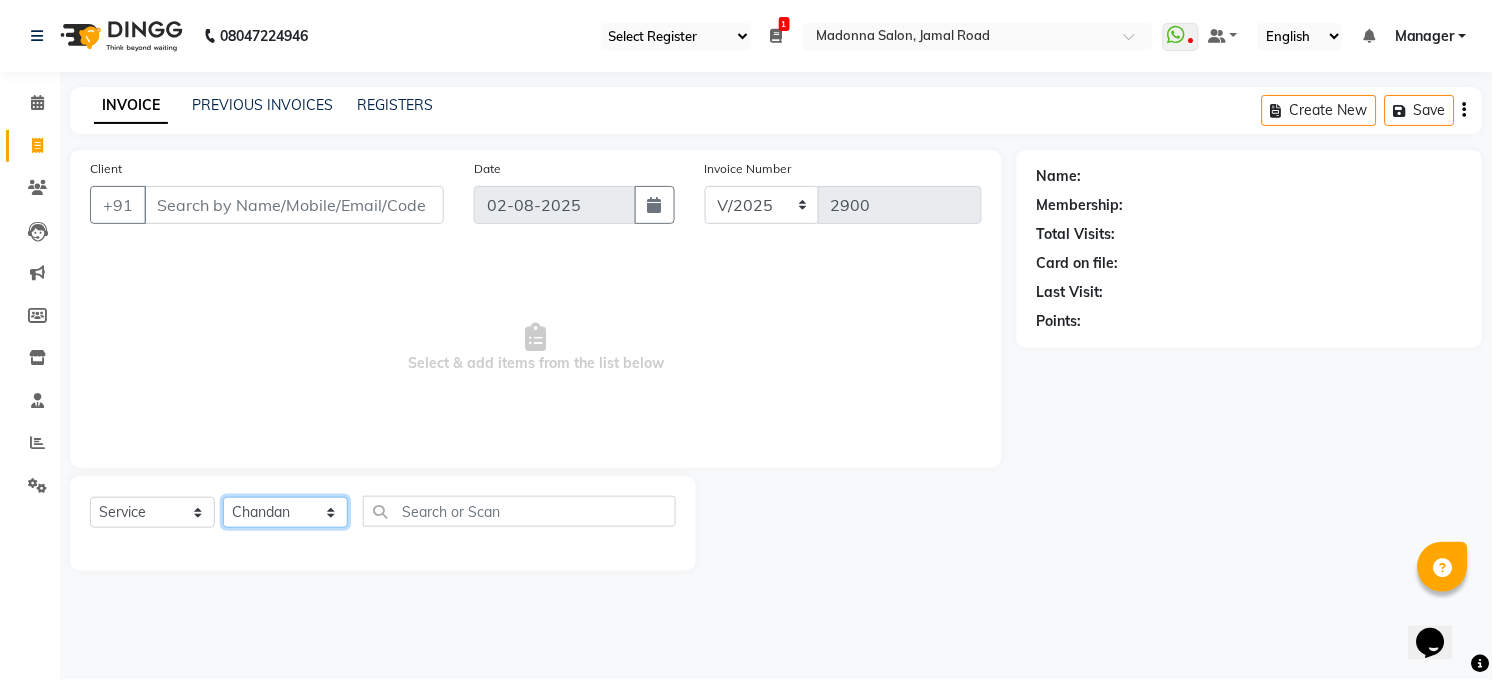 click on "Select Stylist Abhay kumar ALTAF ANKITA ARJUN Chandan COUNTER  Manager Manish Kumar Neetu Mam PRINCE Priyanka Raju Ravi Thakur RINKI Roshan Santosh SAURABH SUJEET THAKUR SUNITA Veer Vinod Kumar" 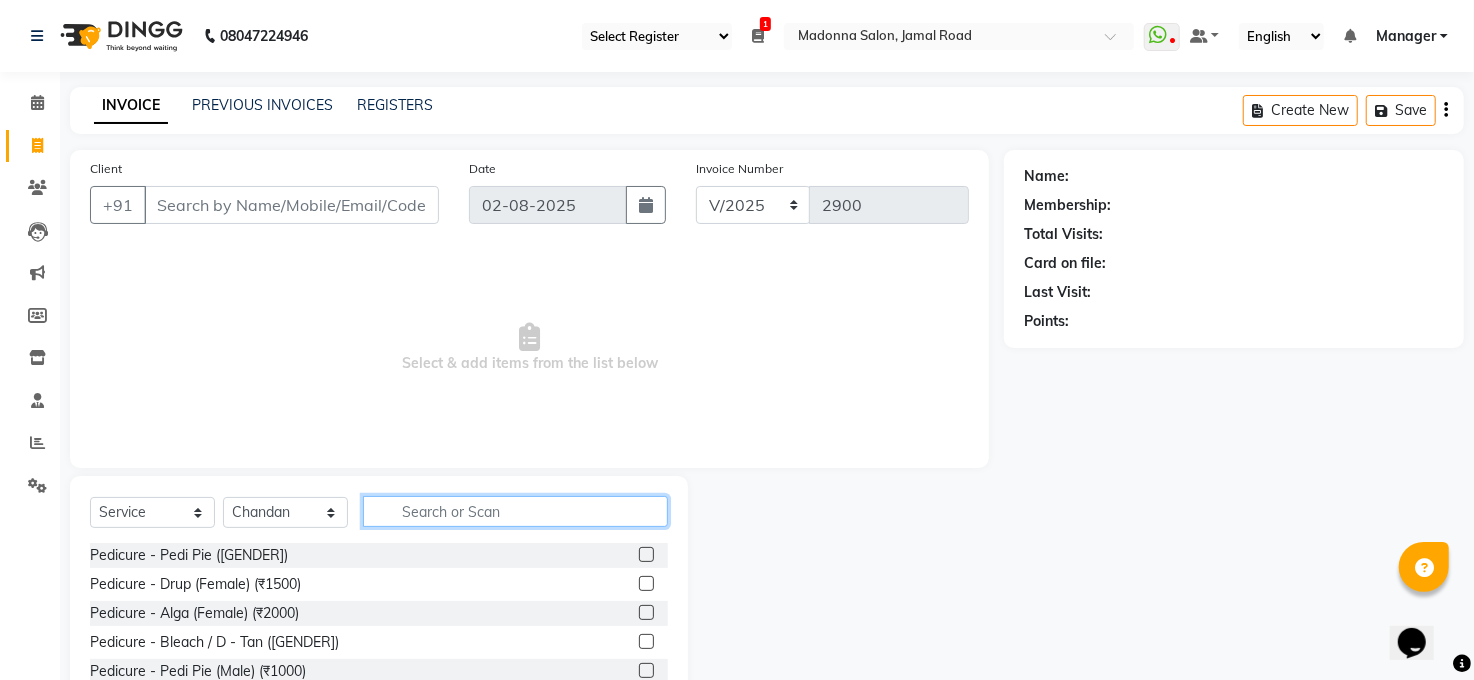 drag, startPoint x: 425, startPoint y: 505, endPoint x: 555, endPoint y: 549, distance: 137.24431 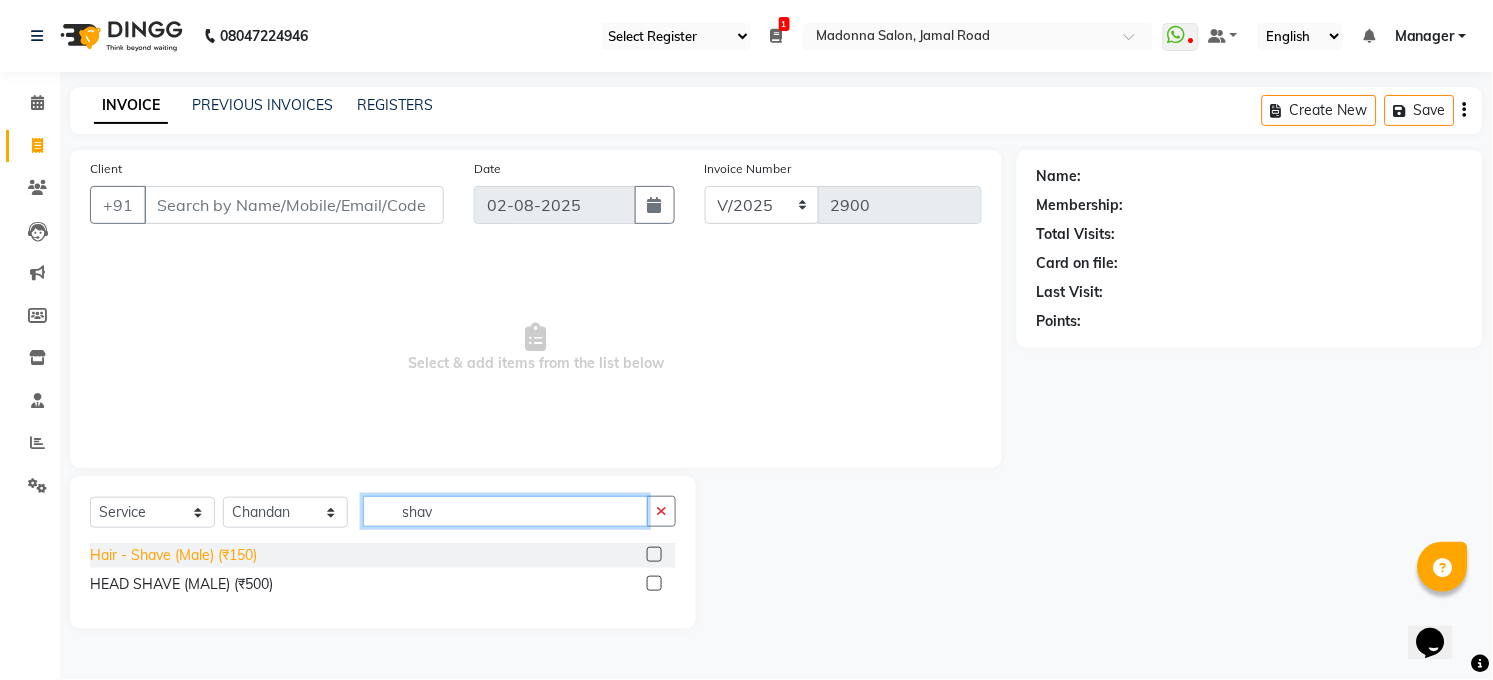 type on "shav" 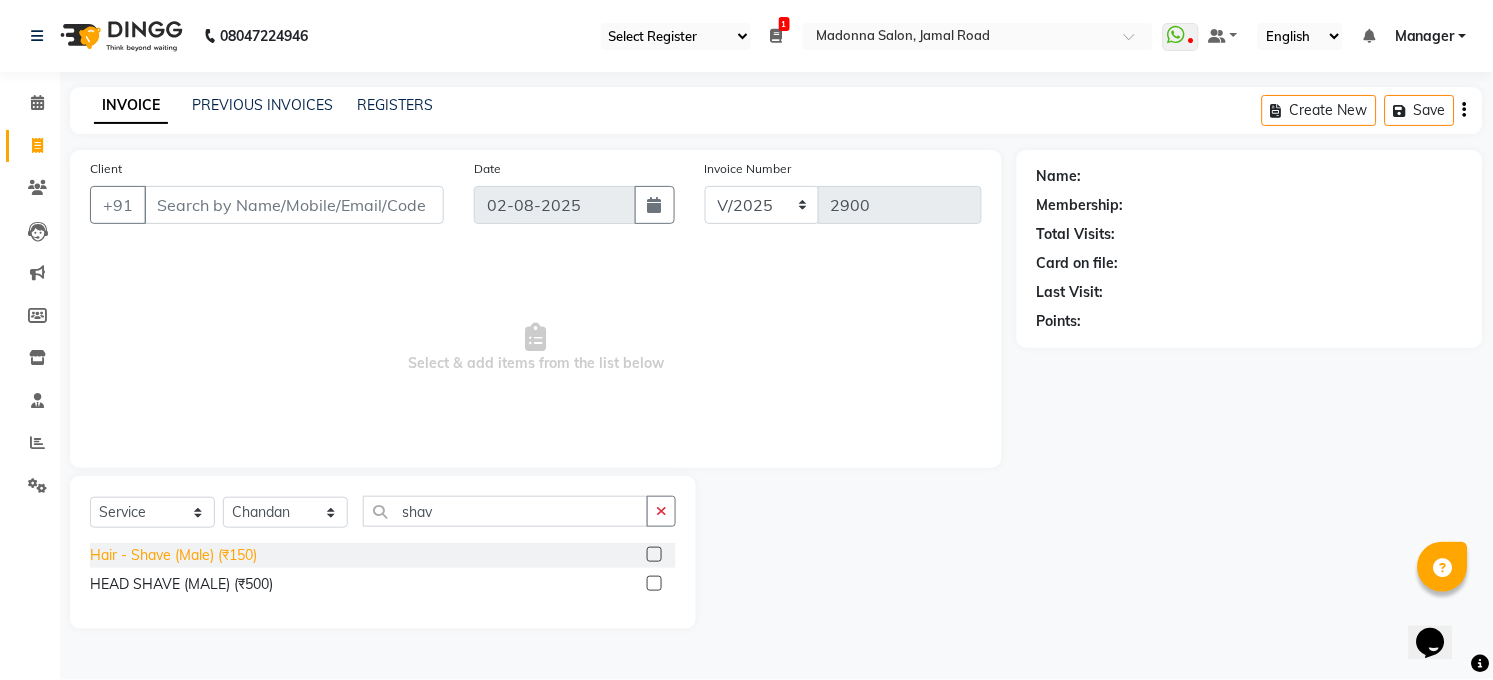 click on "Hair - Shave (Male) (₹150)" 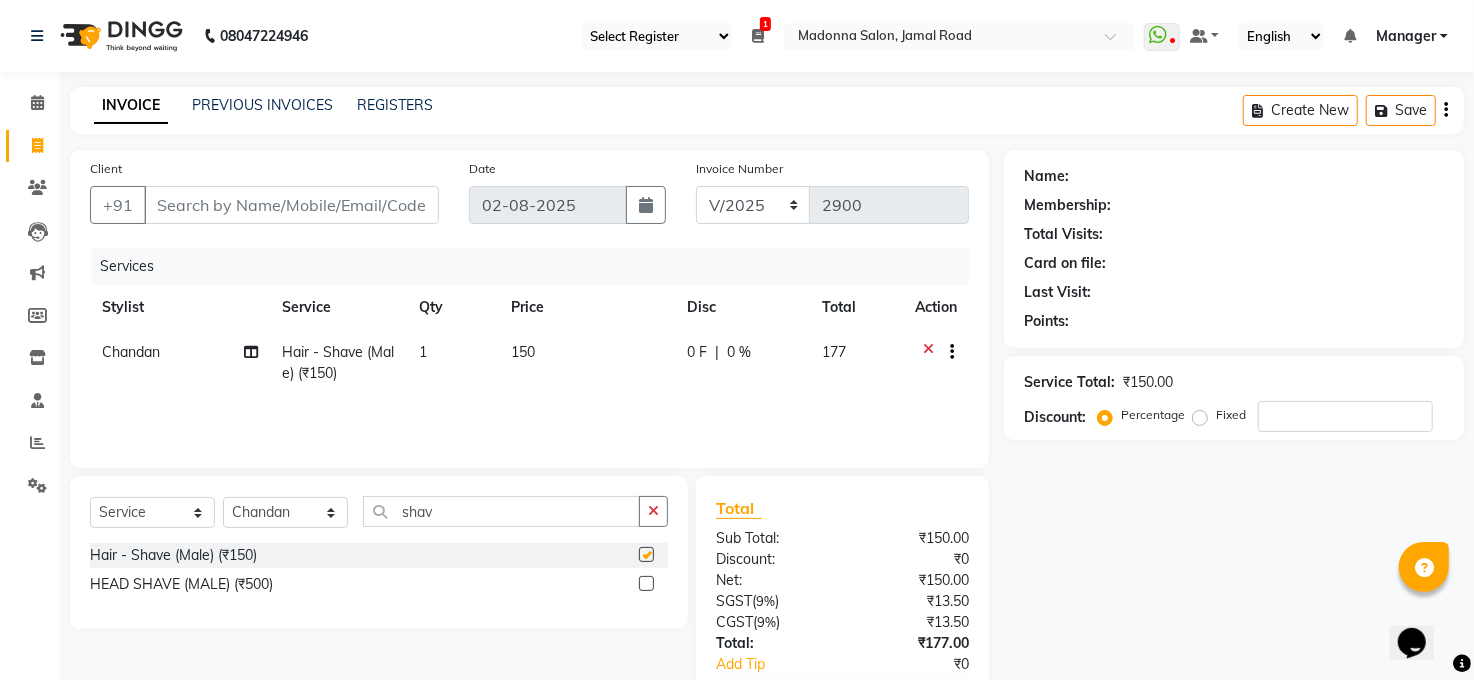 checkbox on "false" 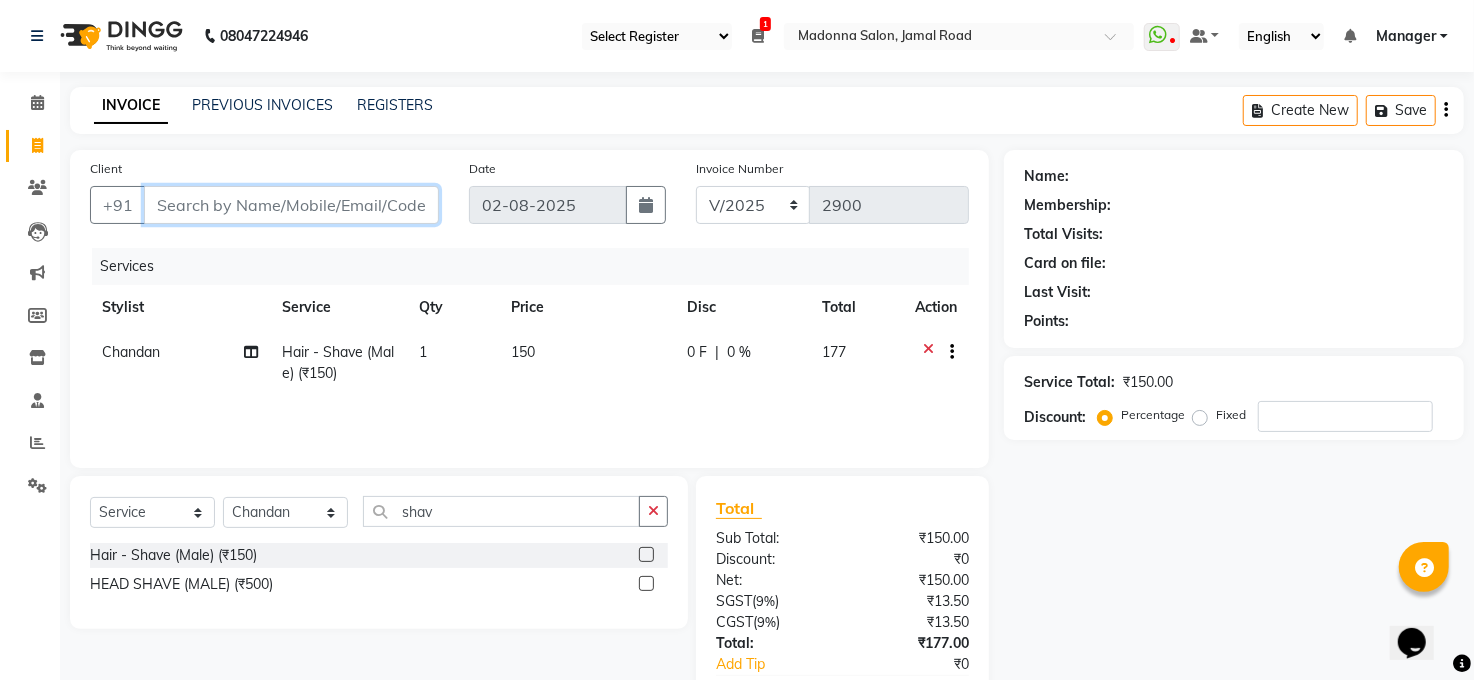 click on "Client" at bounding box center (291, 205) 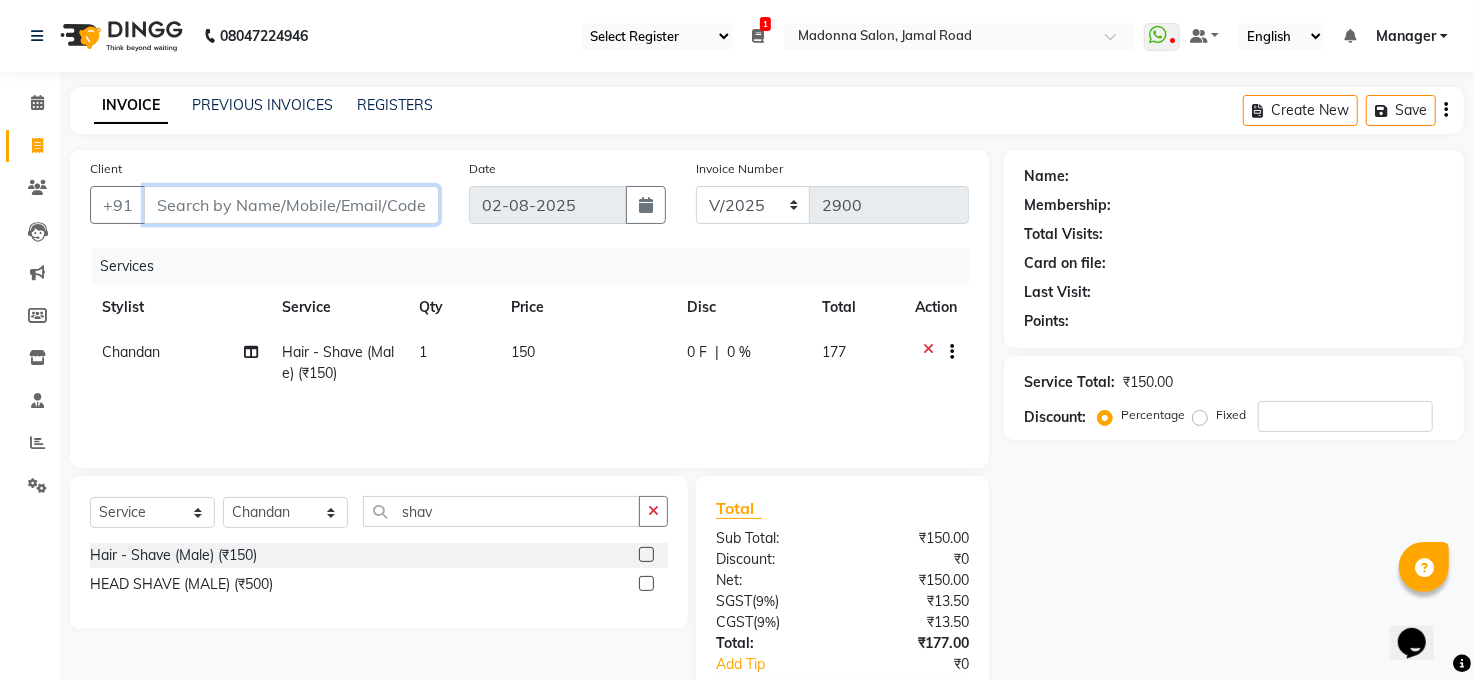 type on "r" 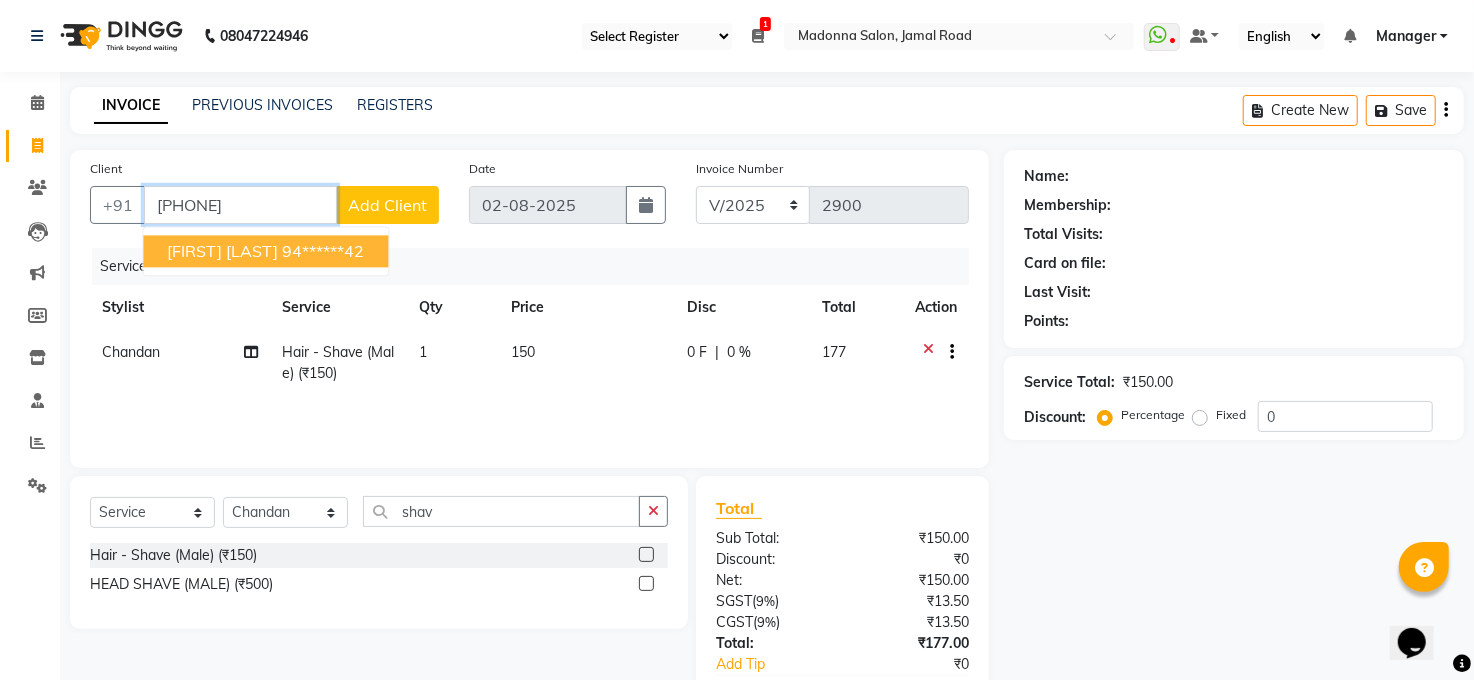 click on "94******42" at bounding box center [323, 251] 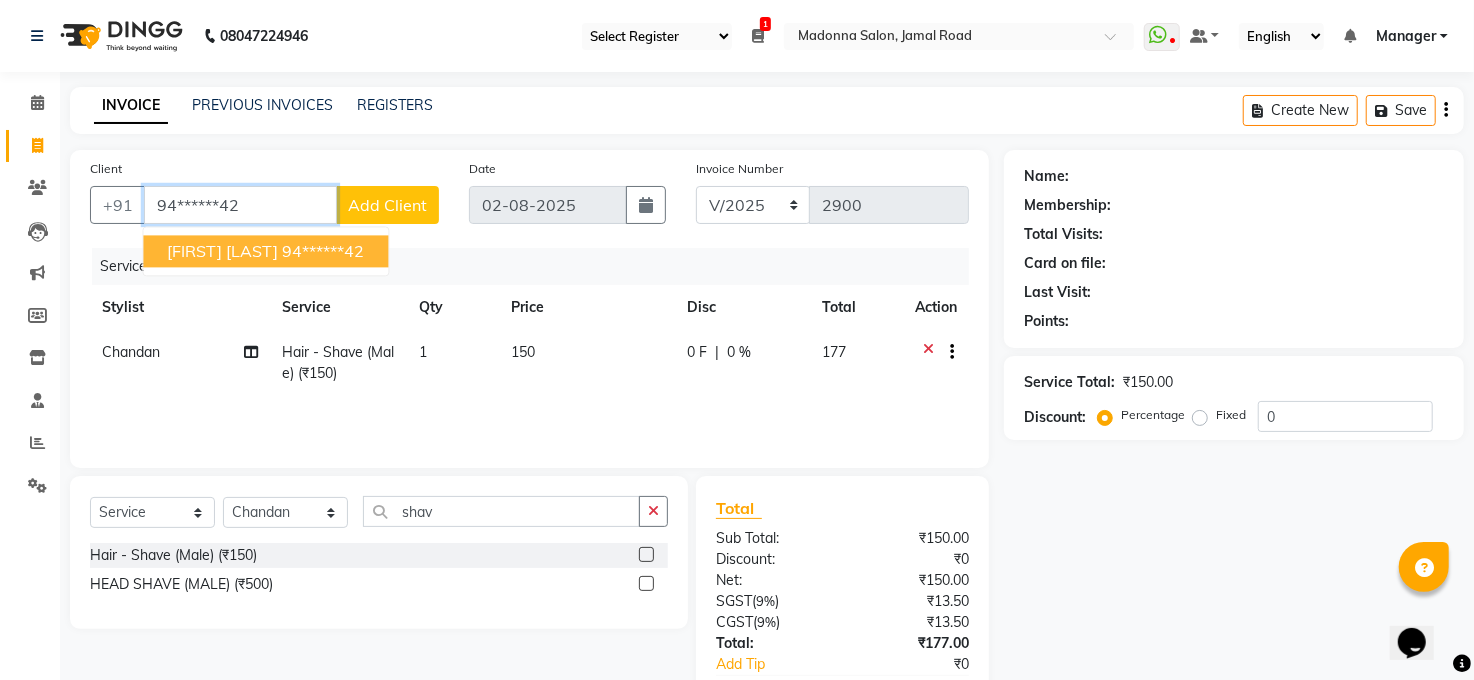 type on "94******42" 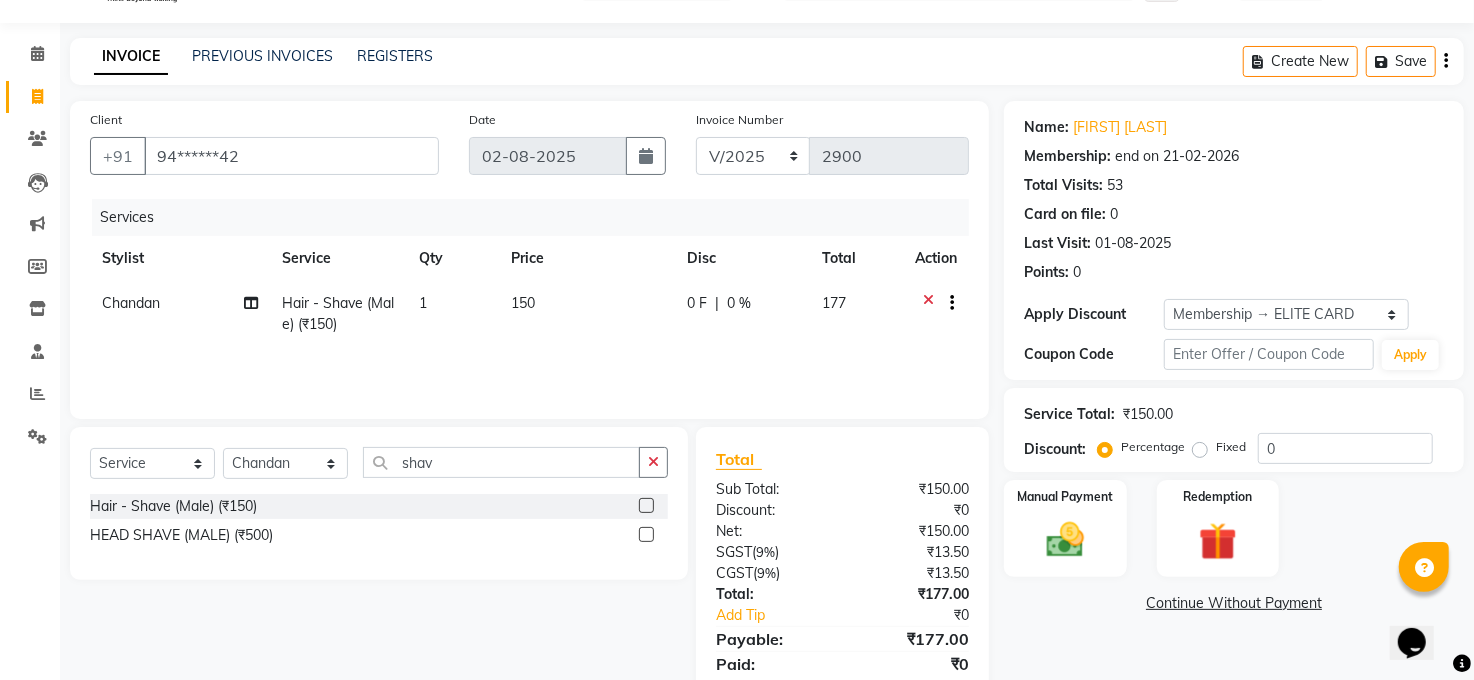 scroll, scrollTop: 119, scrollLeft: 0, axis: vertical 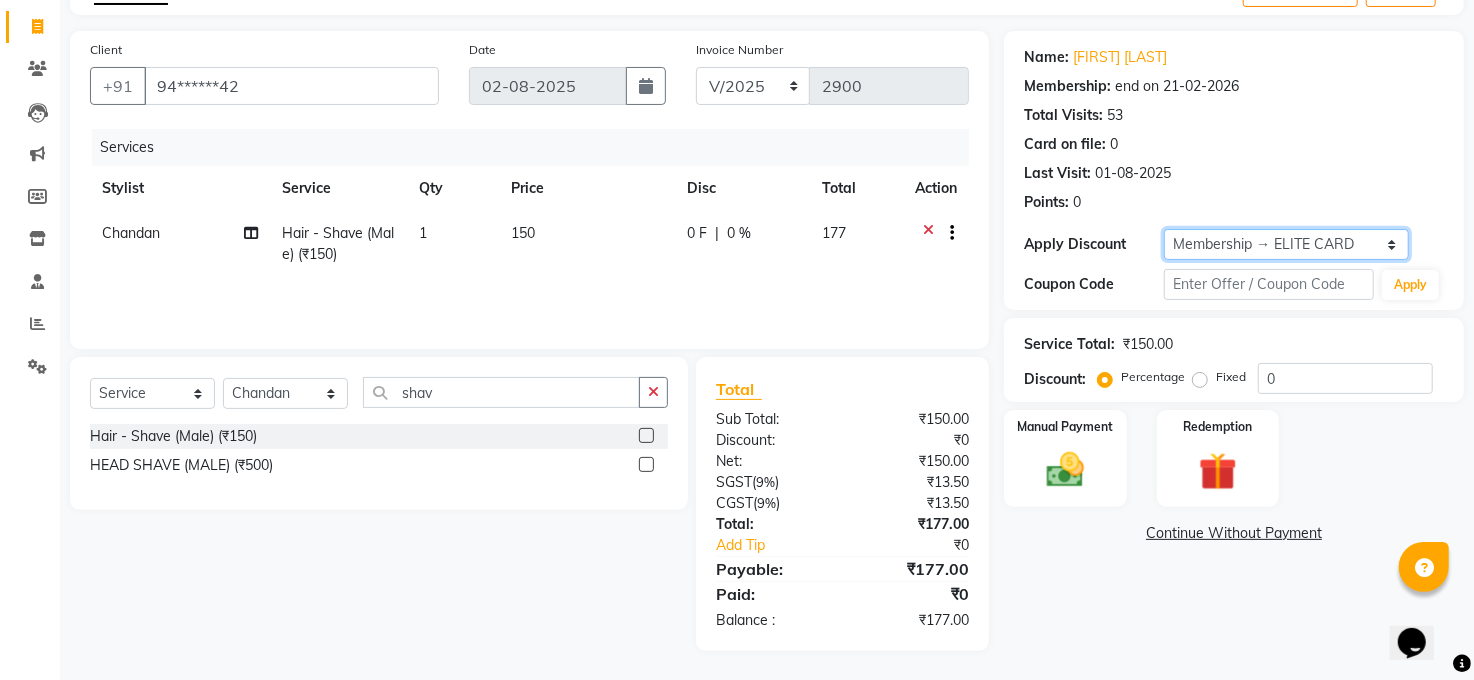 drag, startPoint x: 1277, startPoint y: 238, endPoint x: 1280, endPoint y: 257, distance: 19.235384 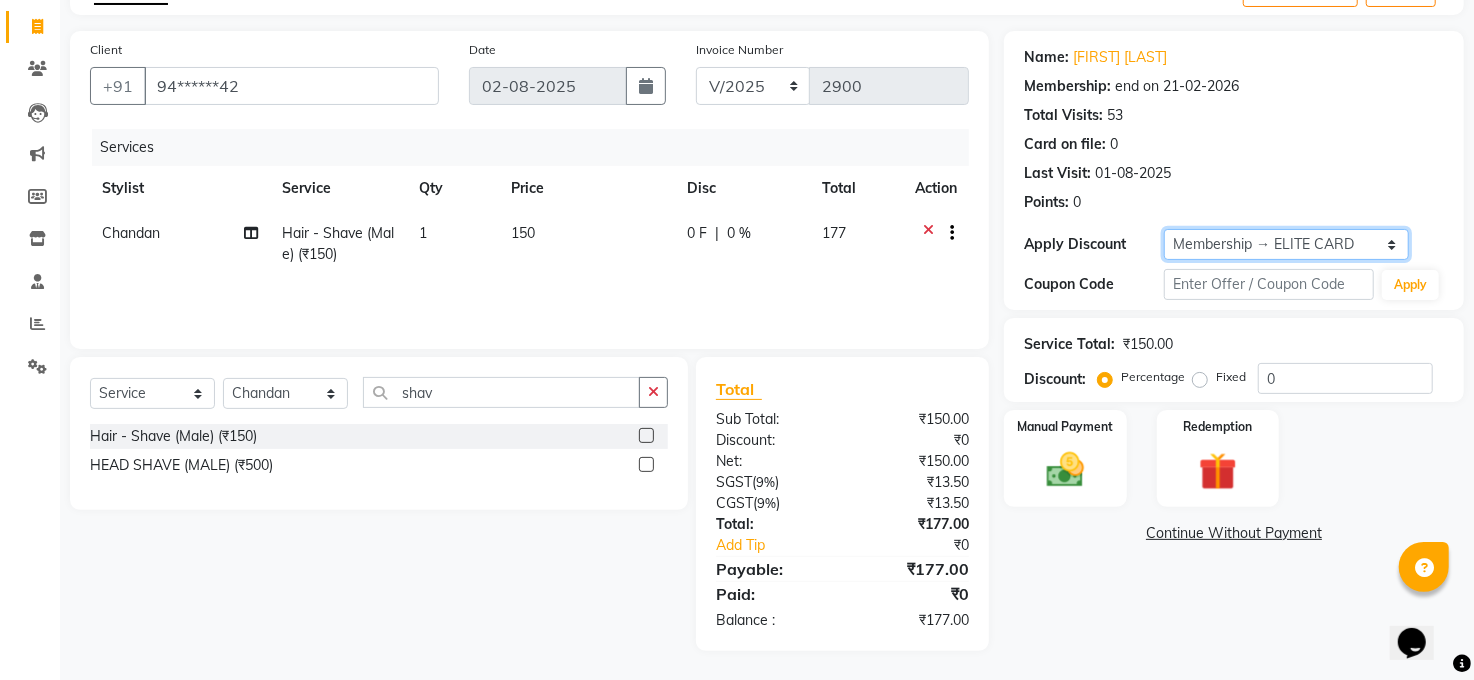 select on "0:" 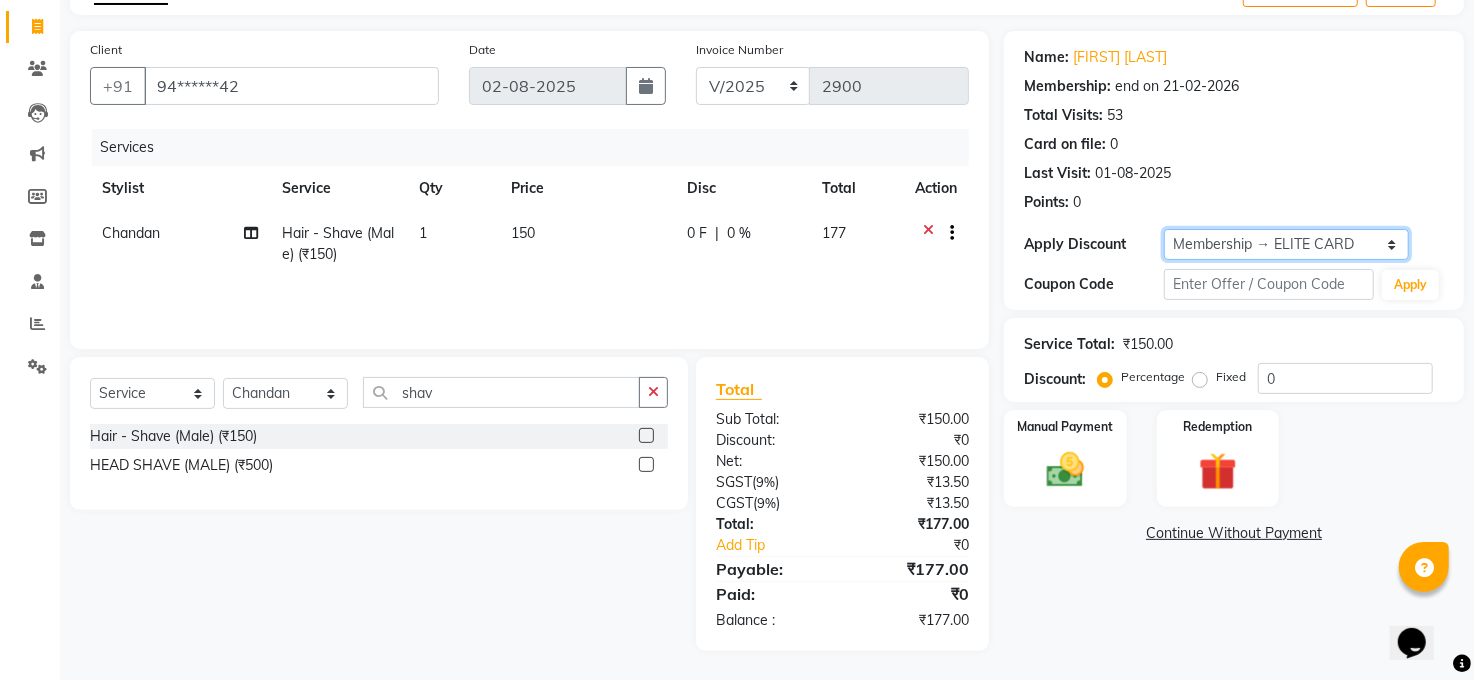 click on "Select Membership → ELITE CARD" 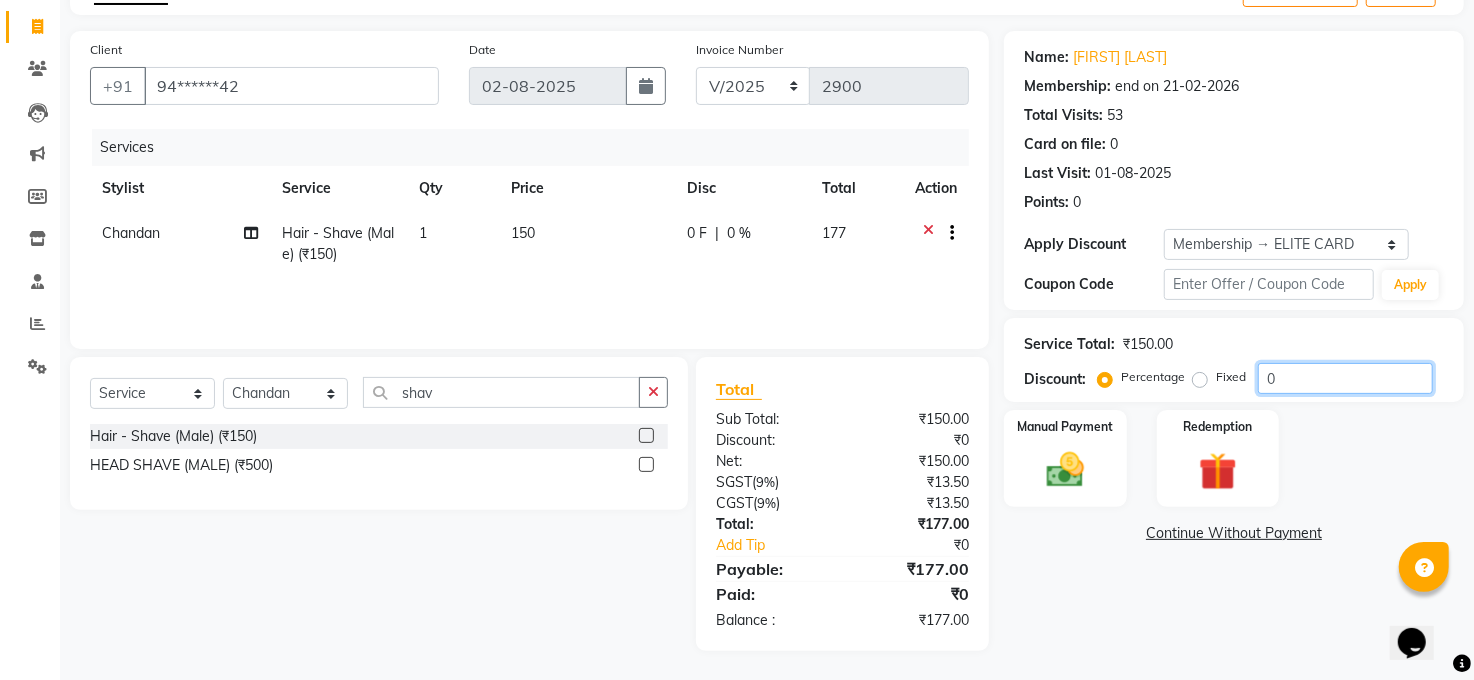 click on "0" 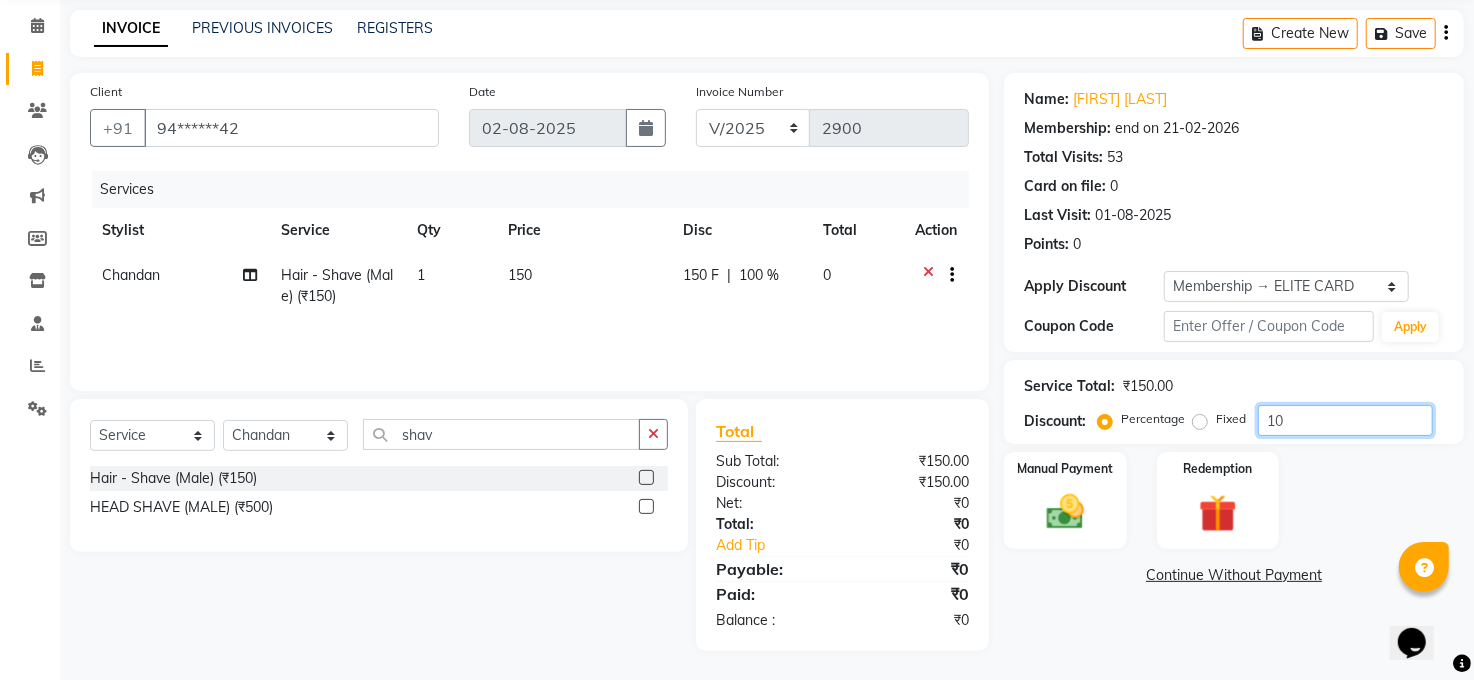 scroll, scrollTop: 119, scrollLeft: 0, axis: vertical 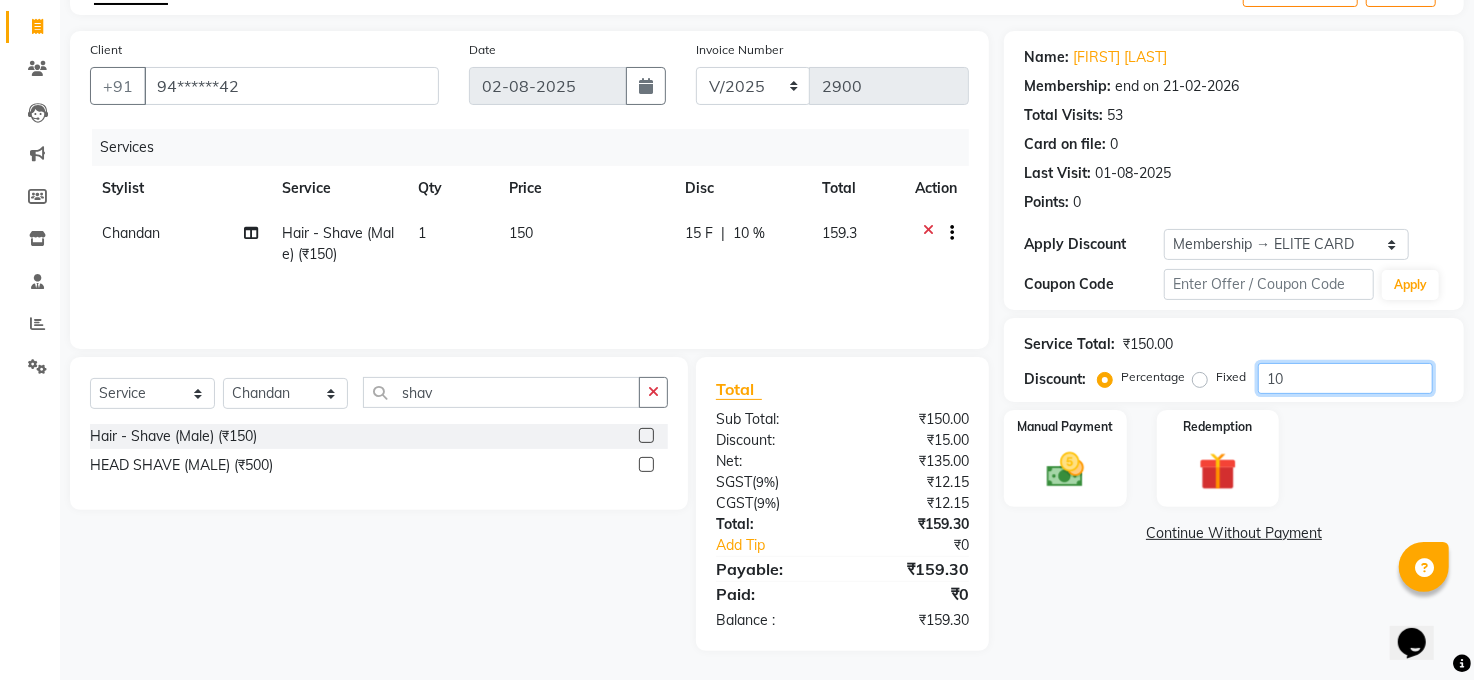 type on "1" 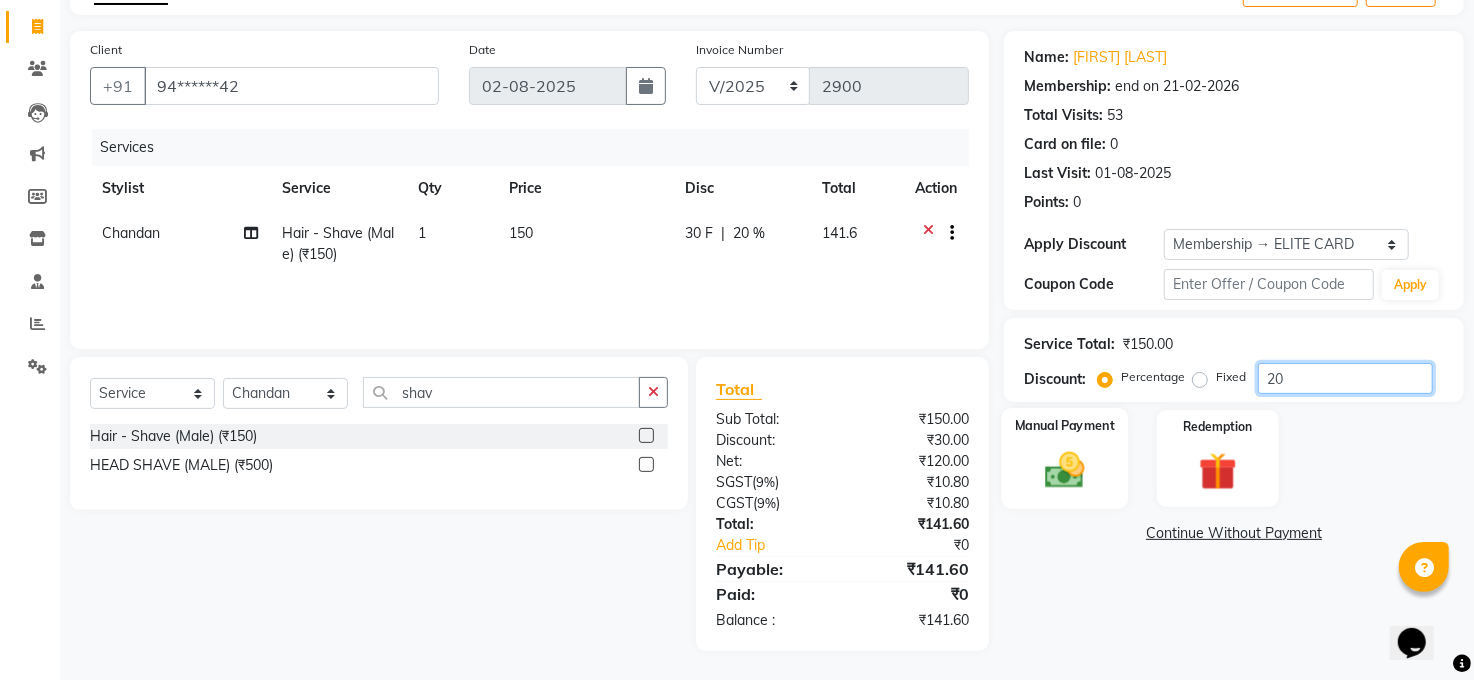 type on "20" 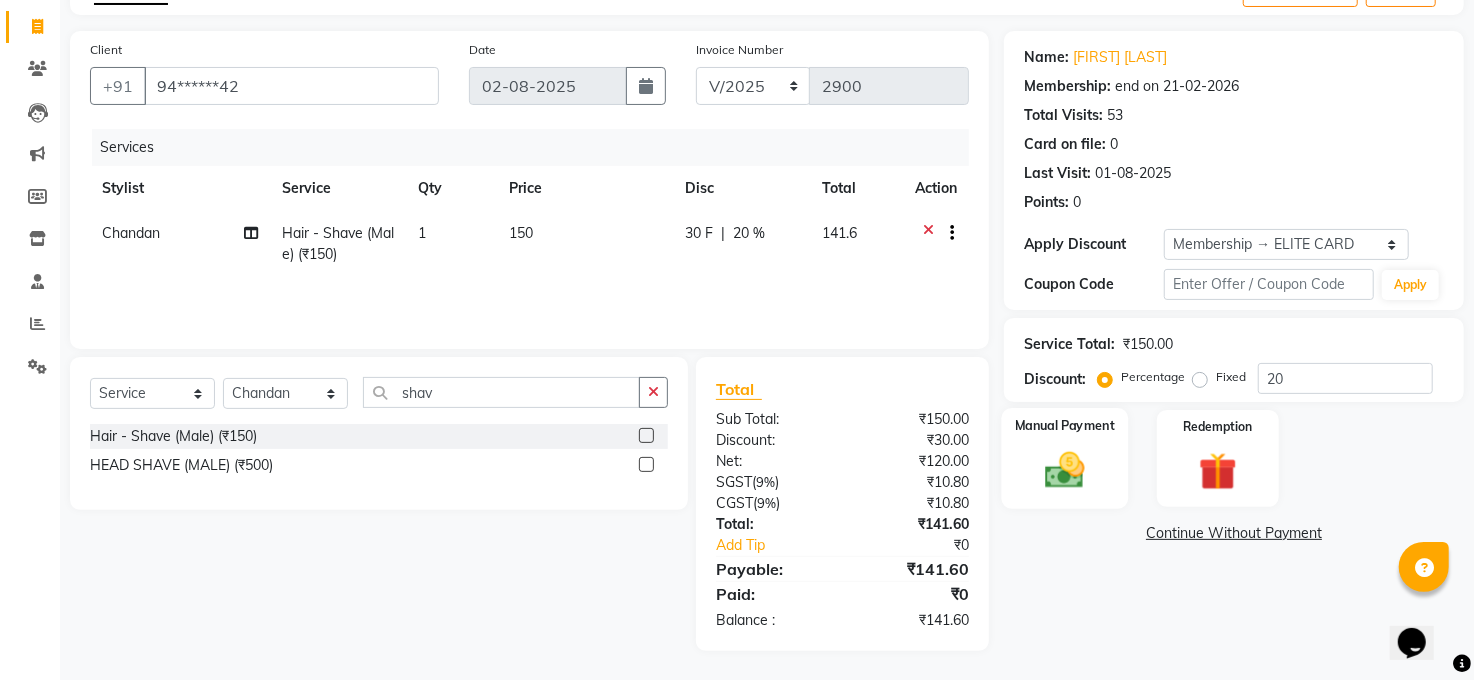 click 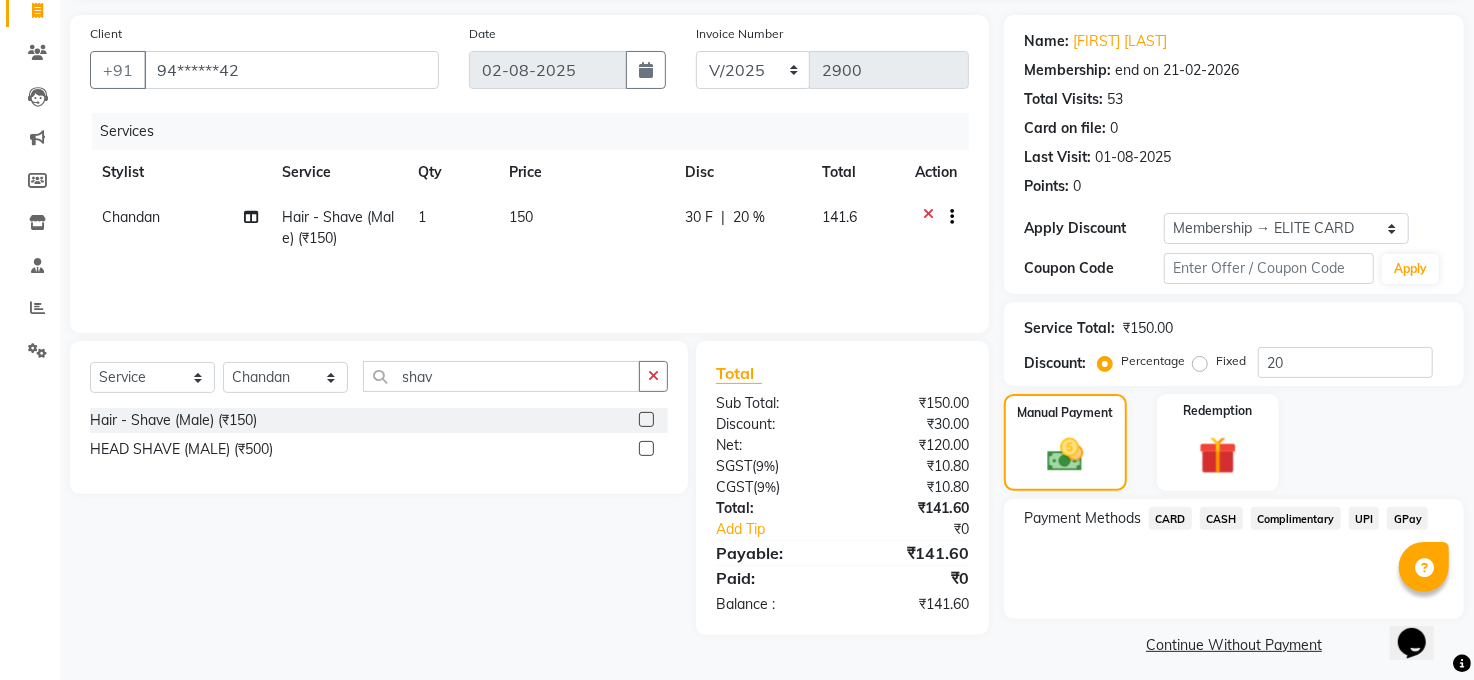 scroll, scrollTop: 144, scrollLeft: 0, axis: vertical 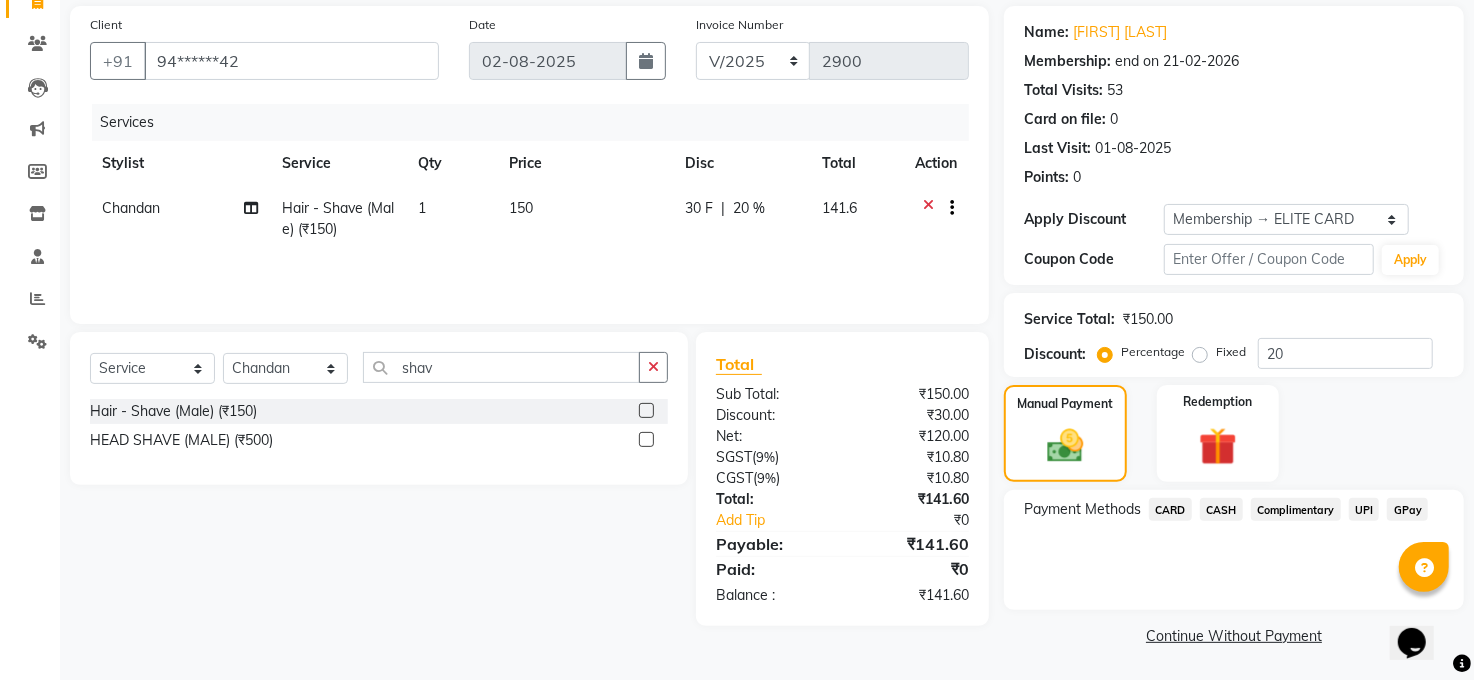 drag, startPoint x: 1217, startPoint y: 510, endPoint x: 1311, endPoint y: 461, distance: 106.004715 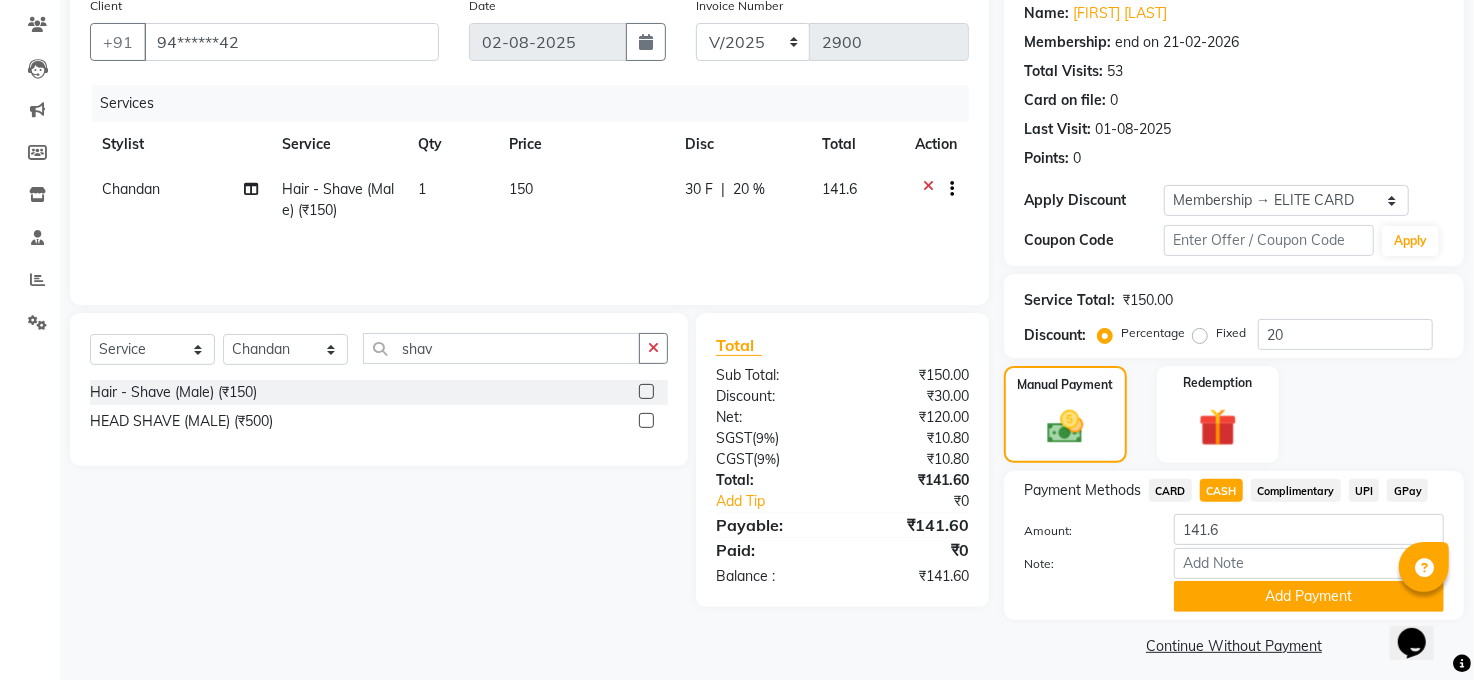 scroll, scrollTop: 173, scrollLeft: 0, axis: vertical 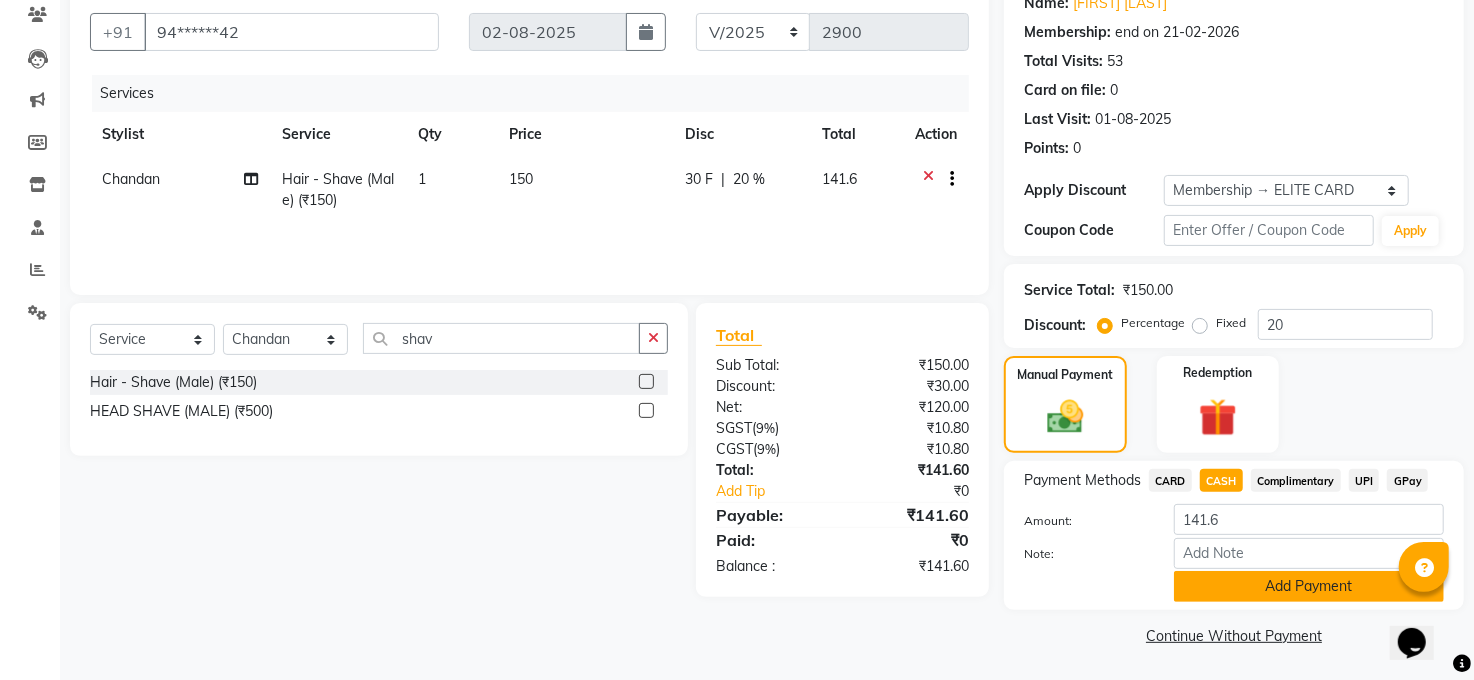 click on "Add Payment" 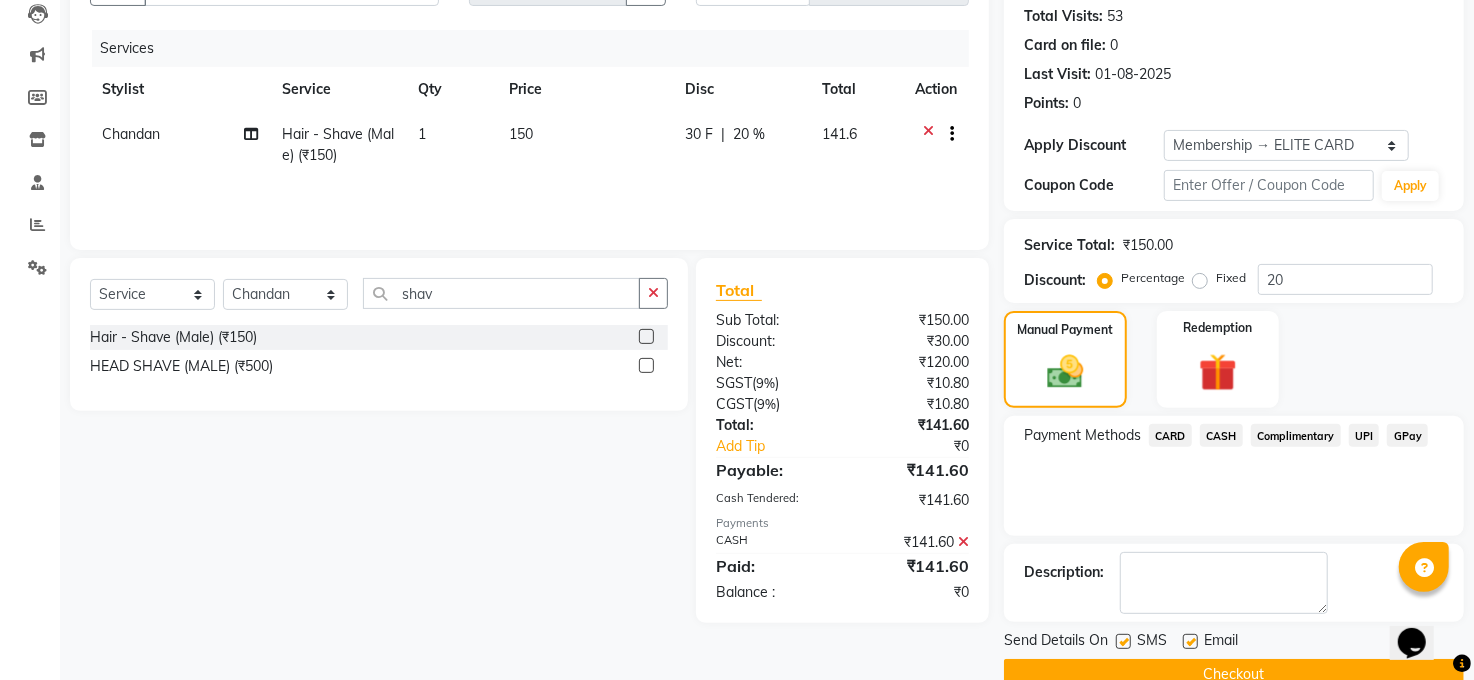 scroll, scrollTop: 257, scrollLeft: 0, axis: vertical 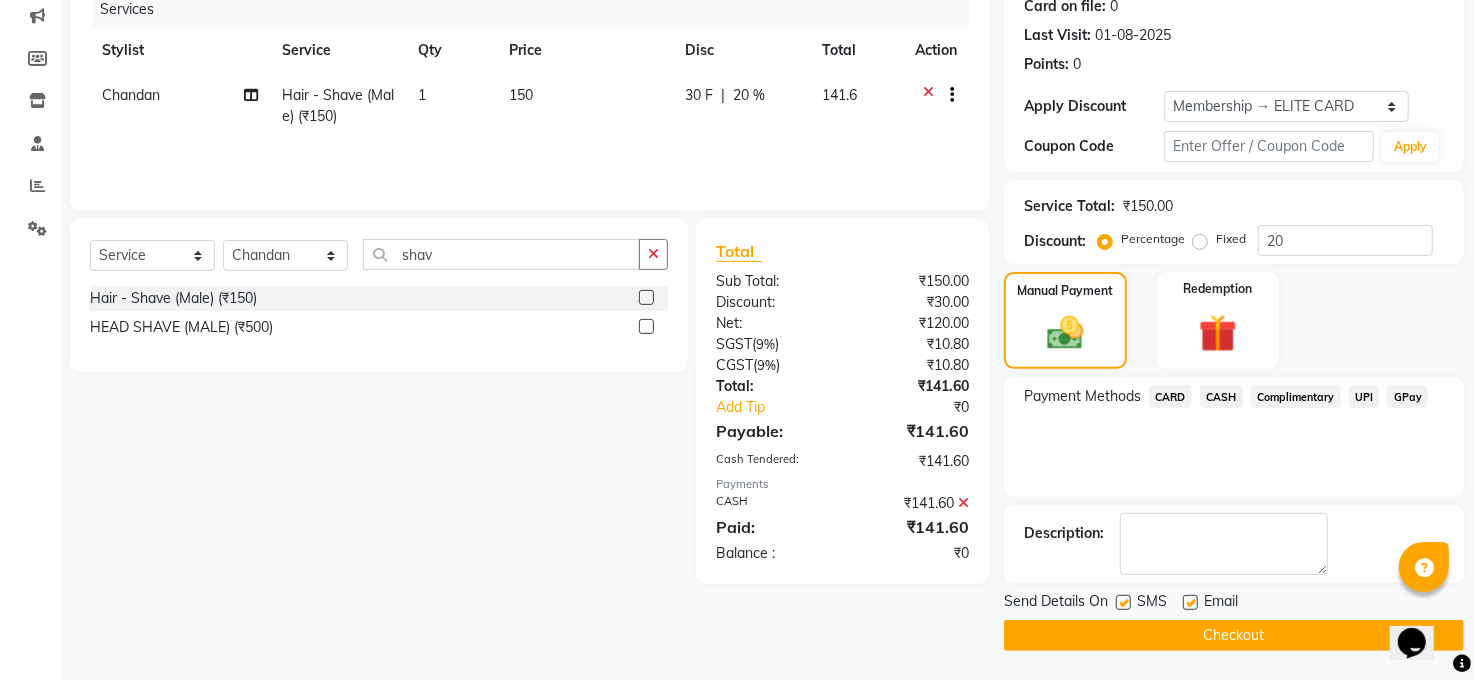 click on "Checkout" 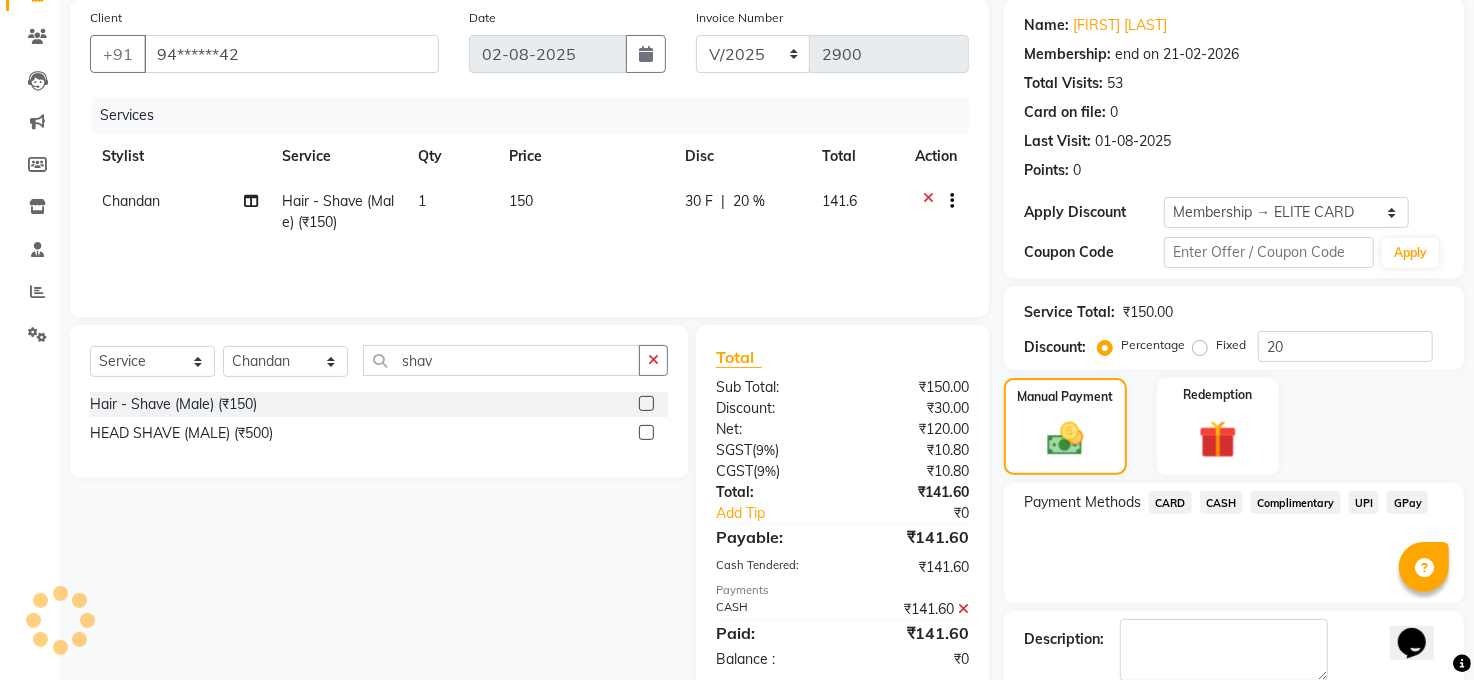 scroll, scrollTop: 0, scrollLeft: 0, axis: both 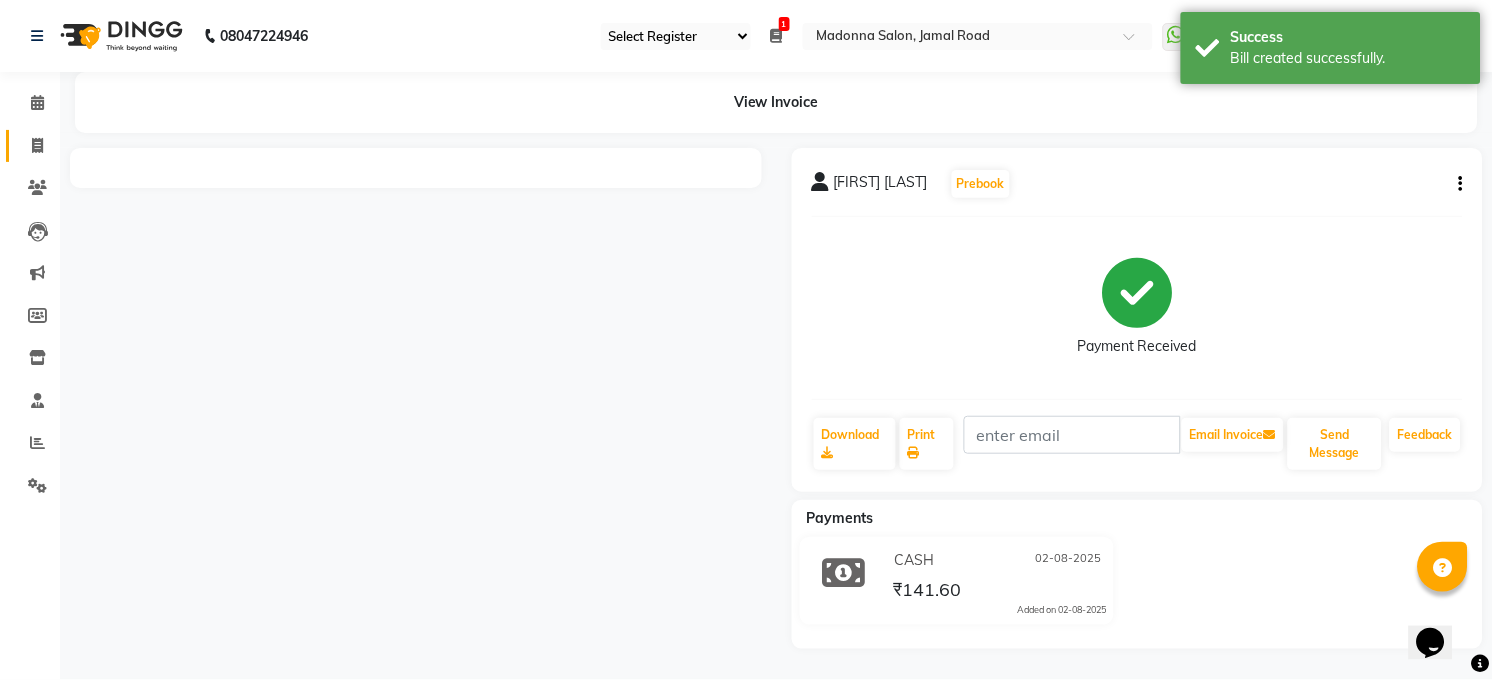 click 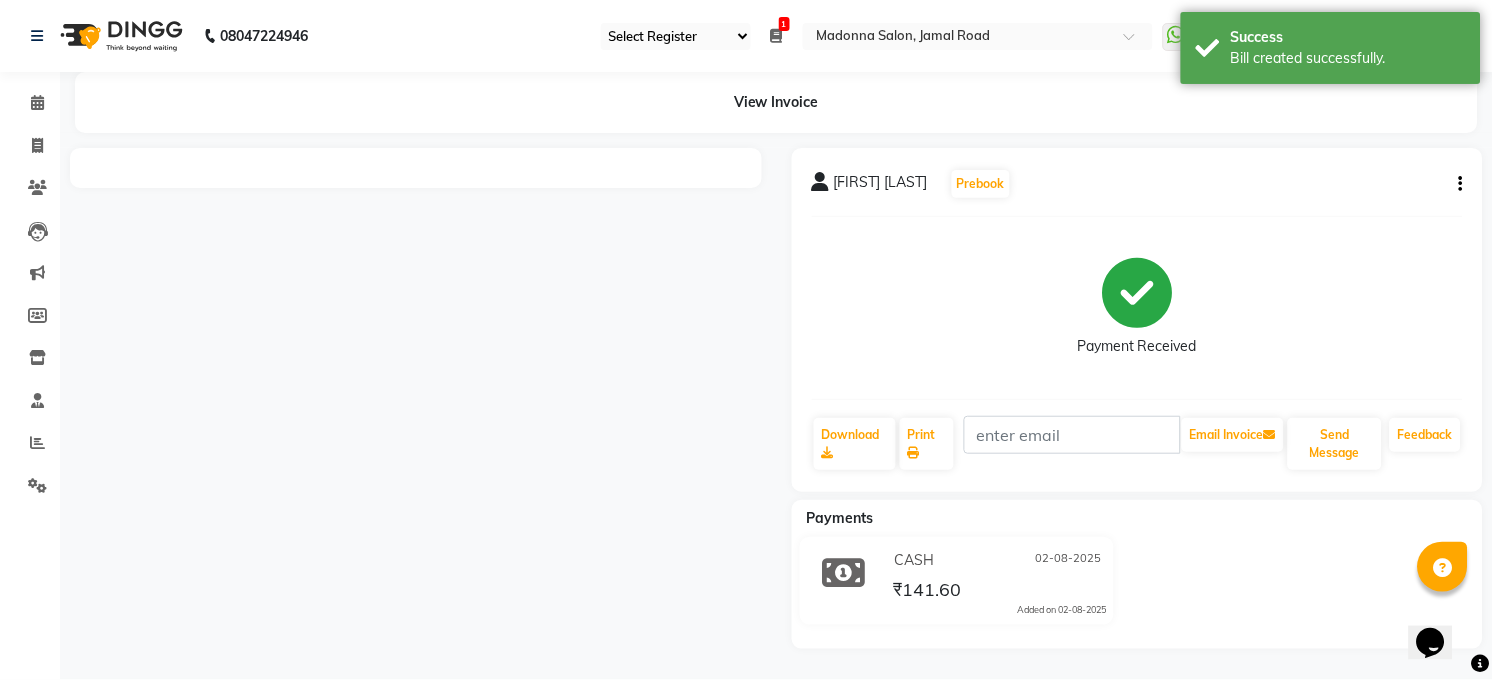 select on "service" 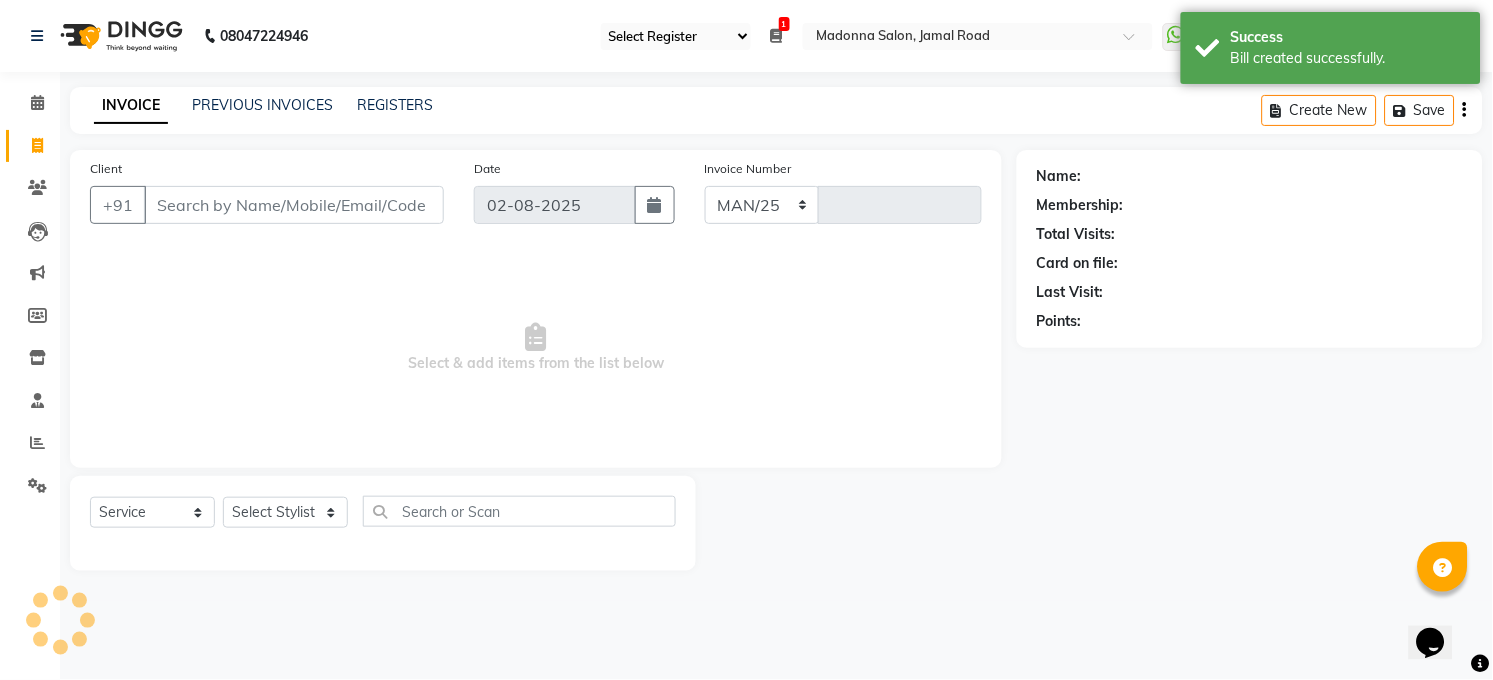 select on "5748" 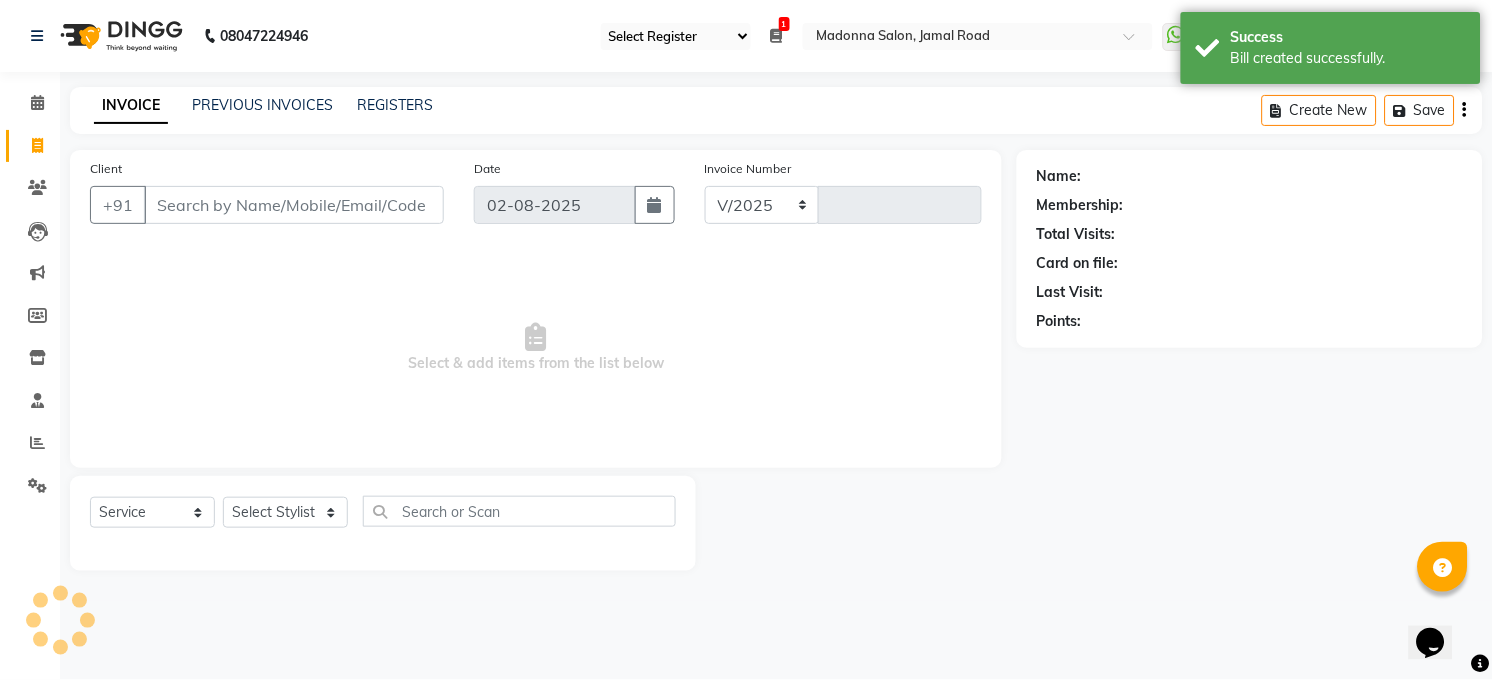 type on "2901" 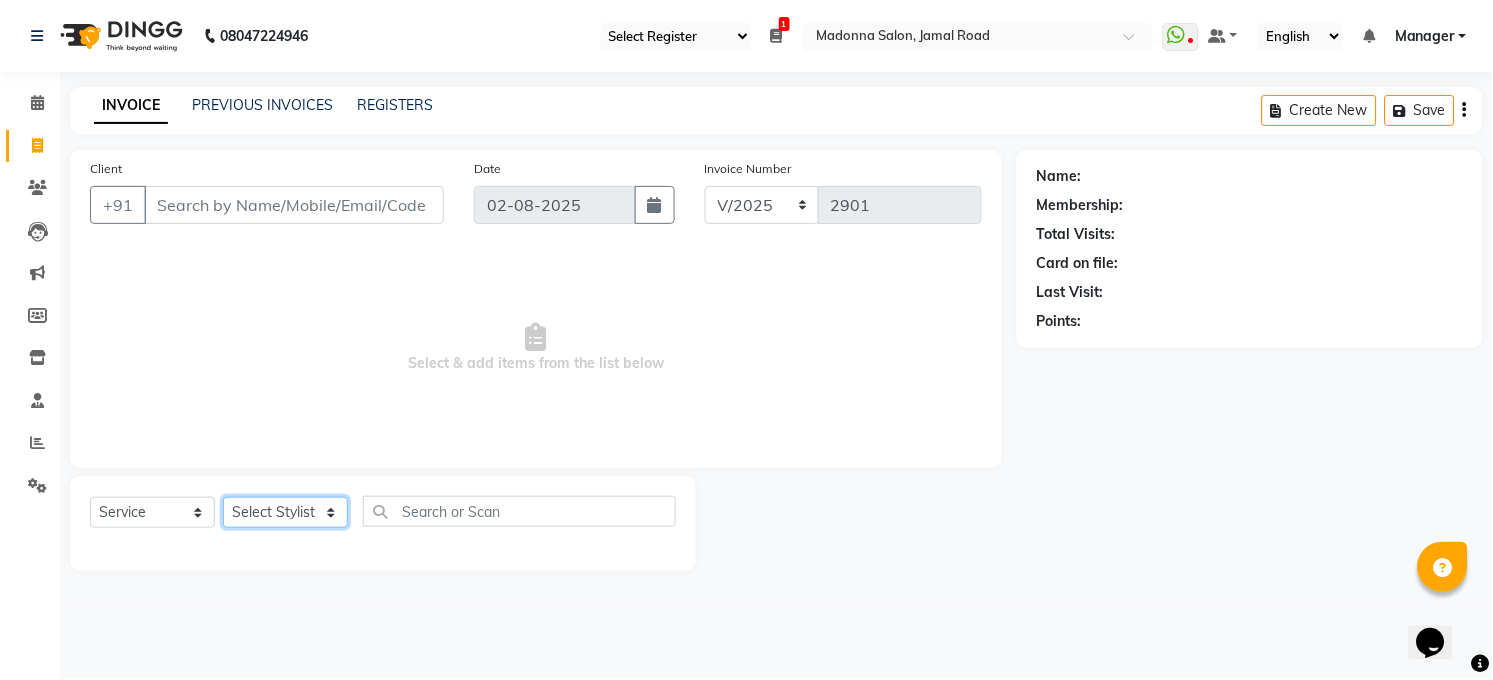 click on "Select Stylist Abhay kumar ALTAF ANKITA ARJUN Chandan COUNTER  Manager Manish Kumar Neetu Mam PRINCE Priyanka Raju Ravi Thakur RINKI Roshan Santosh SAURABH SUJEET THAKUR SUNITA Veer Vinod Kumar" 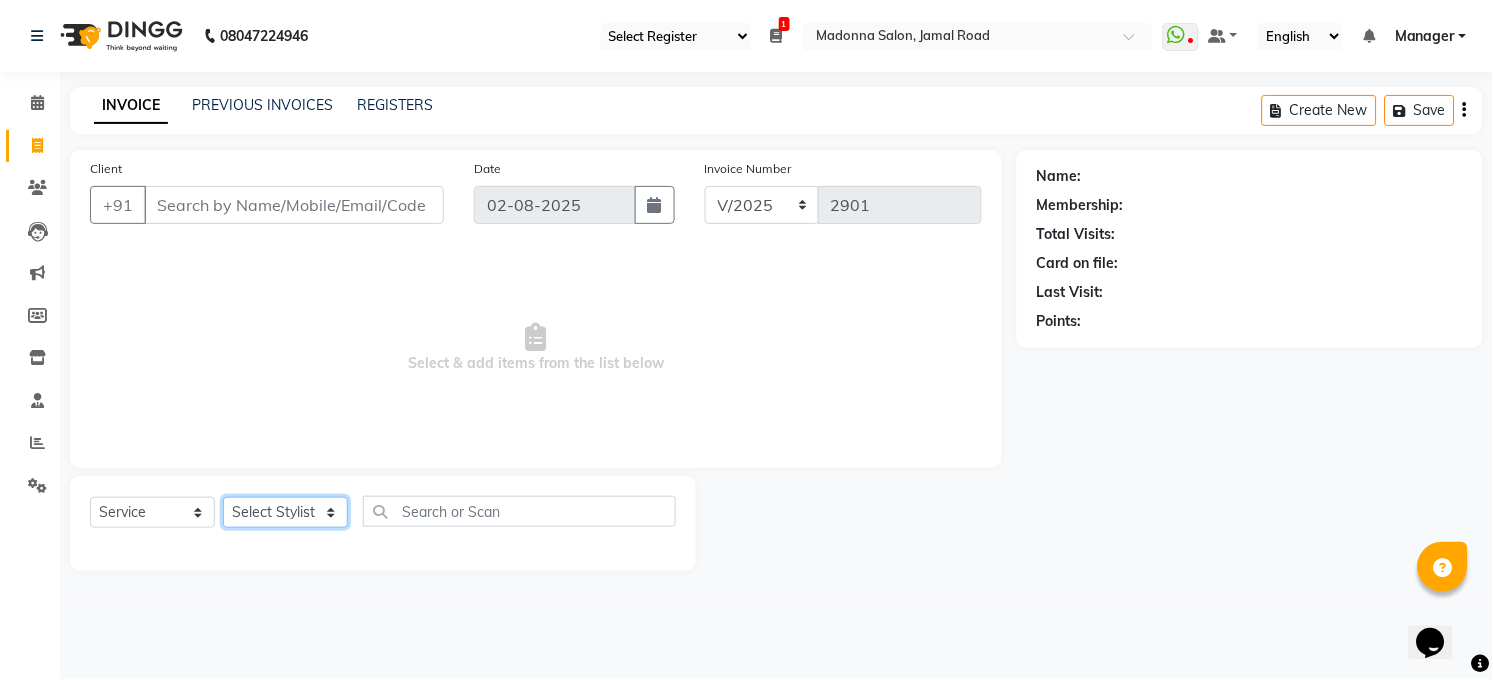 select on "41088" 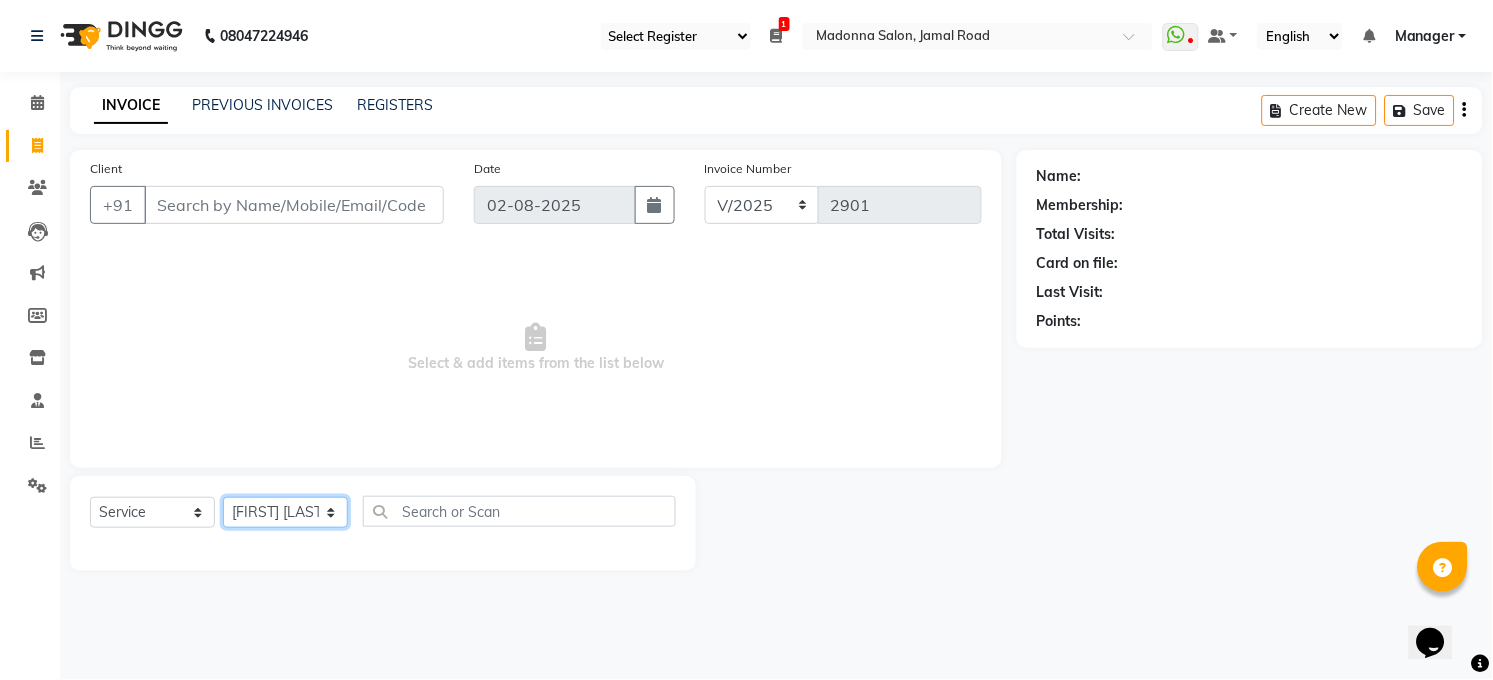 click on "Select Stylist Abhay kumar ALTAF ANKITA ARJUN Chandan COUNTER  Manager Manish Kumar Neetu Mam PRINCE Priyanka Raju Ravi Thakur RINKI Roshan Santosh SAURABH SUJEET THAKUR SUNITA Veer Vinod Kumar" 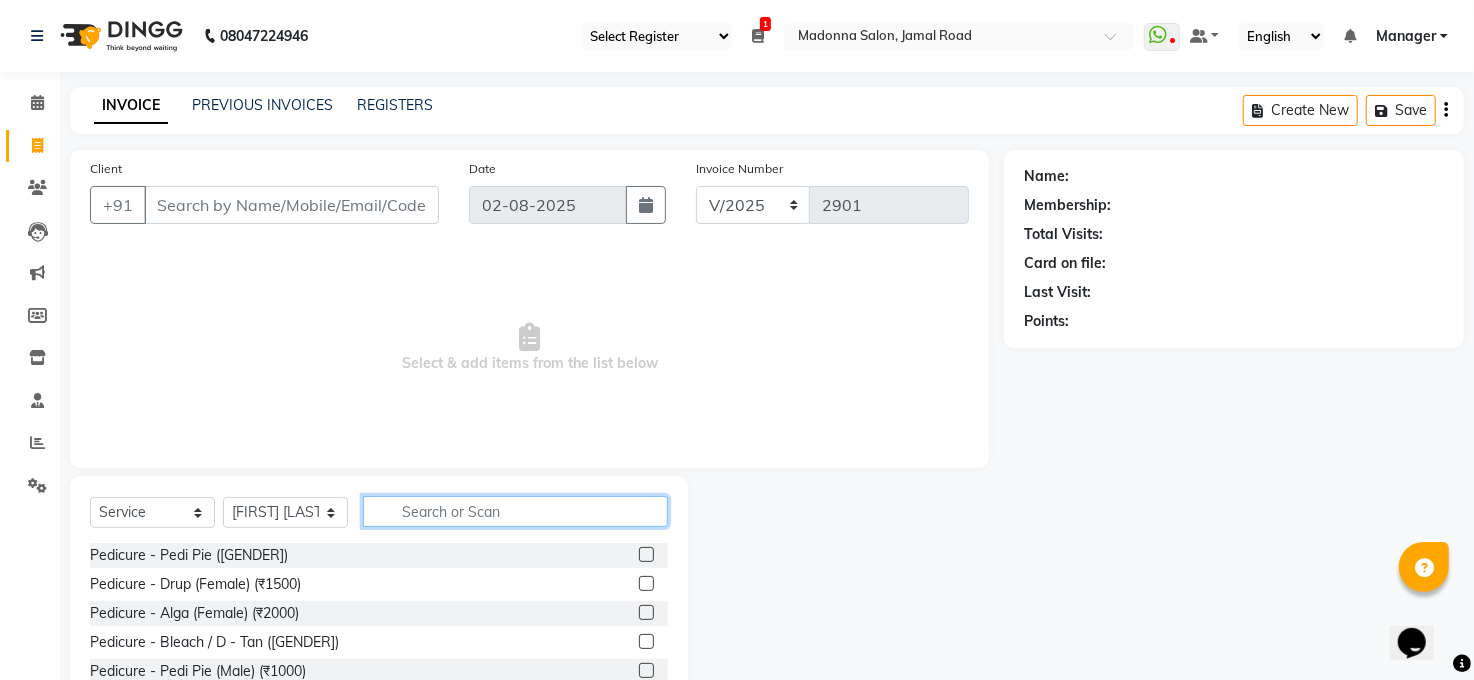 drag, startPoint x: 429, startPoint y: 521, endPoint x: 709, endPoint y: 387, distance: 310.41263 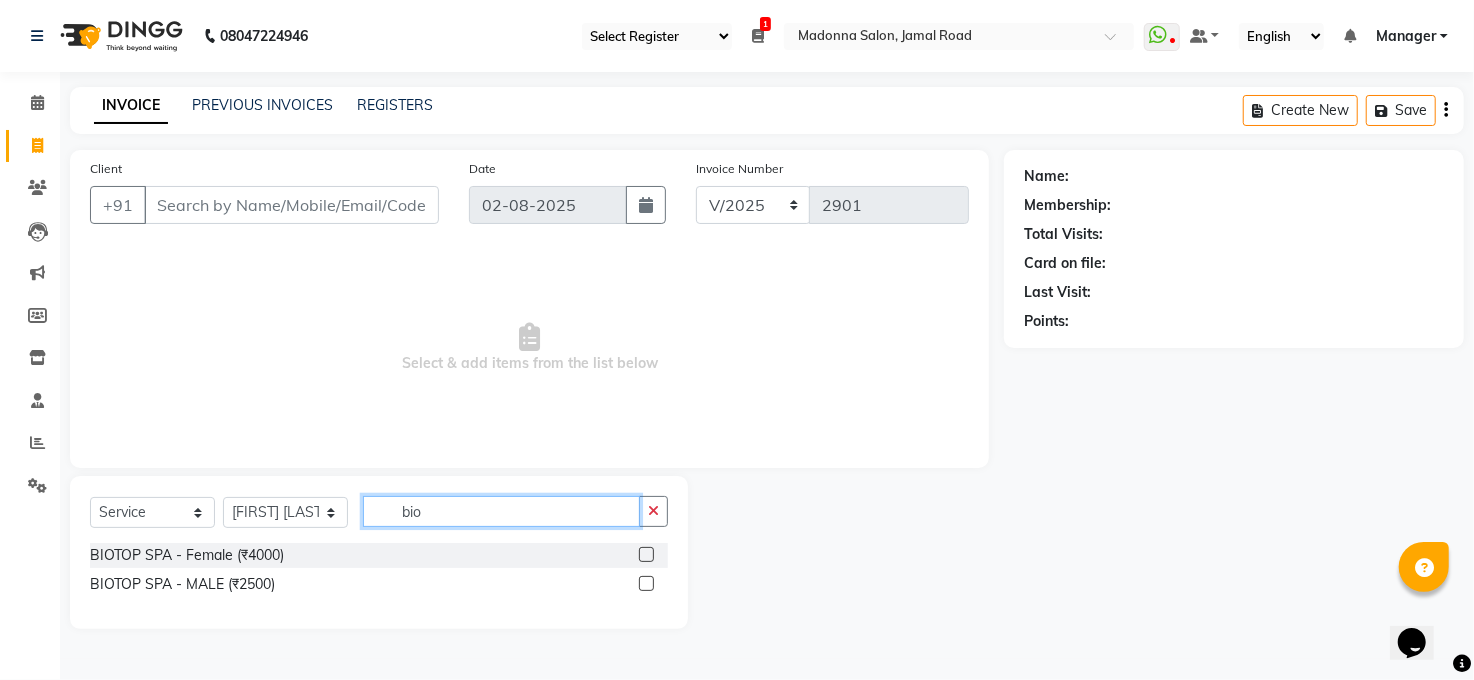 scroll, scrollTop: 0, scrollLeft: 0, axis: both 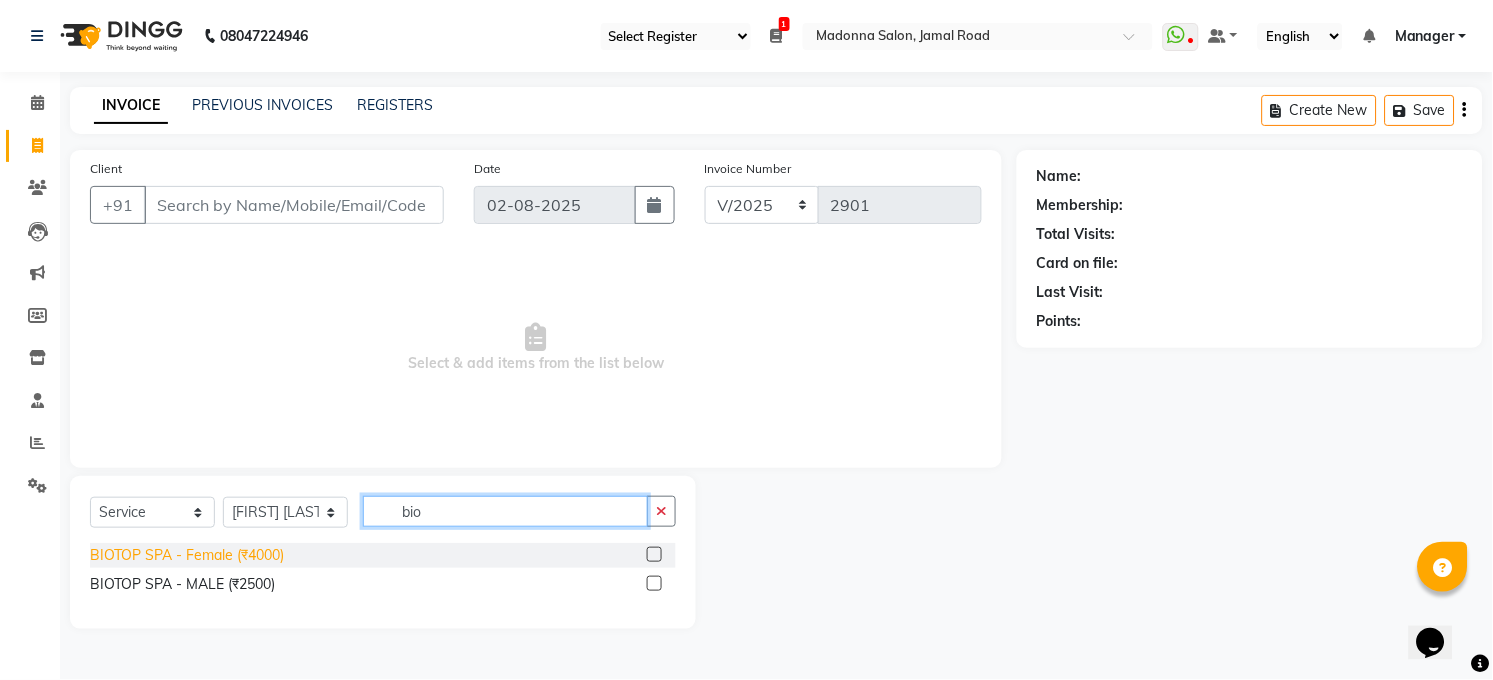 type on "bio" 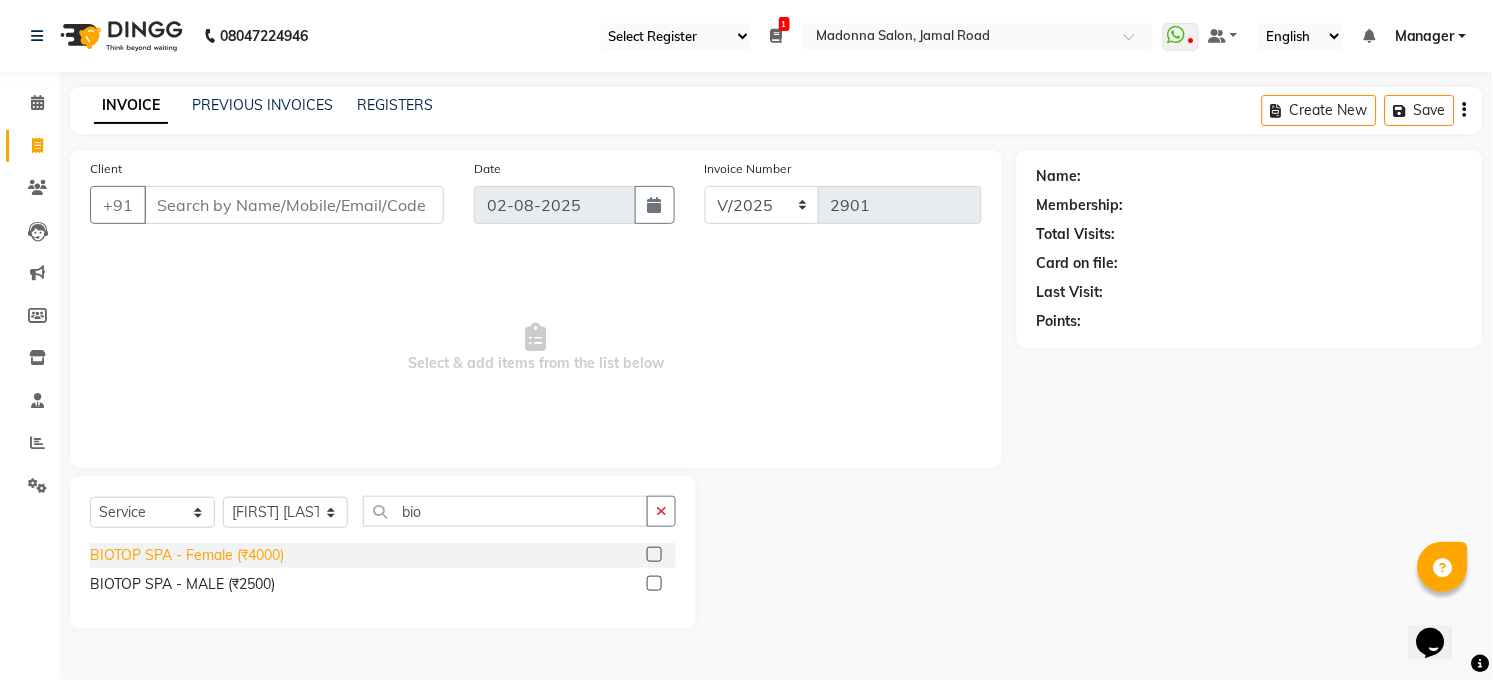 click on "BIOTOP SPA - Female (₹4000)" 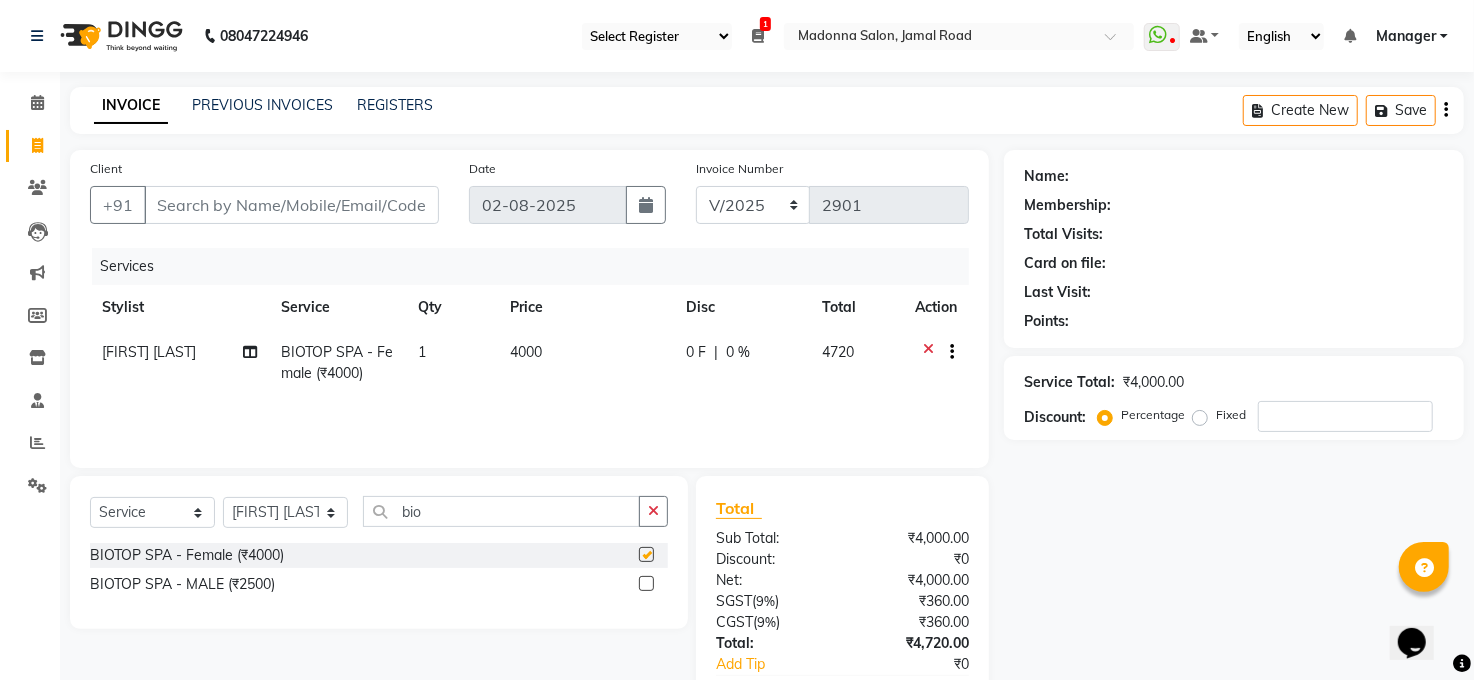 checkbox on "false" 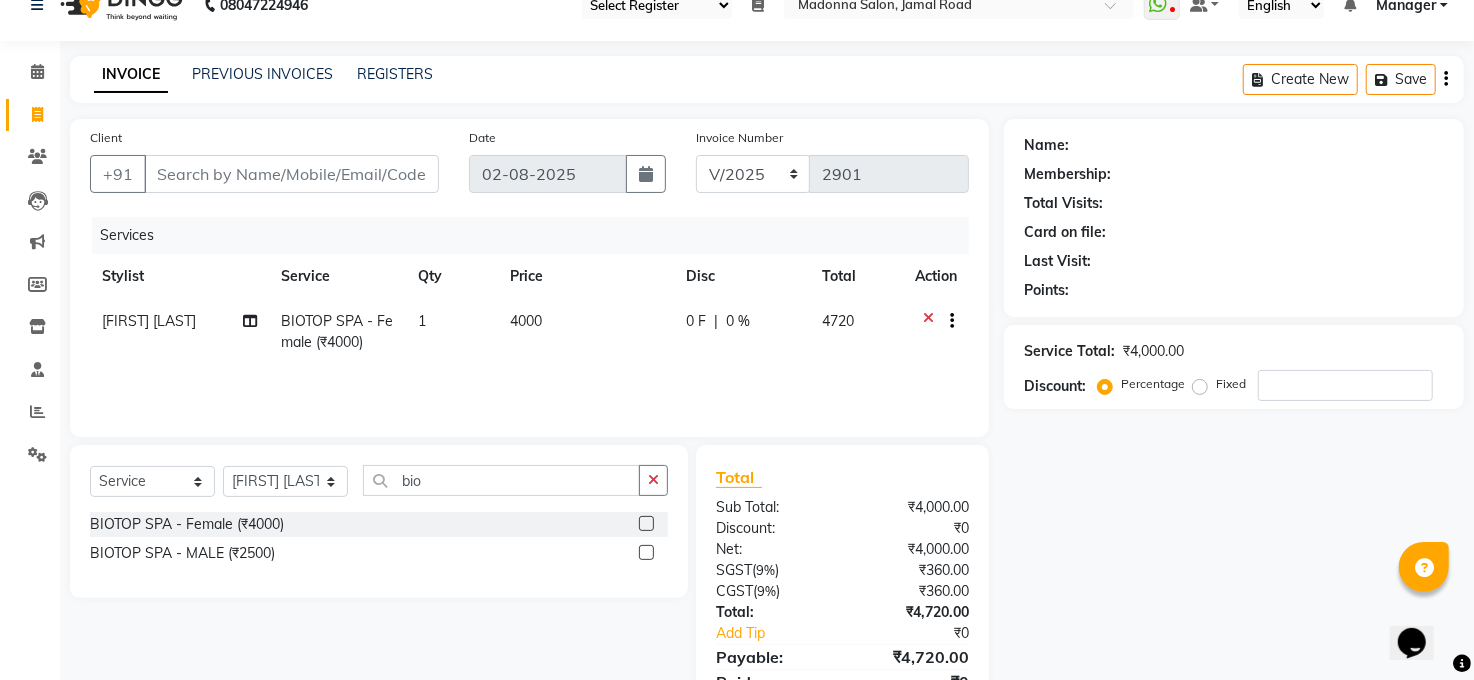 scroll, scrollTop: 119, scrollLeft: 0, axis: vertical 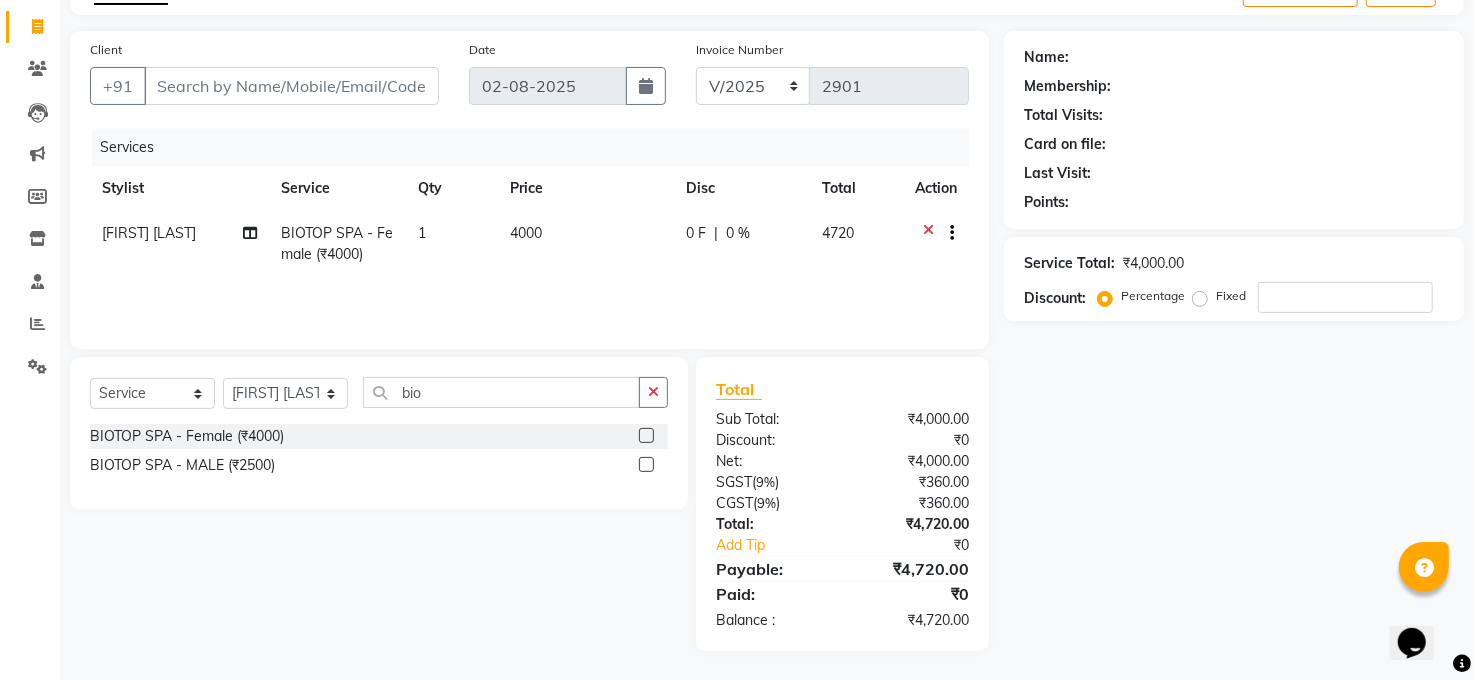 click on "4000" 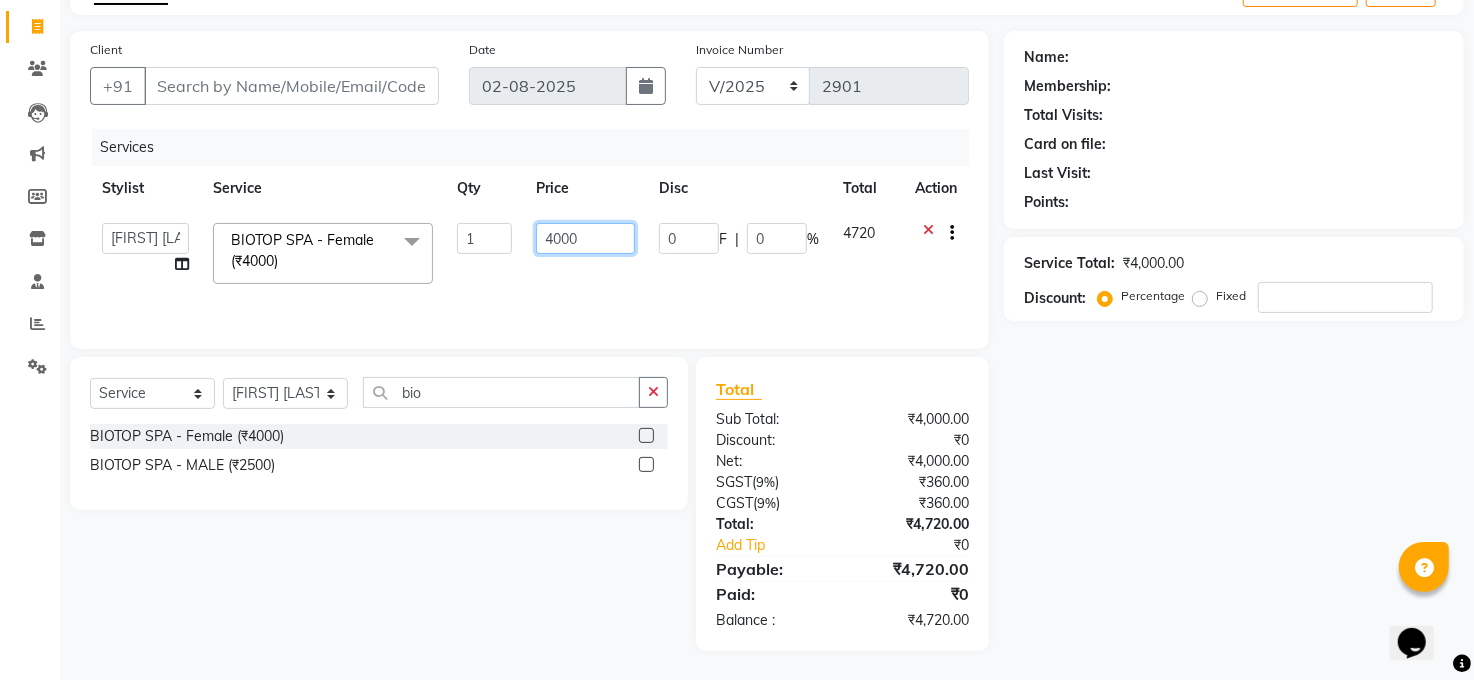 click on "4000" 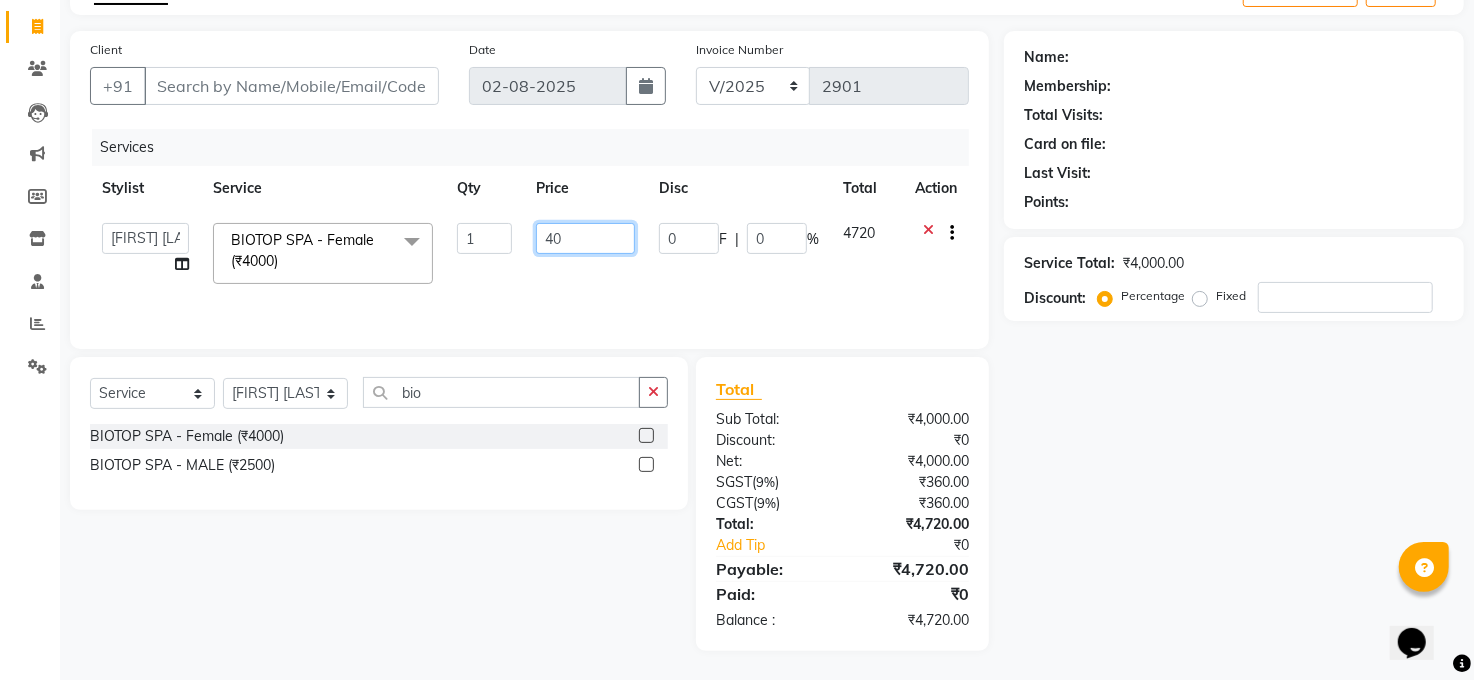 type on "4" 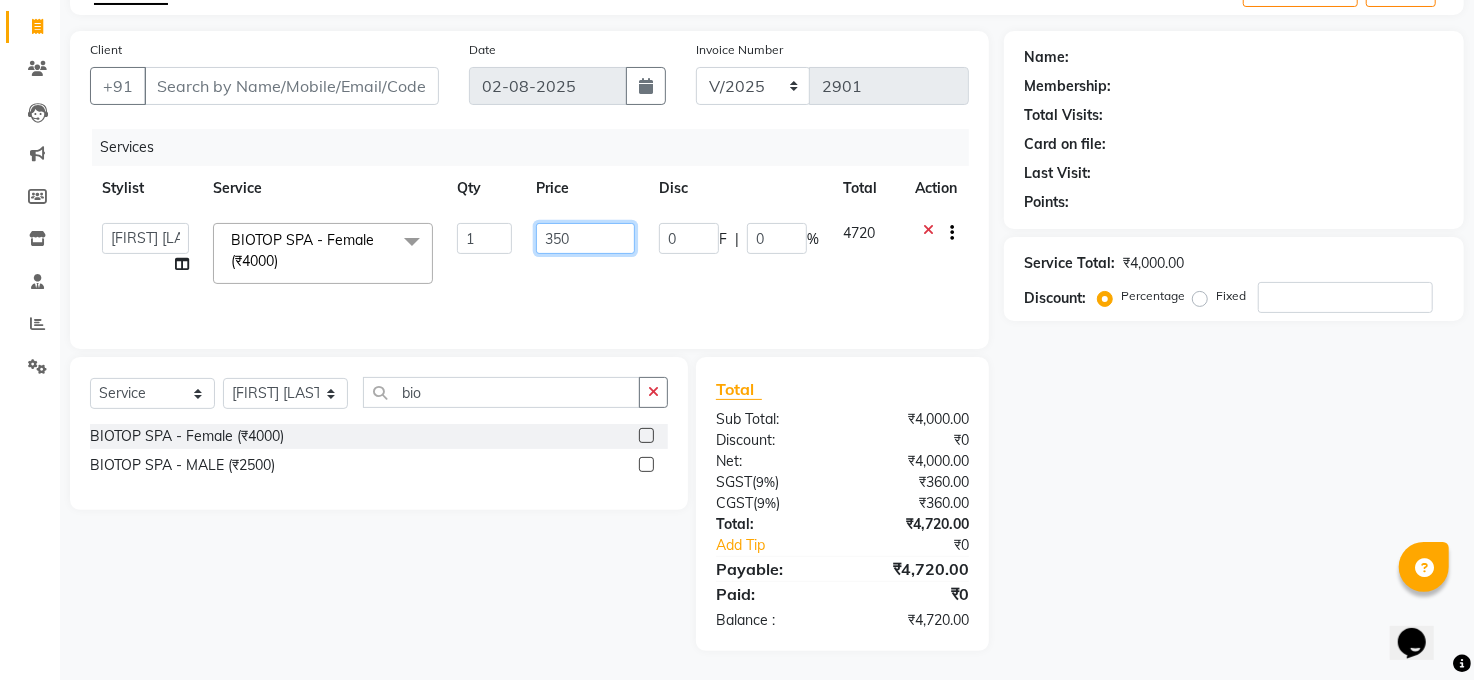 type on "3500" 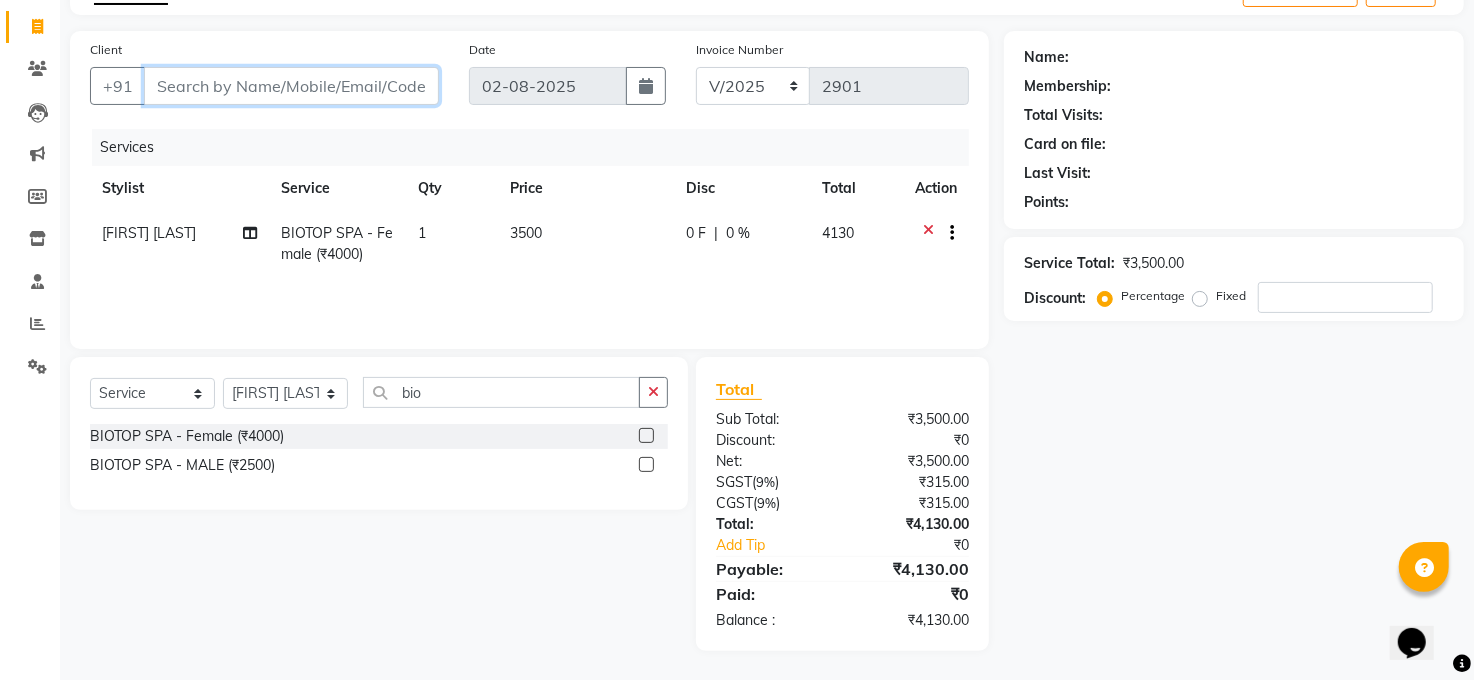 click on "Client" at bounding box center [291, 86] 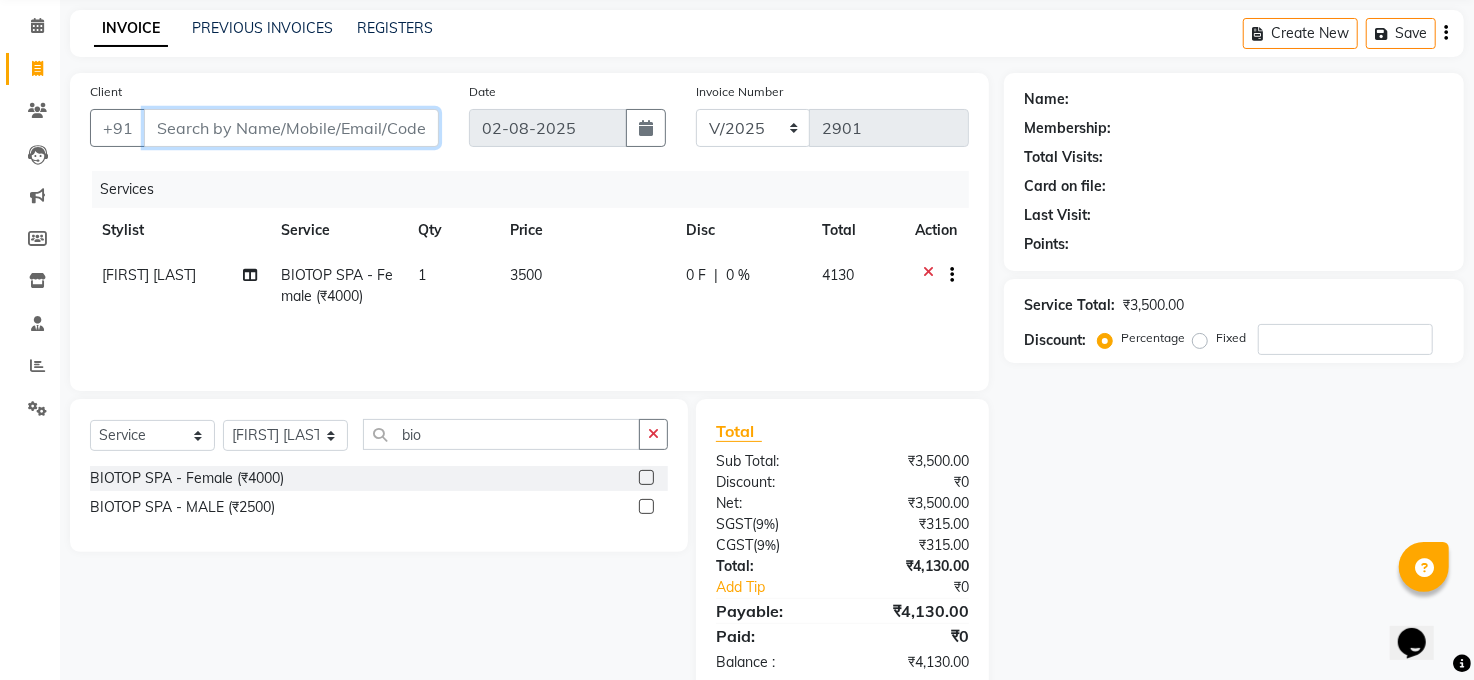 scroll, scrollTop: 88, scrollLeft: 0, axis: vertical 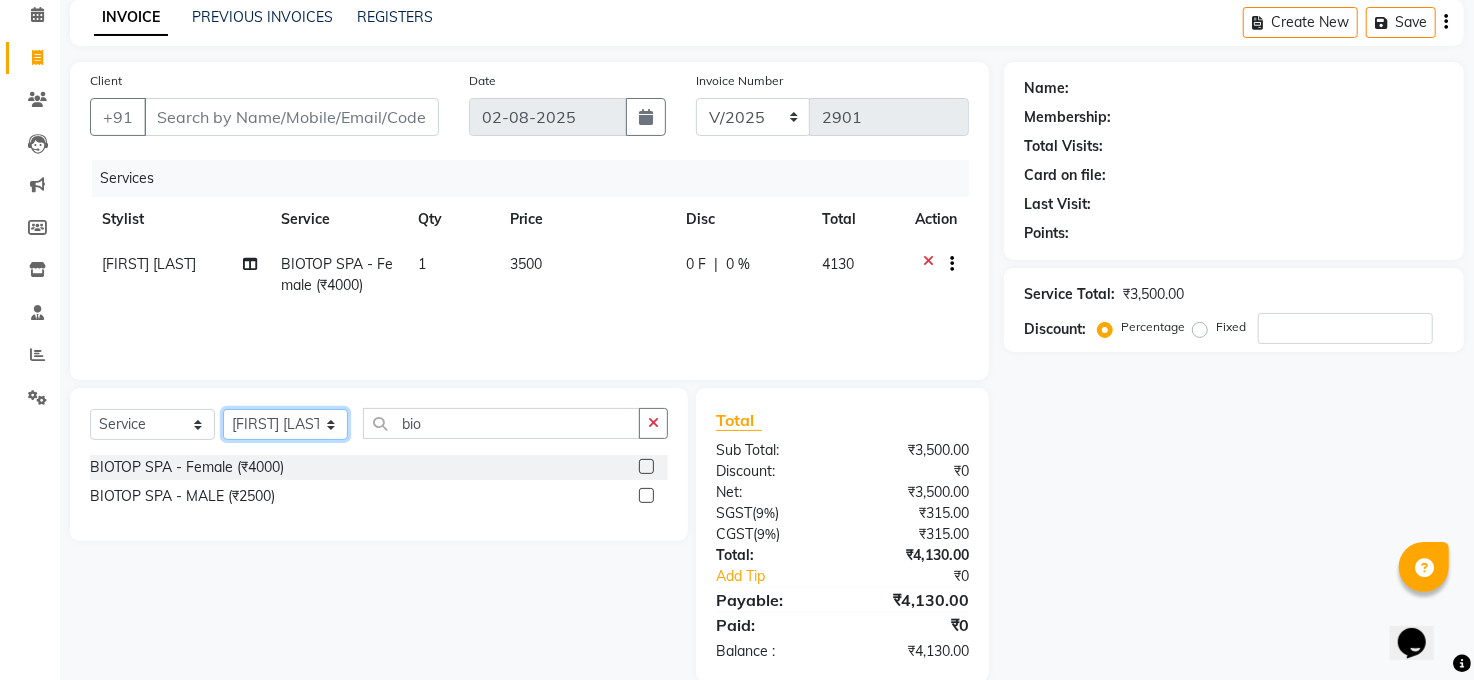 click on "Select Stylist Abhay kumar ALTAF ANKITA ARJUN Chandan COUNTER  Manager Manish Kumar Neetu Mam PRINCE Priyanka Raju Ravi Thakur RINKI Roshan Santosh SAURABH SUJEET THAKUR SUNITA Veer Vinod Kumar" 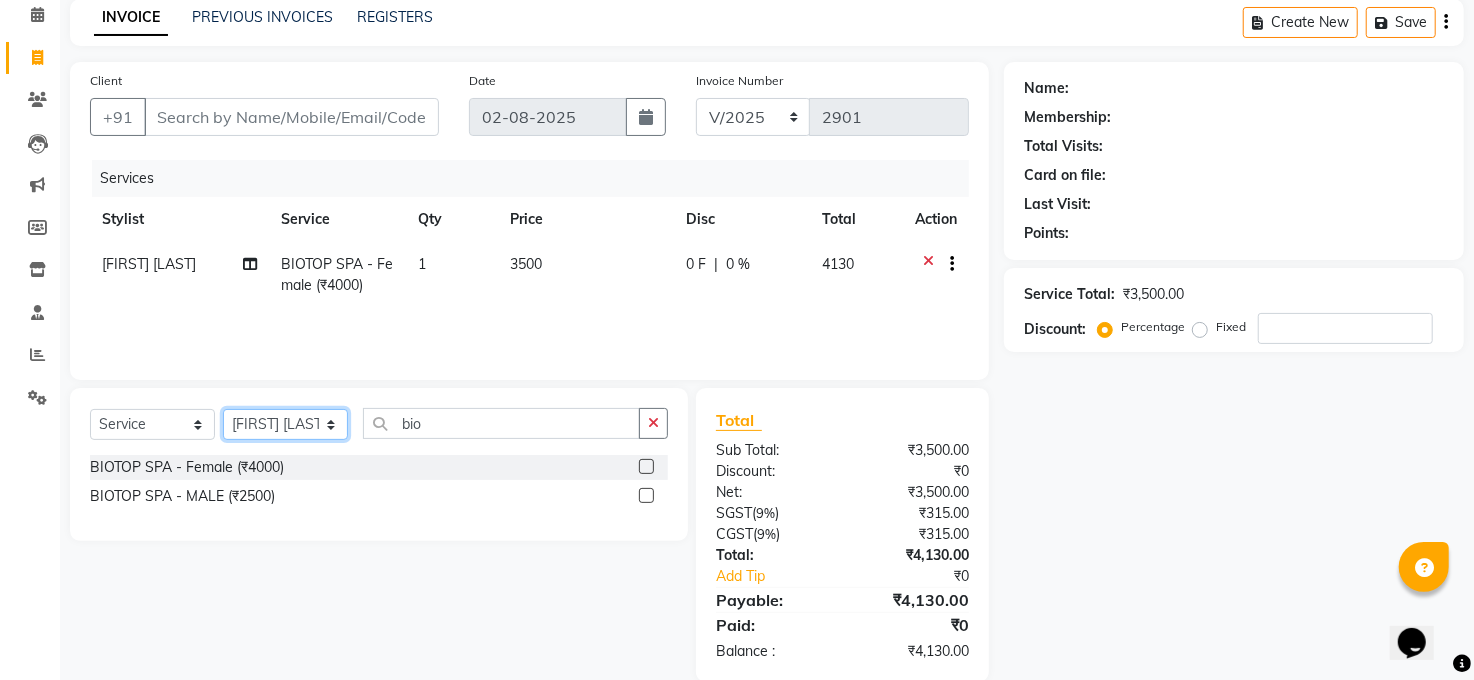 select on "83688" 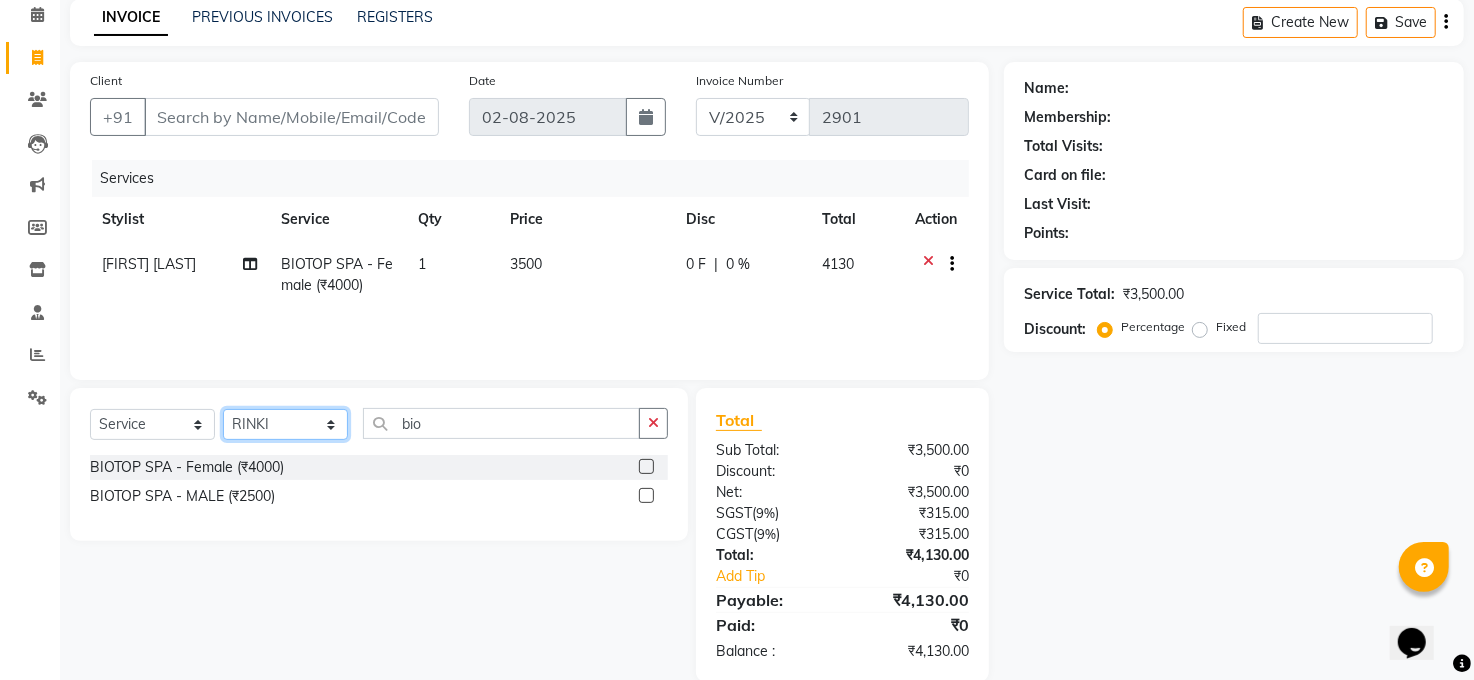 click on "Select Stylist Abhay kumar ALTAF ANKITA ARJUN Chandan COUNTER  Manager Manish Kumar Neetu Mam PRINCE Priyanka Raju Ravi Thakur RINKI Roshan Santosh SAURABH SUJEET THAKUR SUNITA Veer Vinod Kumar" 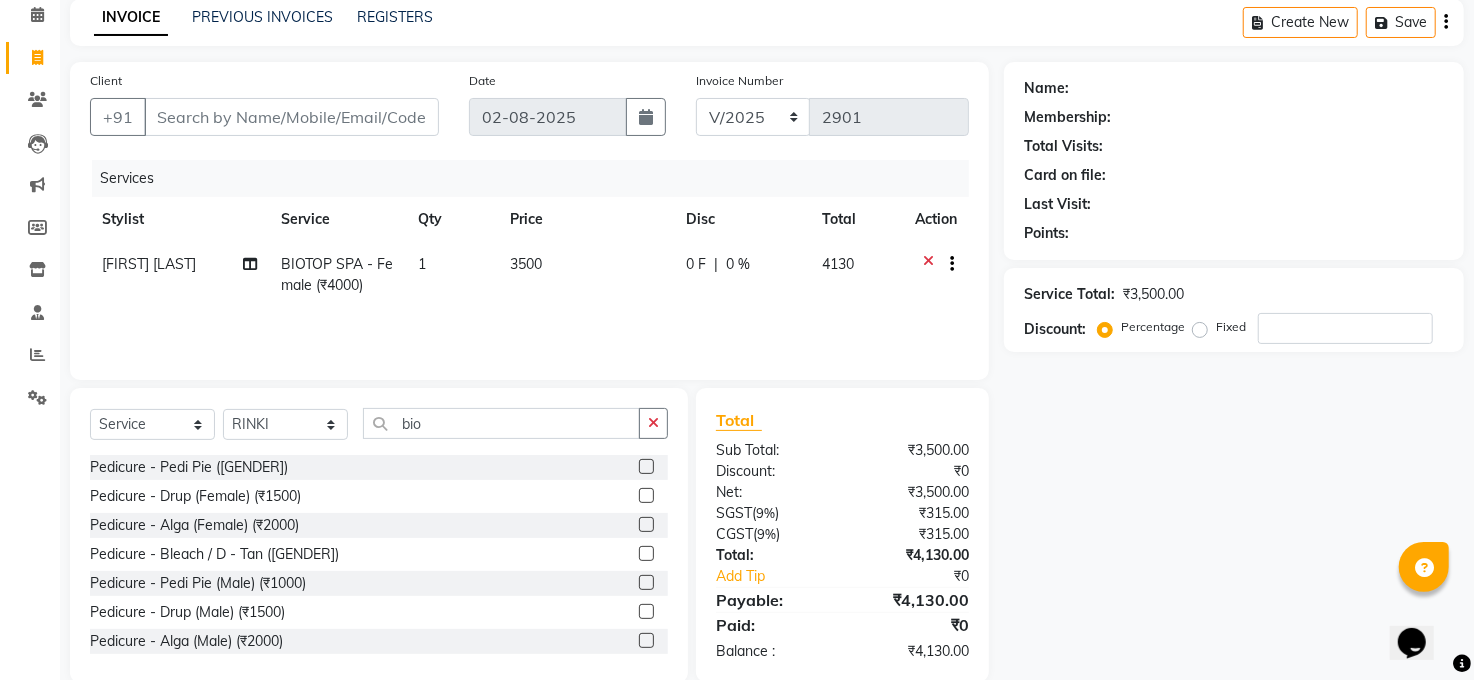 click on "Select  Service  Product  Membership  Package Voucher Prepaid Gift Card  Select Stylist Abhay kumar ALTAF ANKITA ARJUN Chandan COUNTER  Manager Manish Kumar Neetu Mam PRINCE Priyanka Raju Ravi Thakur RINKI Roshan Santosh SAURABH SUJEET THAKUR SUNITA Veer Vinod Kumar bio Pedicure - Pedi Pie (Female) (₹1000)  Pedicure - Drup (Female) (₹1500)  Pedicure - Alga (Female) (₹2000)  Pedicure - Bleach / D - Tan (Female) (₹1000)  Pedicure - Pedi Pie (Male) (₹1000)  Pedicure - Drup (Male) (₹1500)  Pedicure - Alga (Male) (₹2000)  Pedicure - Bleach / D - Tan (Male) (₹1000)  H&F CAFE PEDICURE (Male) (₹1000)  AVL PEDICURE /MANICURE (₹2000)  Bombini Pedicure/Manicure (₹1500)  Pedicure - Bombini Male (₹1500)  H&F CAFE PEDICURE (Female) (₹1000)  glow mask  (₹500)  exqcuise pedicure (₹2500)  Hair - Wash (Female) (₹300)  Hair - Easy Cut (Female) (₹600)  Hair - Creative Cut (Female) (₹900)  Hair - Blow Dry (Female) (₹500)  Hair - Iron Curls (Female) (₹700)  Hair - Hair Wash (Male) (₹100)" 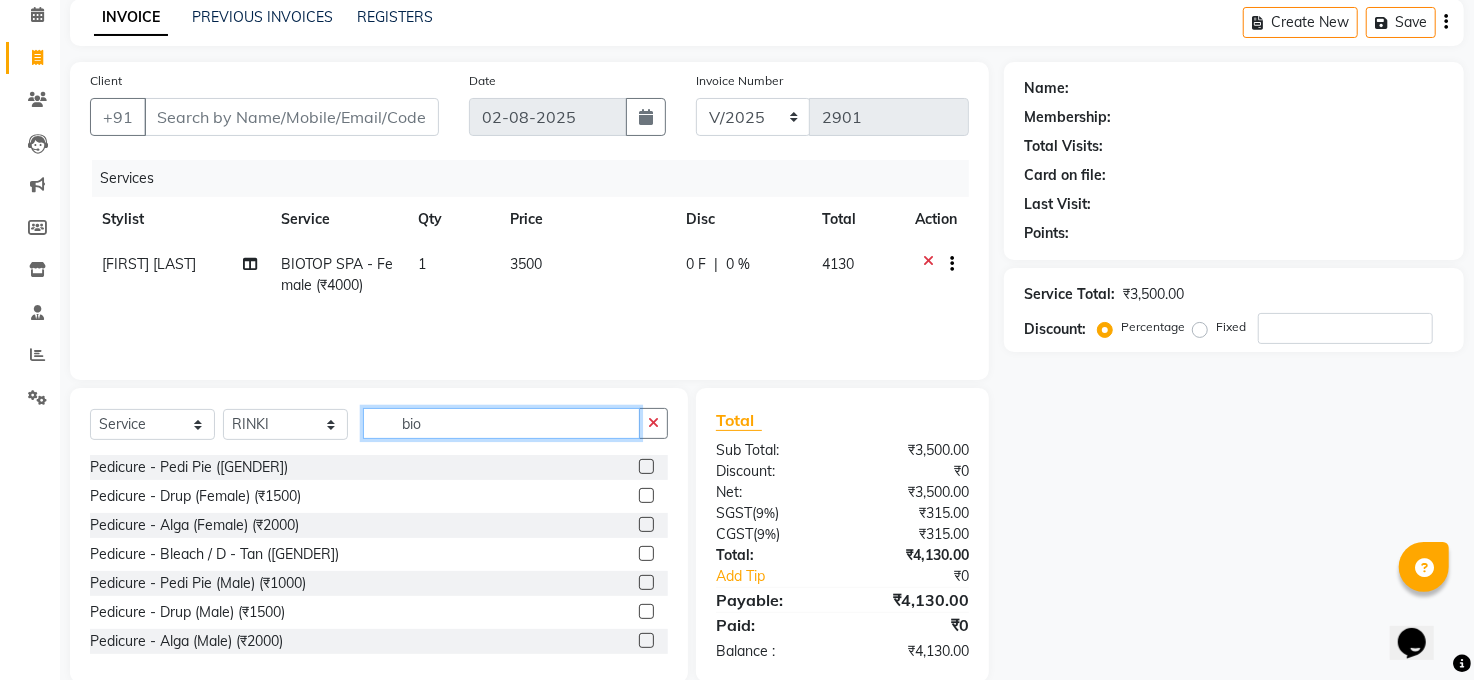 click on "bio" 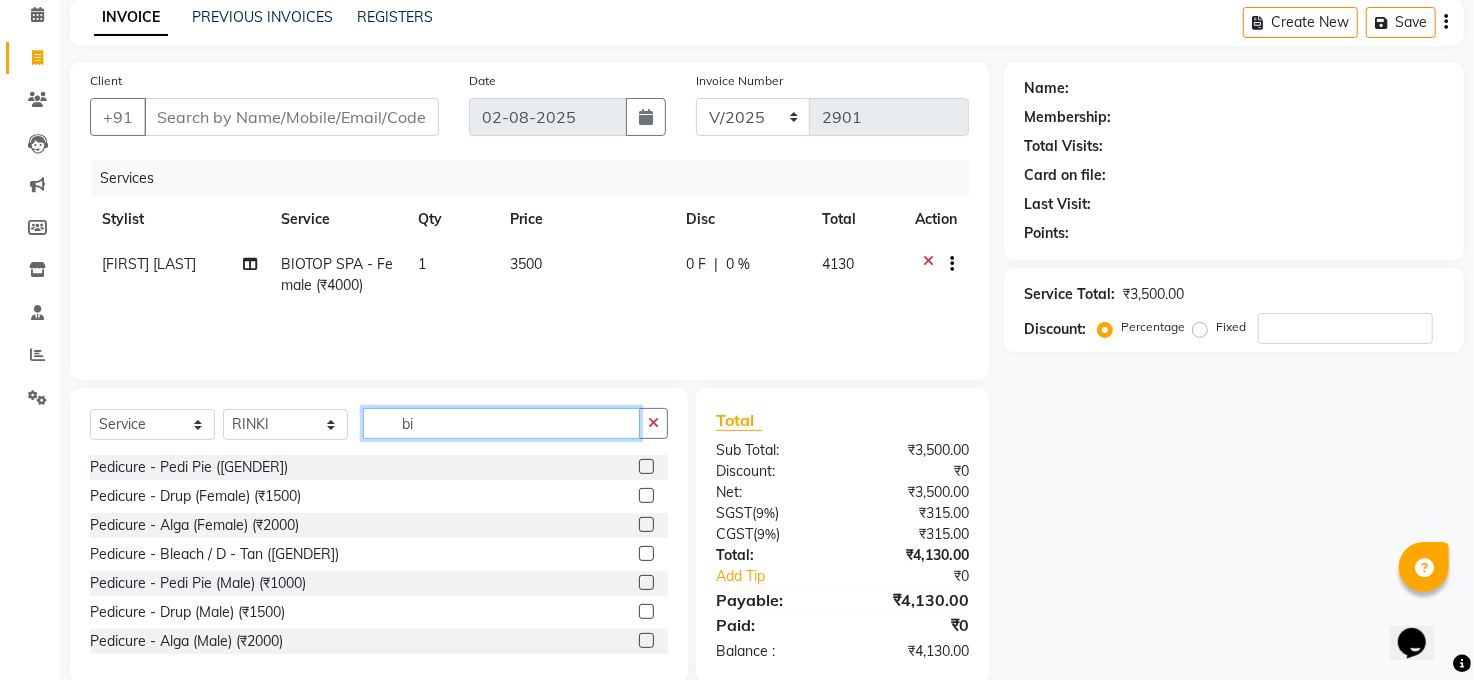 type on "b" 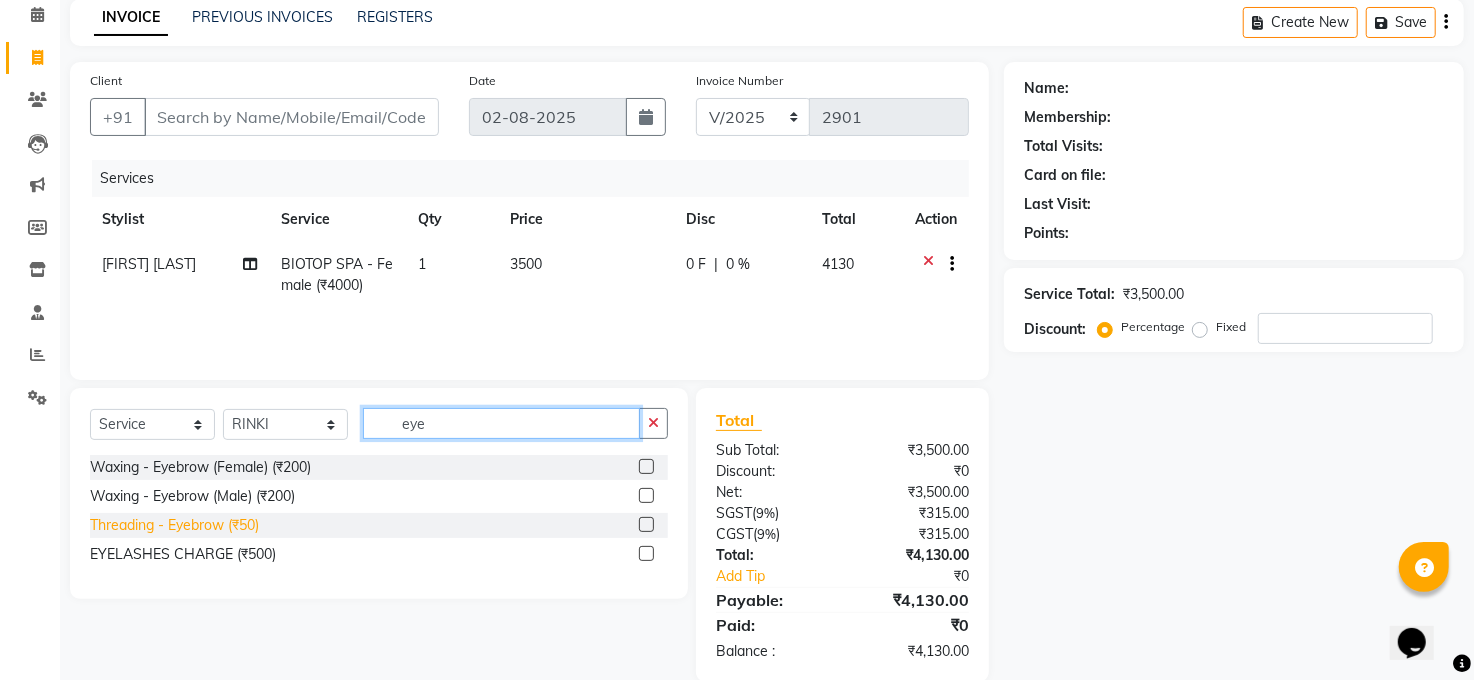 type on "eye" 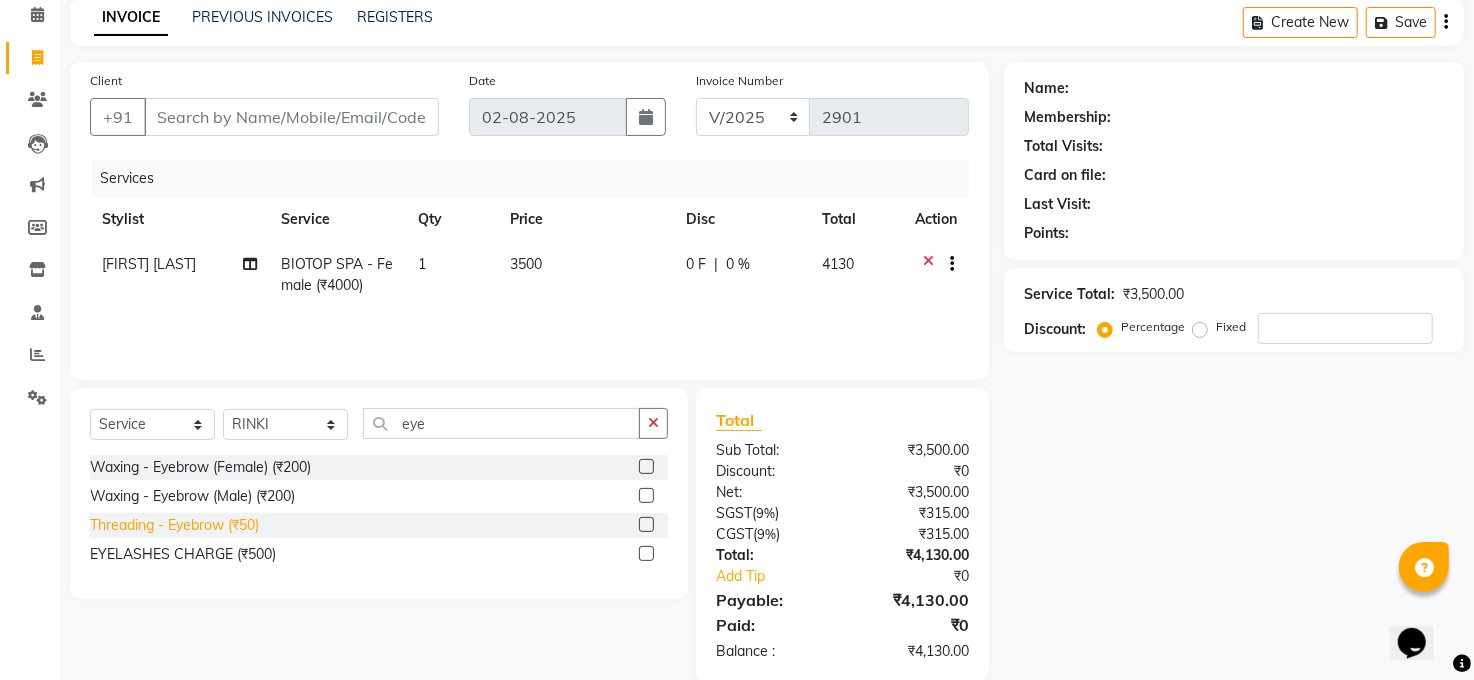 drag, startPoint x: 210, startPoint y: 522, endPoint x: 348, endPoint y: 467, distance: 148.55638 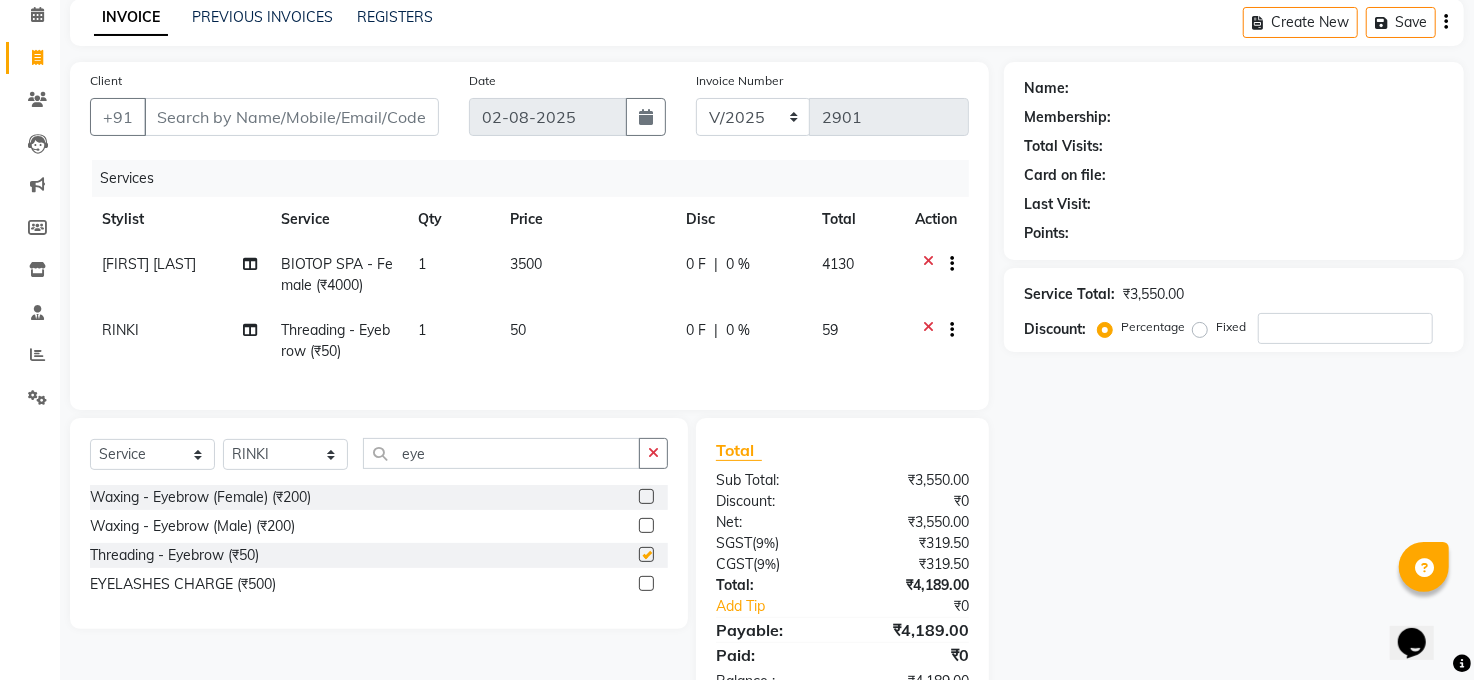 checkbox on "false" 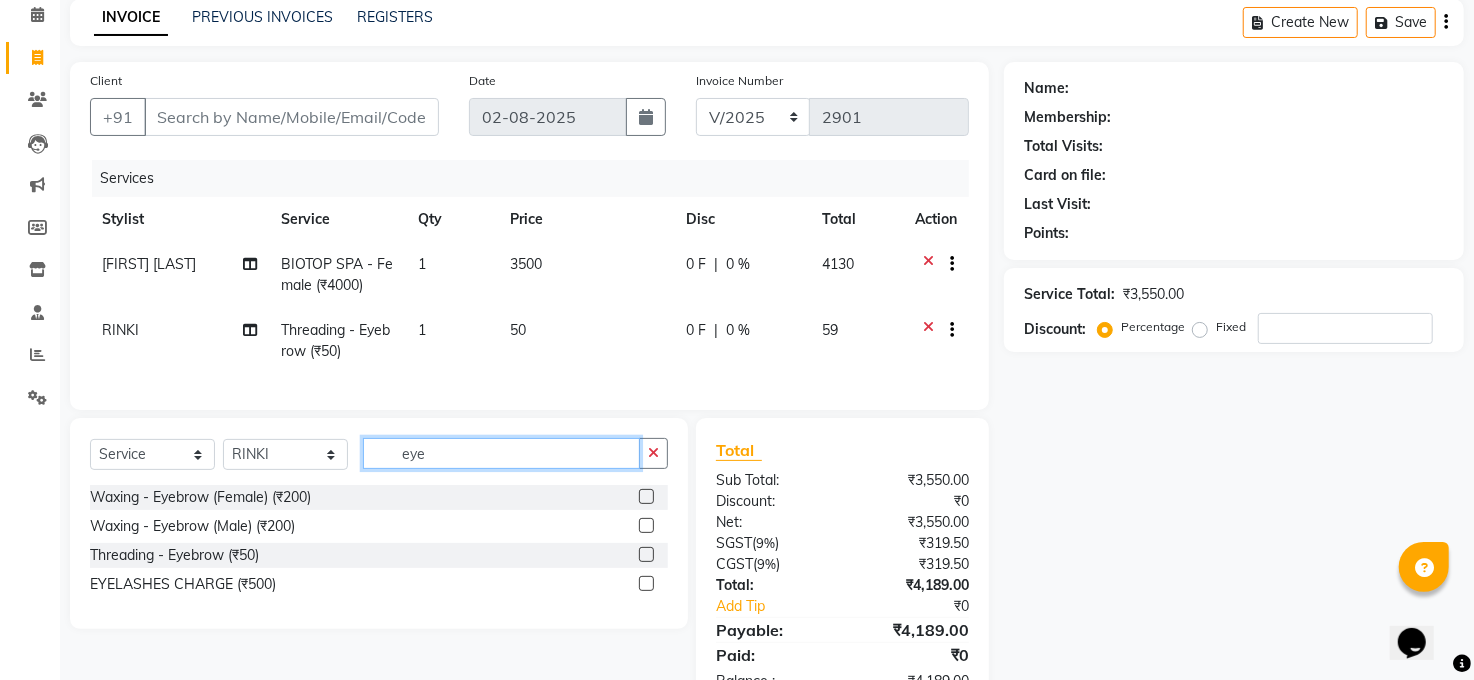 click on "eye" 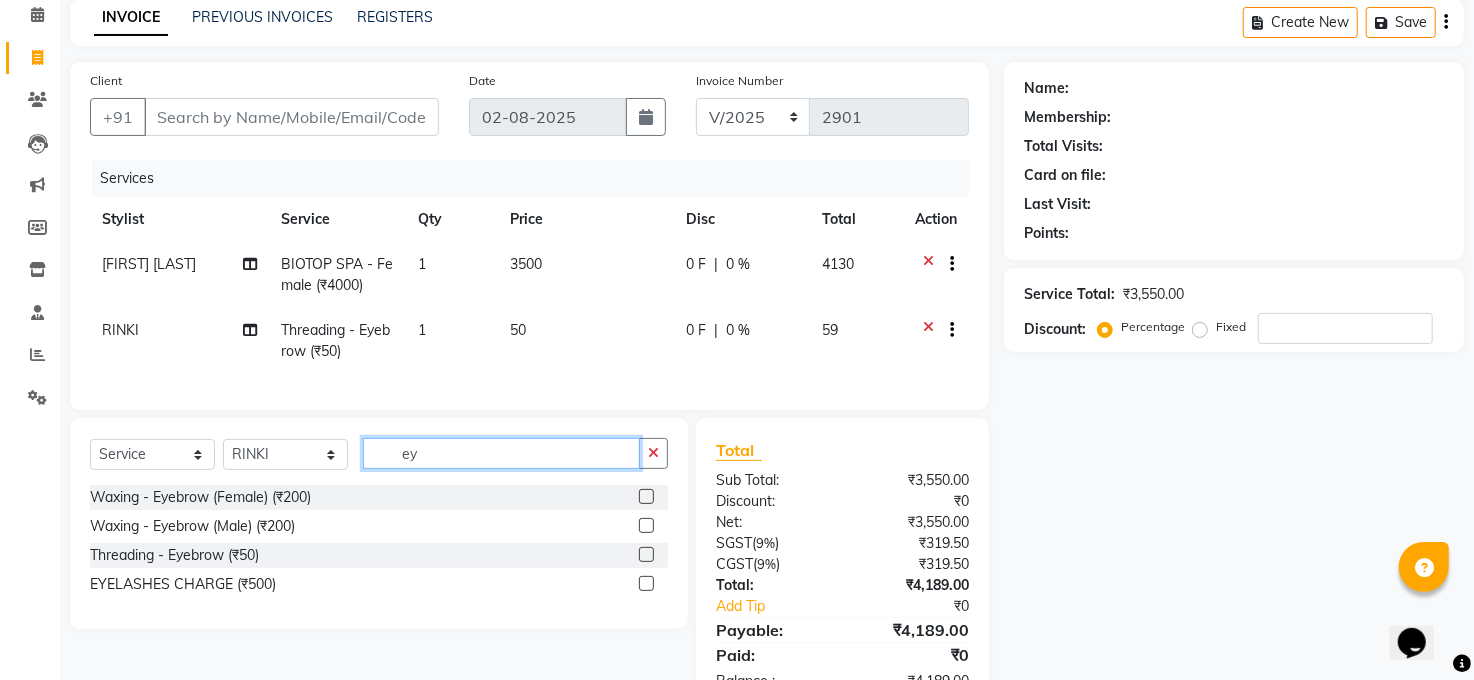 type on "e" 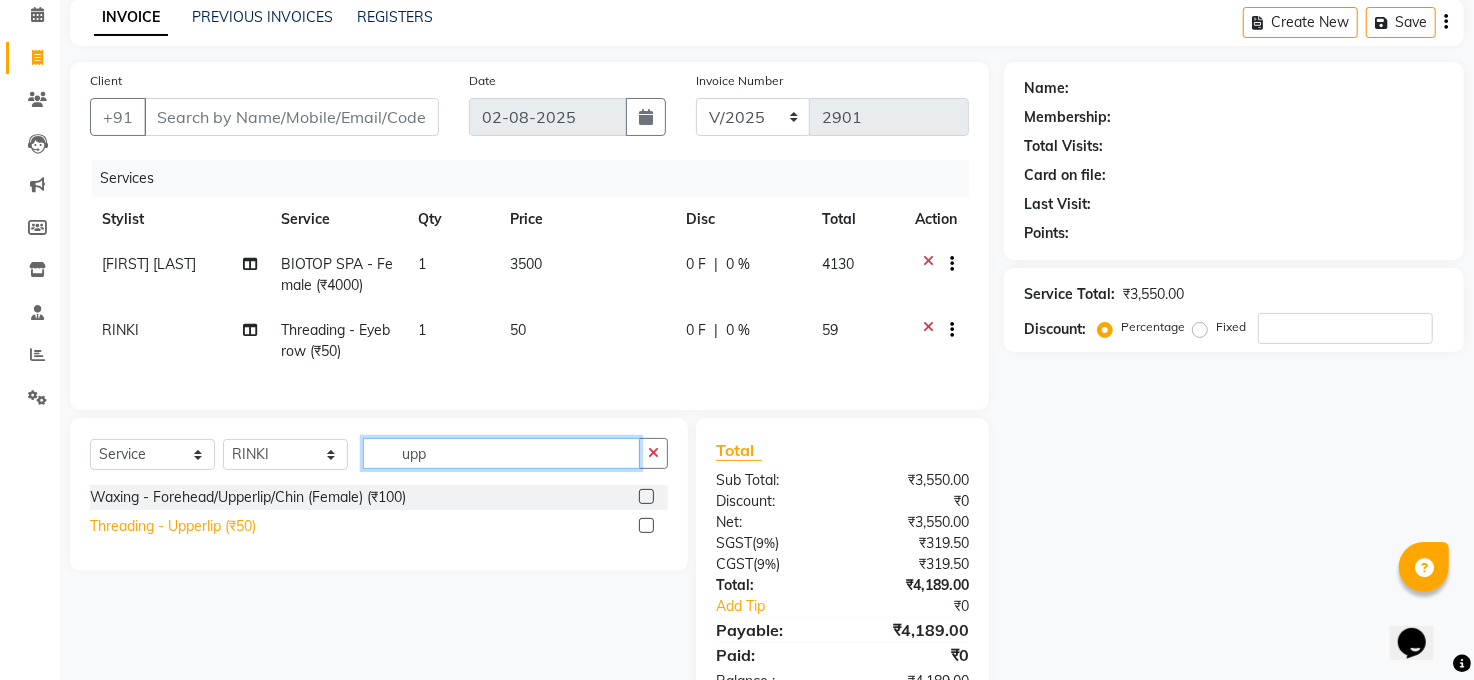 type on "upp" 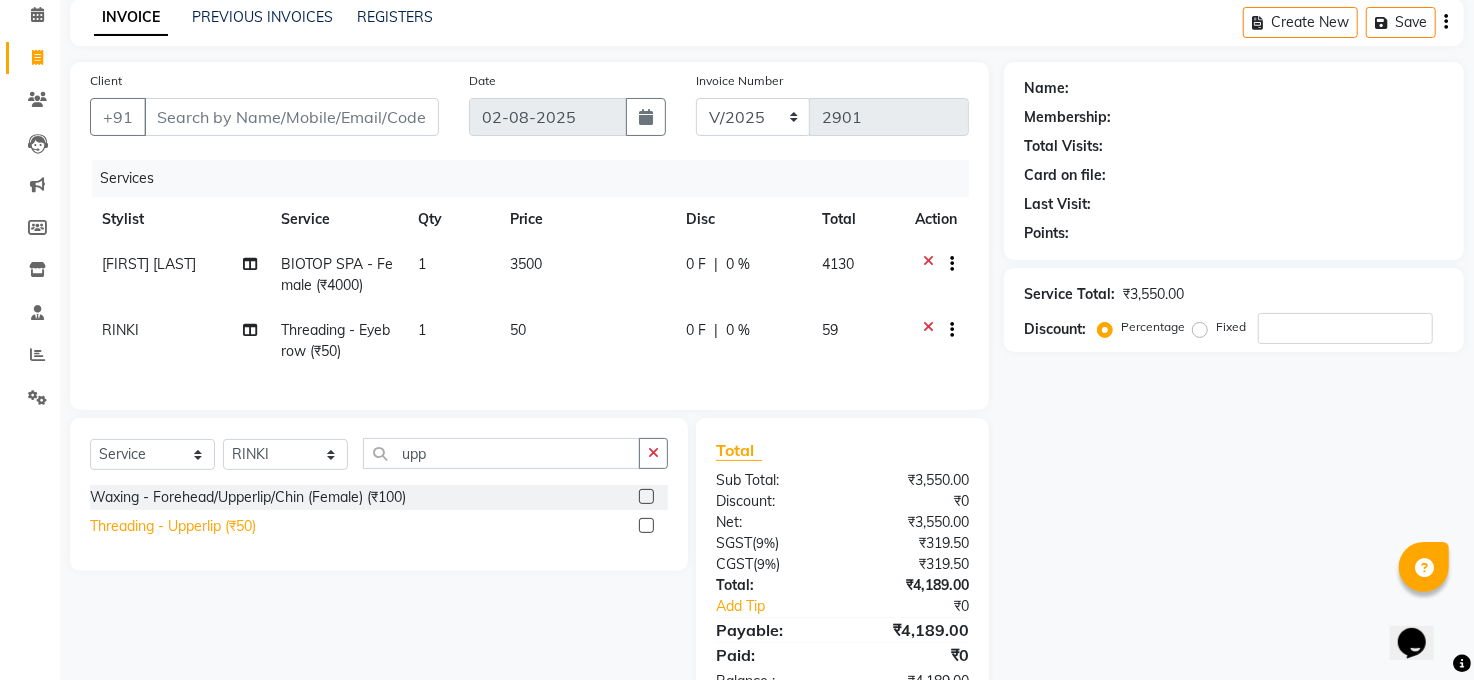 click on "Threading - Upperlip (₹50)" 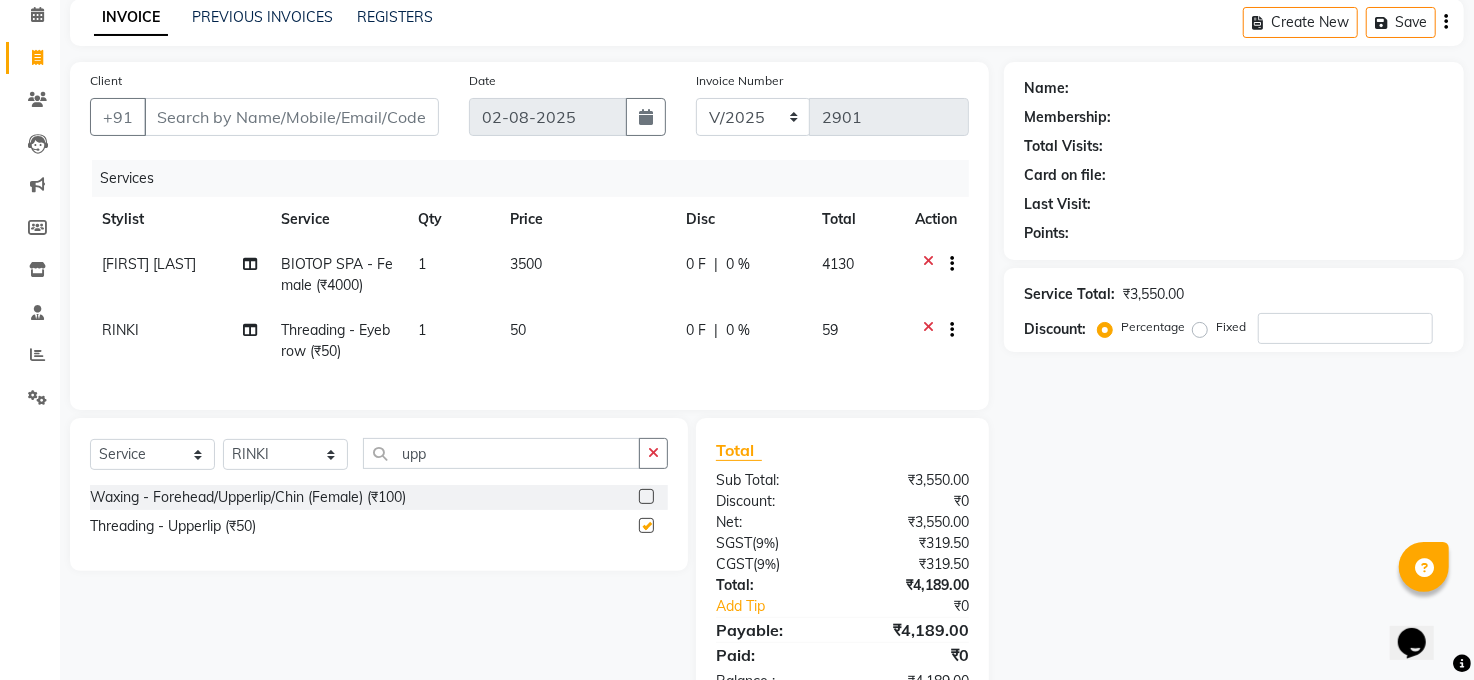 checkbox on "false" 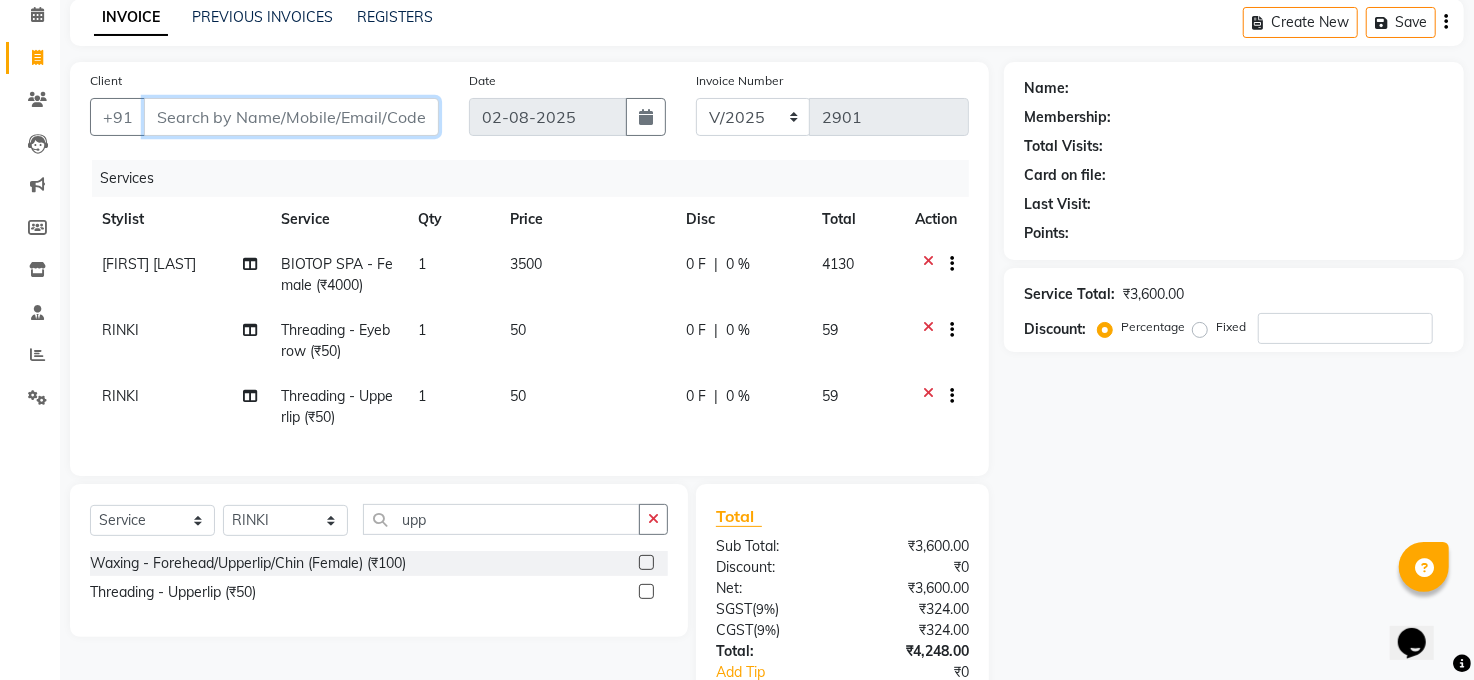 click on "Client" at bounding box center [291, 117] 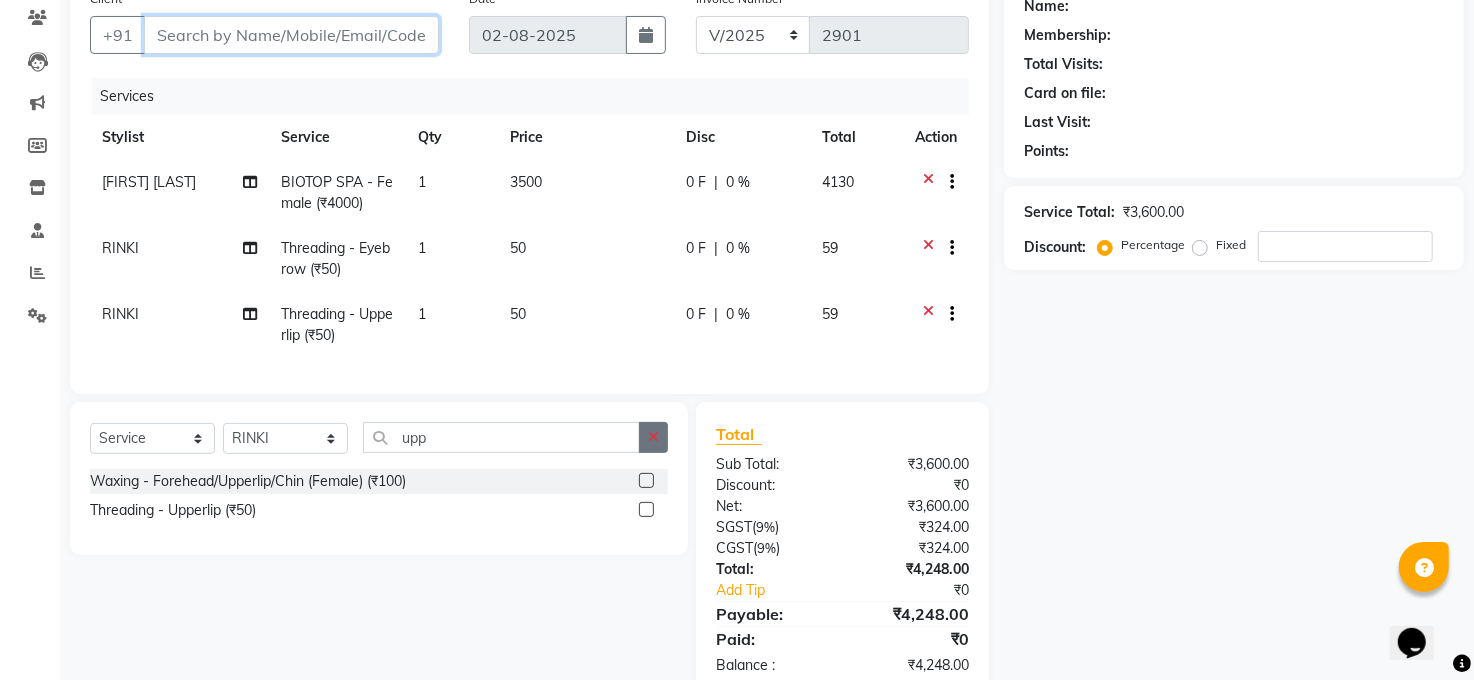 scroll, scrollTop: 0, scrollLeft: 0, axis: both 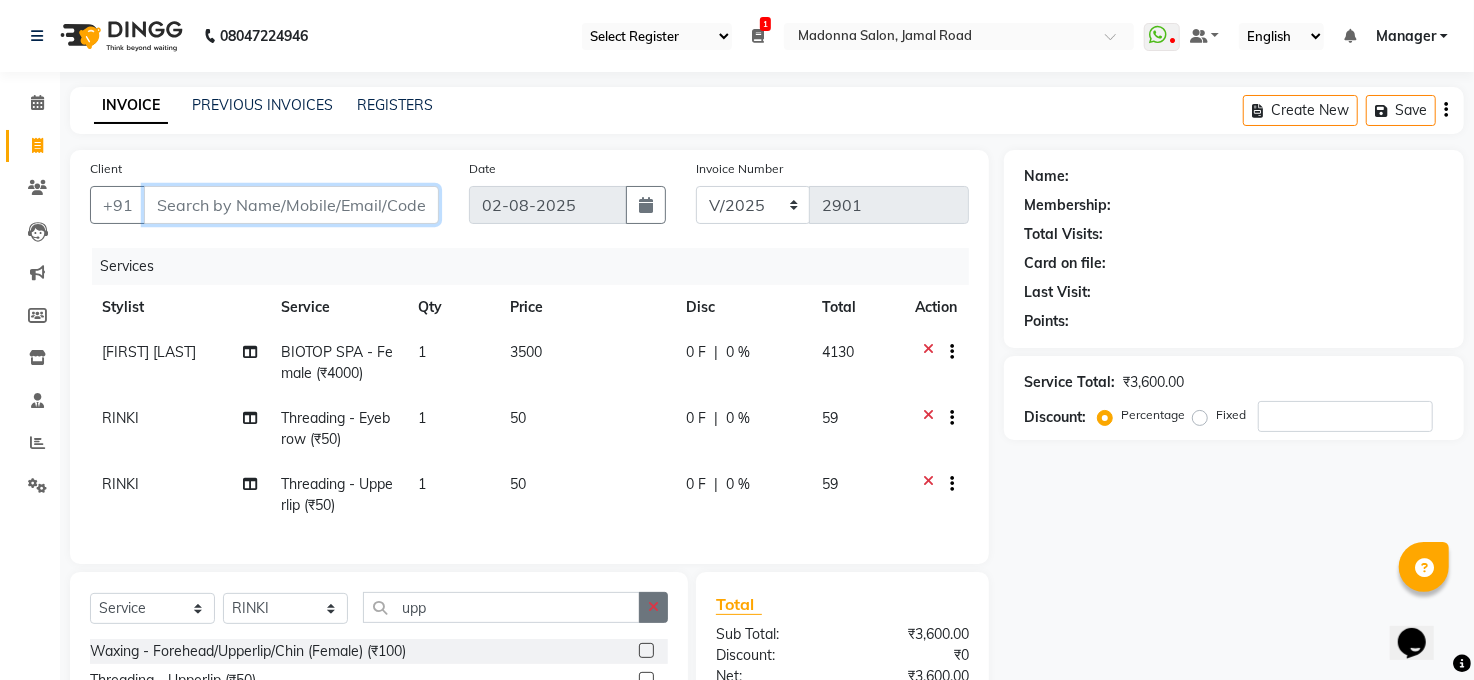 type on "7" 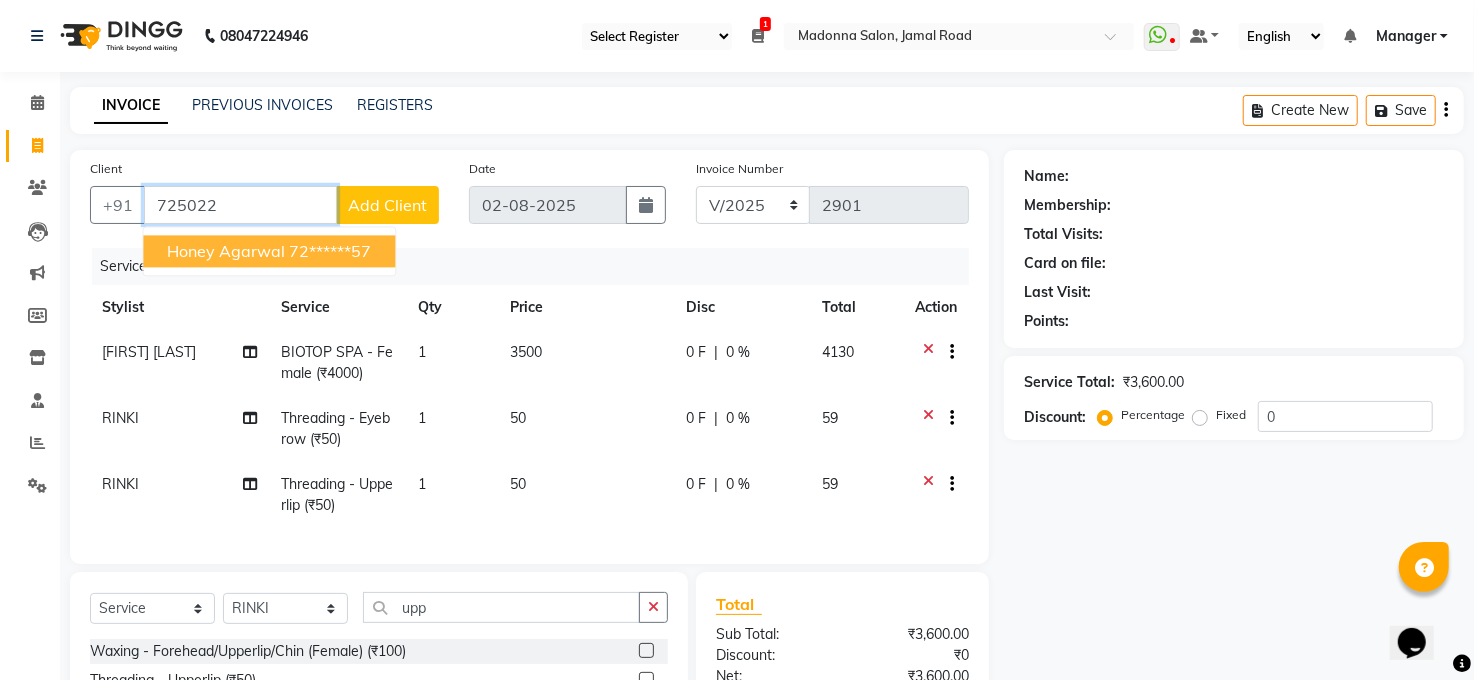 click on "Honey Agarwal" at bounding box center (226, 251) 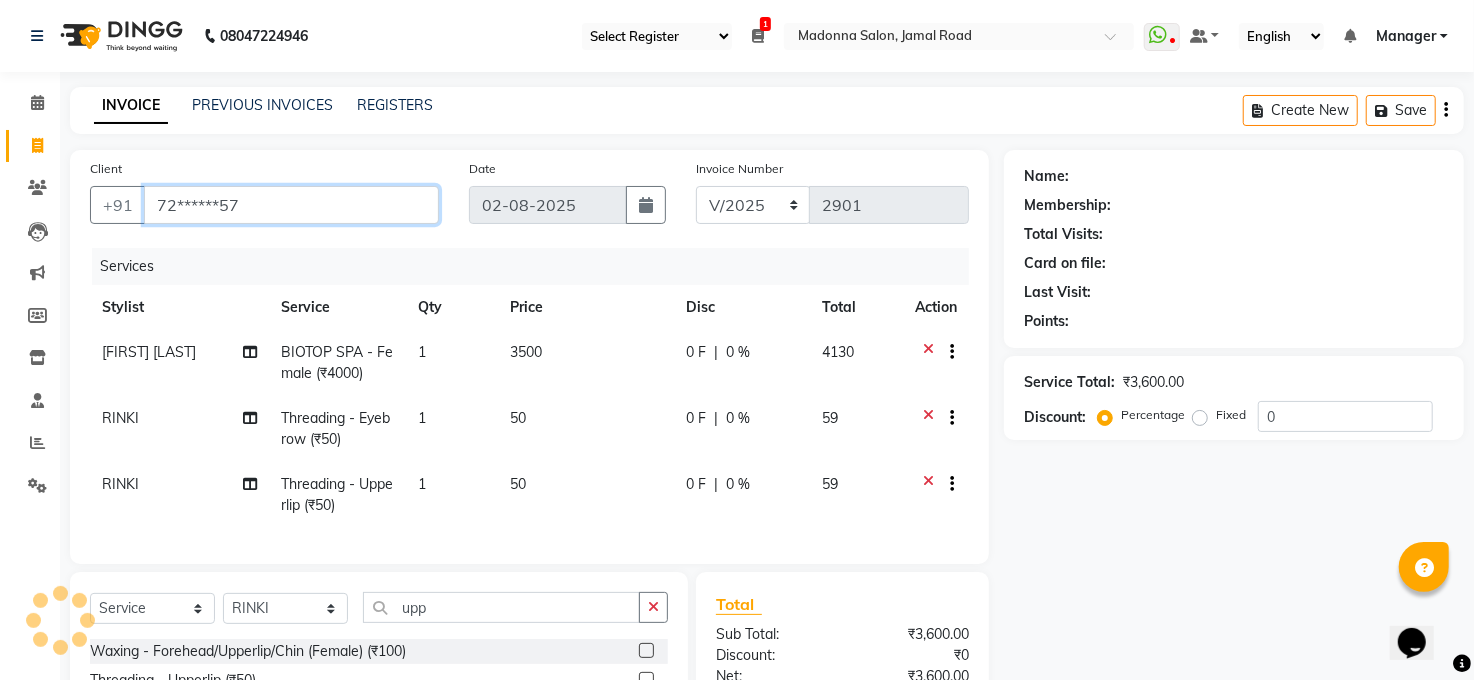 type on "72******57" 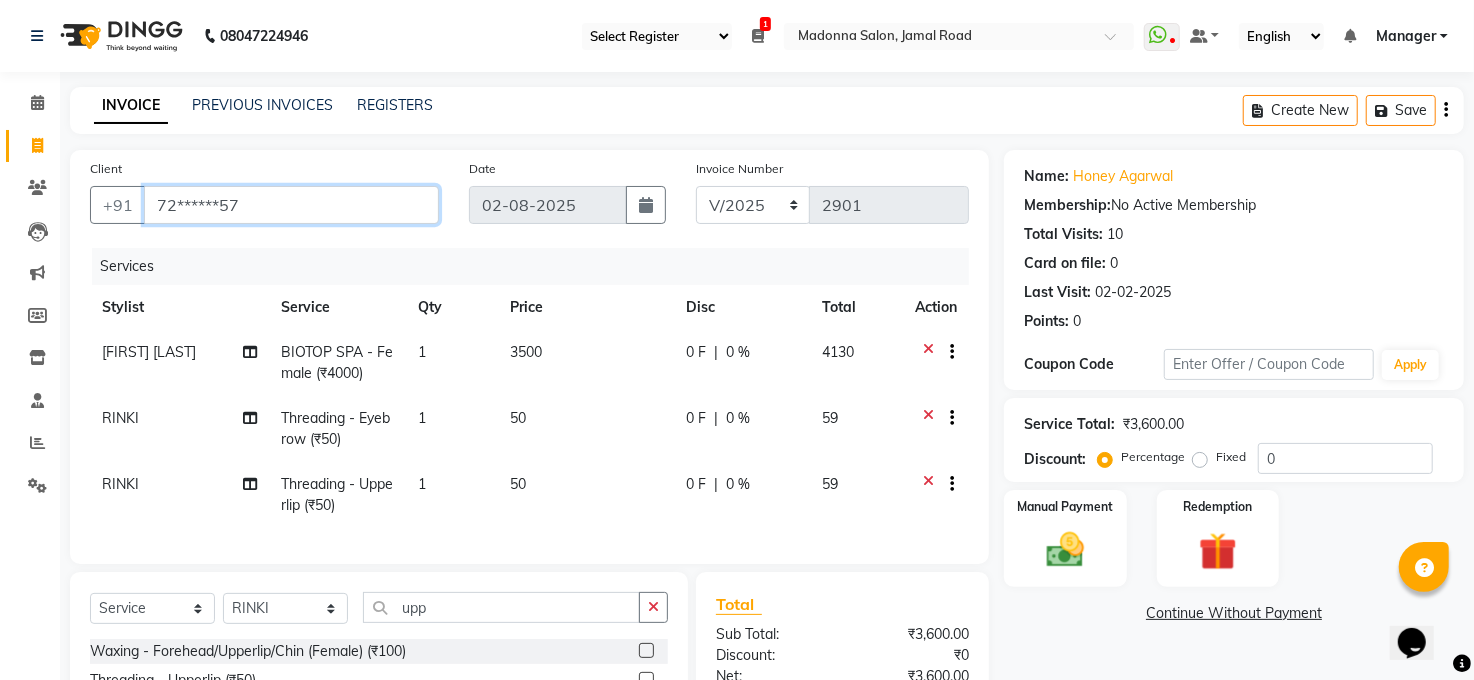click on "72******57" at bounding box center [291, 205] 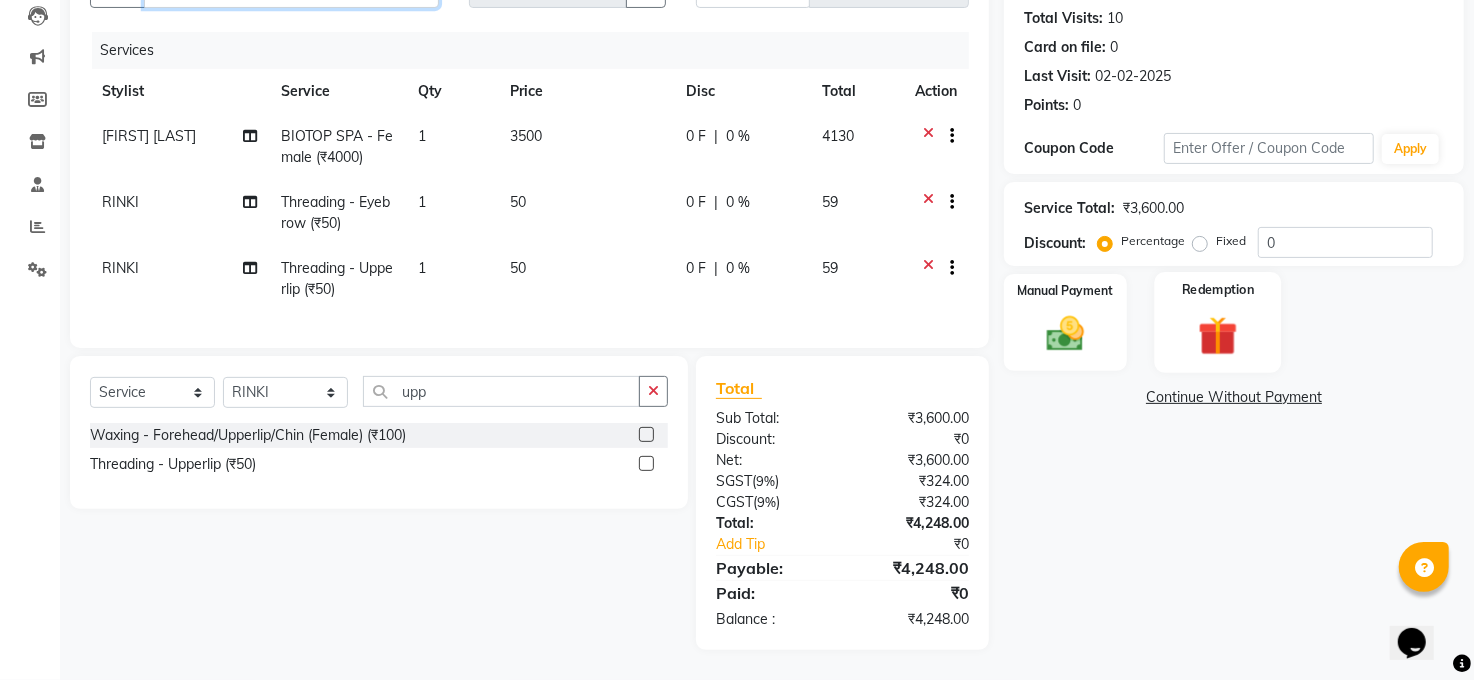 scroll, scrollTop: 234, scrollLeft: 0, axis: vertical 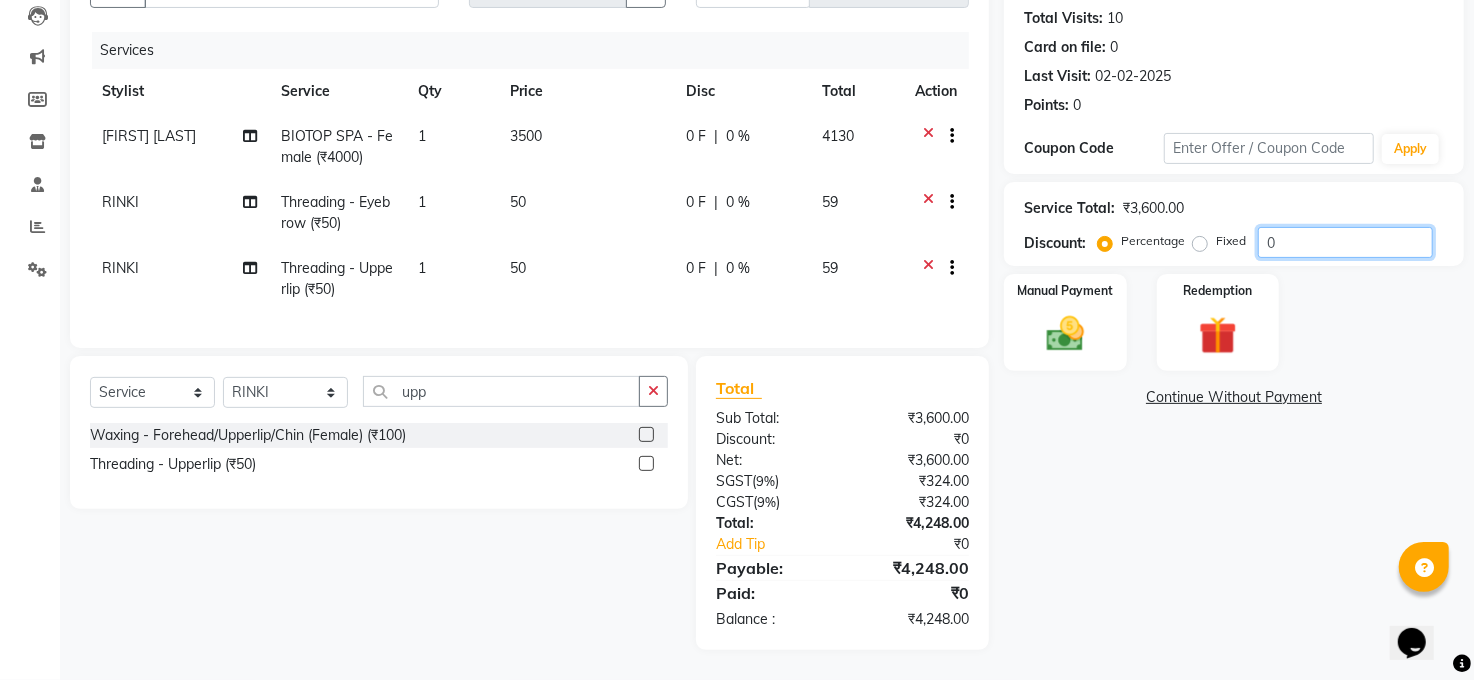 drag, startPoint x: 1299, startPoint y: 232, endPoint x: 1324, endPoint y: 231, distance: 25.019993 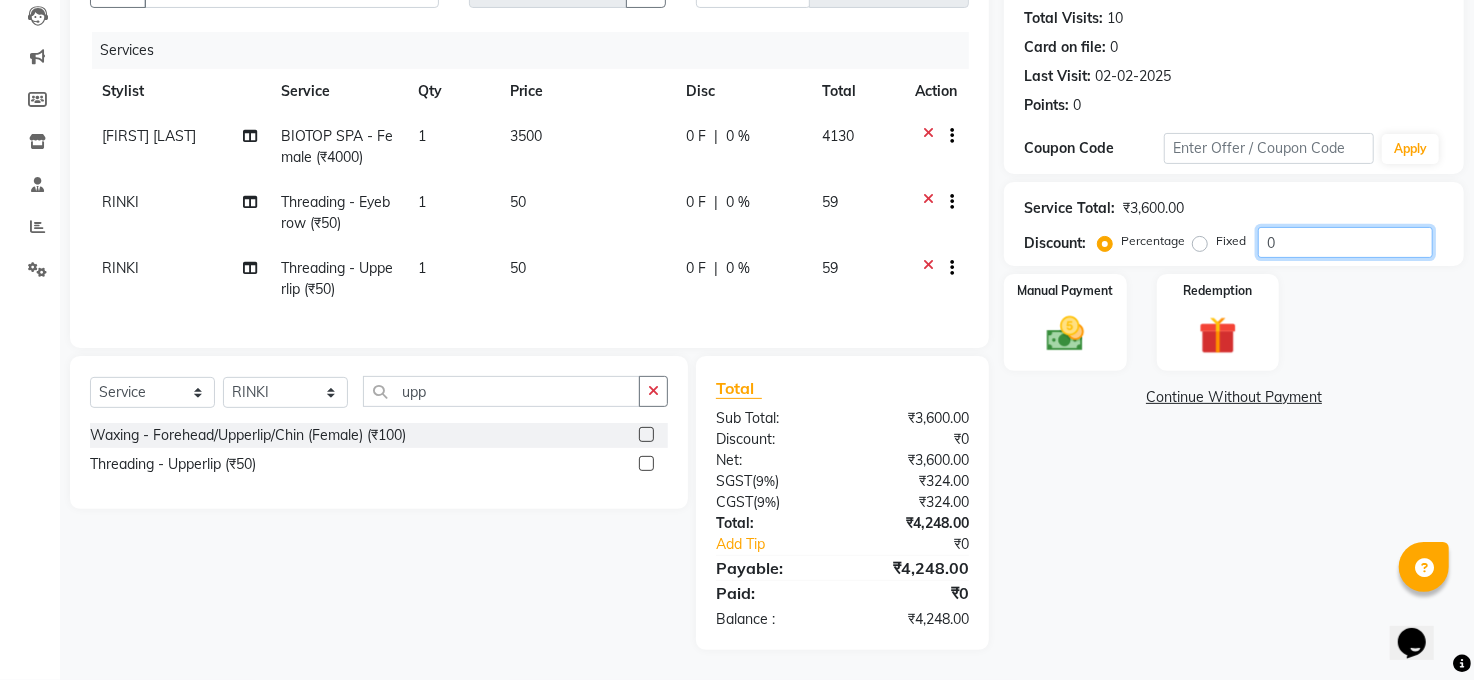 click on "0" 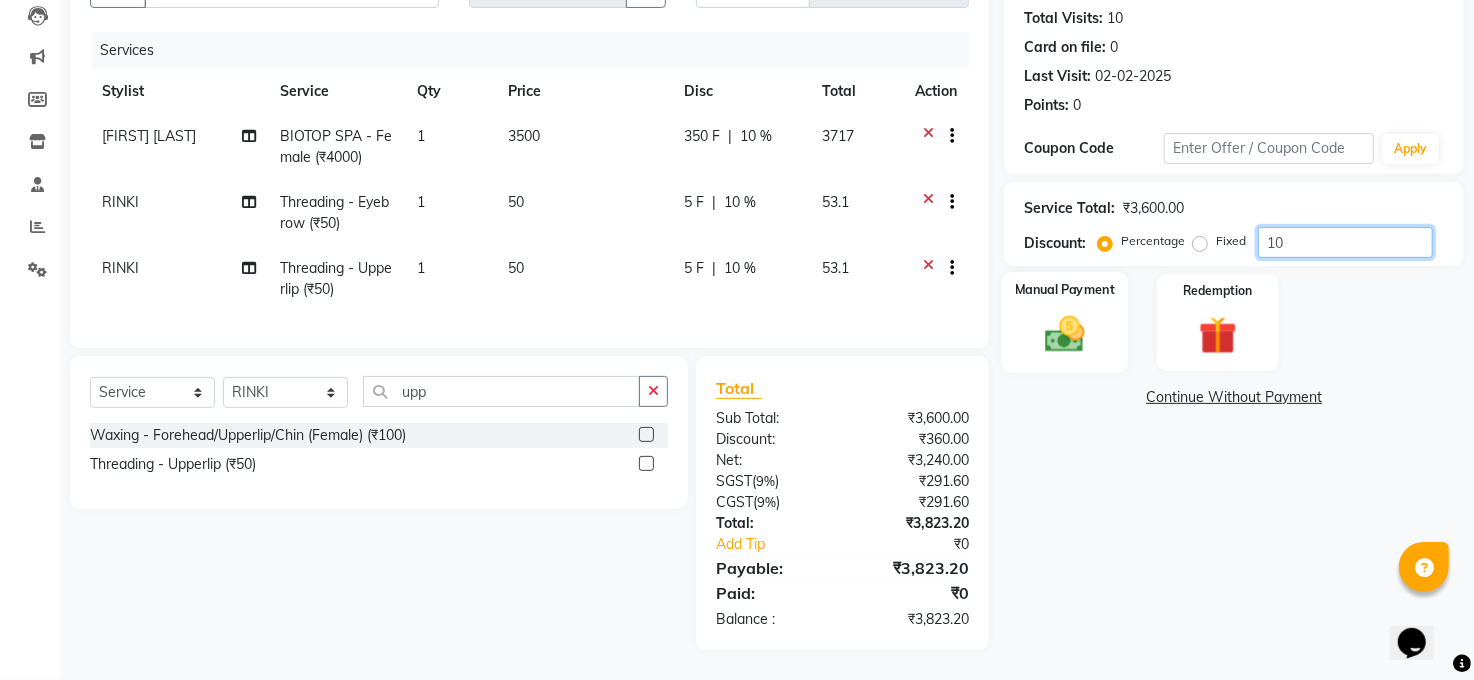 type on "10" 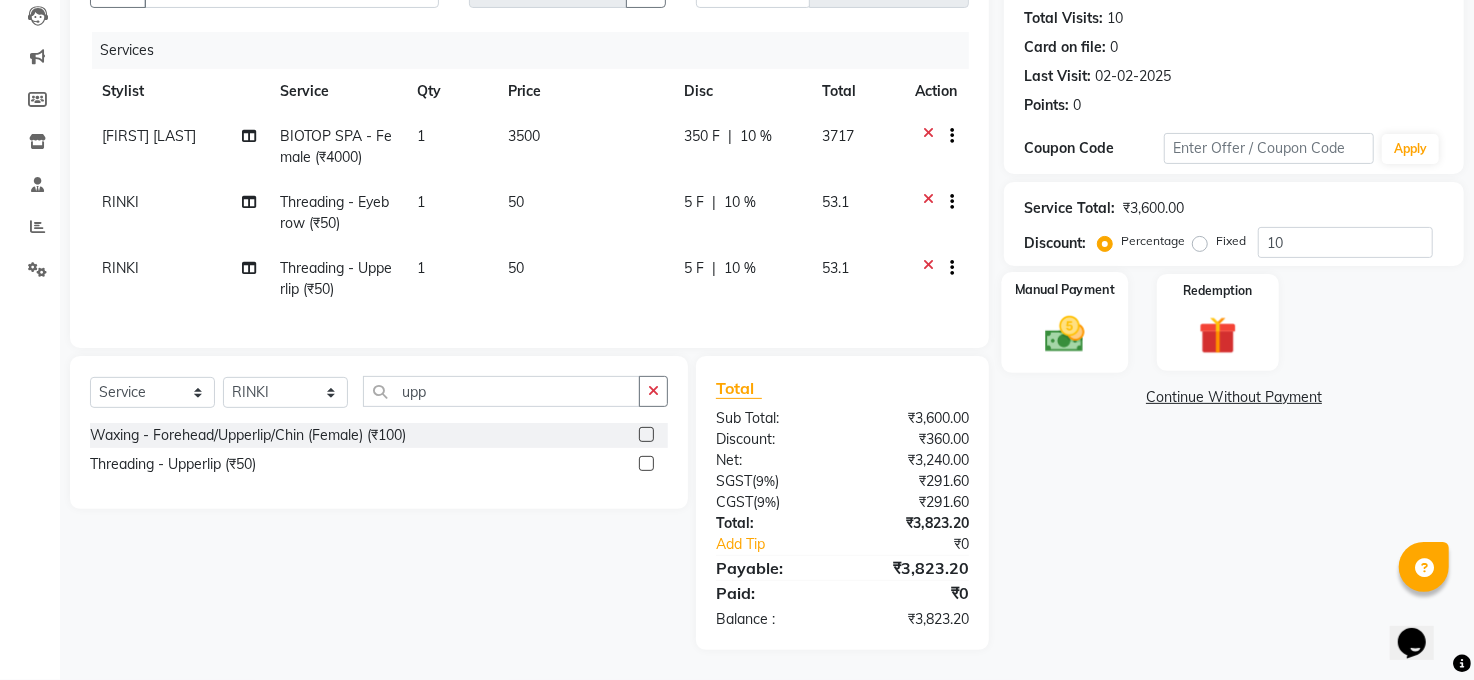 click on "Manual Payment" 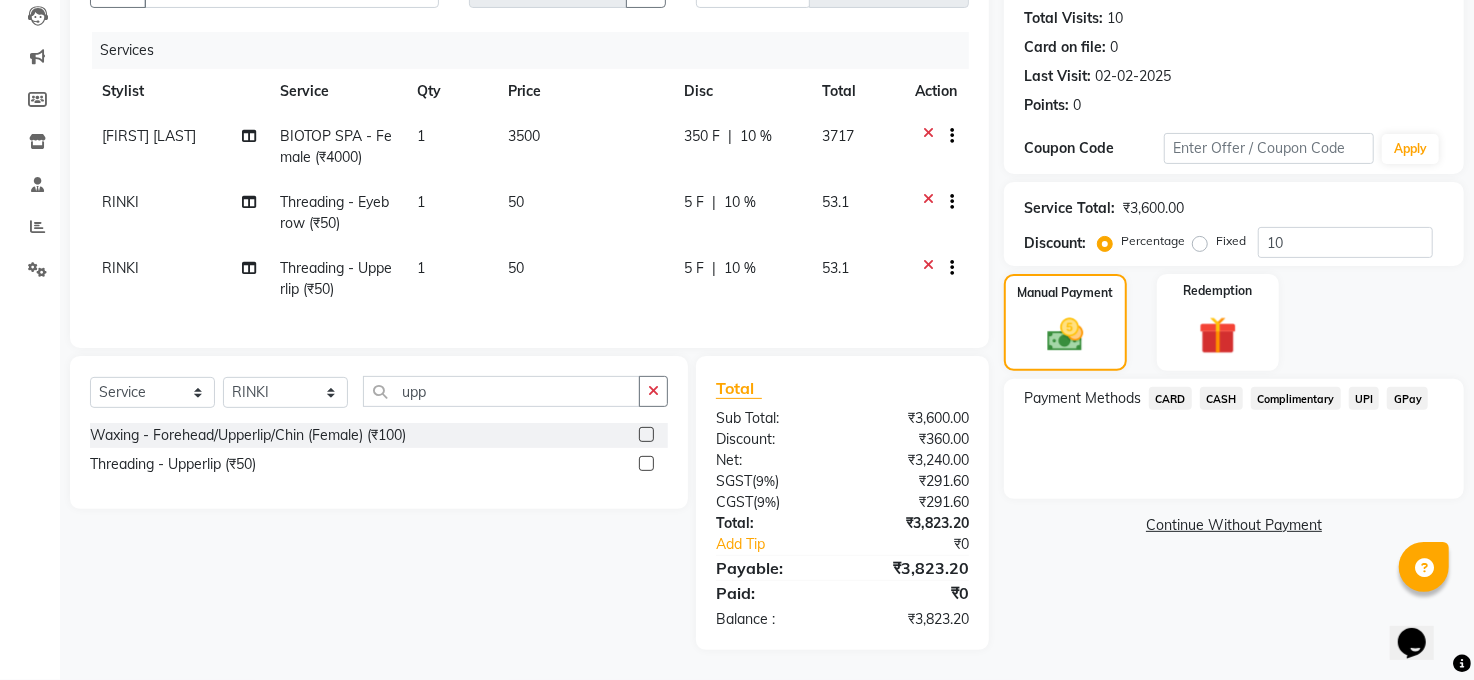 click on "CASH" 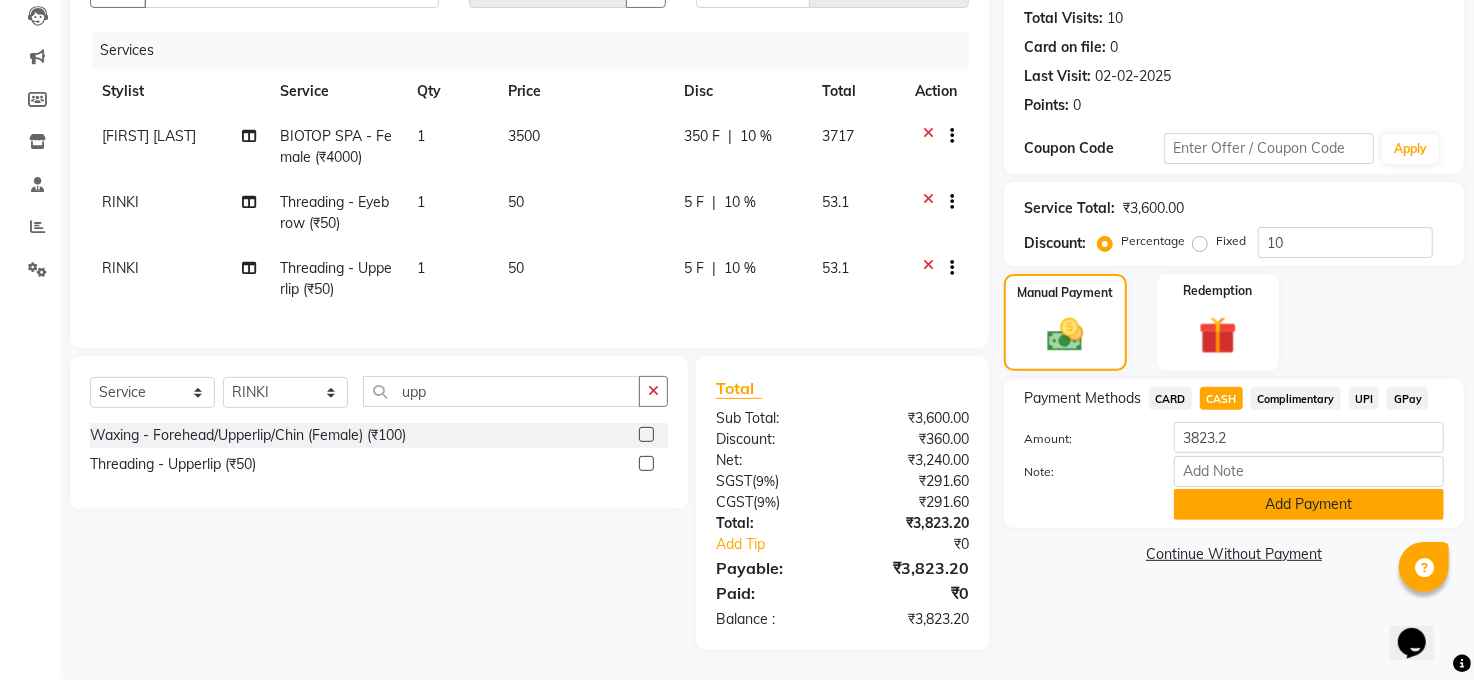 scroll, scrollTop: 234, scrollLeft: 0, axis: vertical 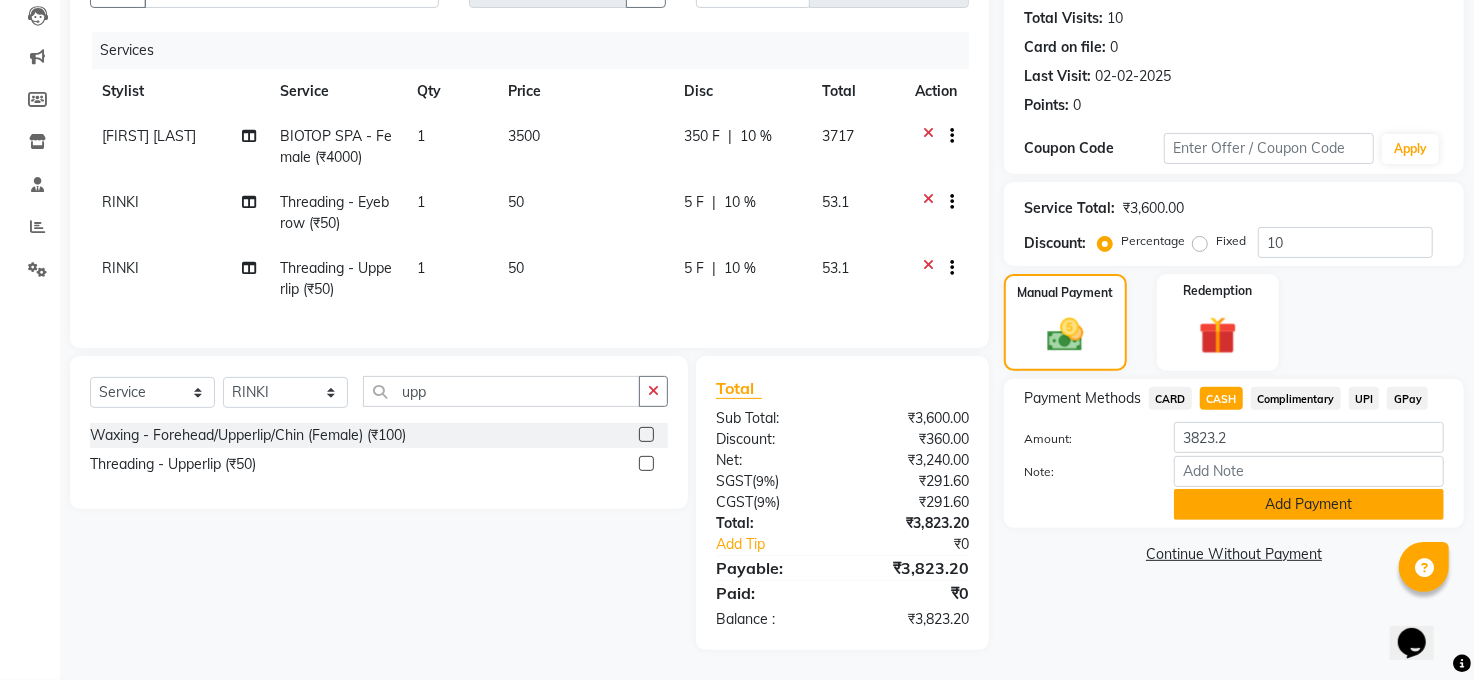 click on "Add Payment" 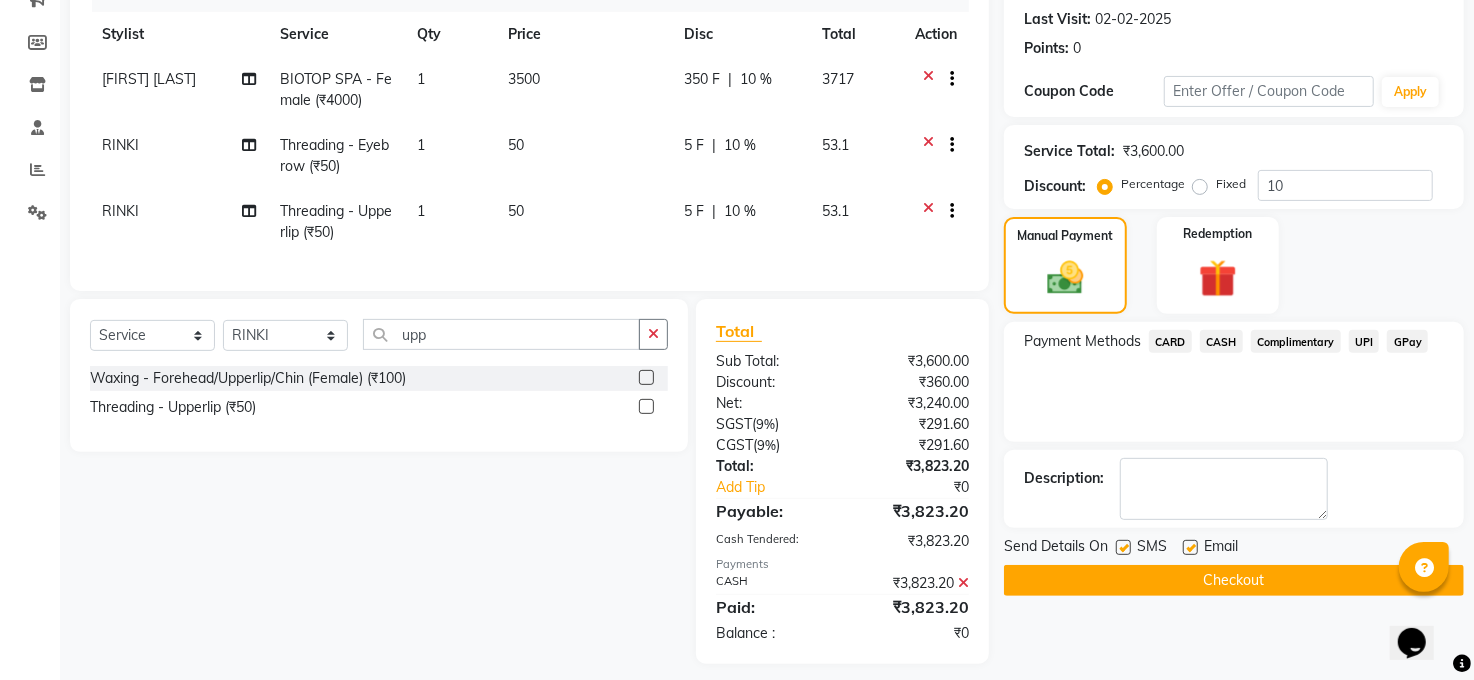 scroll, scrollTop: 306, scrollLeft: 0, axis: vertical 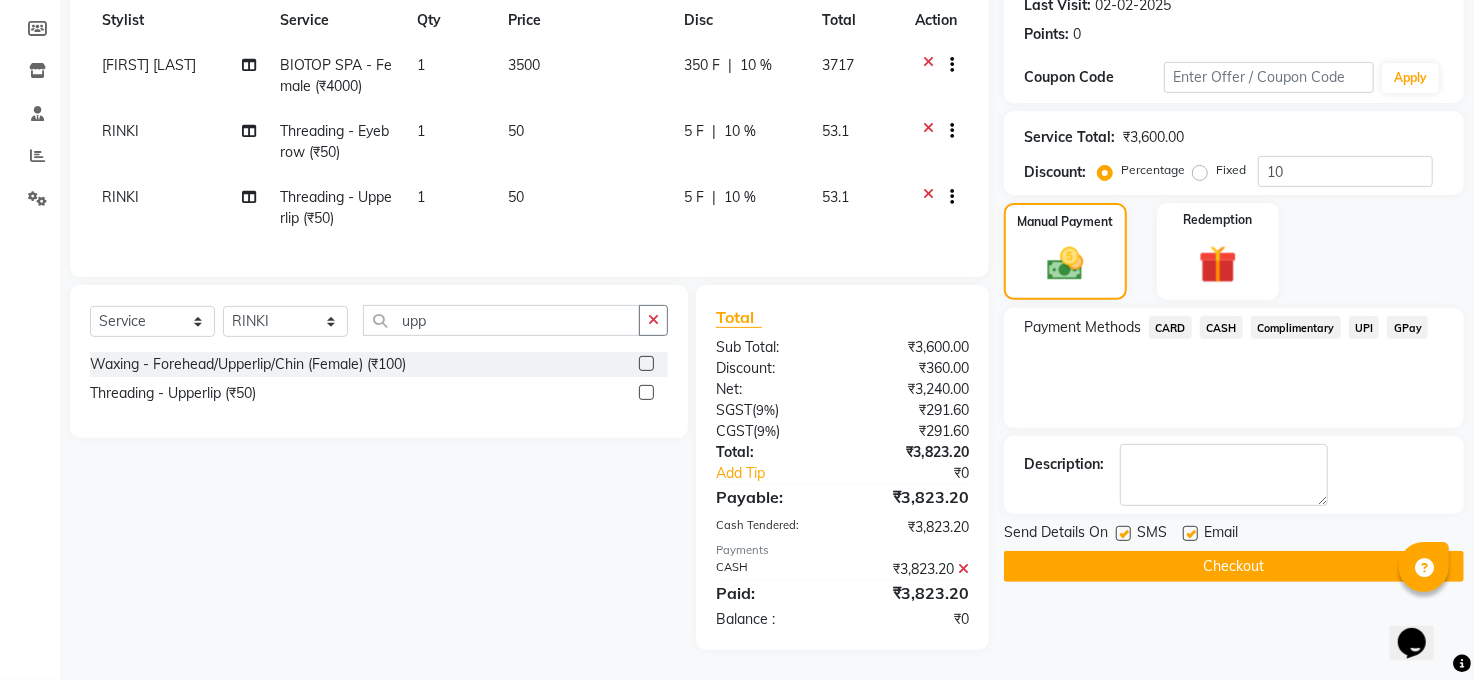 click on "Checkout" 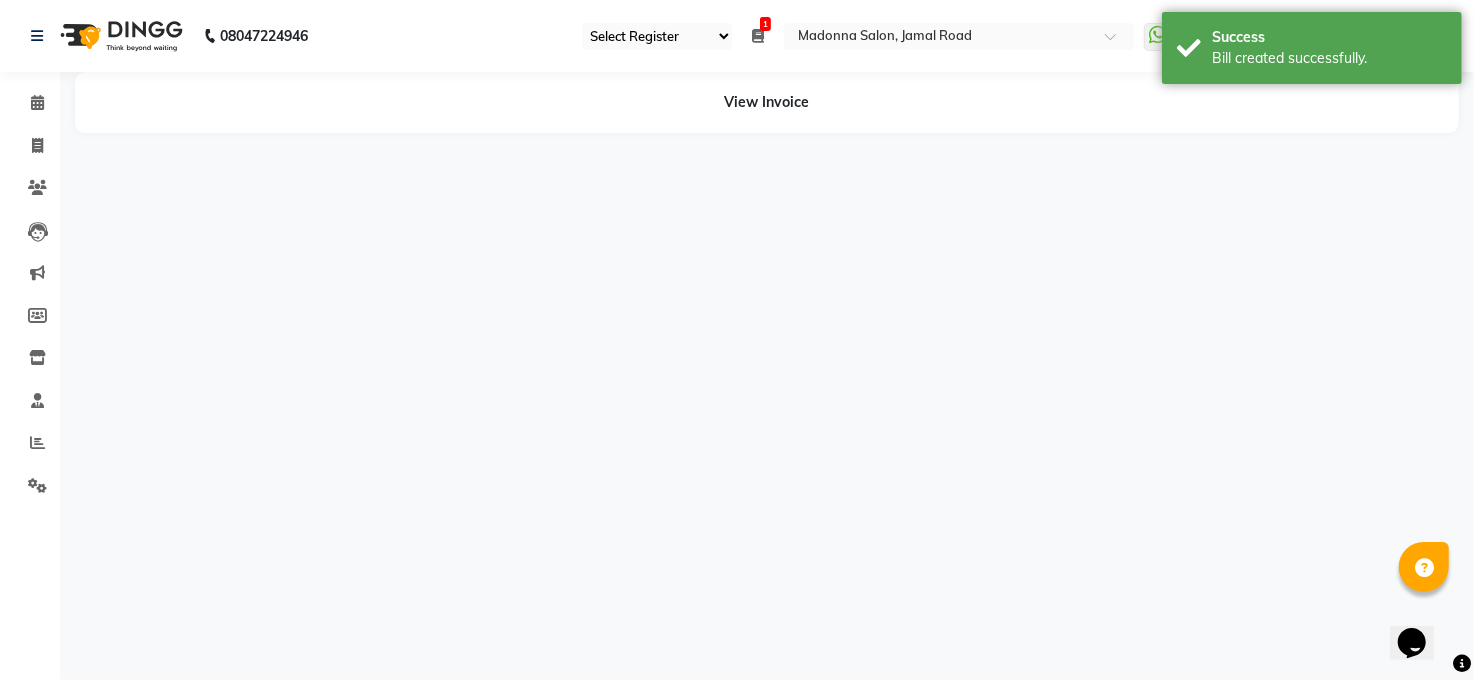 scroll, scrollTop: 0, scrollLeft: 0, axis: both 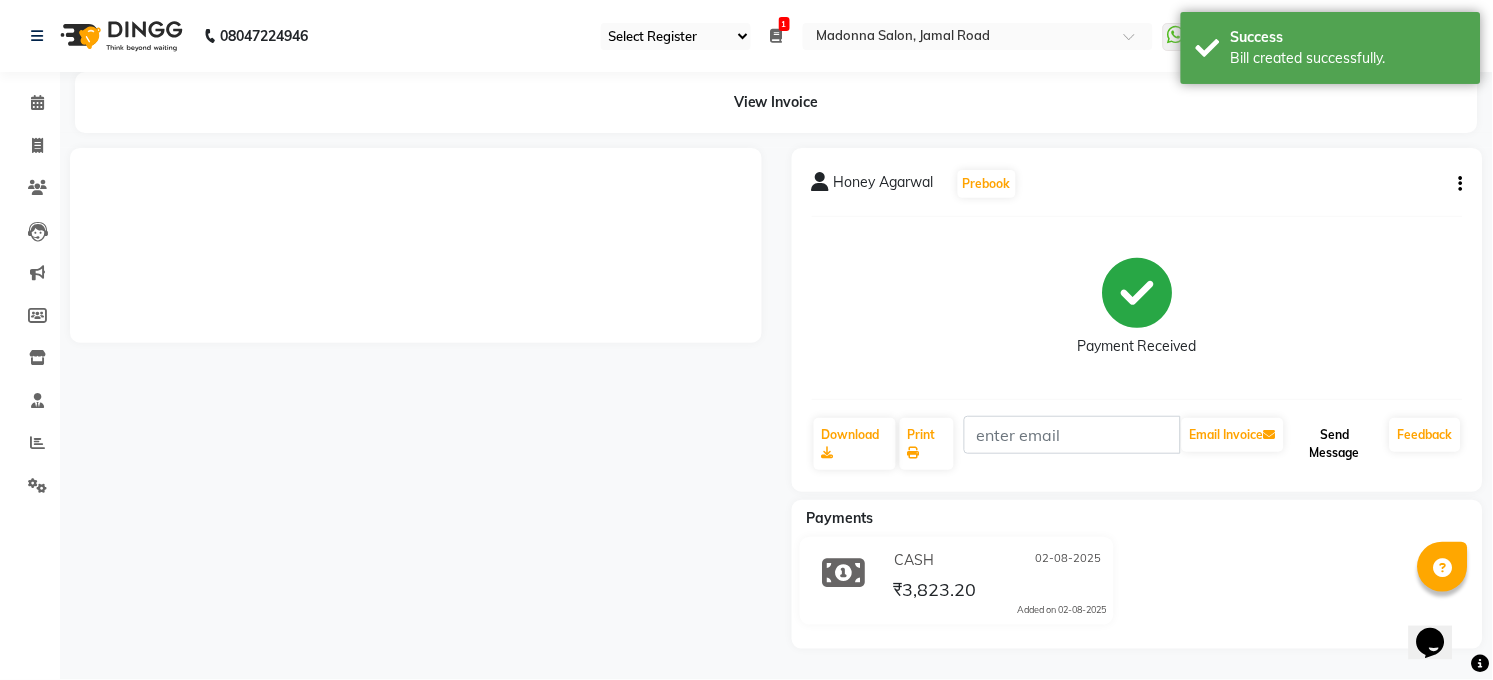 click on "Send Message" 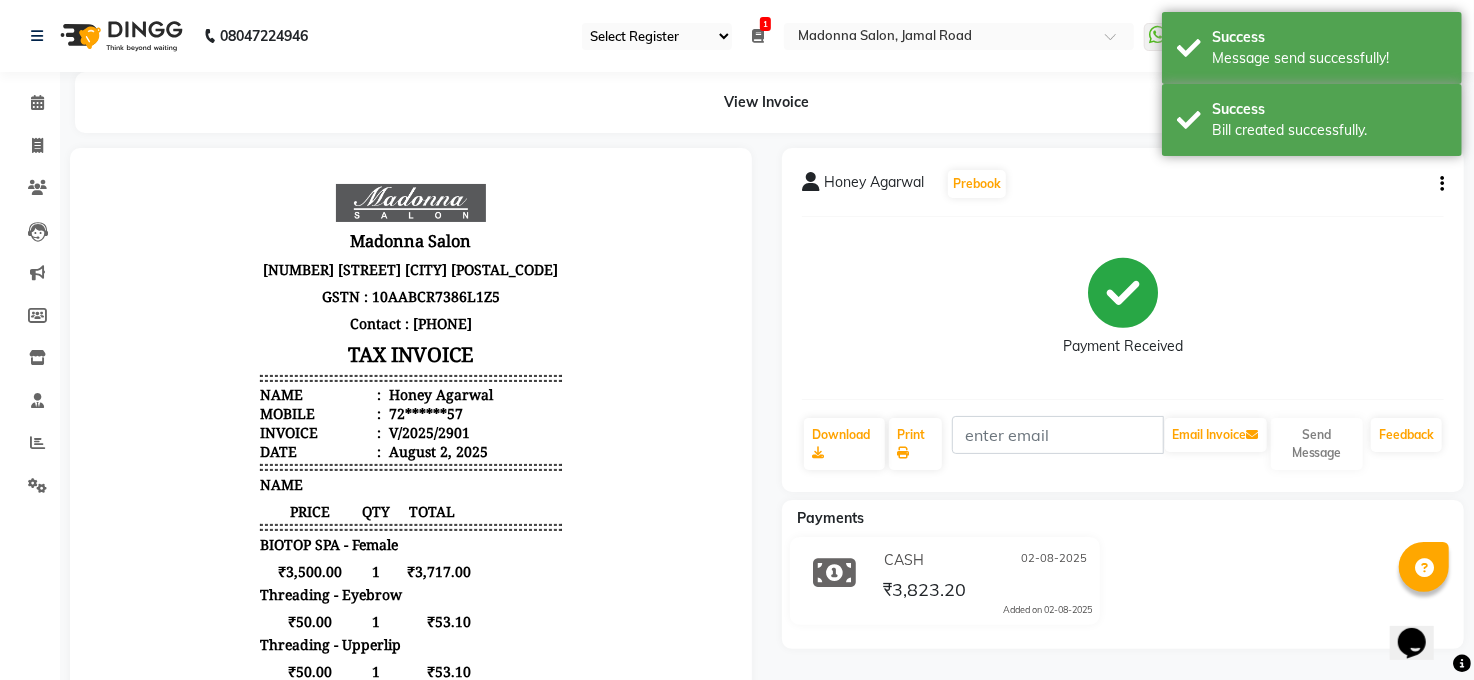 scroll, scrollTop: 0, scrollLeft: 0, axis: both 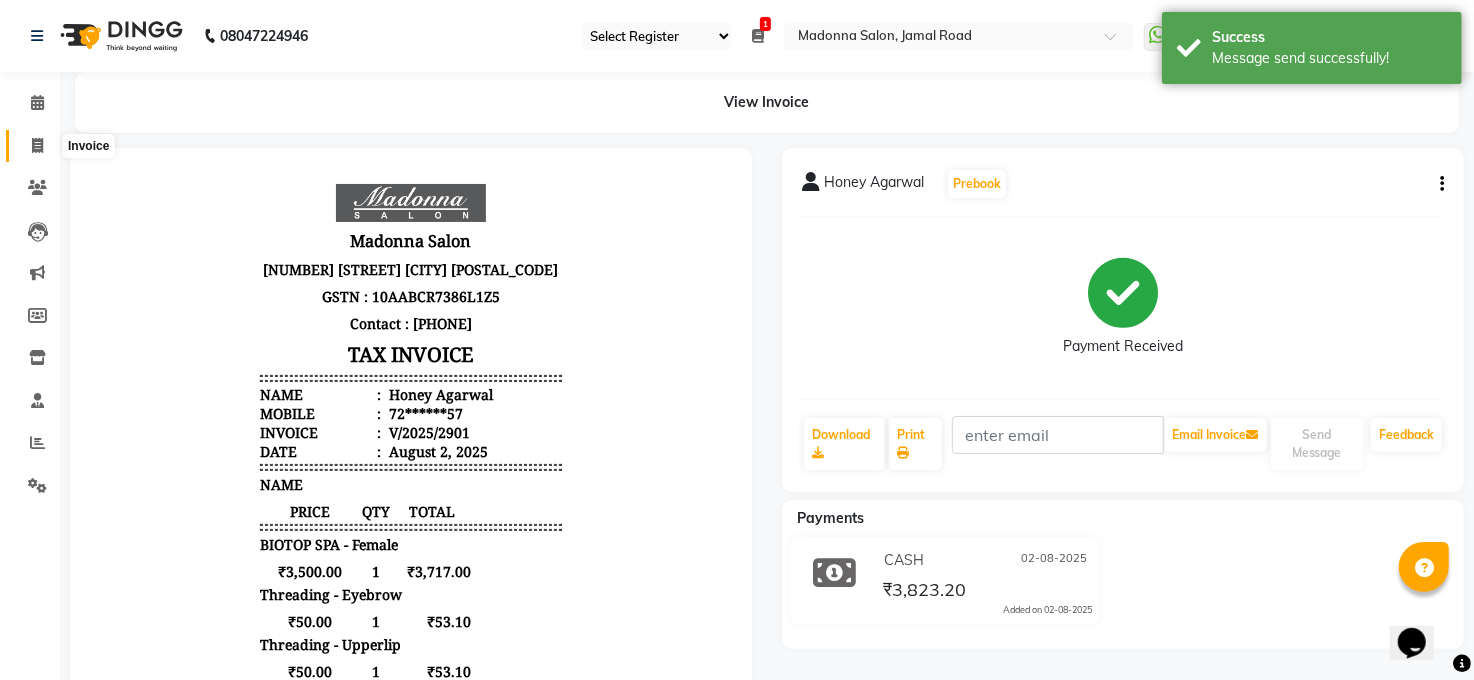 click 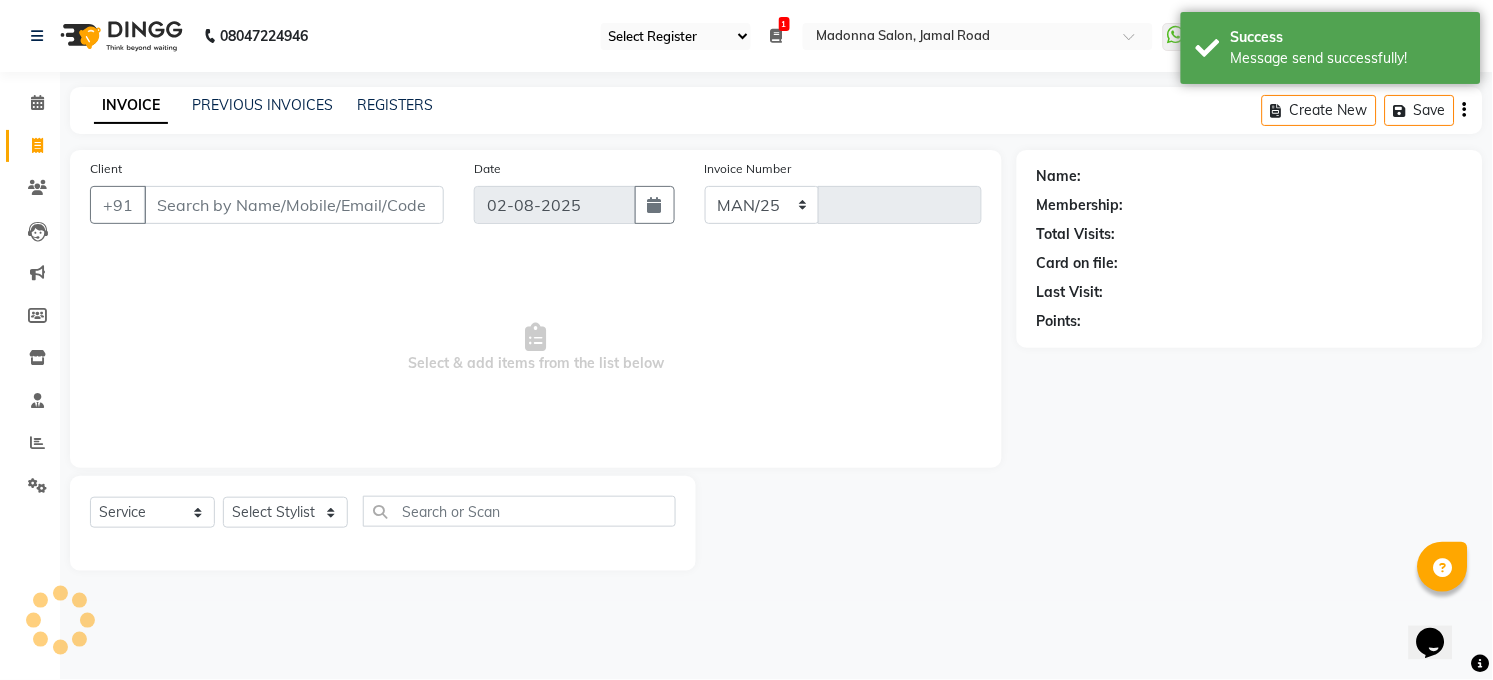 select on "5748" 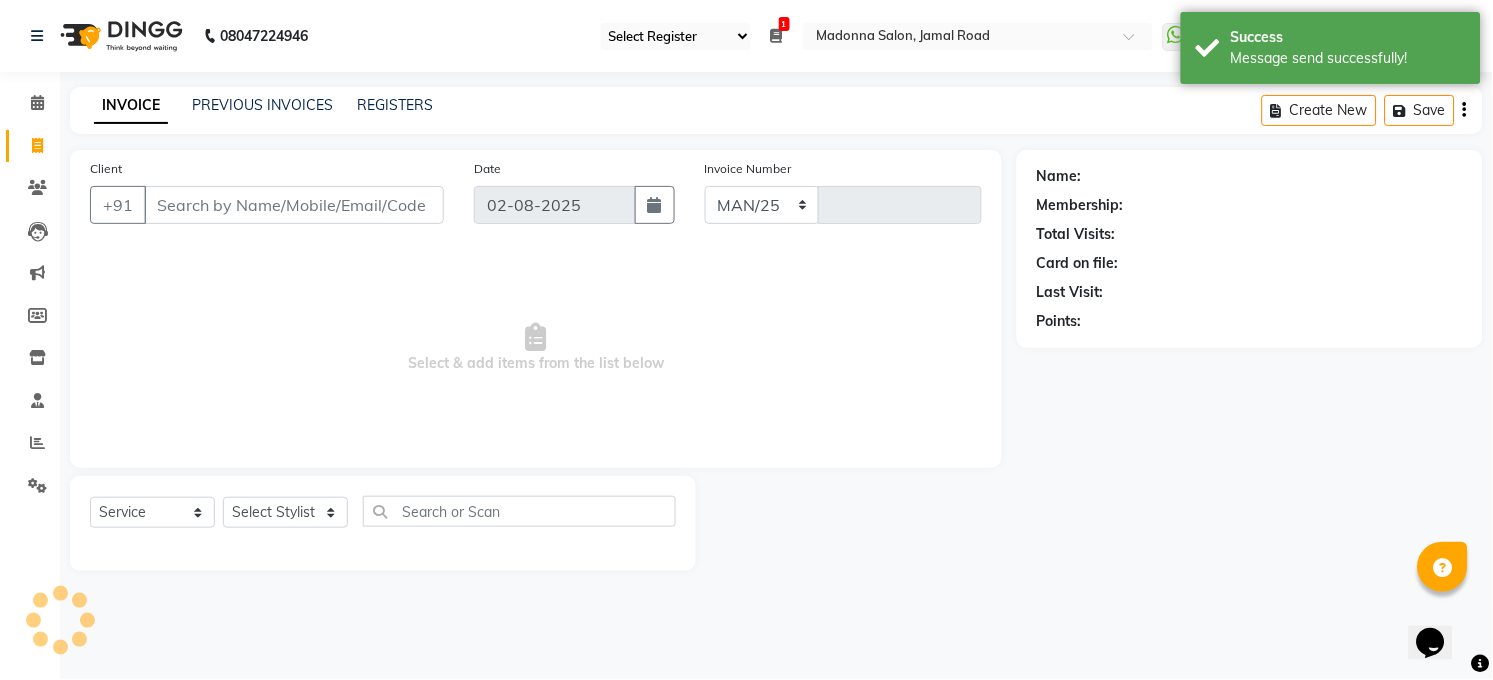 type on "2902" 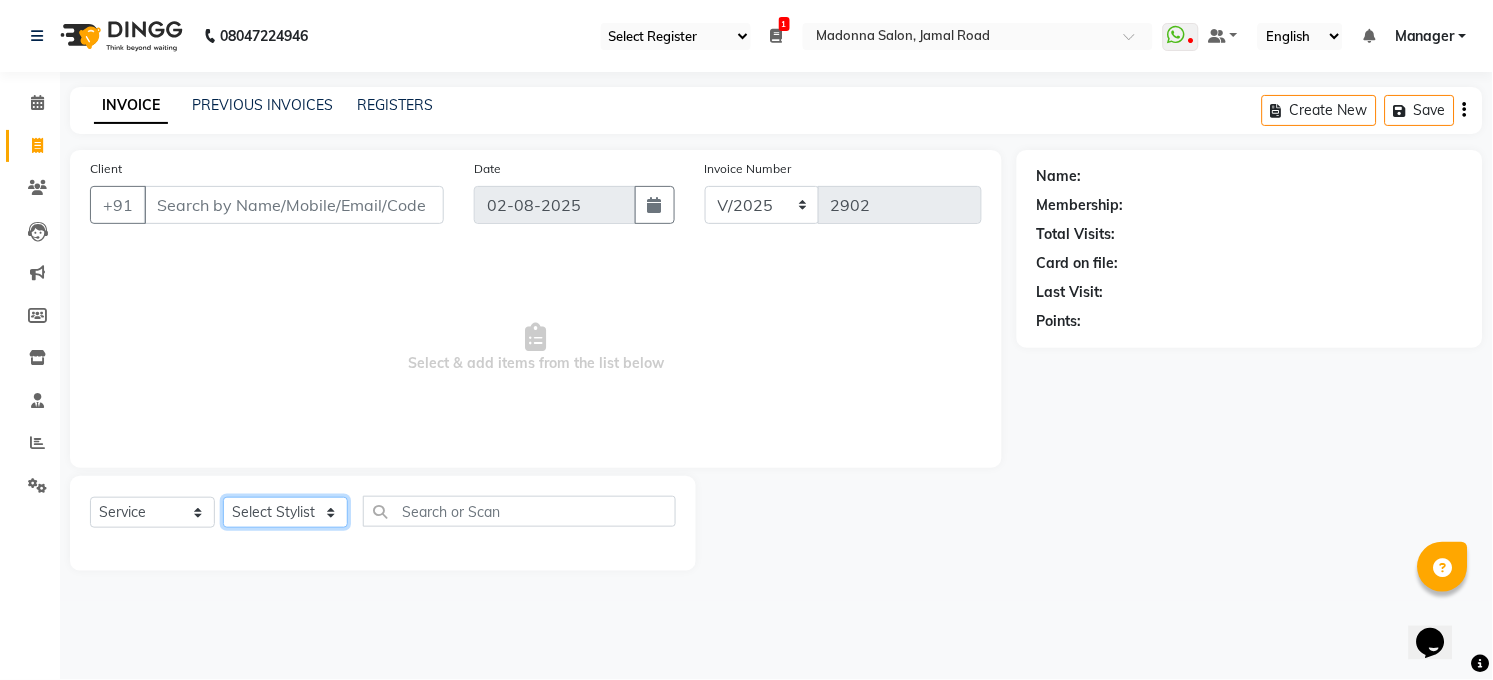click on "Select Stylist Abhay kumar ALTAF ANKITA ARJUN Chandan COUNTER  Manager Manish Kumar Neetu Mam PRINCE Priyanka Raju Ravi Thakur RINKI Roshan Santosh SAURABH SUJEET THAKUR SUNITA Veer Vinod Kumar" 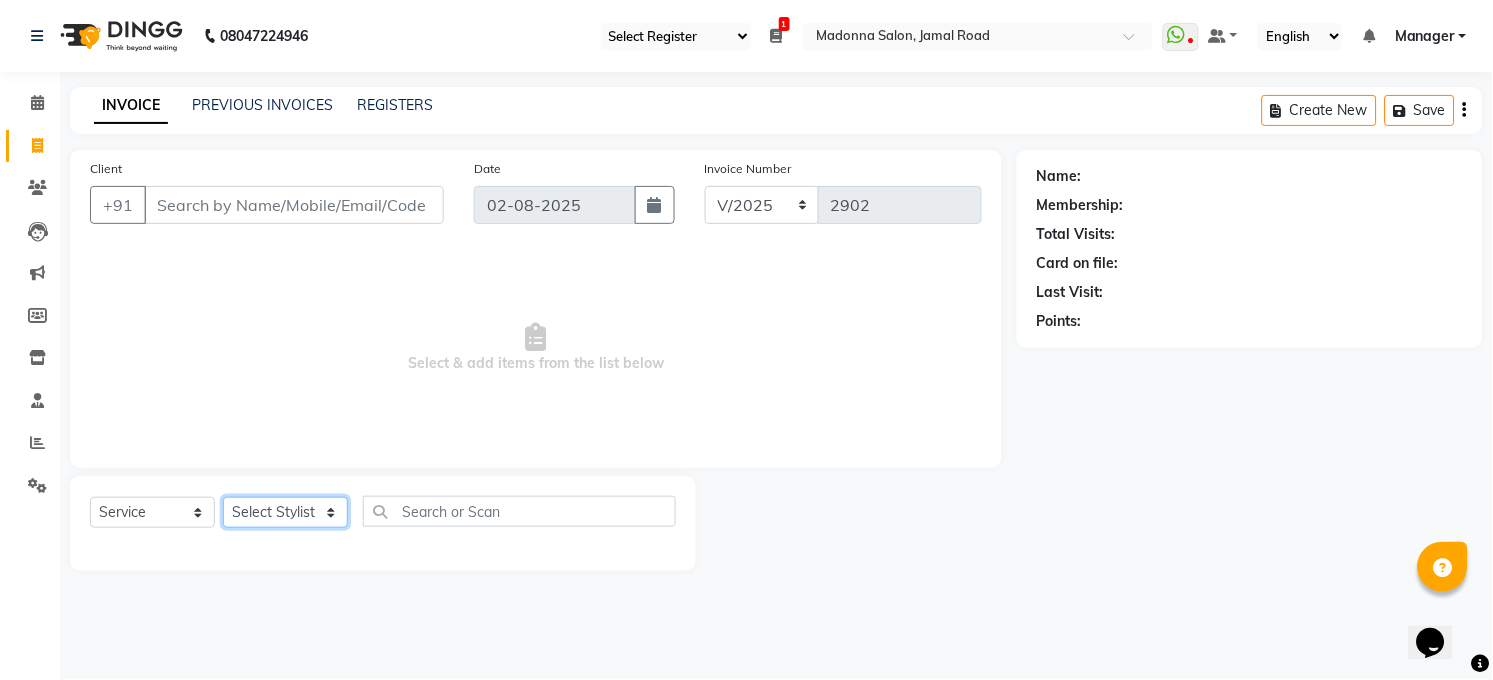 select on "45734" 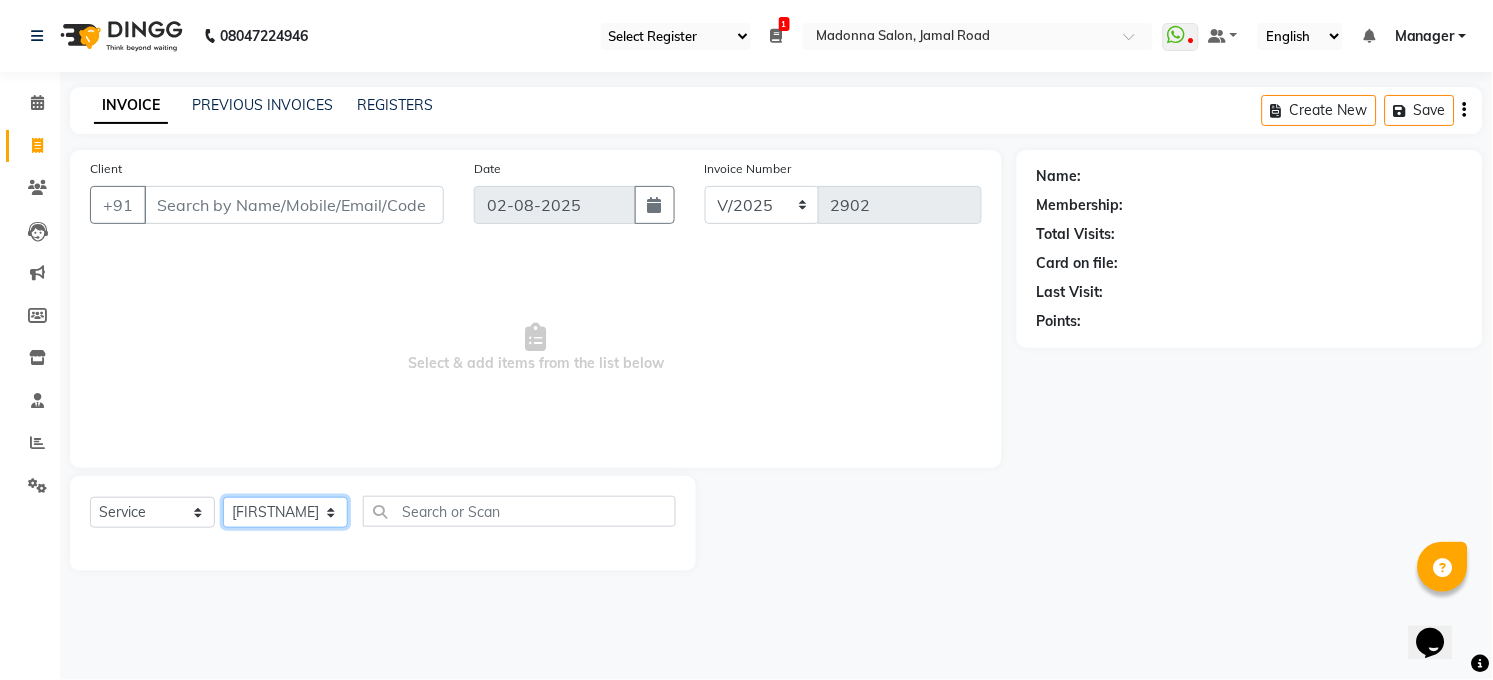 click on "Select Stylist Abhay kumar ALTAF ANKITA ARJUN Chandan COUNTER  Manager Manish Kumar Neetu Mam PRINCE Priyanka Raju Ravi Thakur RINKI Roshan Santosh SAURABH SUJEET THAKUR SUNITA Veer Vinod Kumar" 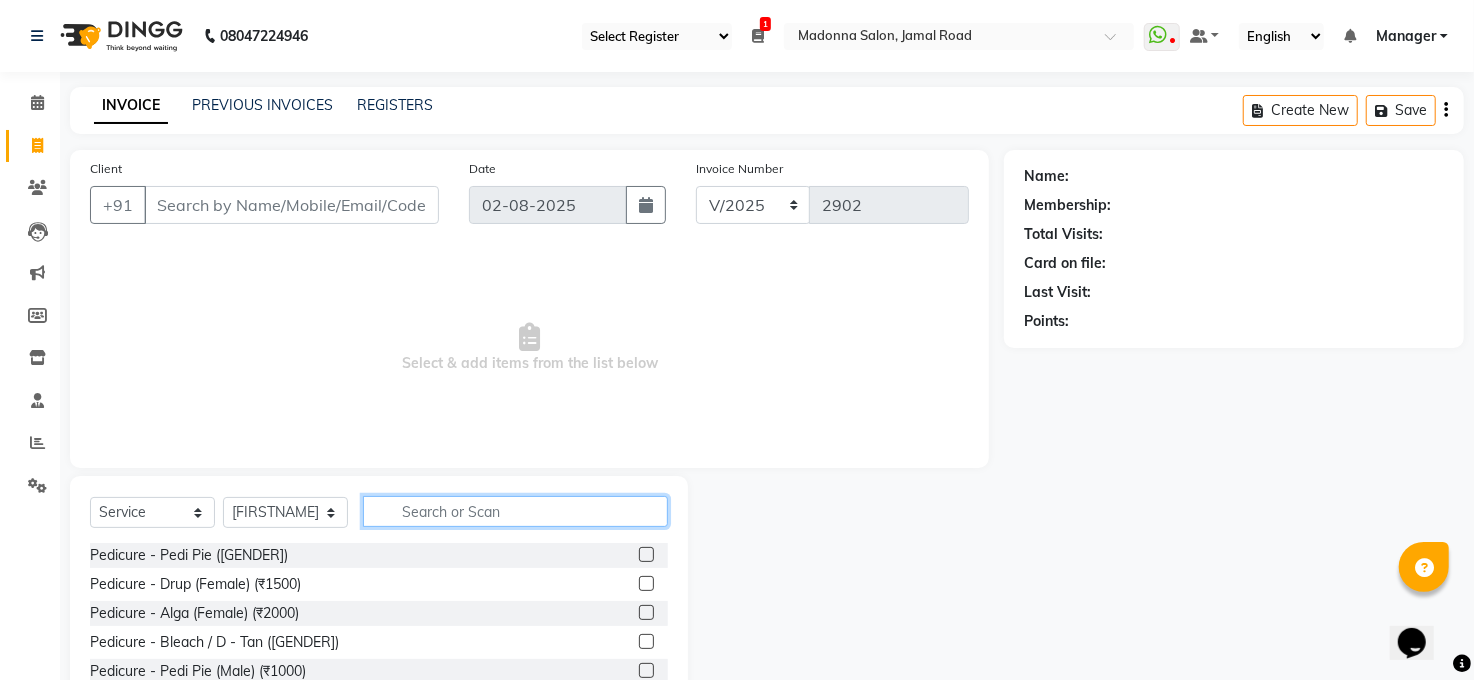drag, startPoint x: 477, startPoint y: 498, endPoint x: 485, endPoint y: 505, distance: 10.630146 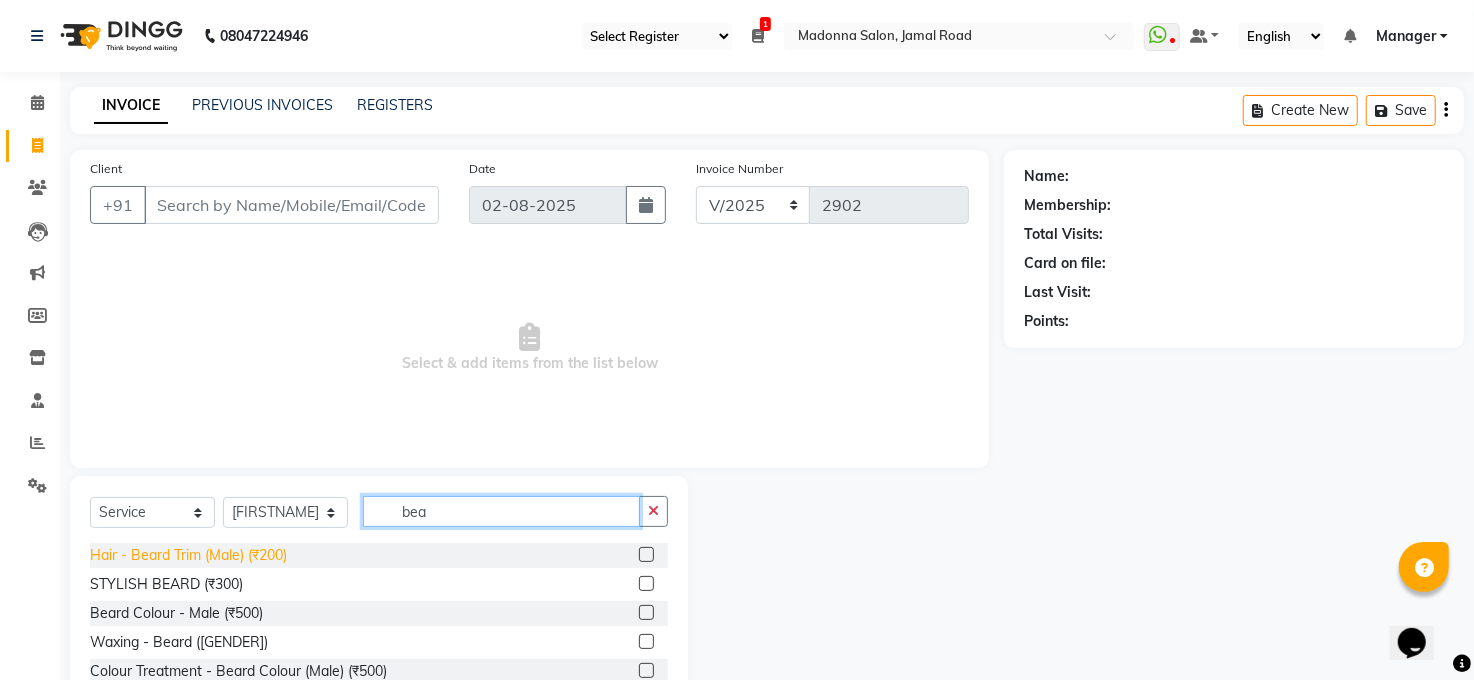 type on "bea" 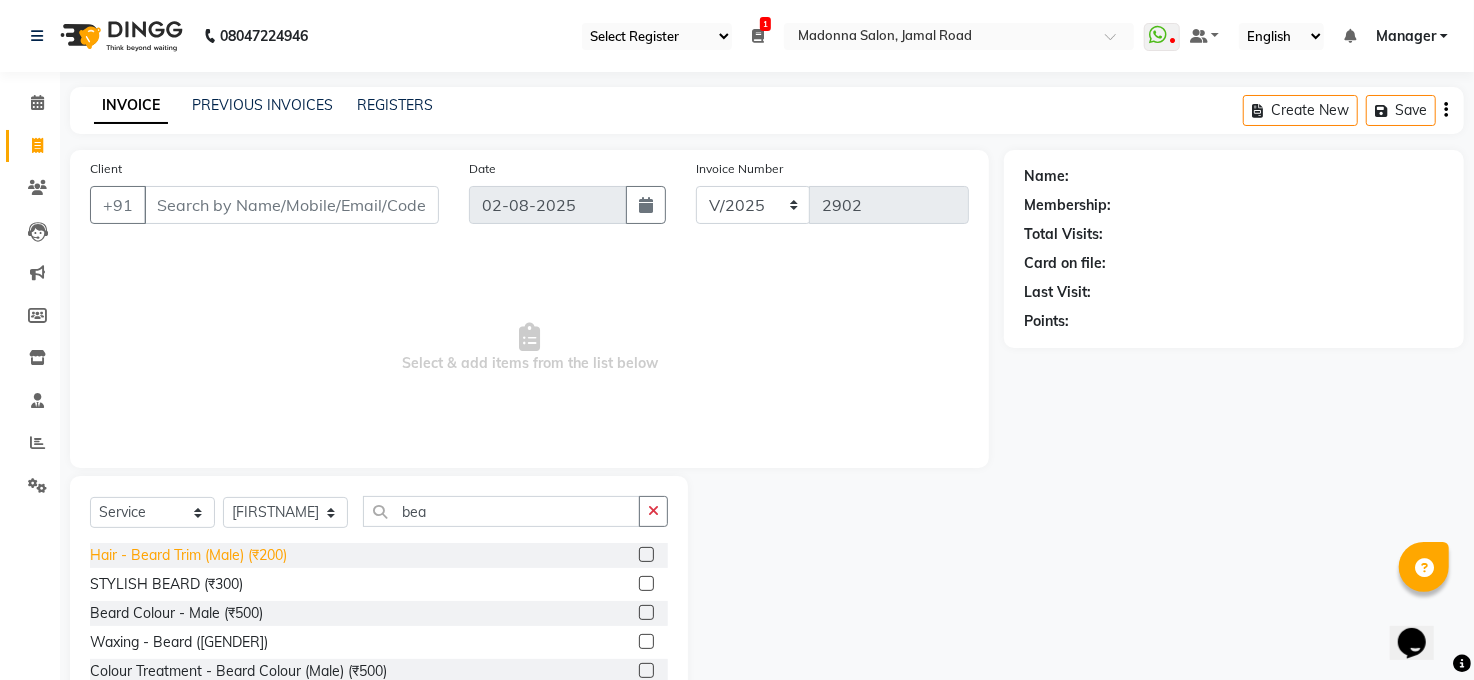 click on "Hair - Beard Trim (Male) (₹200)" 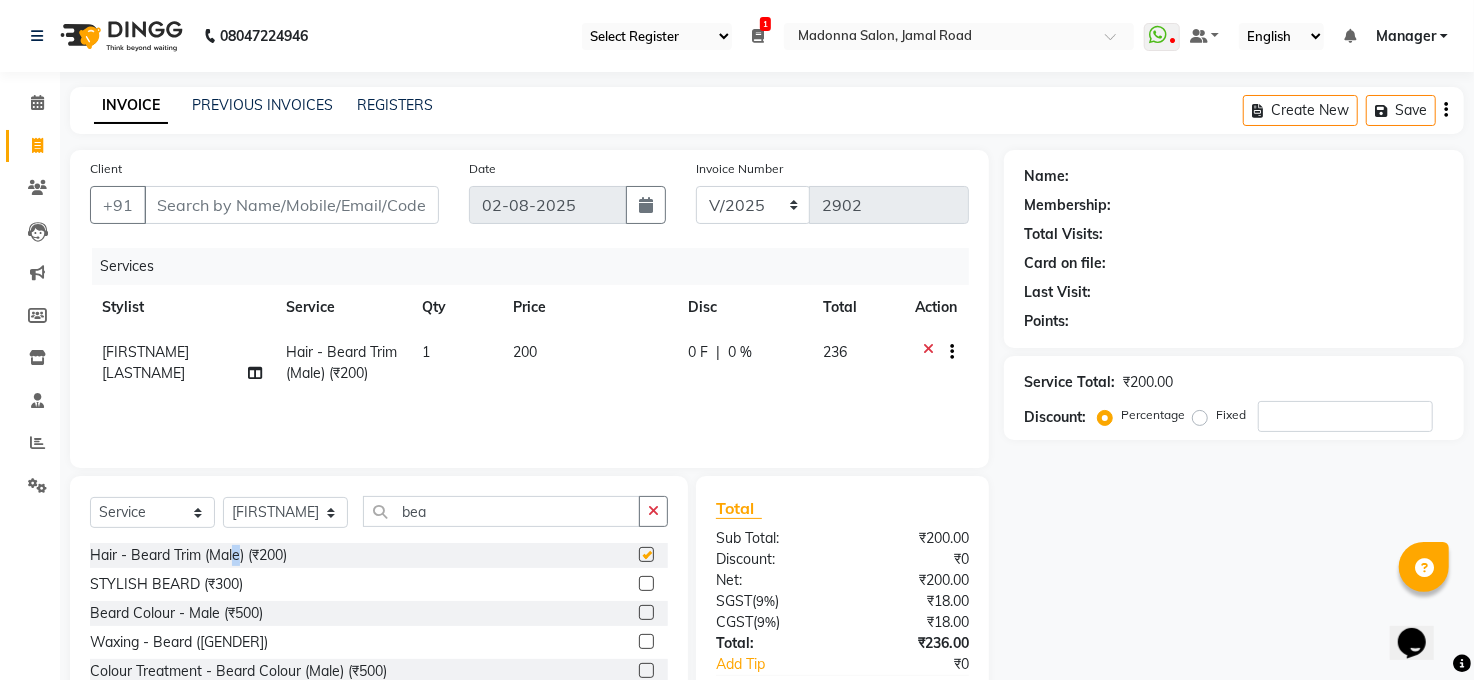 checkbox on "false" 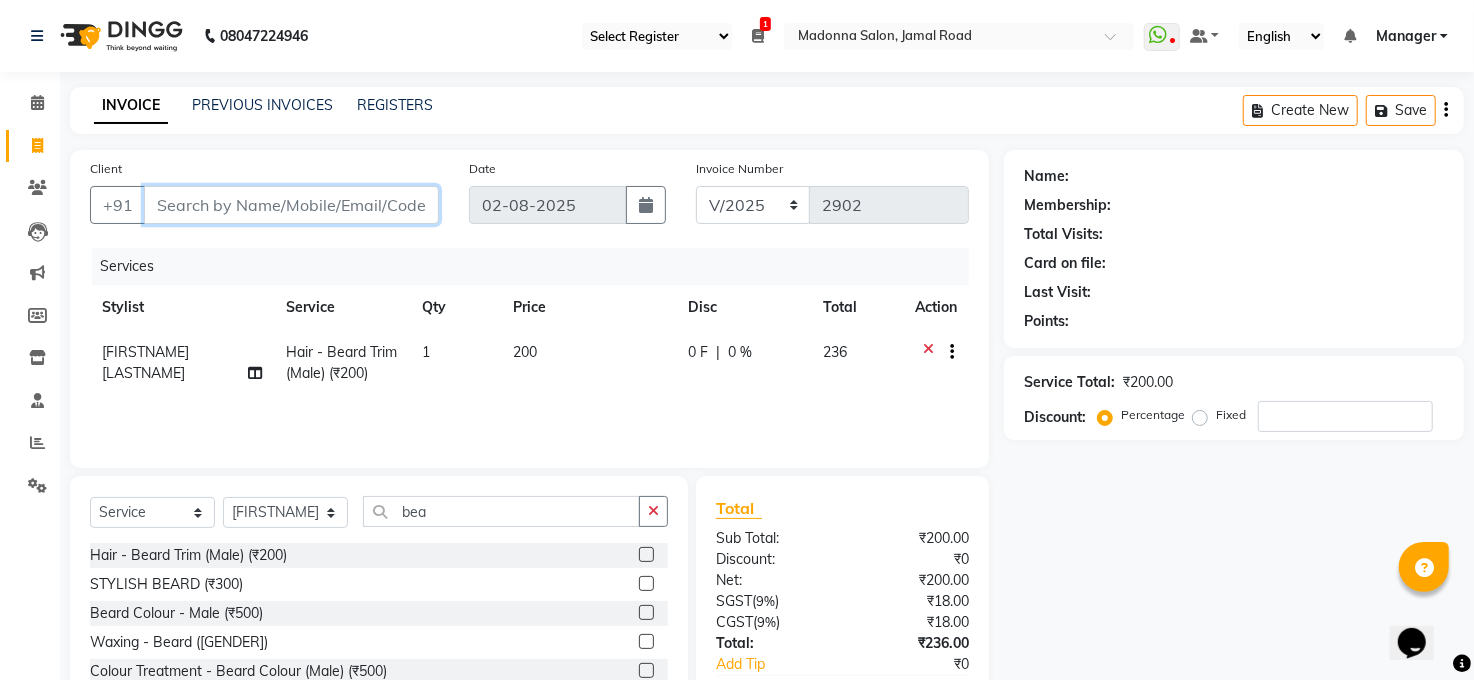 click on "Client" at bounding box center (291, 205) 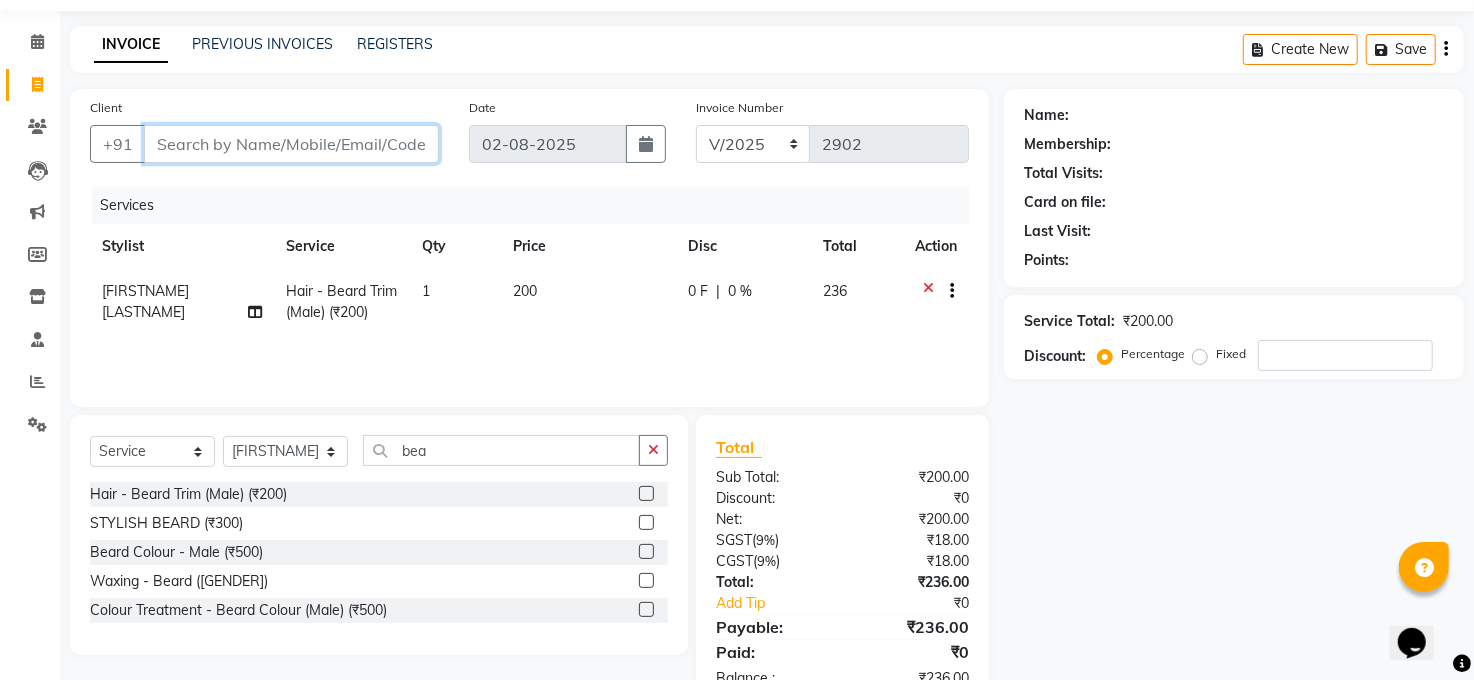 scroll, scrollTop: 0, scrollLeft: 0, axis: both 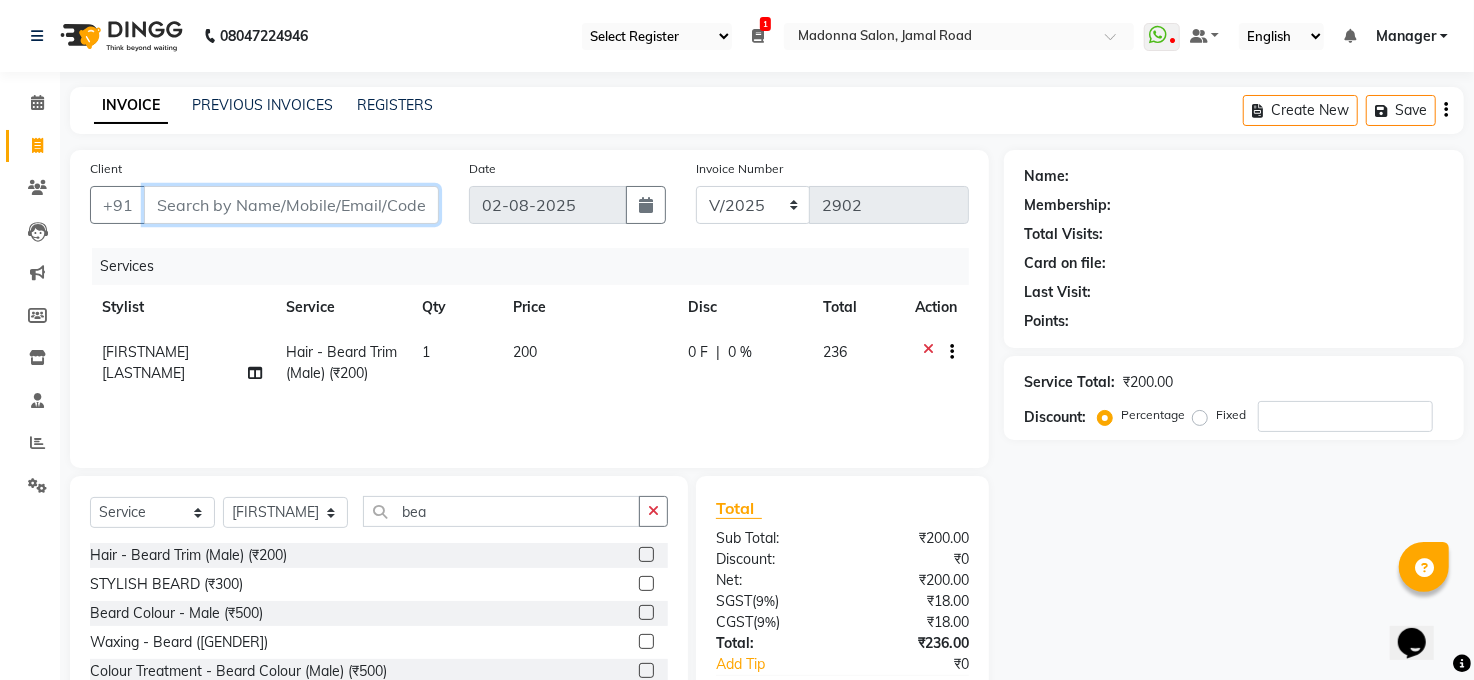 type on "9" 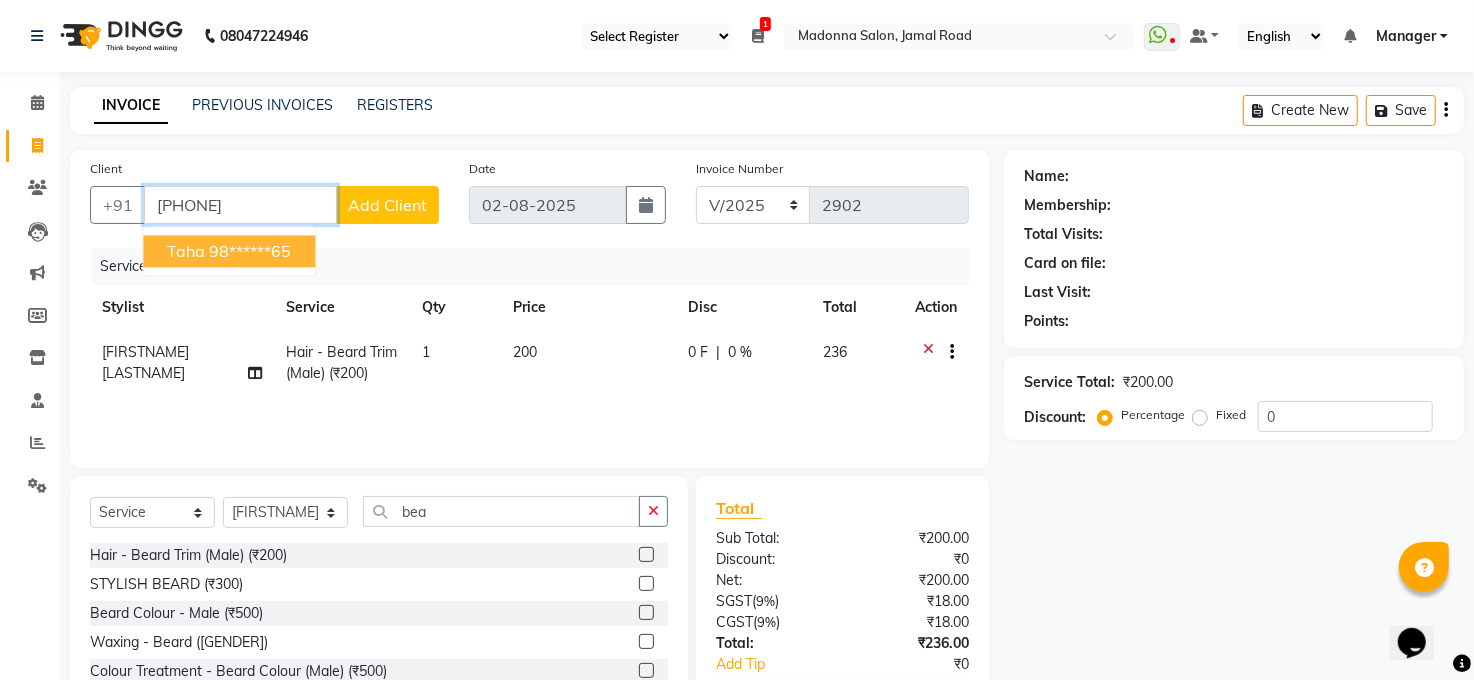 drag, startPoint x: 214, startPoint y: 257, endPoint x: 269, endPoint y: 259, distance: 55.03635 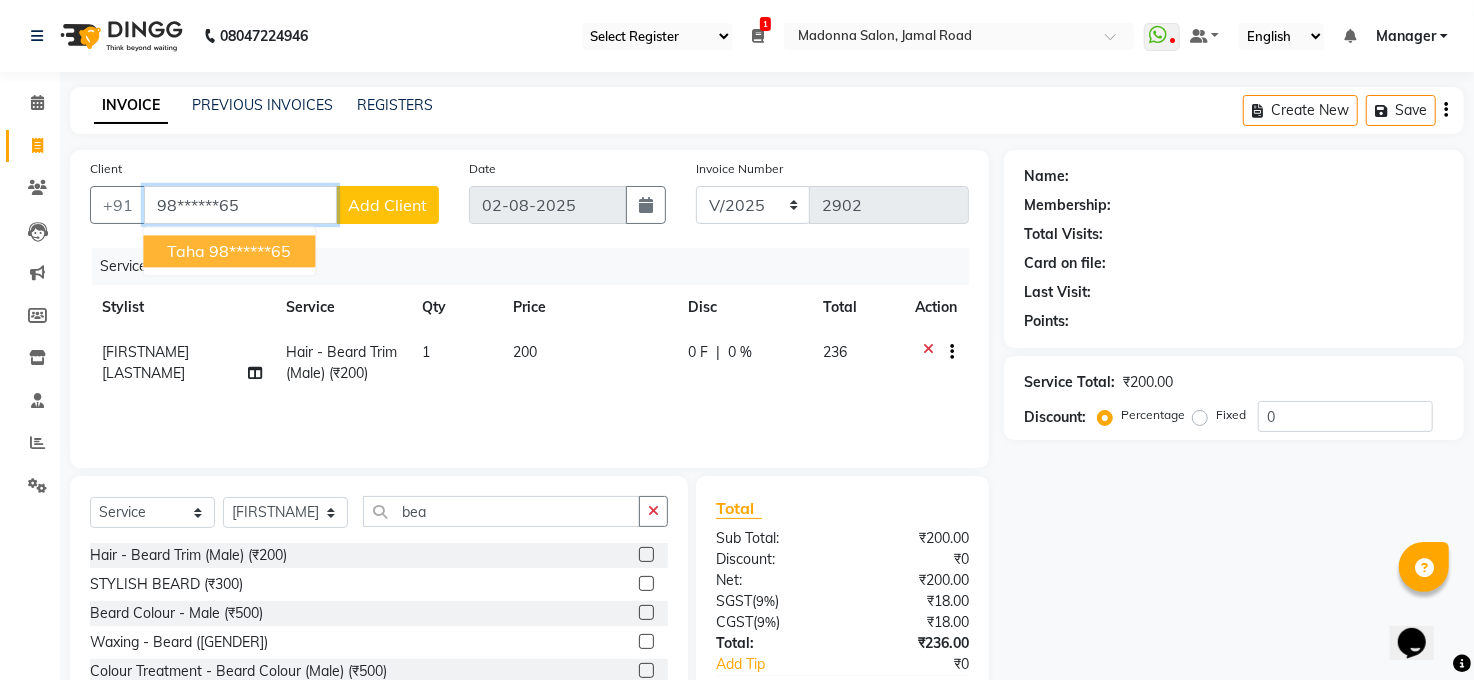 type on "98******65" 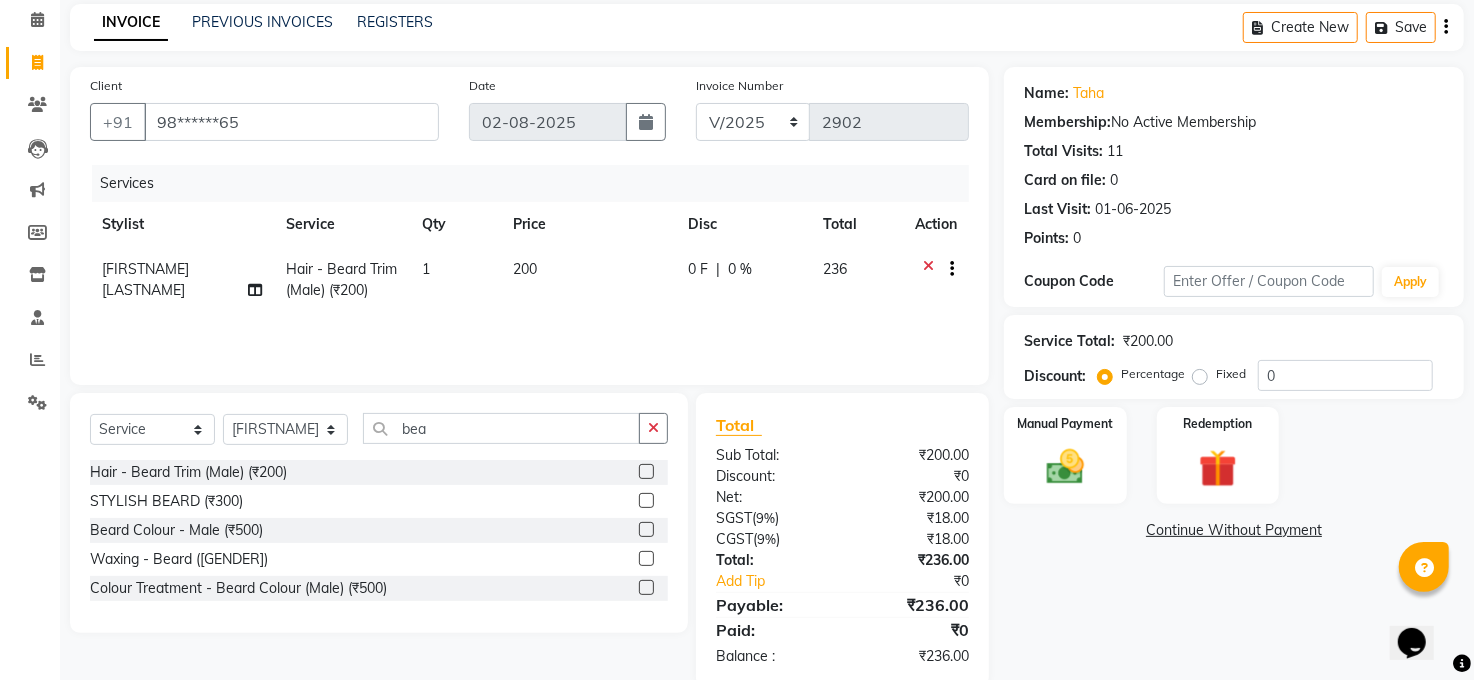 scroll, scrollTop: 119, scrollLeft: 0, axis: vertical 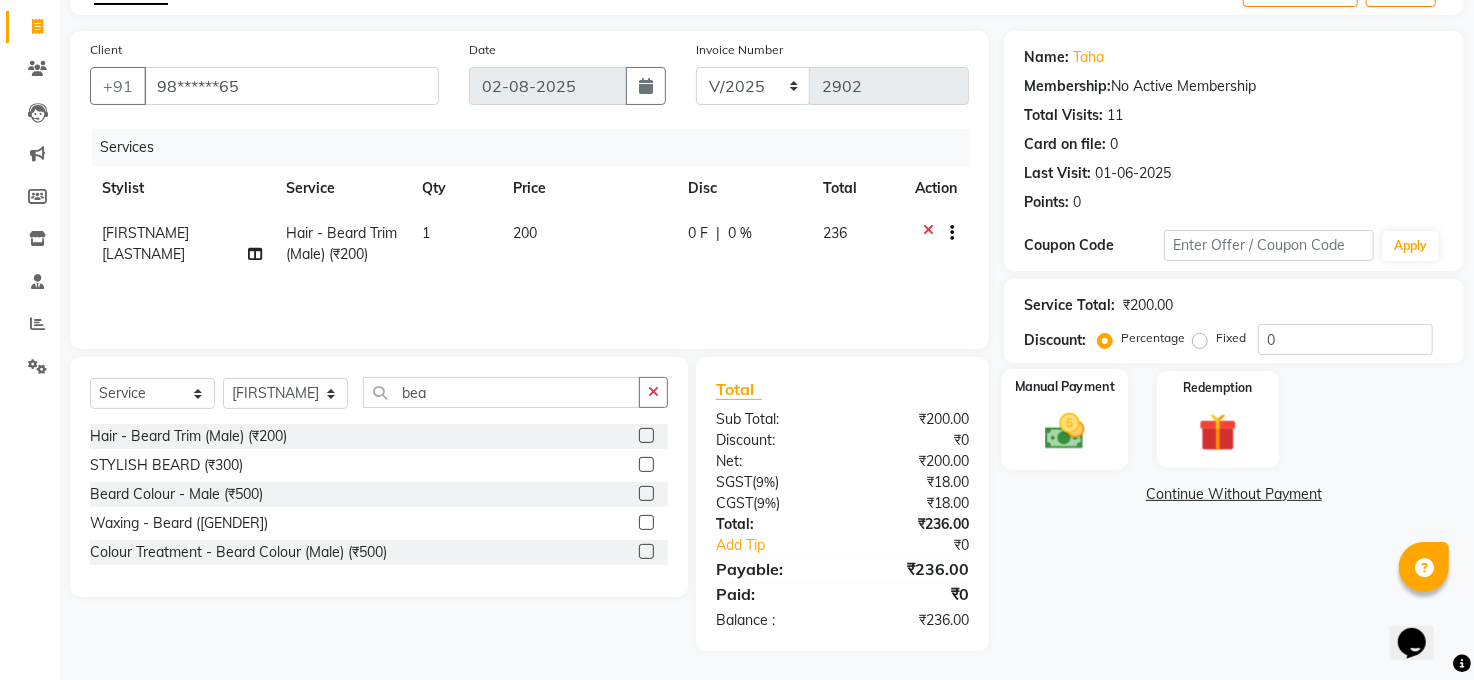 click 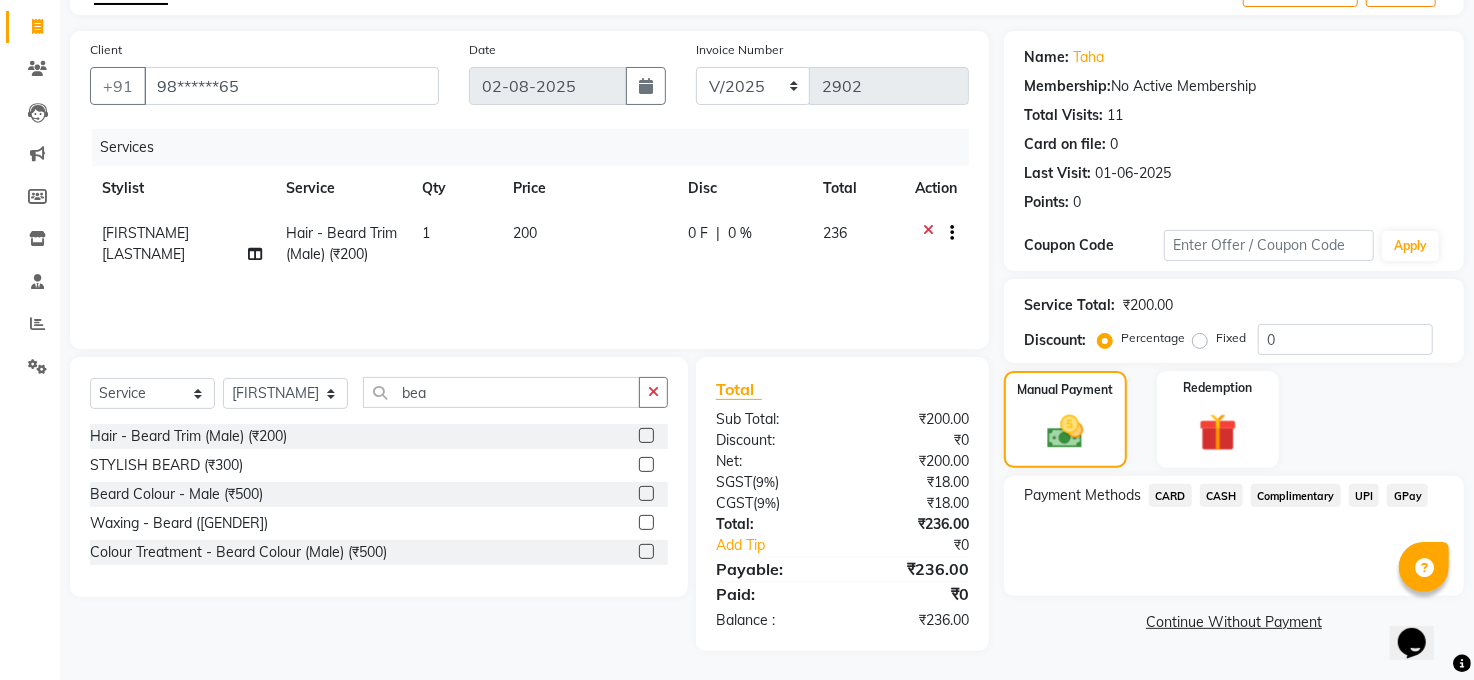 click on "CASH" 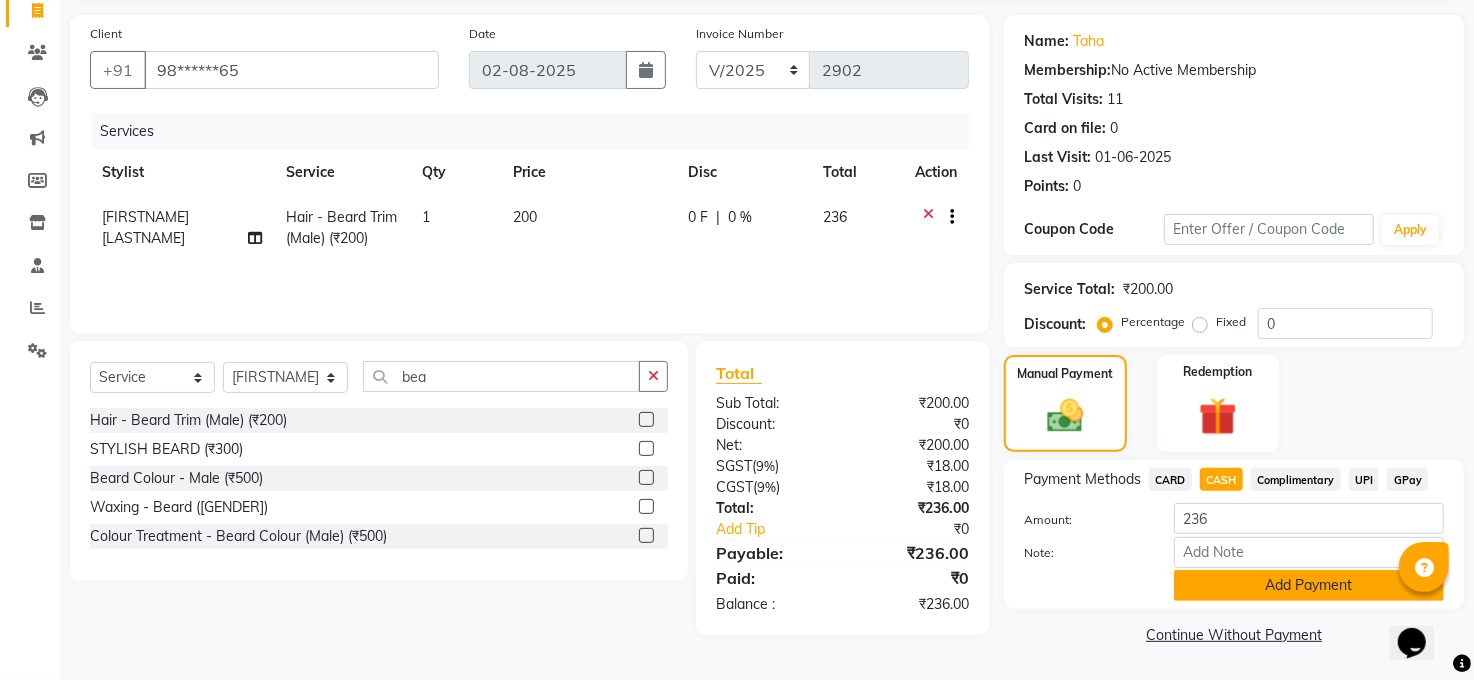 click on "Add Payment" 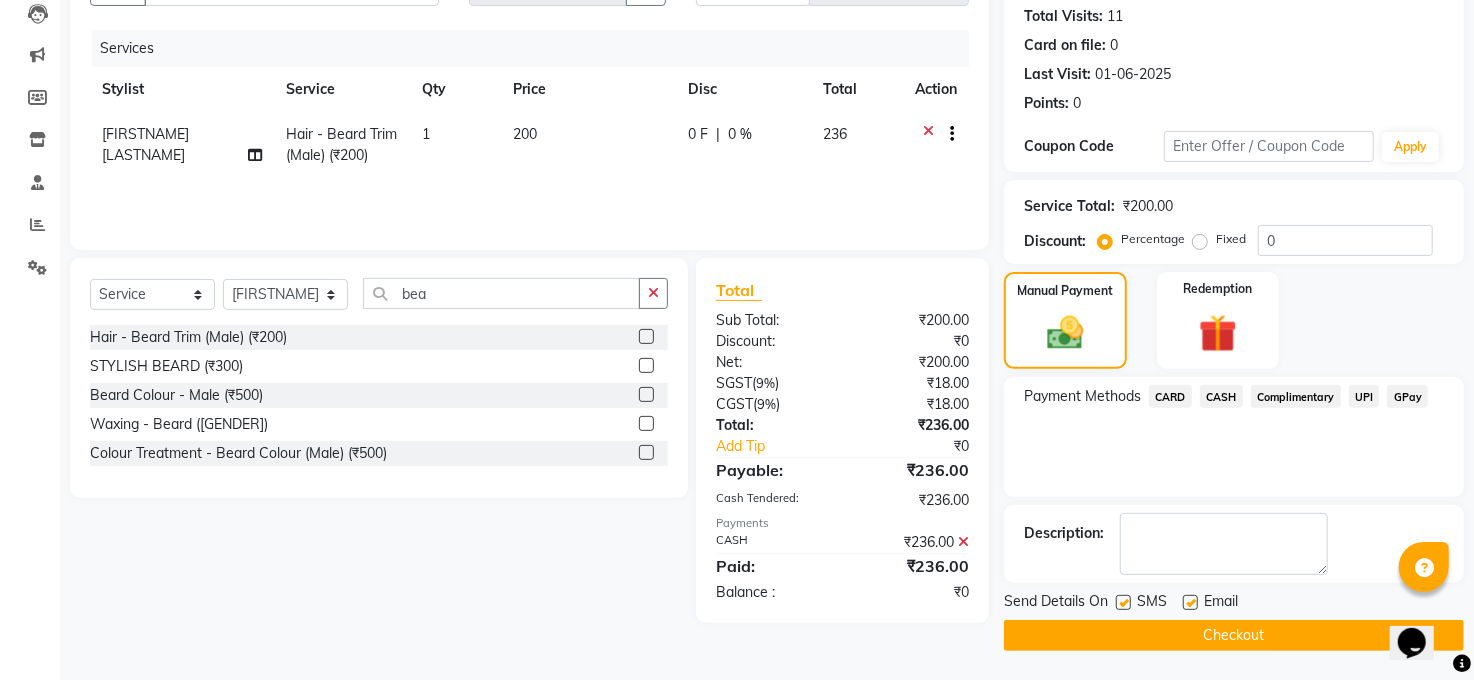 scroll, scrollTop: 0, scrollLeft: 0, axis: both 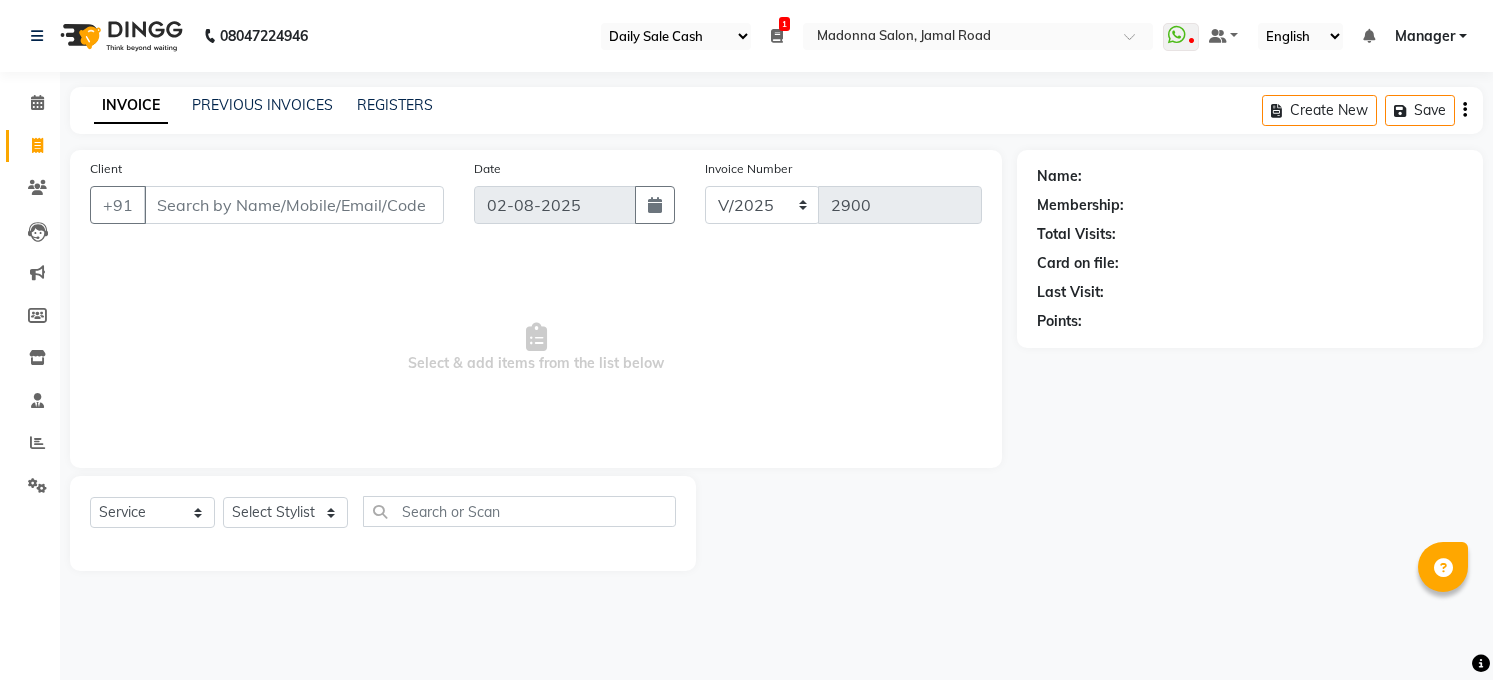 select on "35" 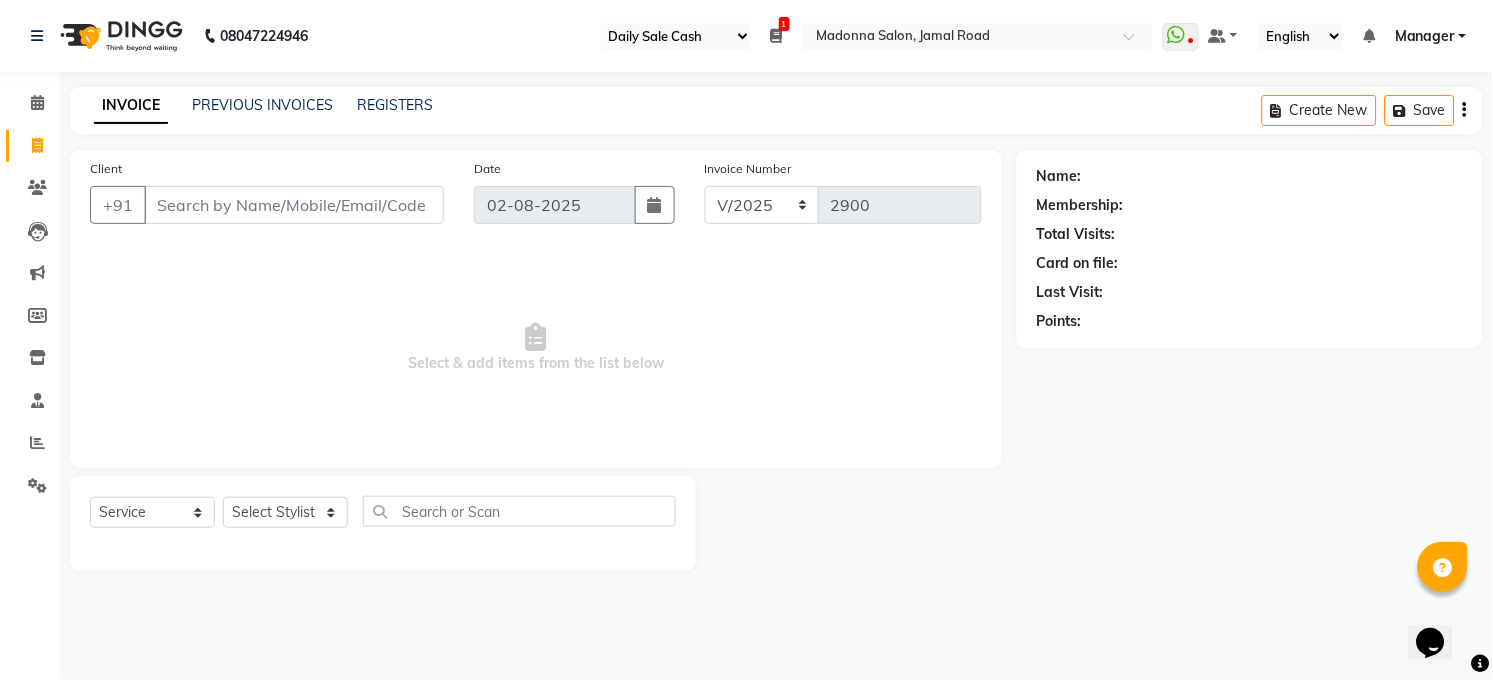 scroll, scrollTop: 0, scrollLeft: 0, axis: both 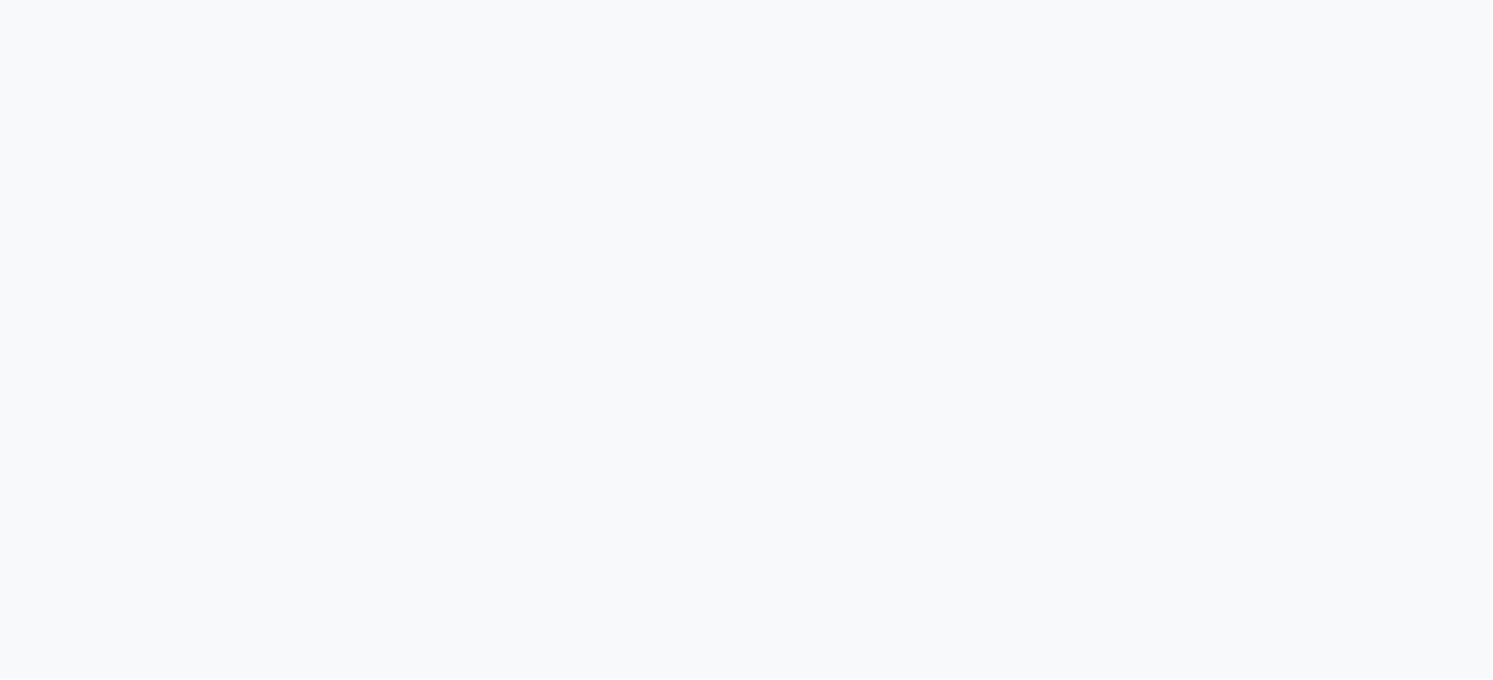 select on "35" 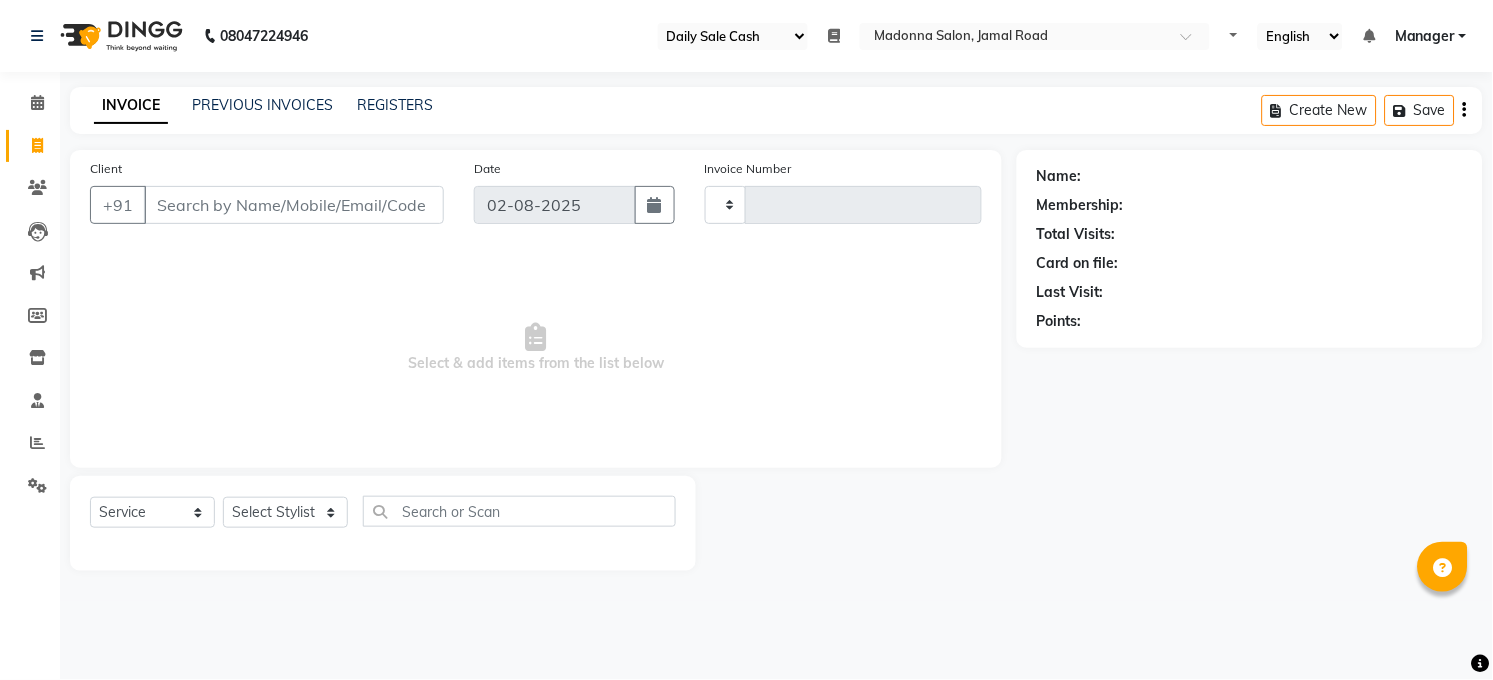 type on "2902" 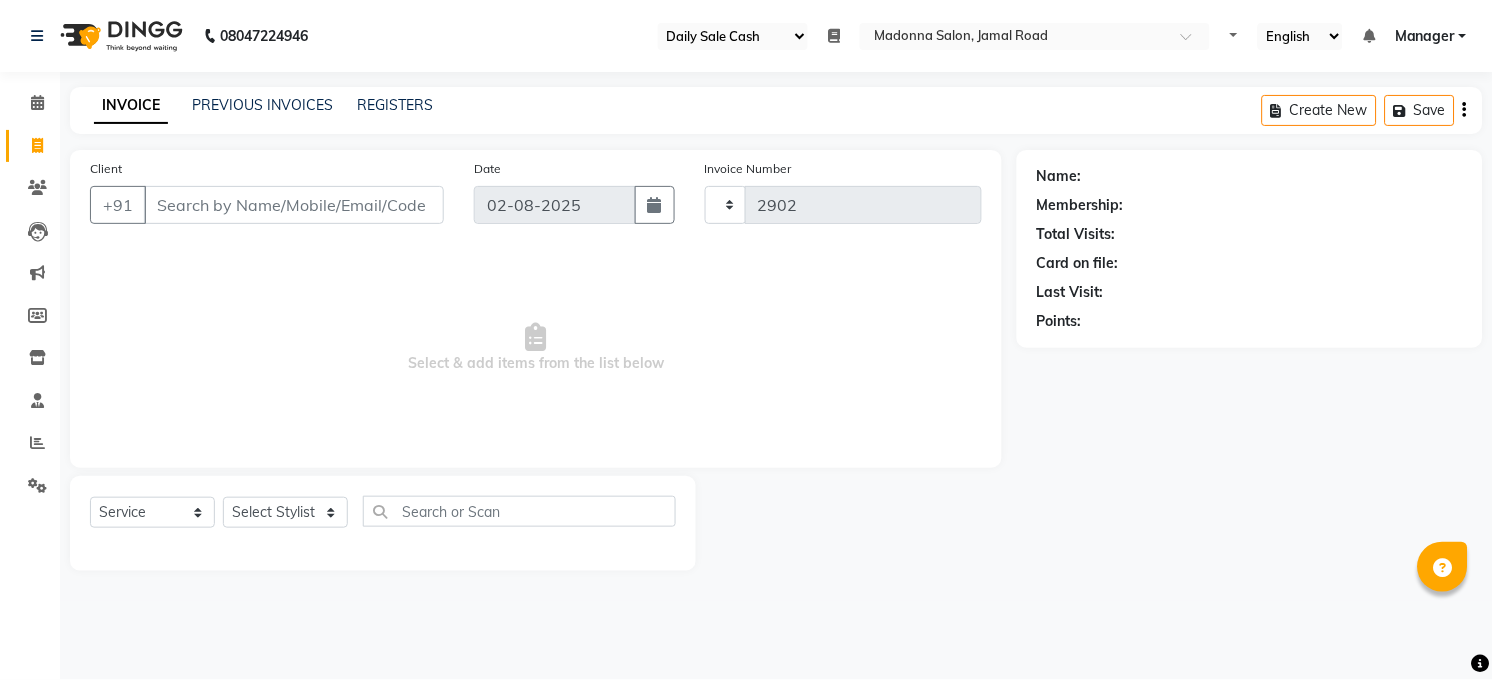 select on "5748" 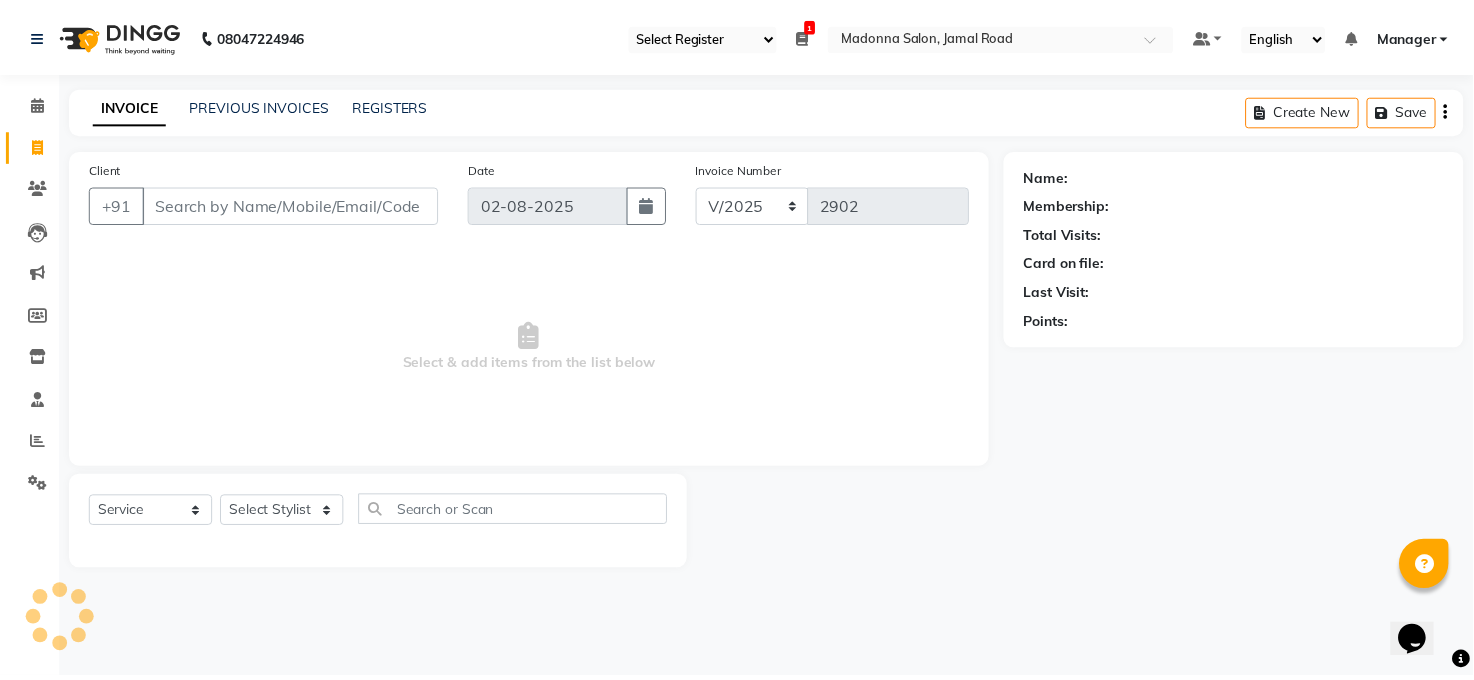 scroll, scrollTop: 0, scrollLeft: 0, axis: both 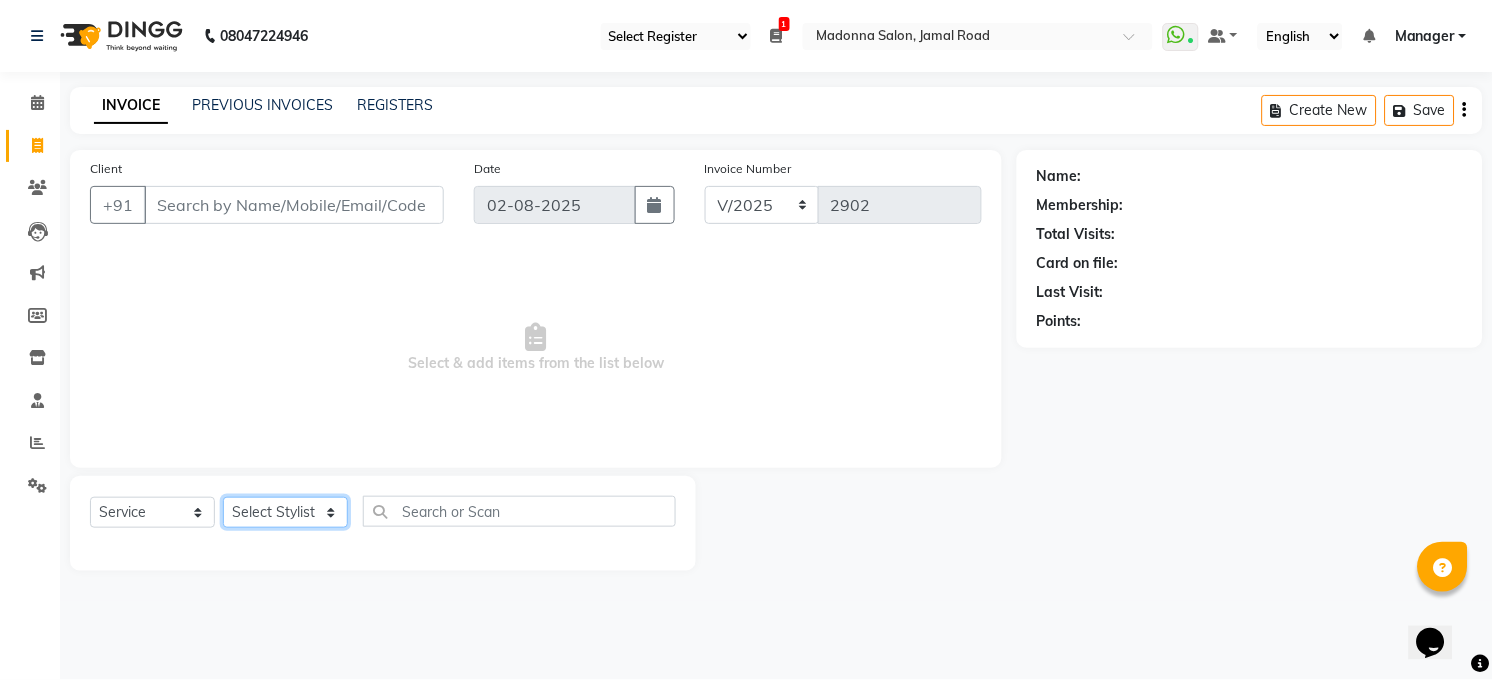click on "Select Stylist [FIRST] [LAST] [FIRST] [FIRST] [FIRST] [FIRST] [FIRST]  Manager [FIRST] [LAST] [FIRST] [FIRST] [FIRST] [FIRST] [FIRST] [FIRST] [FIRST] [FIRST] [FIRST] [FIRST] [FIRST] [FIRST] [FIRST] [FIRST] [FIRST] [FIRST]" 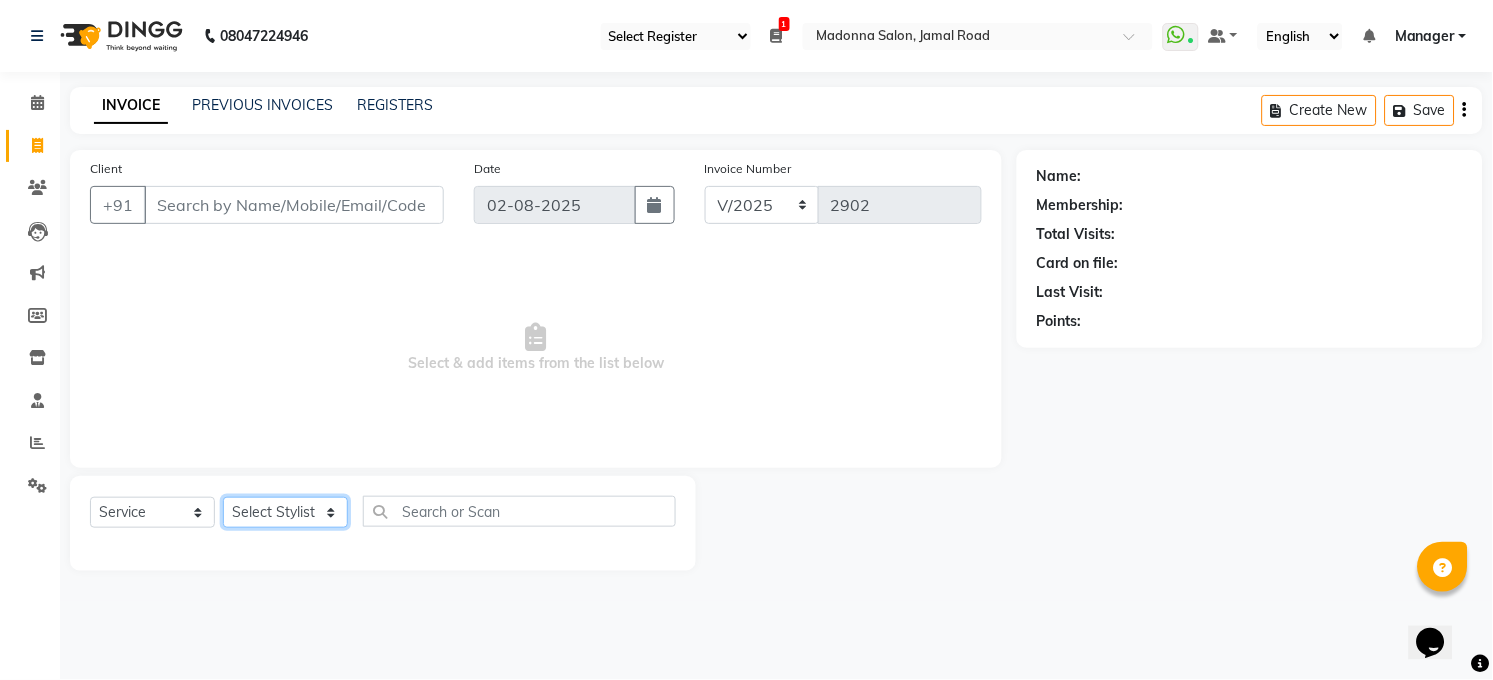 select on "40301" 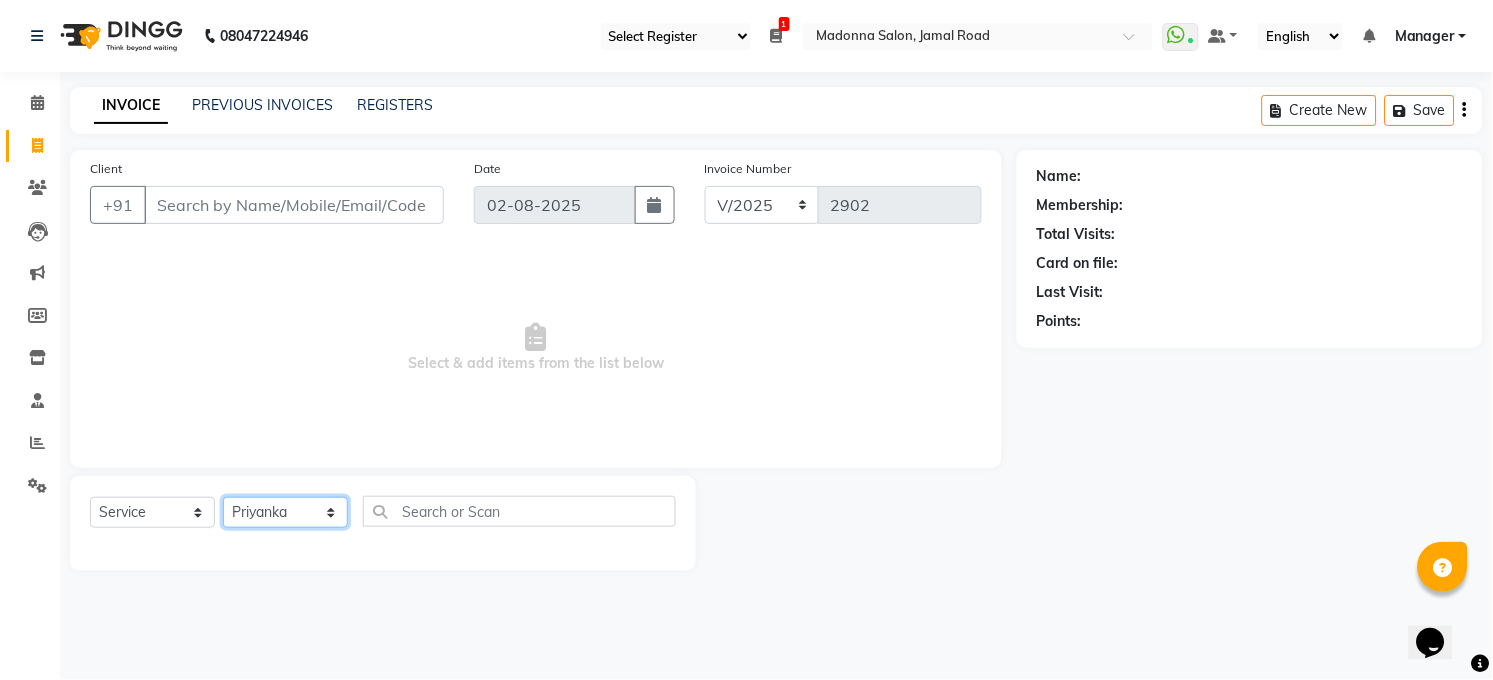 click on "Select Stylist [FIRST] [LAST] [FIRST] [FIRST] [FIRST] [FIRST] [FIRST]  Manager [FIRST] [LAST] [FIRST] [FIRST] [FIRST] [FIRST] [FIRST] [FIRST] [FIRST] [FIRST] [FIRST] [FIRST] [FIRST] [FIRST] [FIRST] [FIRST] [FIRST] [FIRST]" 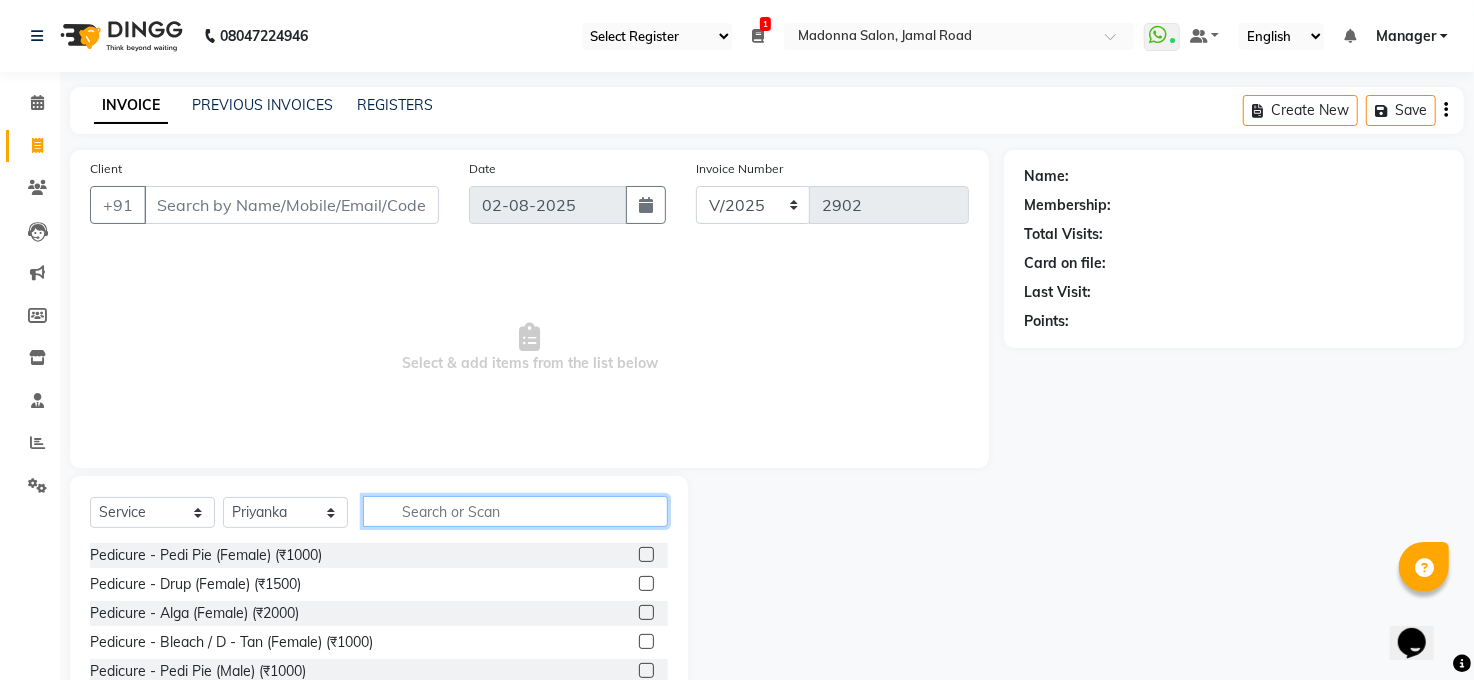 click 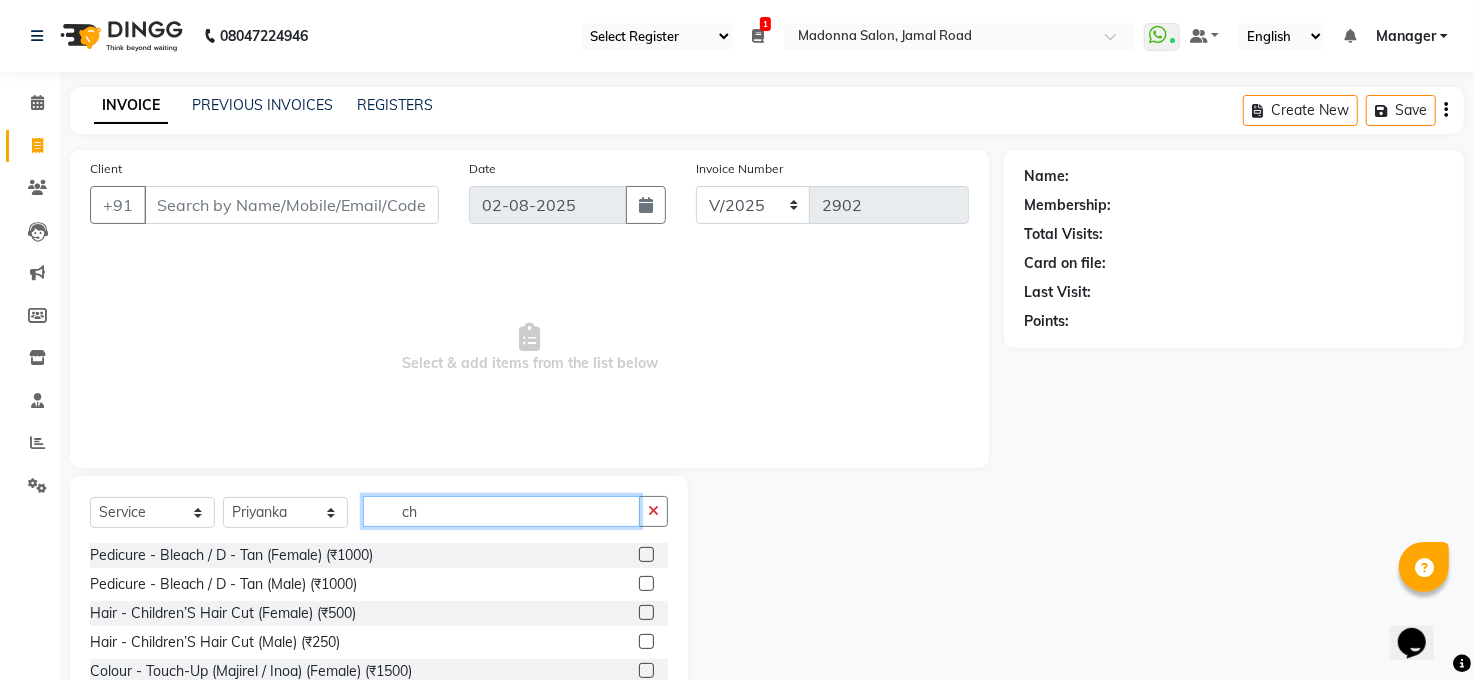 type on "c" 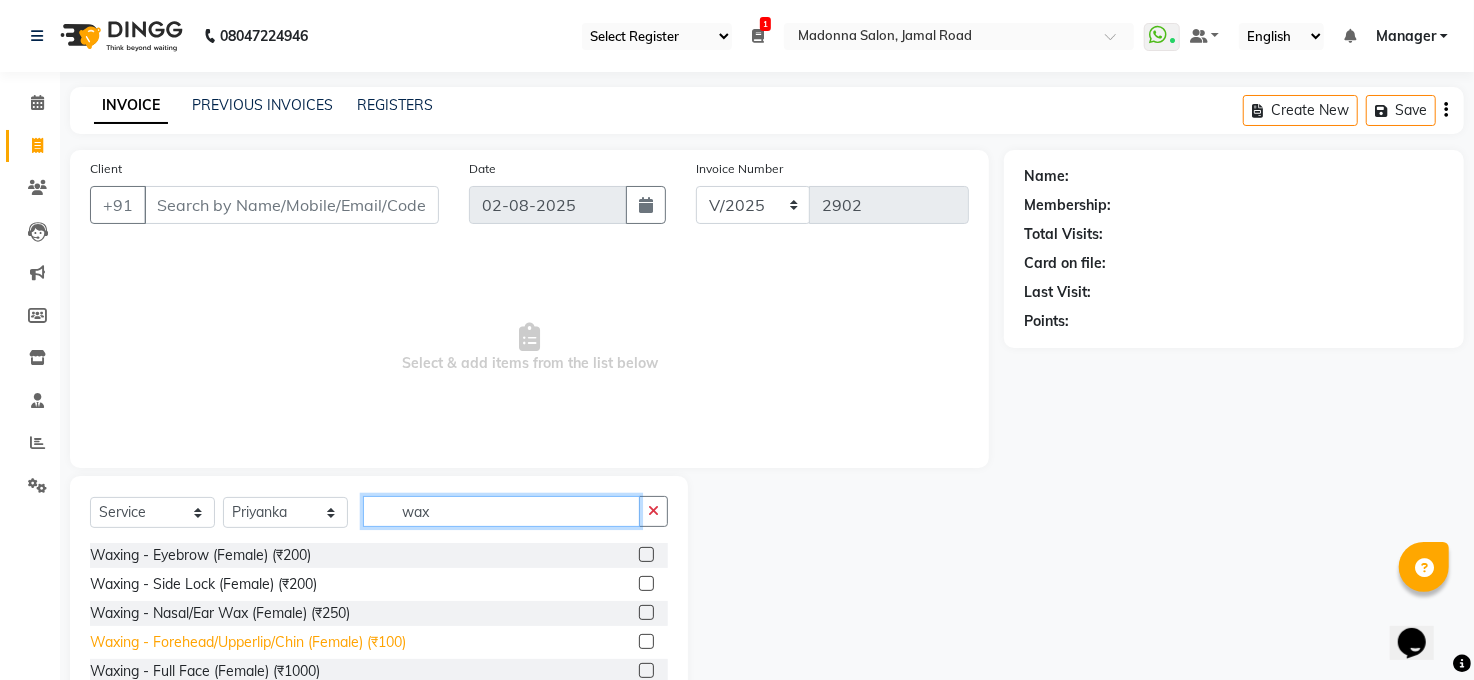 type on "wax" 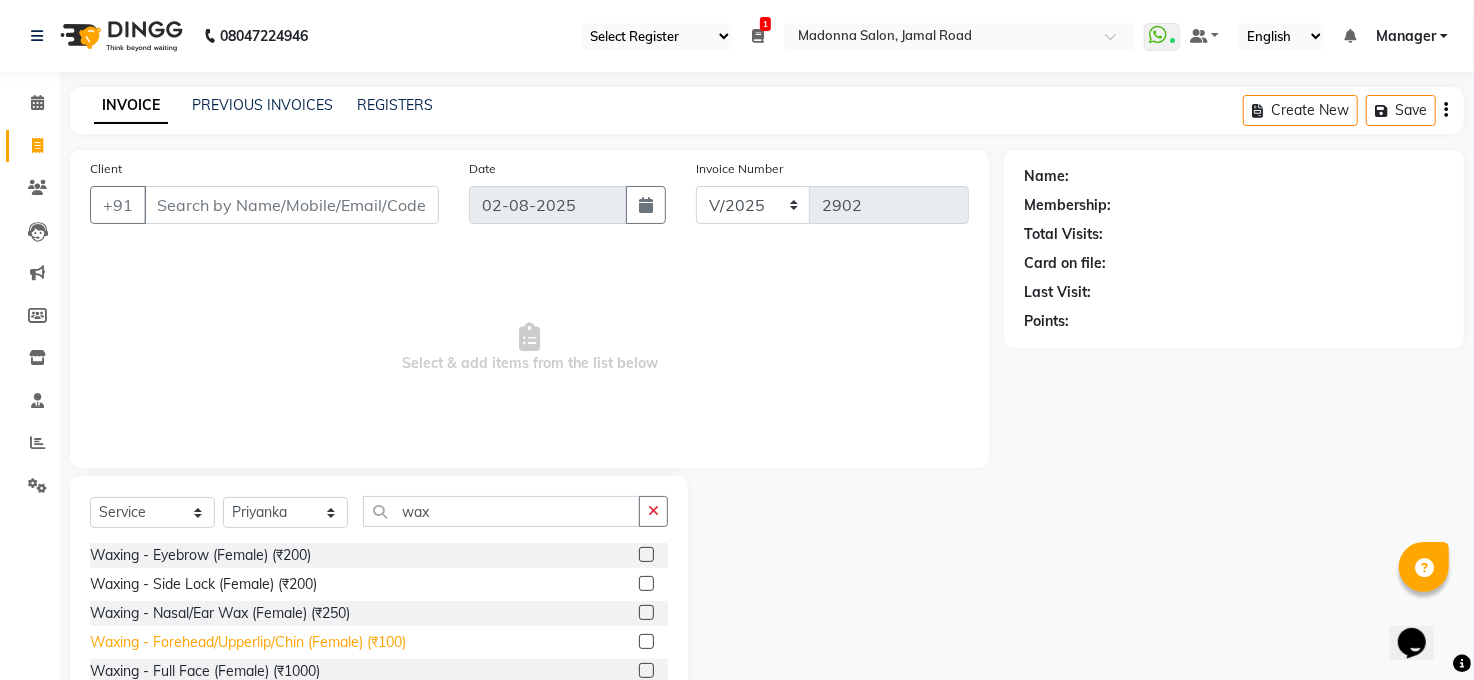 click on "Waxing - Forehead/Upperlip/Chin (Female) (₹100)" 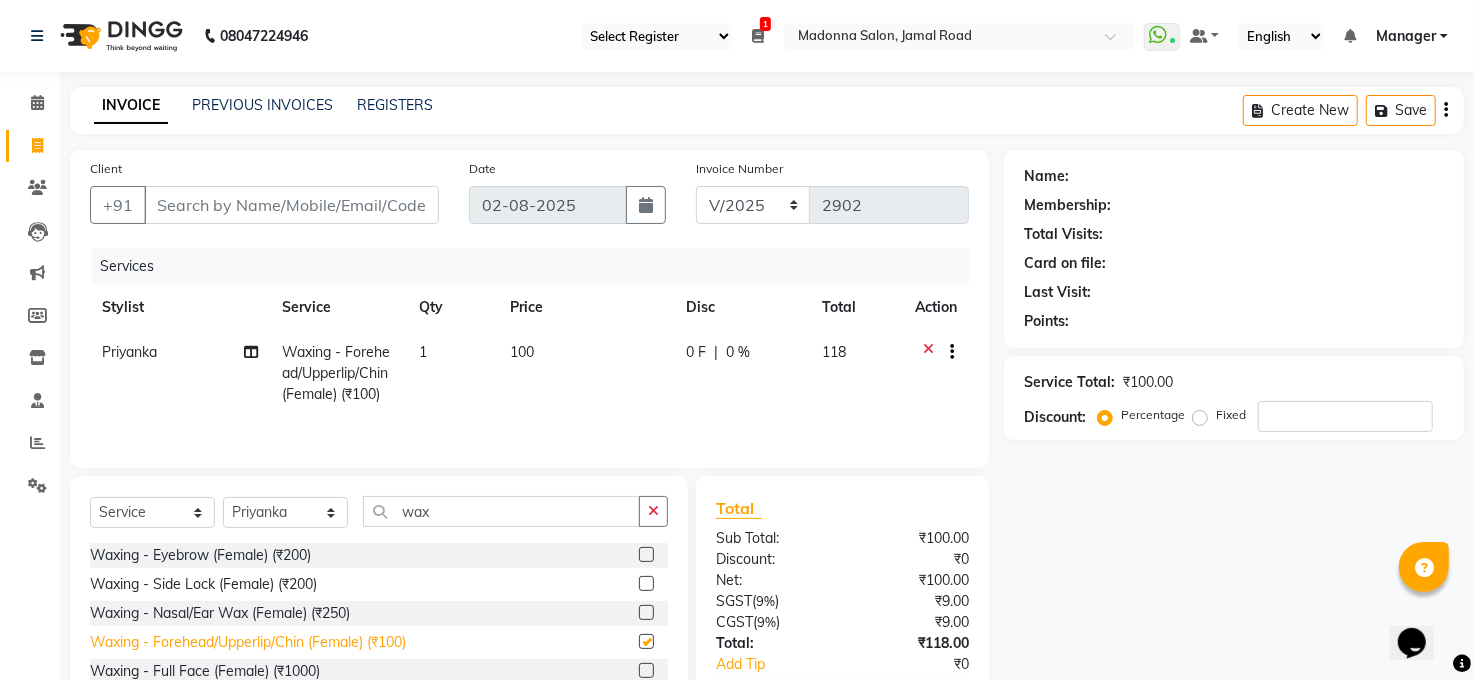 checkbox on "false" 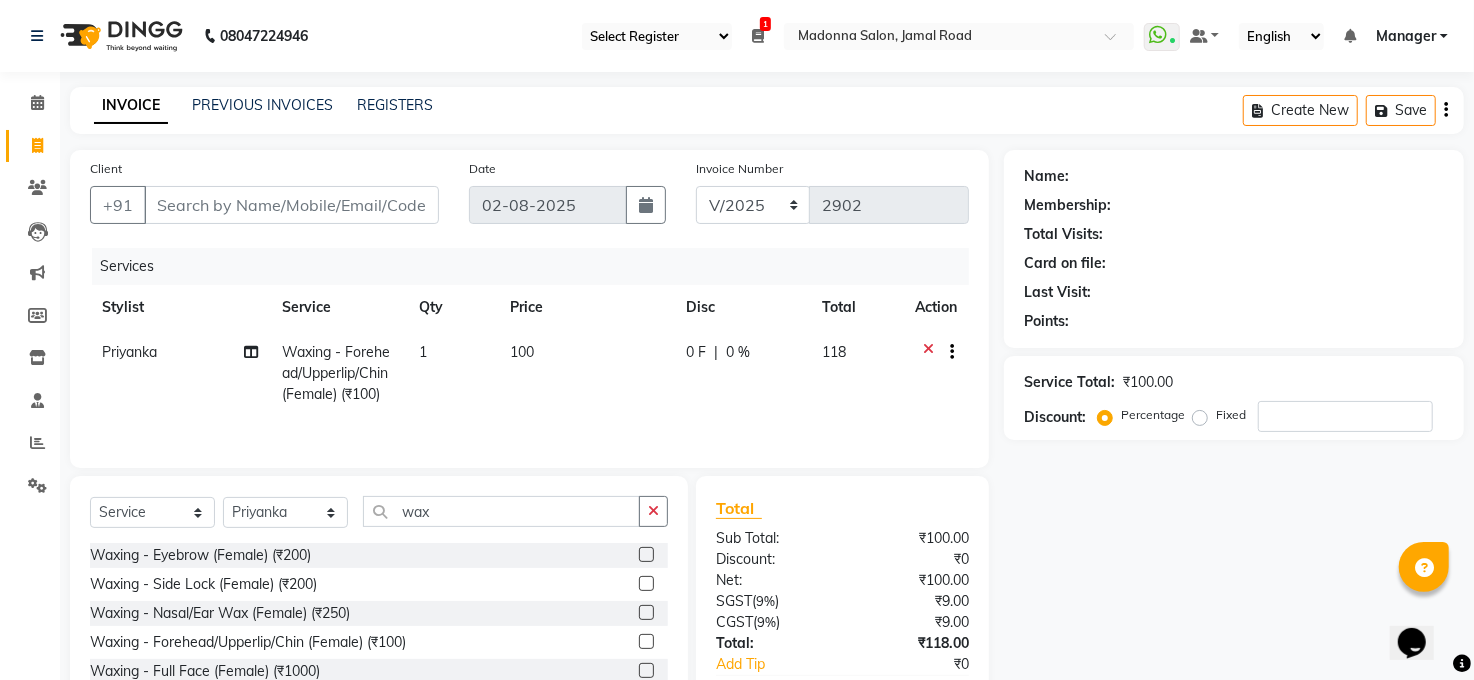 click on "100" 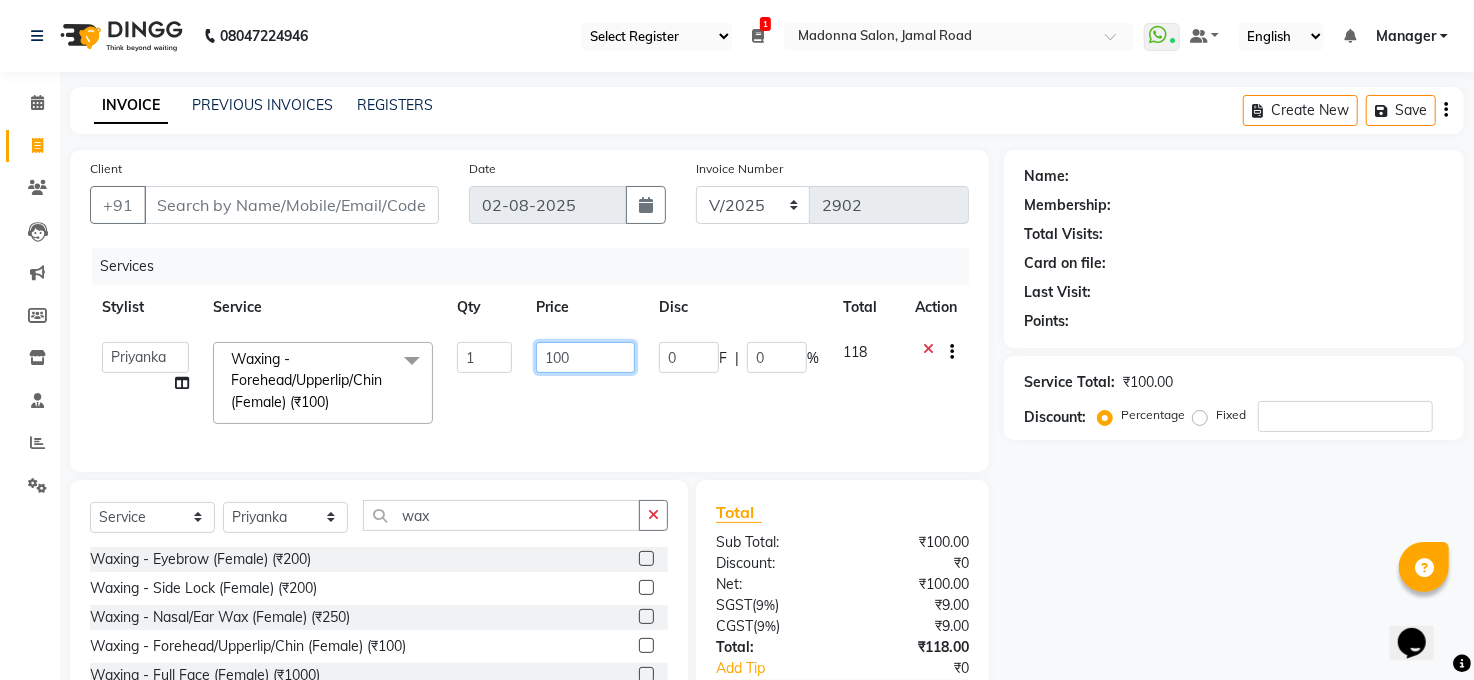 click on "100" 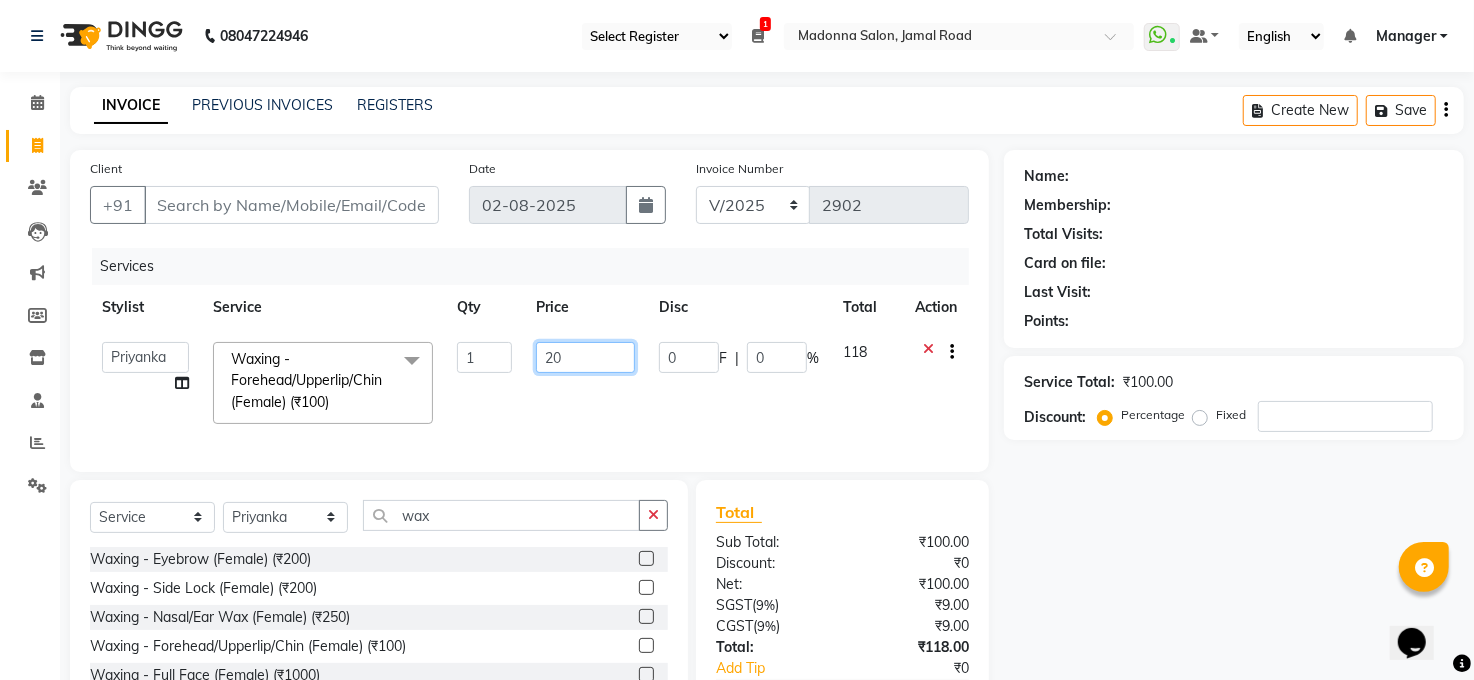 type on "200" 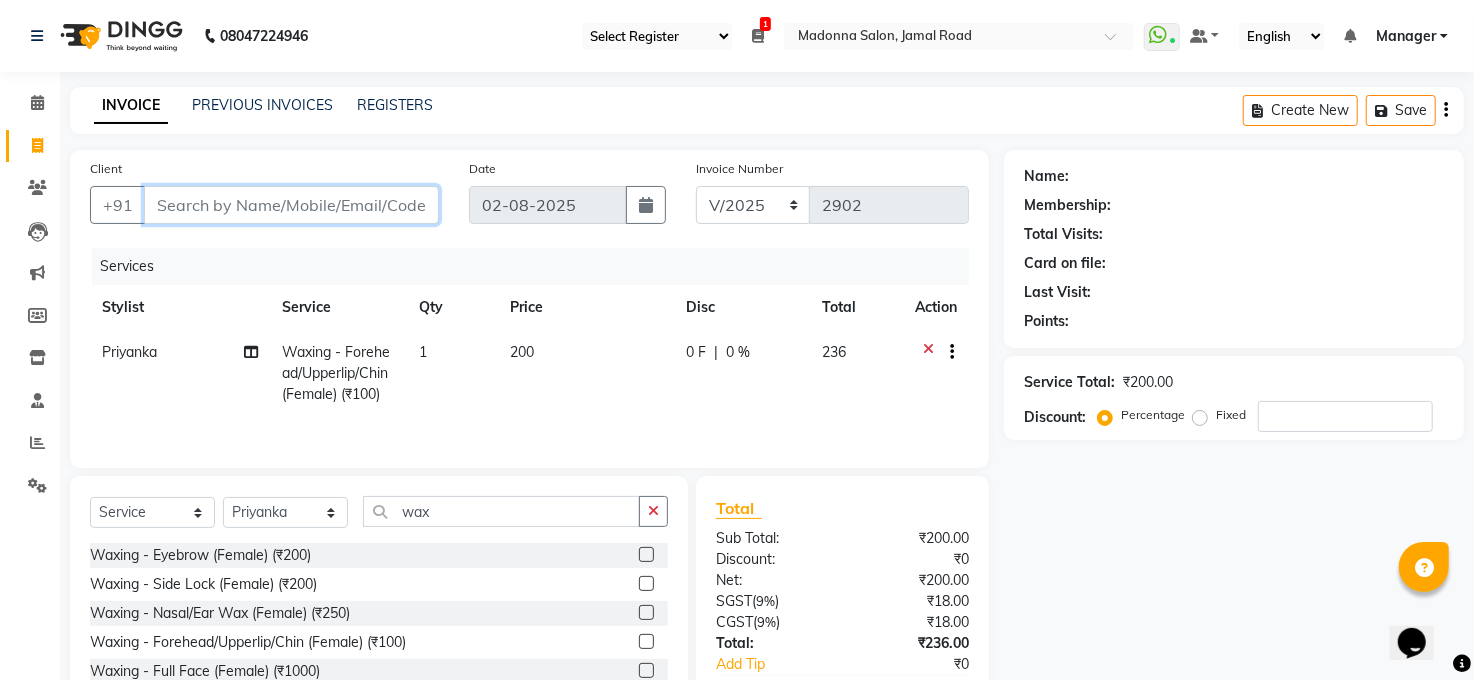 click on "Client" at bounding box center [291, 205] 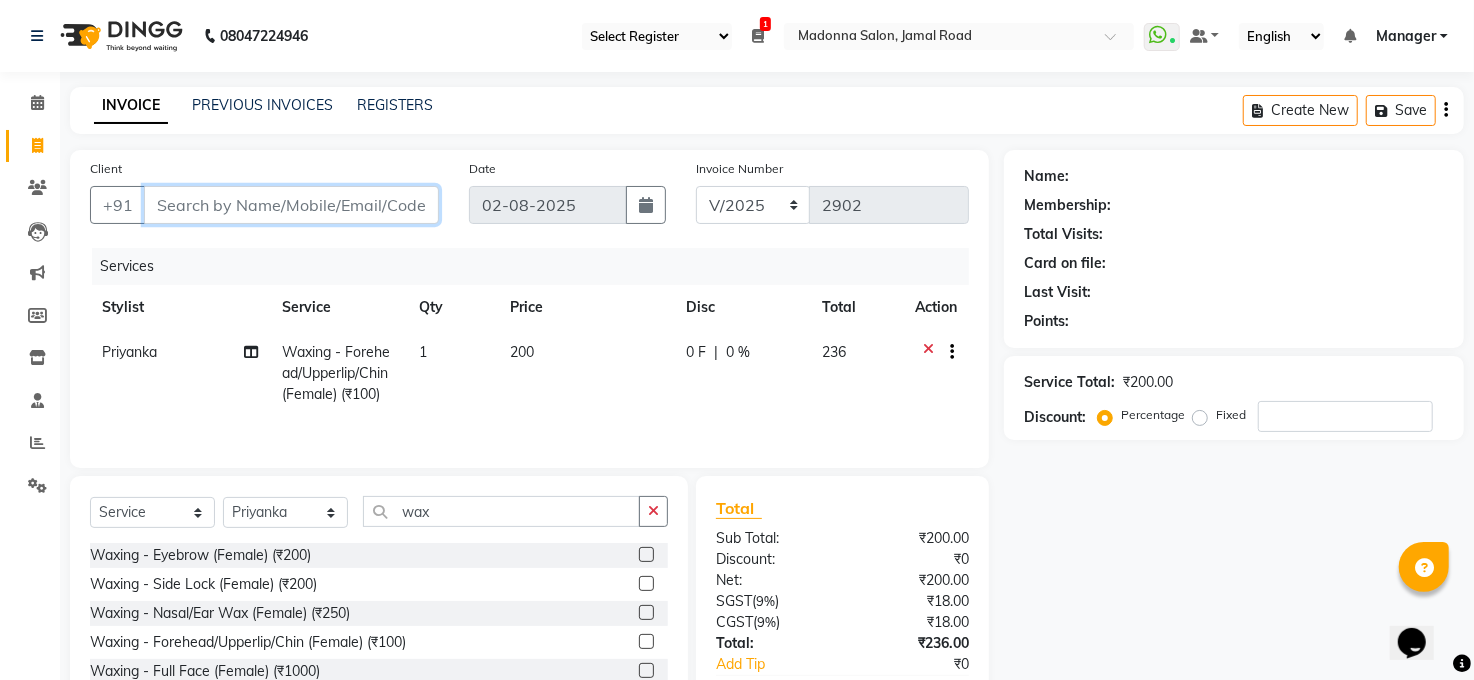 type on "7" 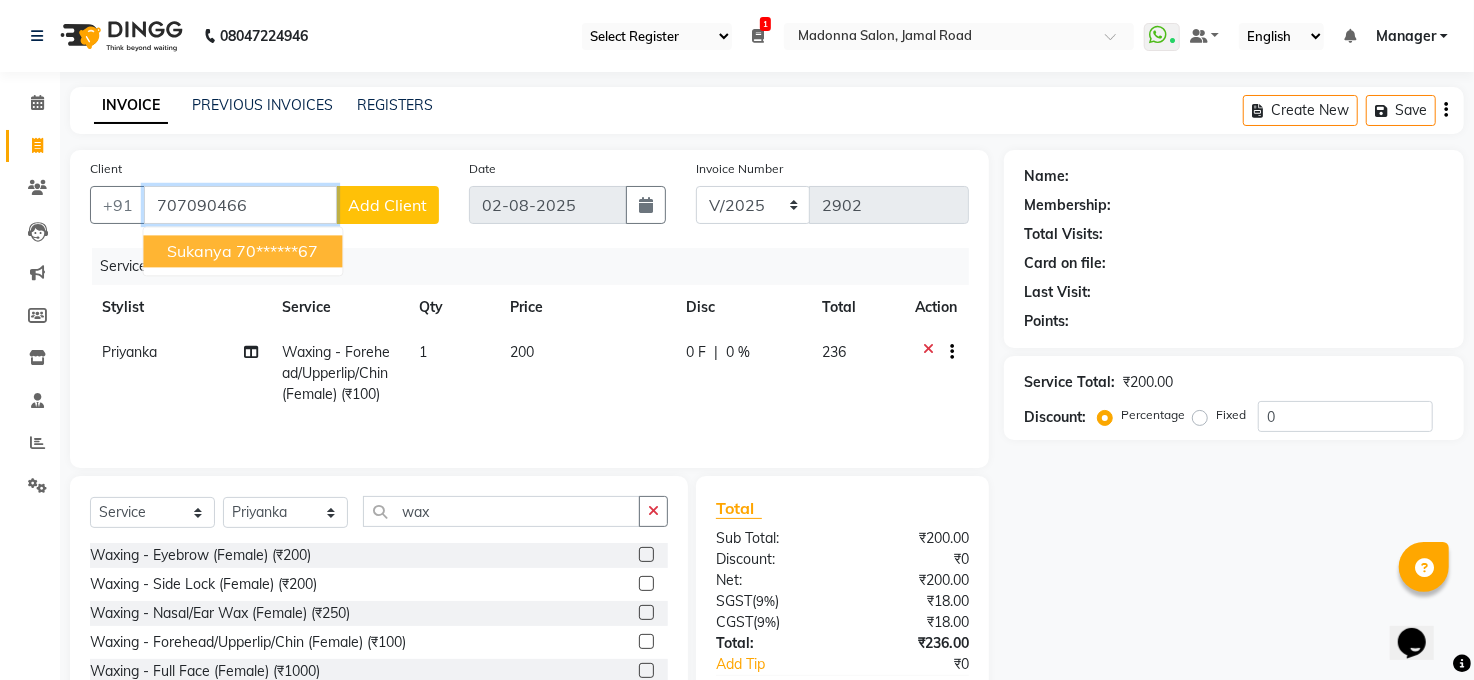 click on "sukanya" at bounding box center [199, 251] 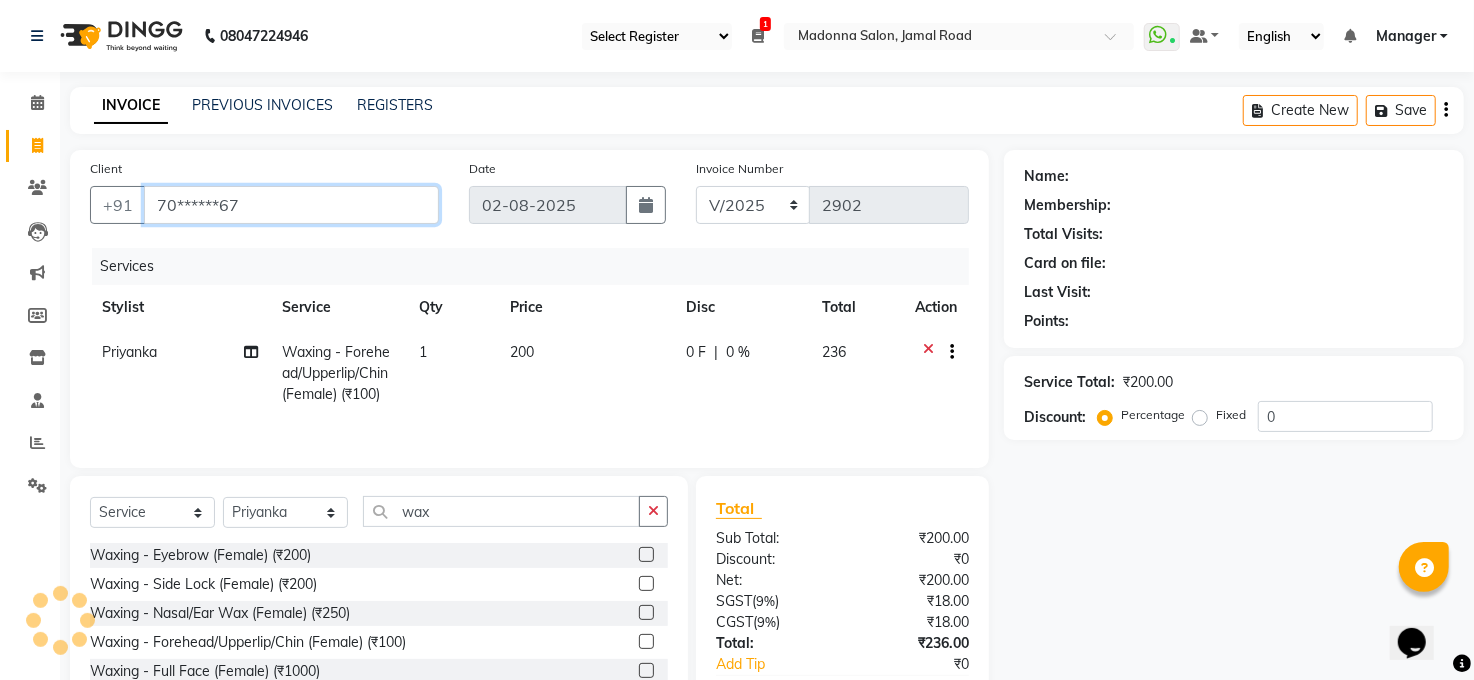 type on "70******67" 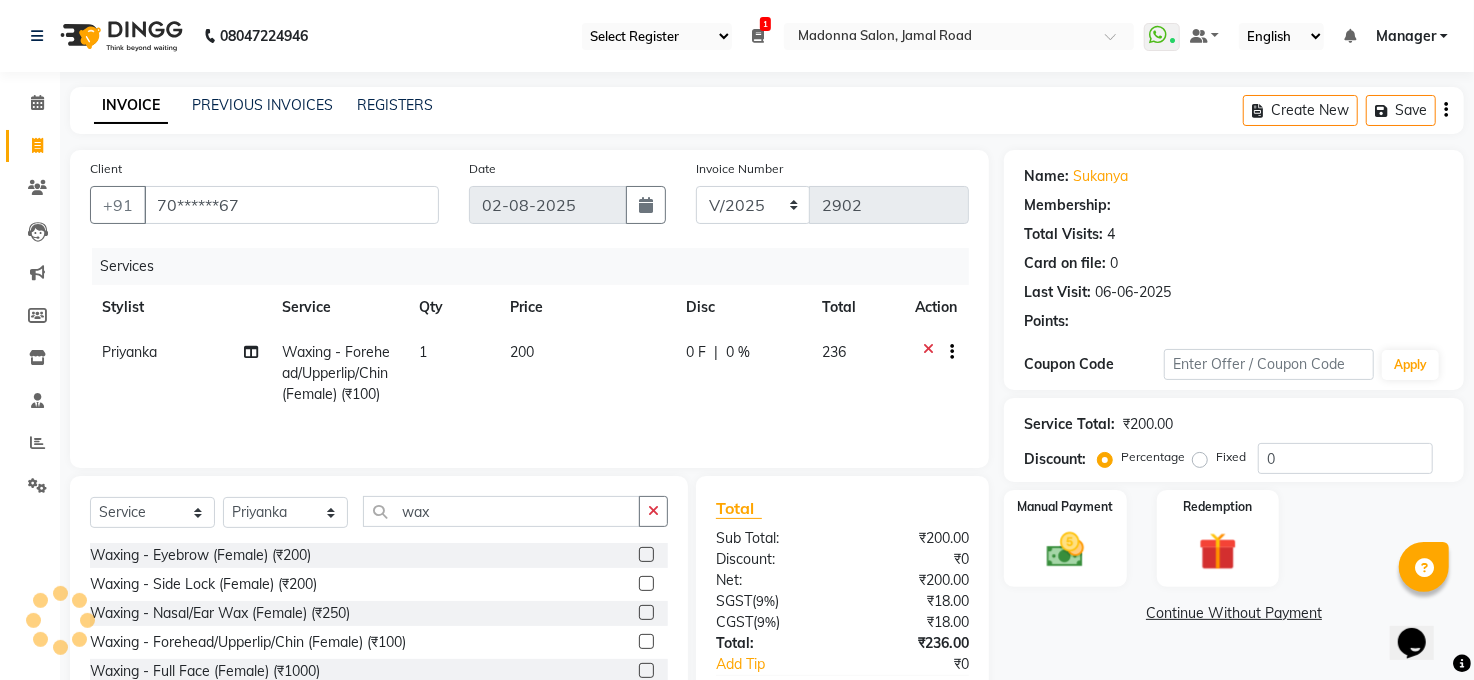 select on "1: Object" 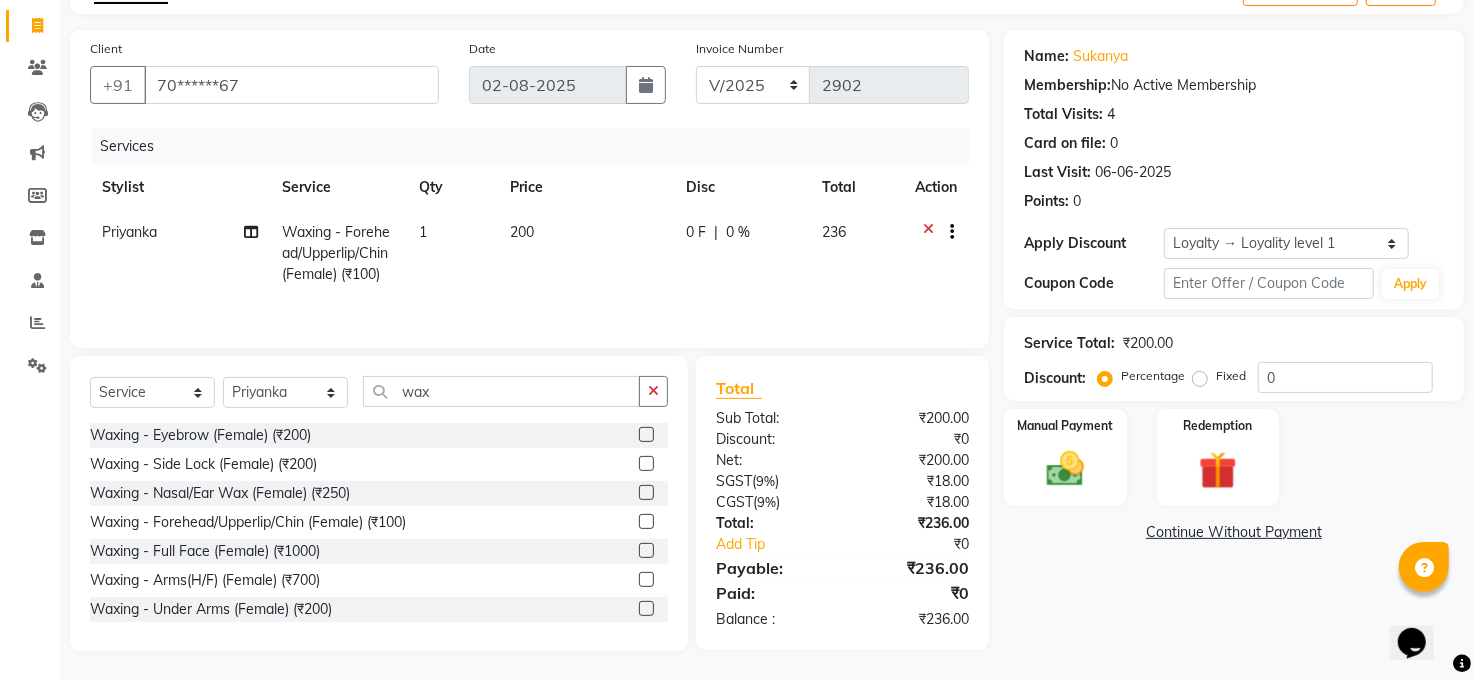 scroll, scrollTop: 124, scrollLeft: 0, axis: vertical 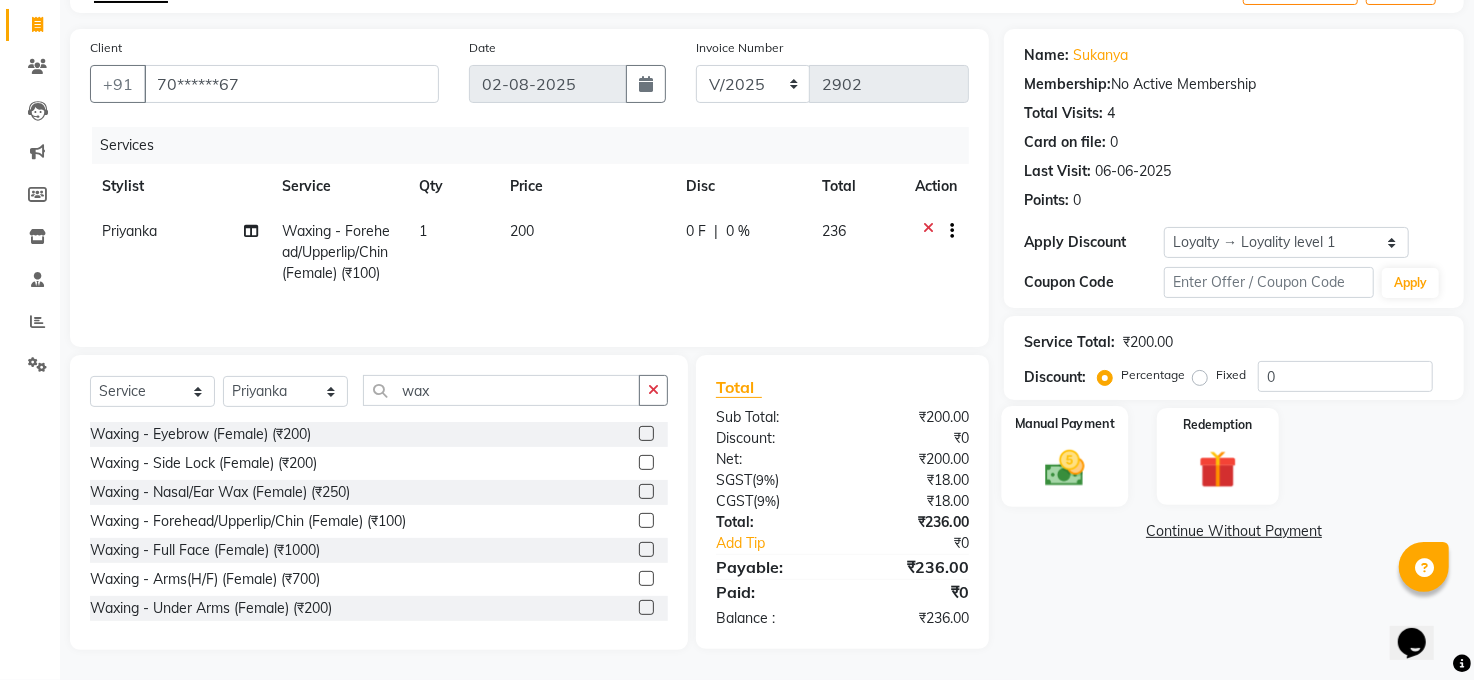 click 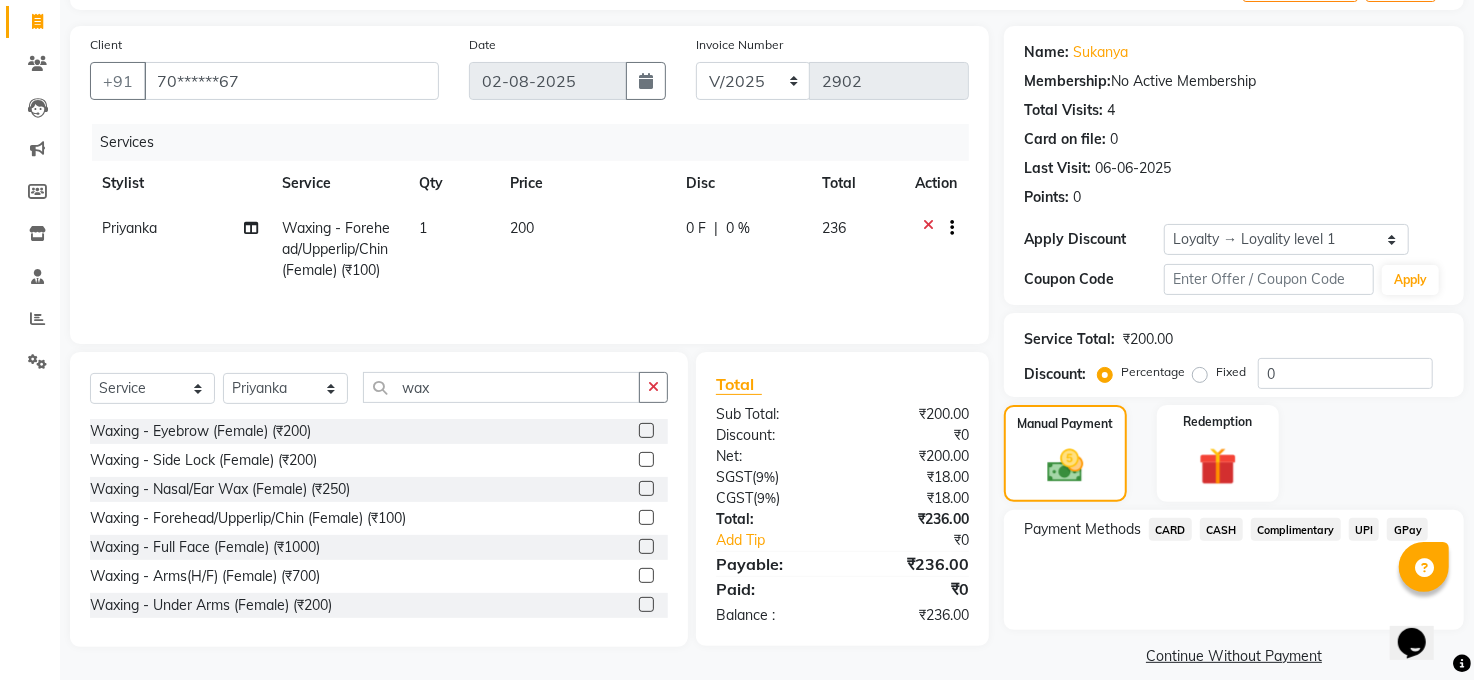click on "Fixed" 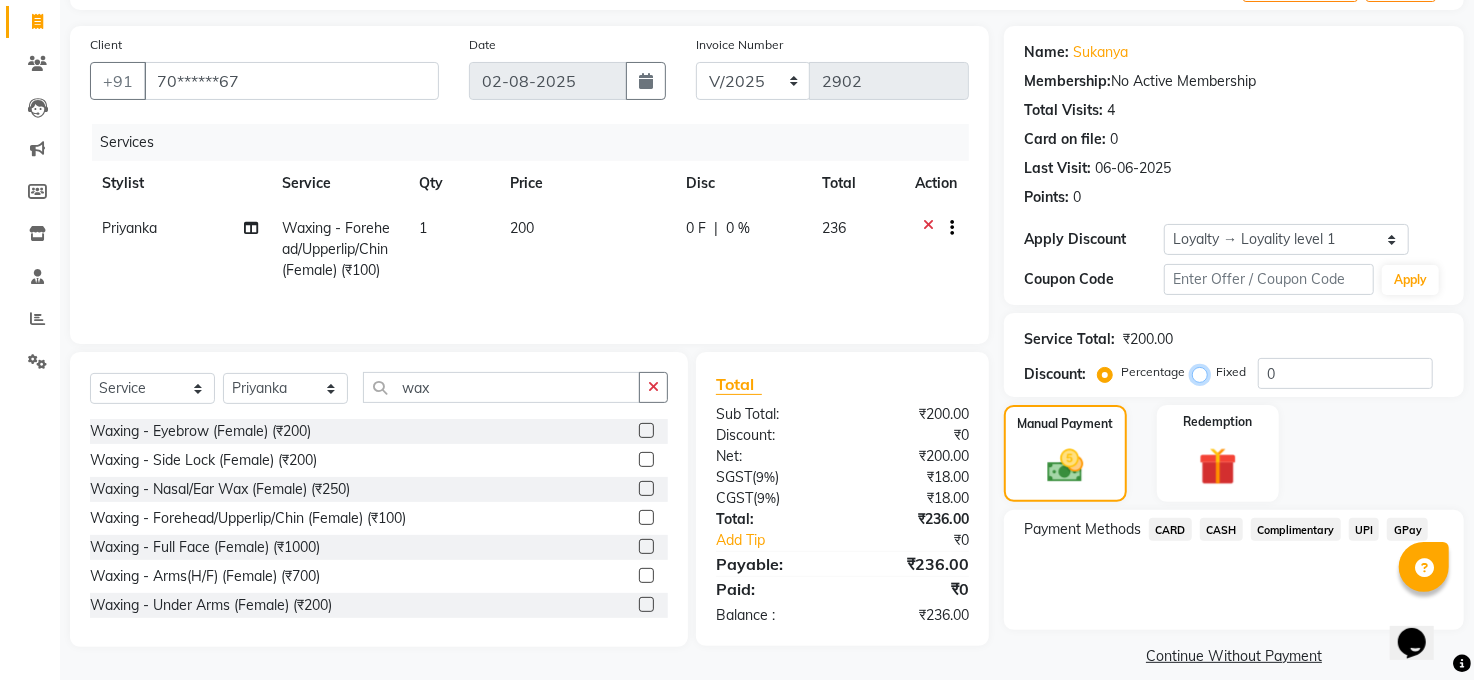 click on "Fixed" at bounding box center [1204, 372] 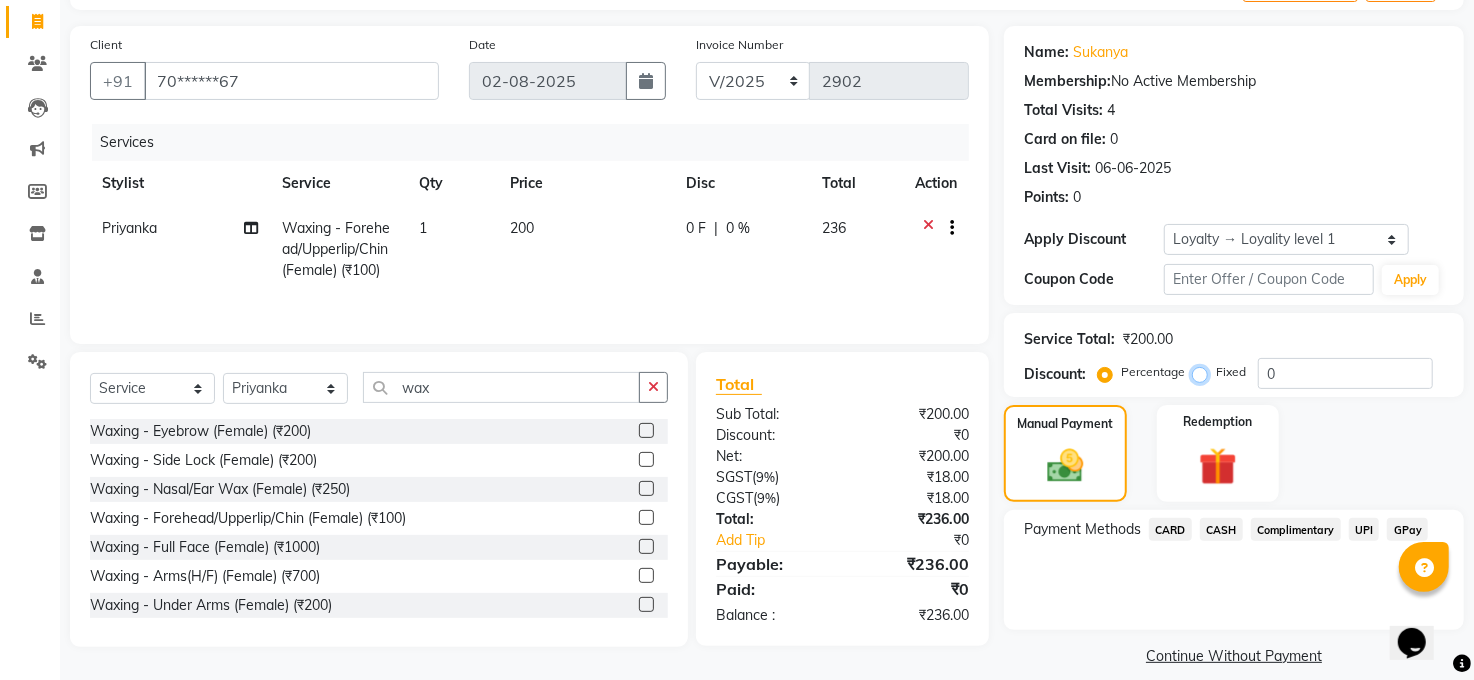 radio on "true" 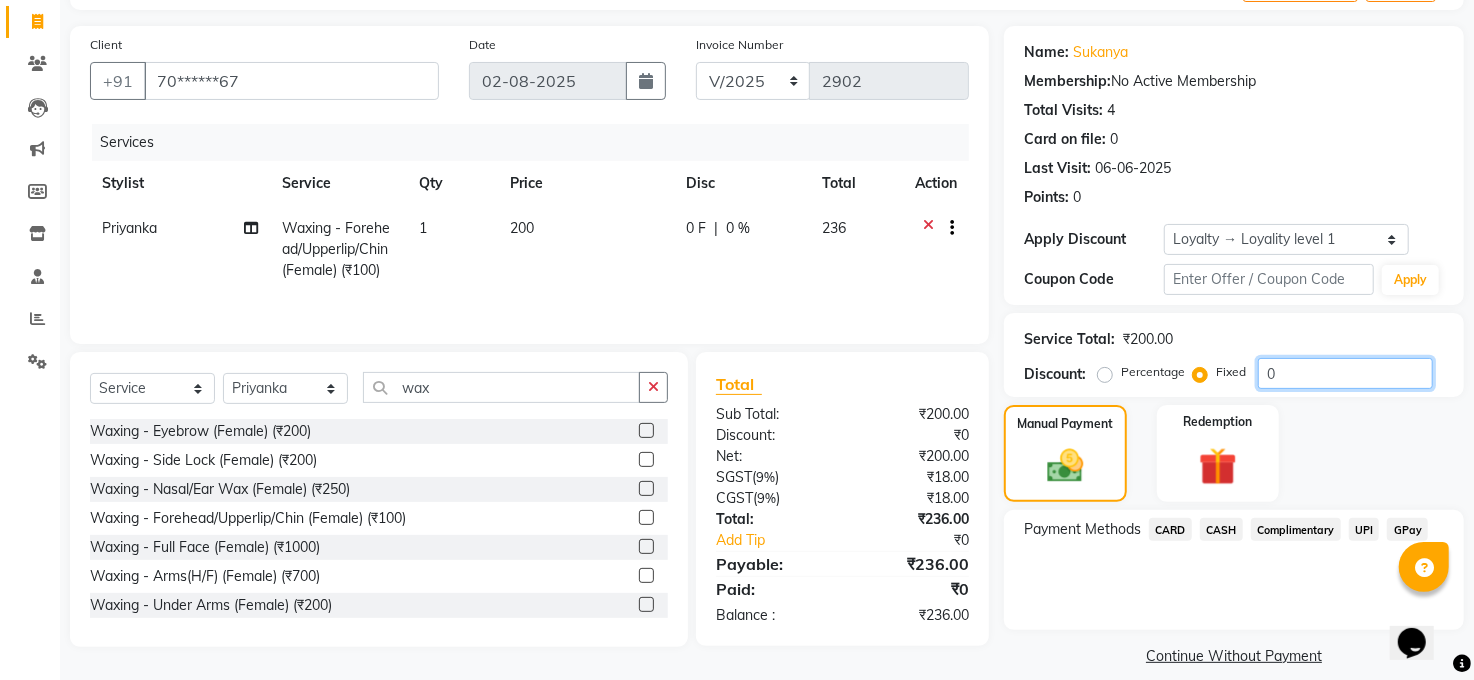 drag, startPoint x: 1289, startPoint y: 372, endPoint x: 1304, endPoint y: 372, distance: 15 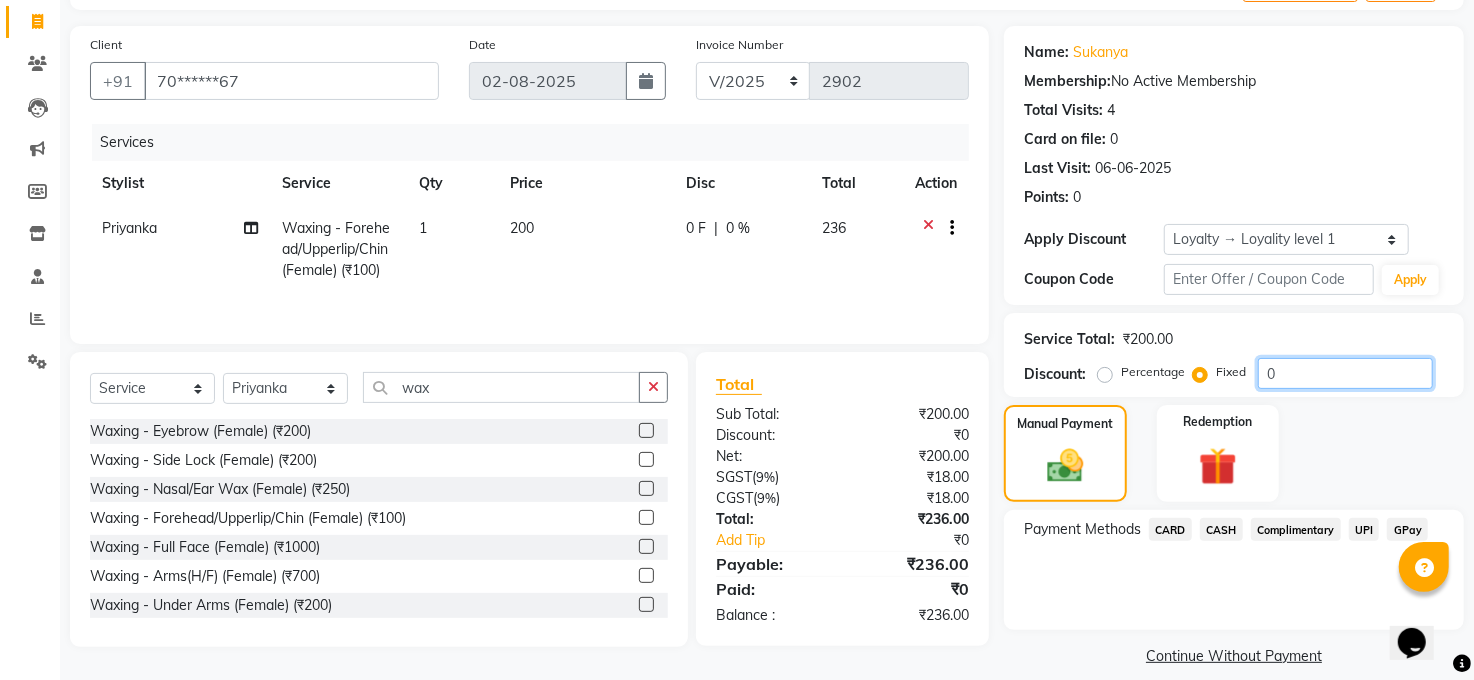 click on "0" 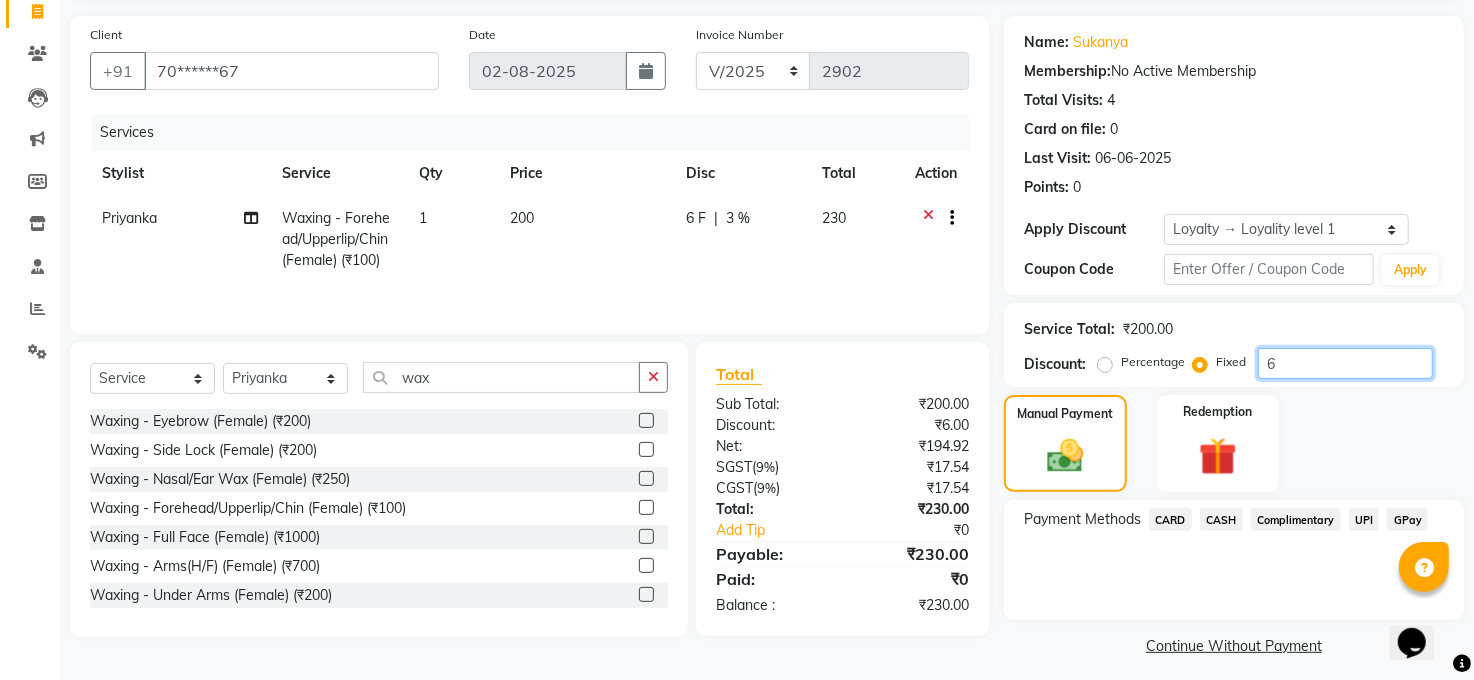 scroll, scrollTop: 144, scrollLeft: 0, axis: vertical 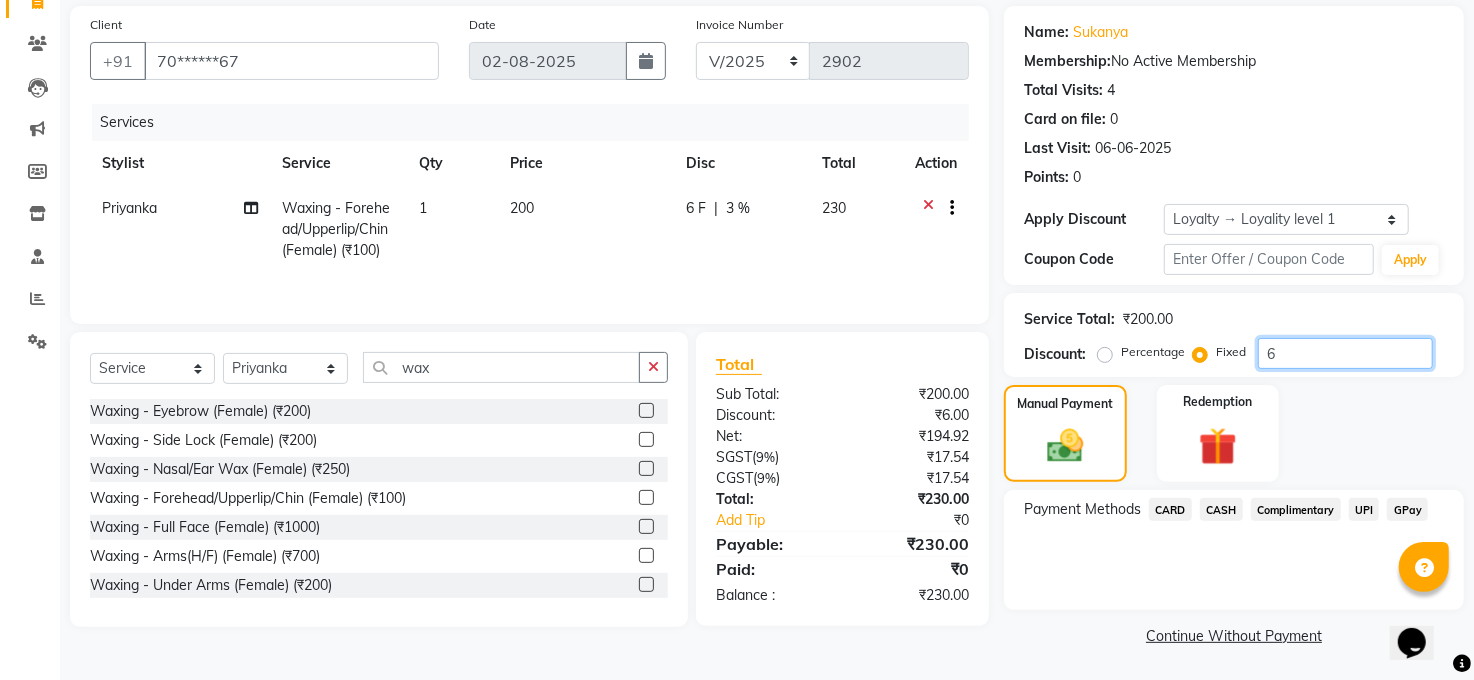 type on "6" 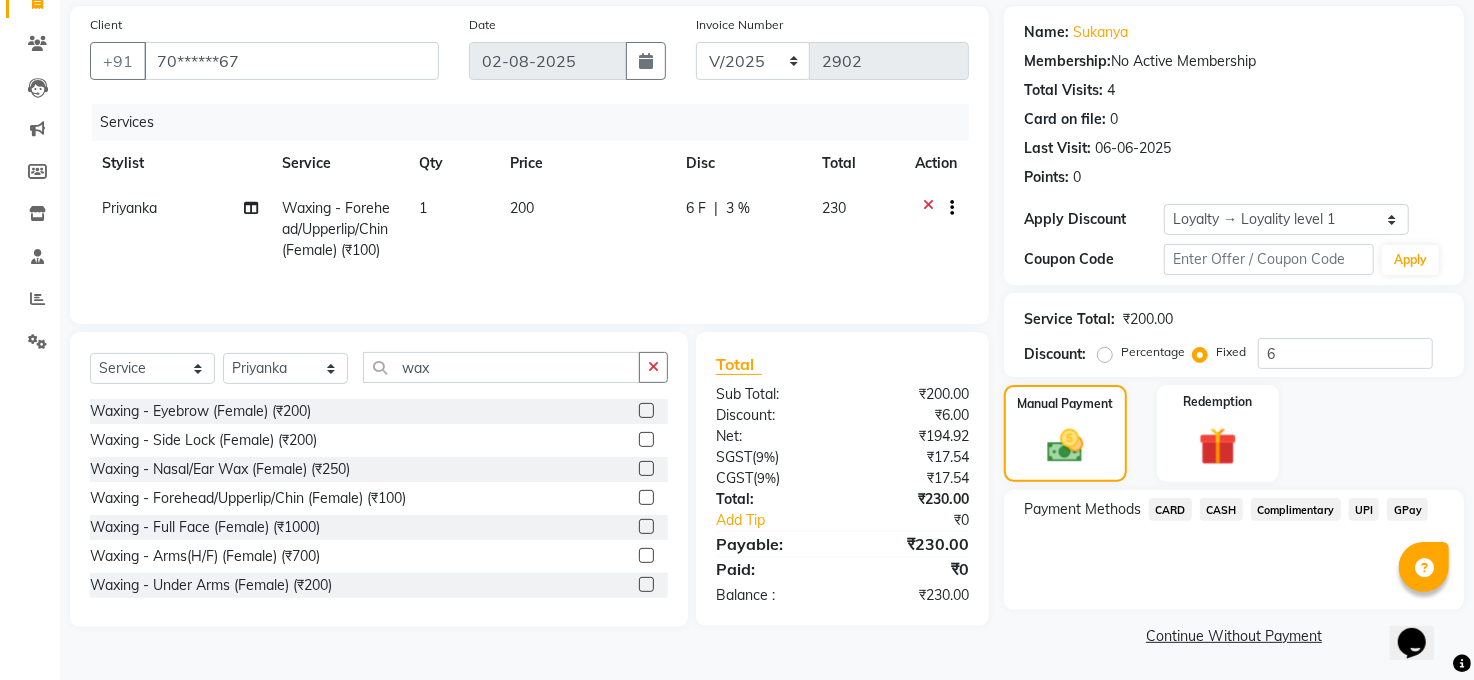 click on "CASH" 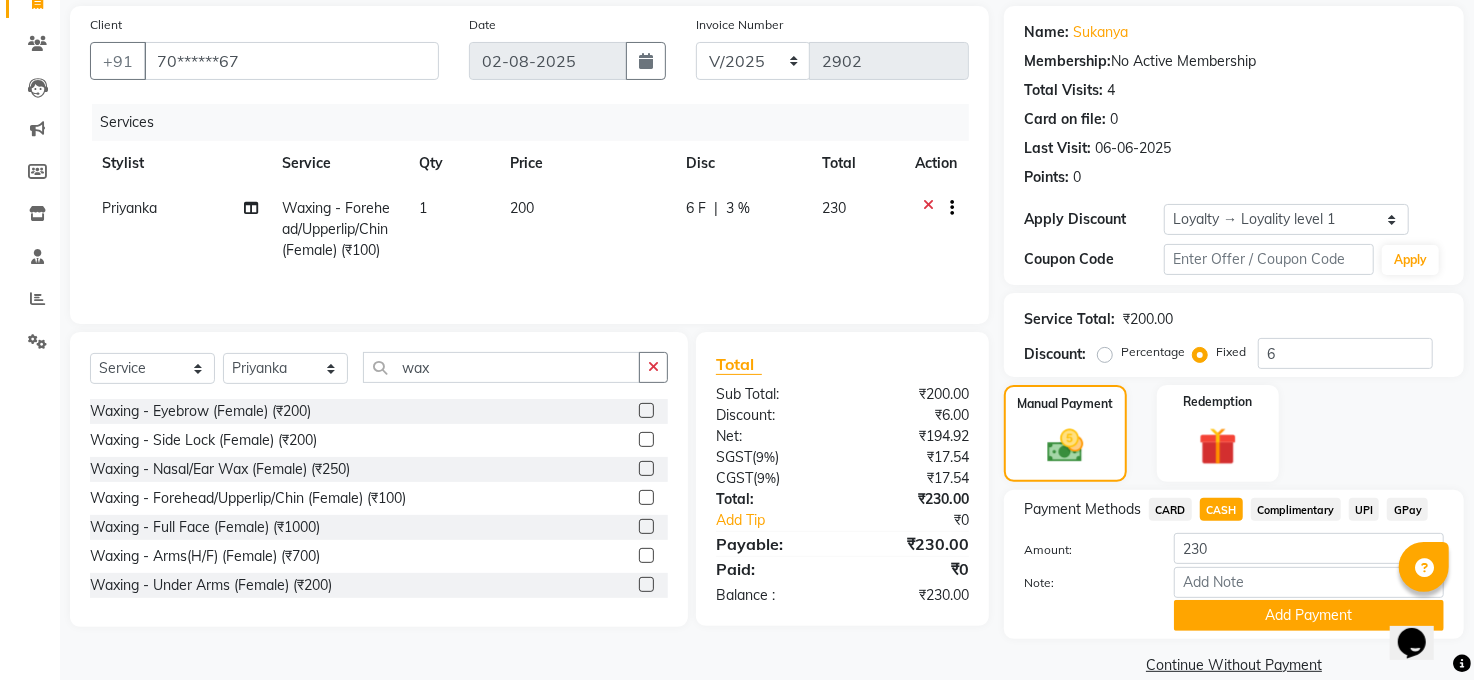 scroll, scrollTop: 173, scrollLeft: 0, axis: vertical 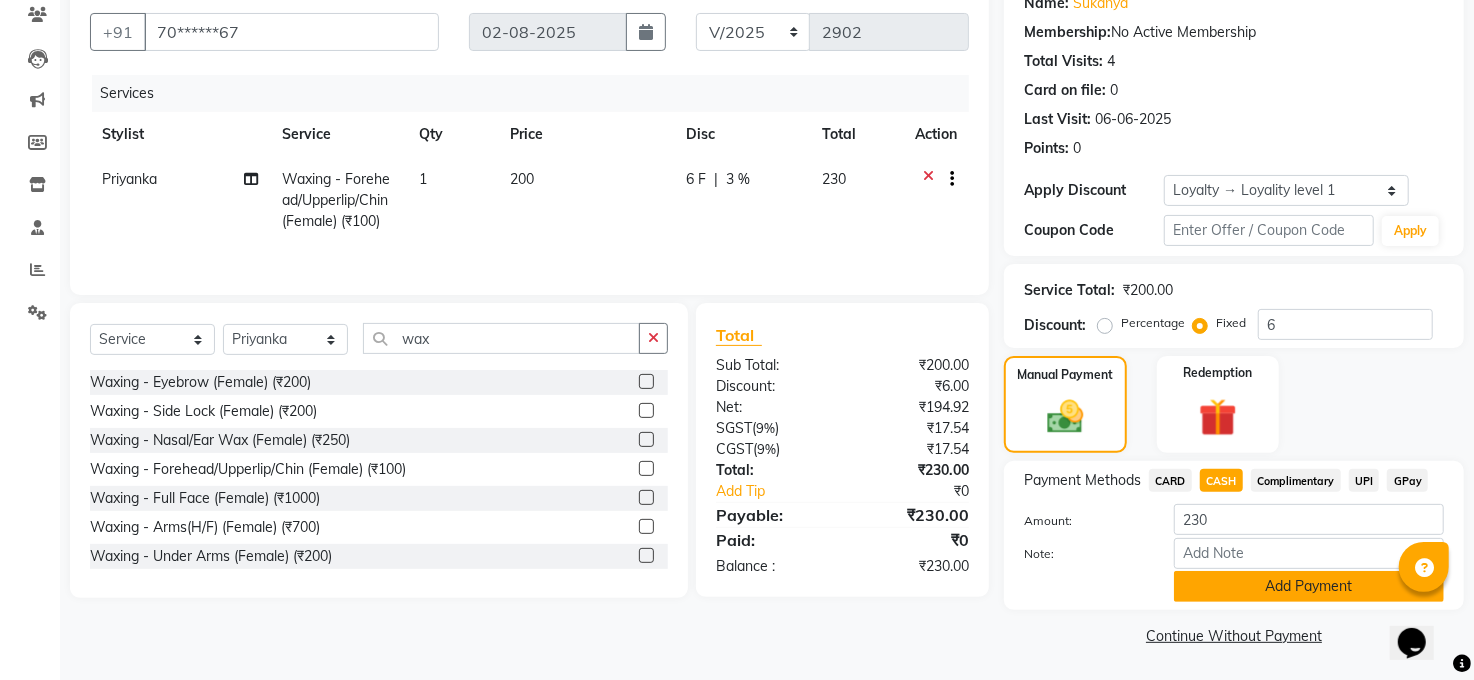 click on "Add Payment" 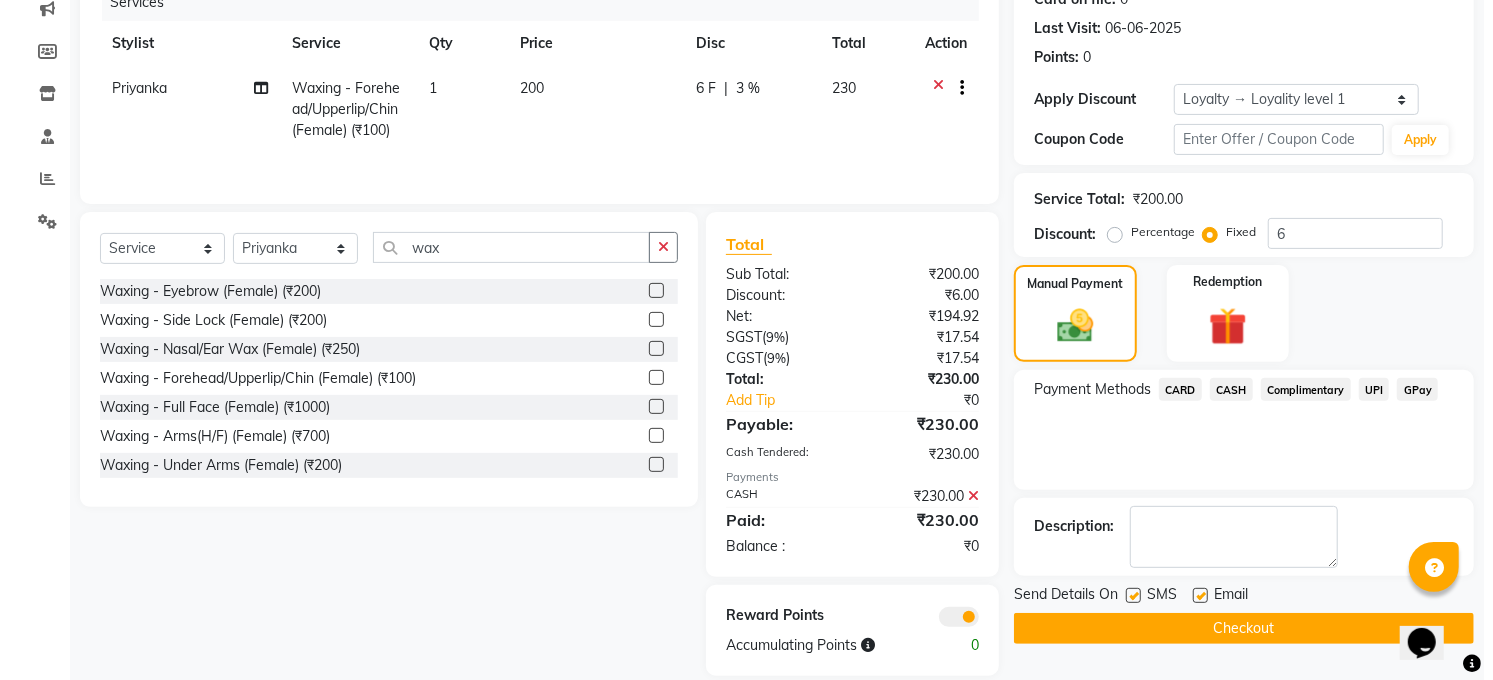 scroll, scrollTop: 293, scrollLeft: 0, axis: vertical 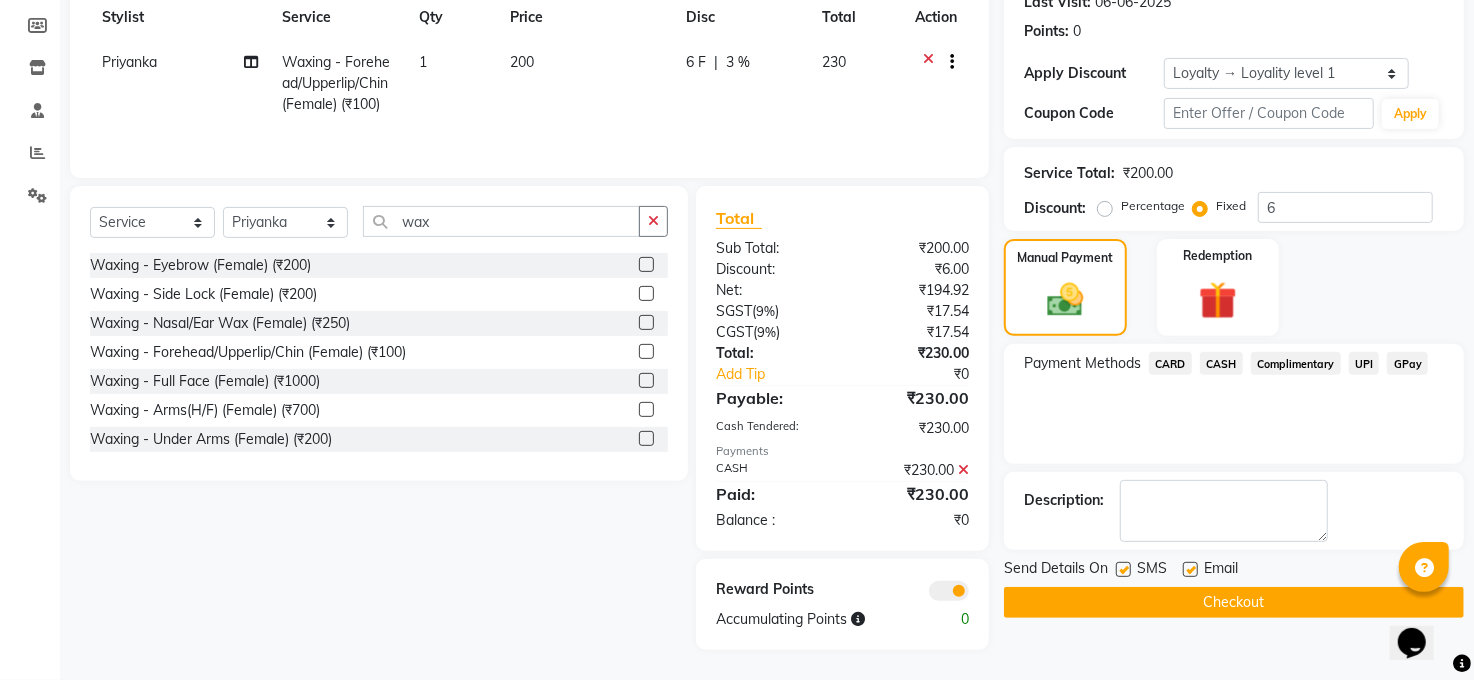 click 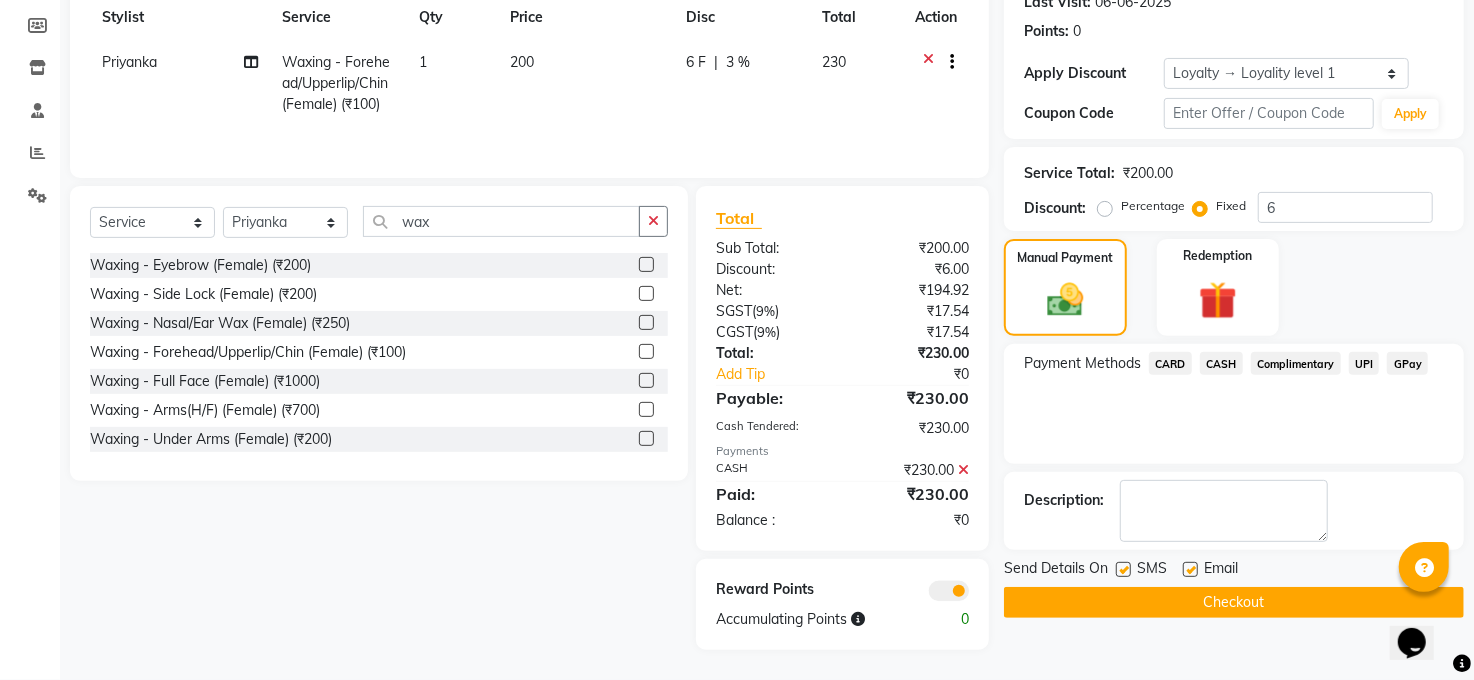 click 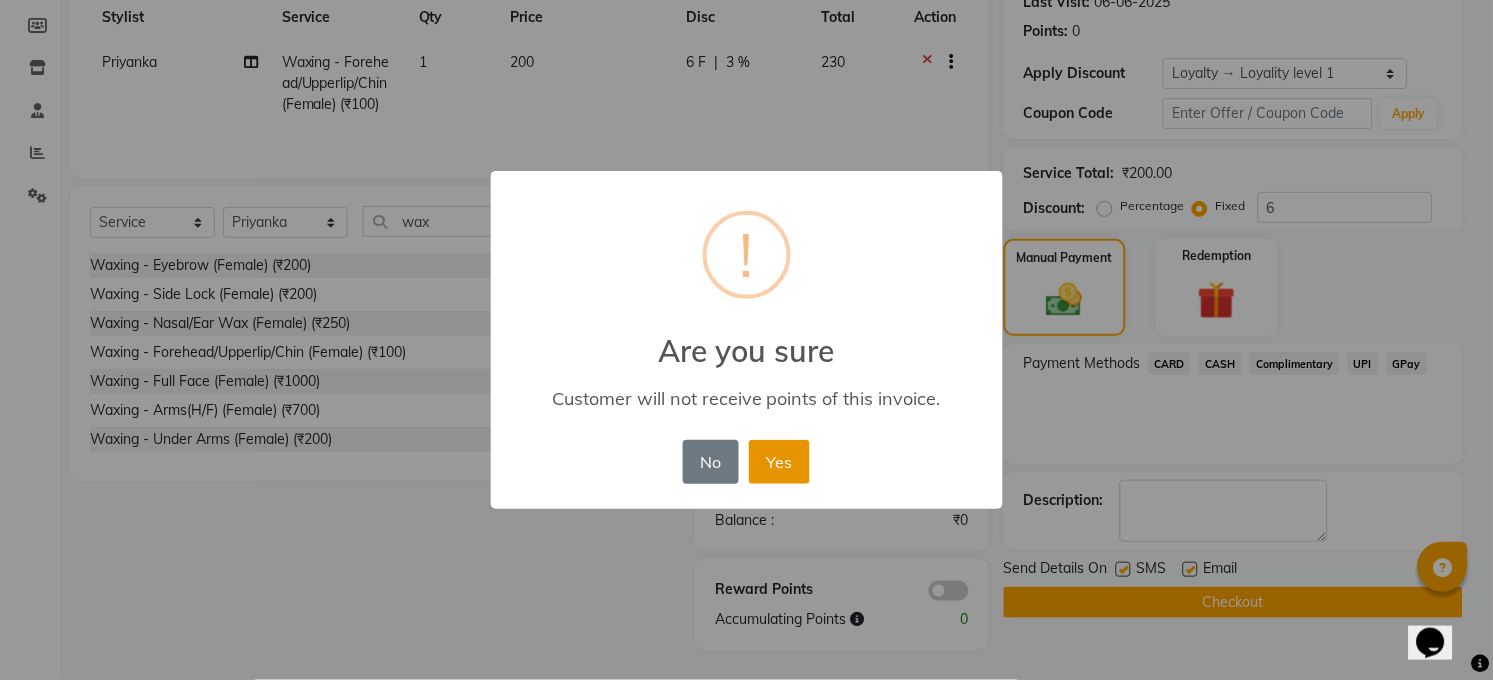 click on "Yes" at bounding box center (779, 462) 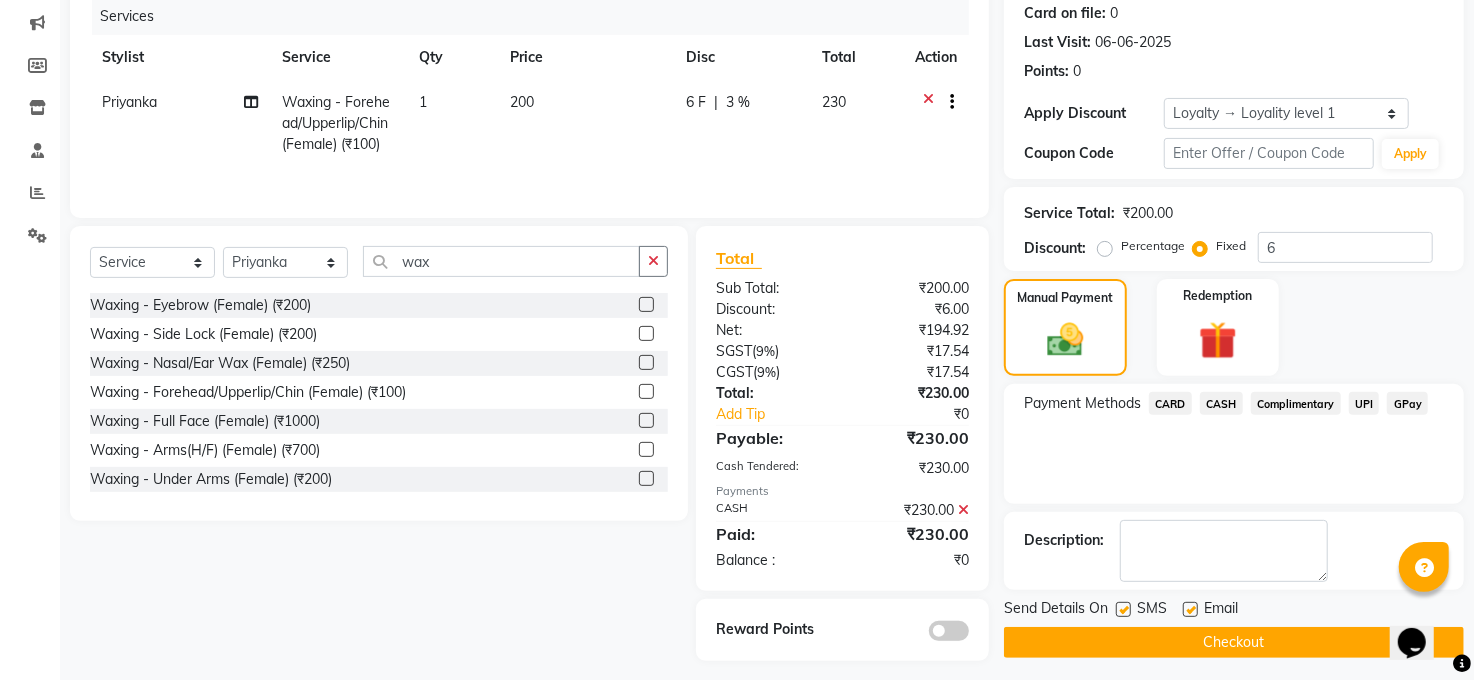 scroll, scrollTop: 265, scrollLeft: 0, axis: vertical 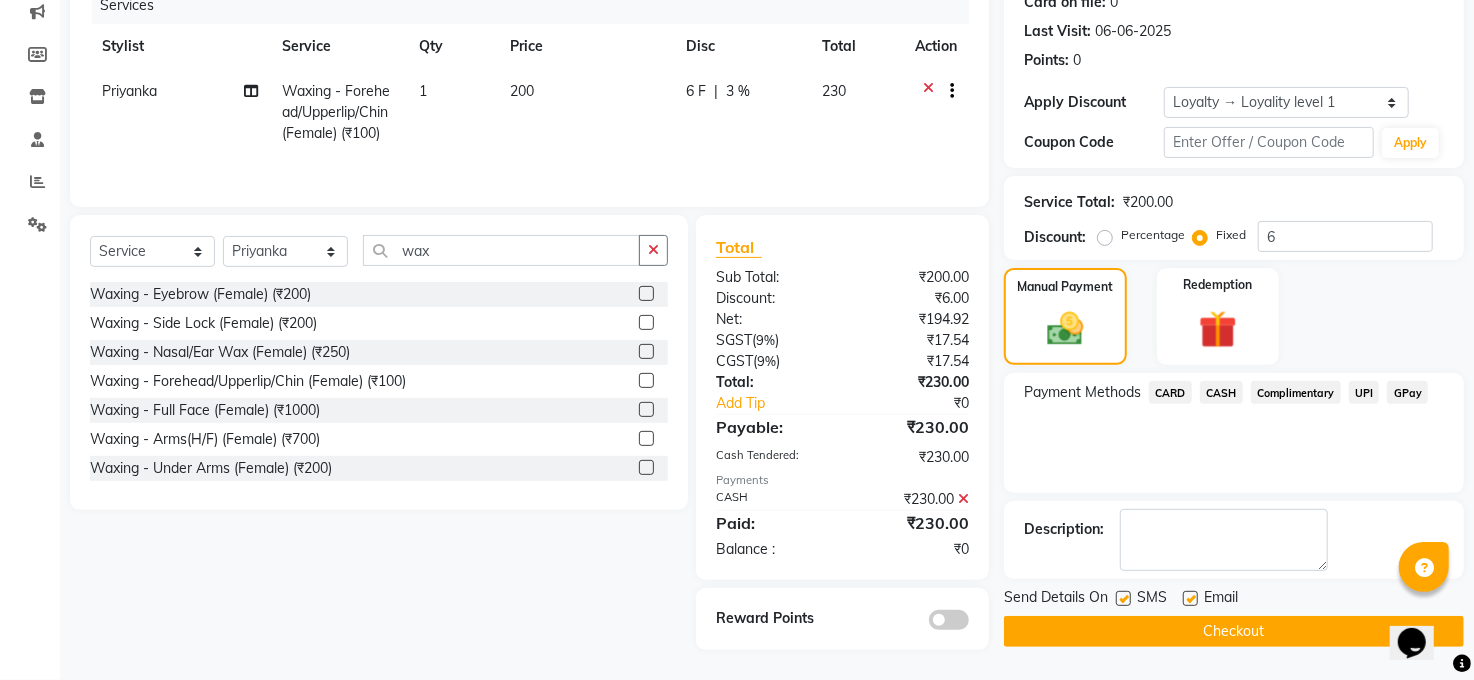 click on "Checkout" 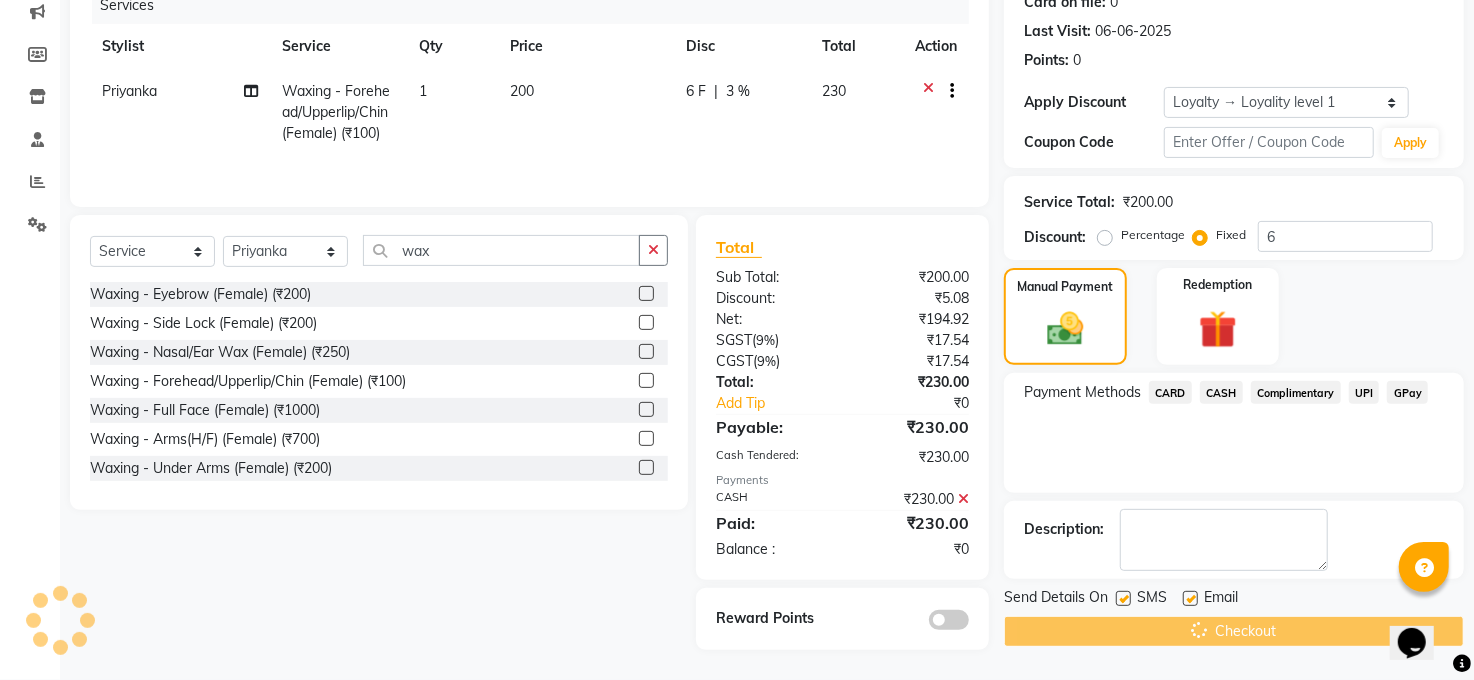 scroll, scrollTop: 174, scrollLeft: 0, axis: vertical 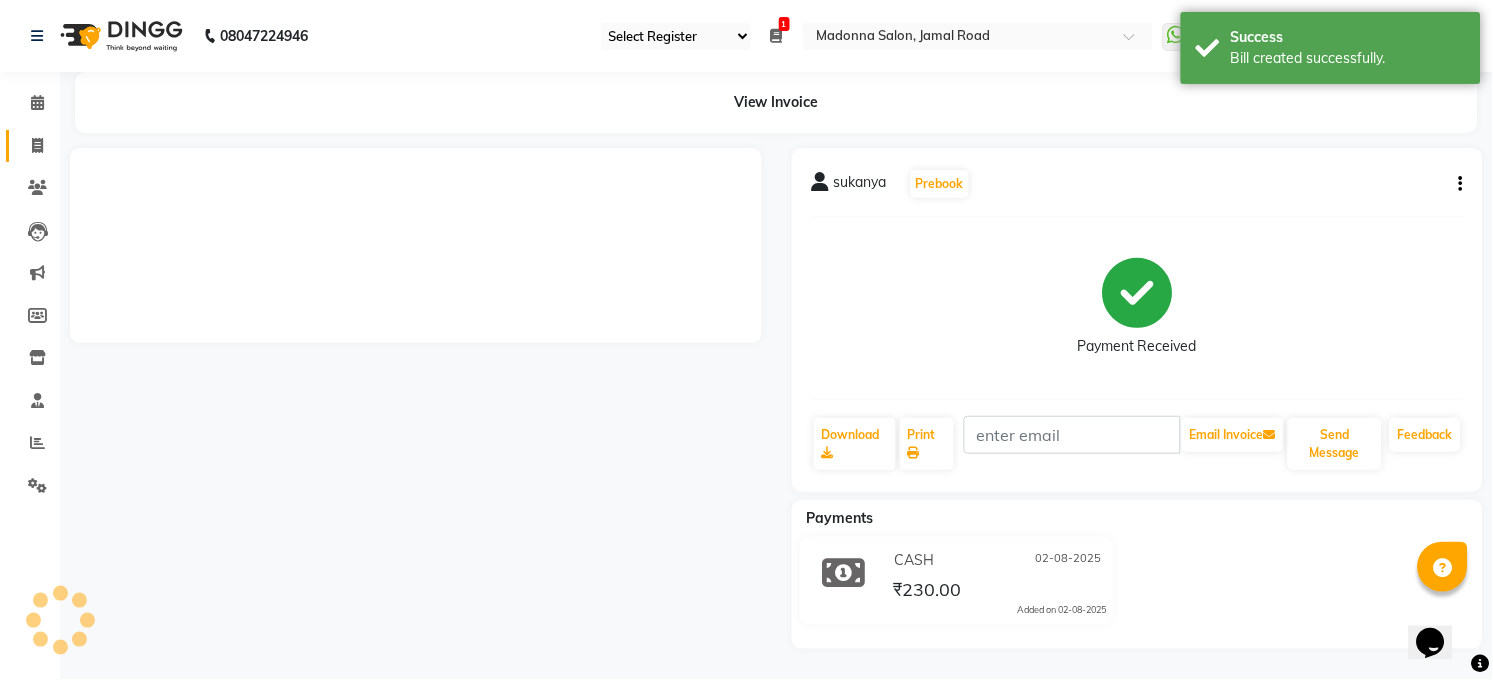 click 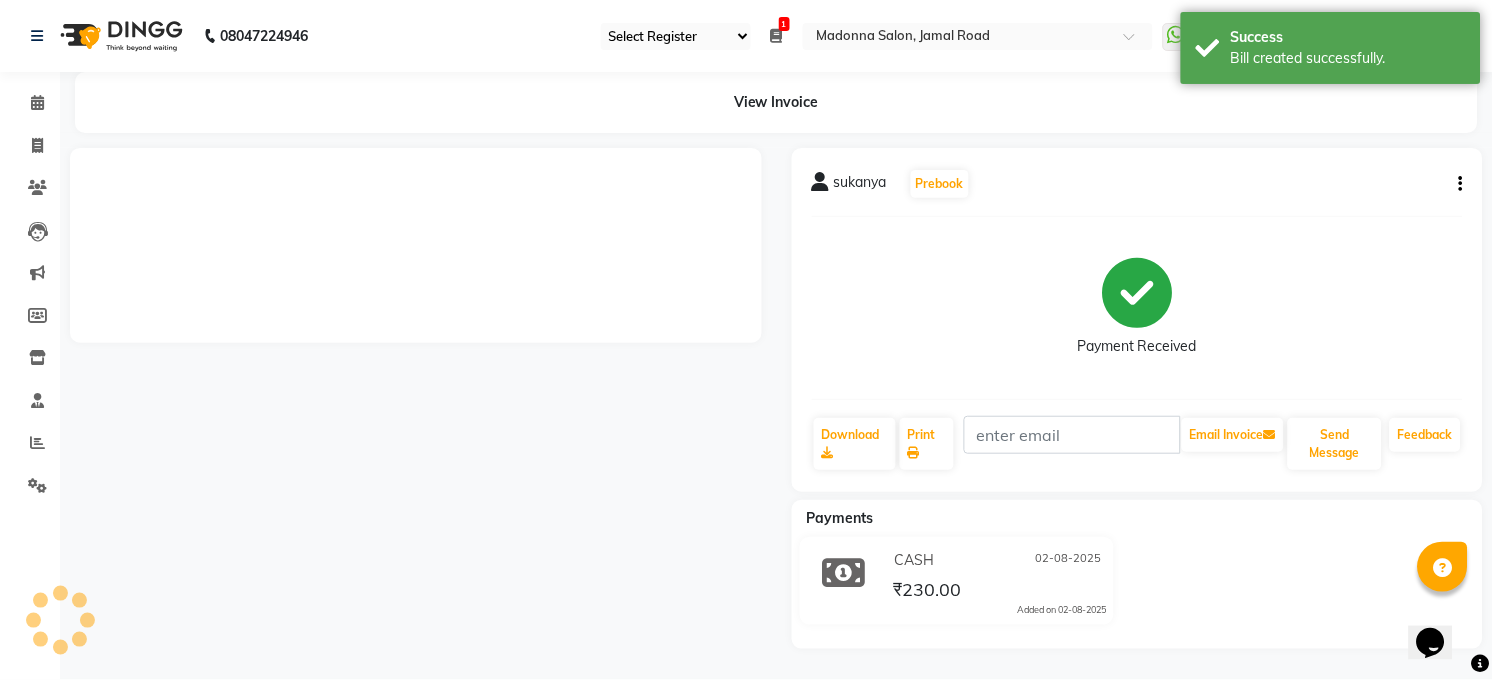 select on "service" 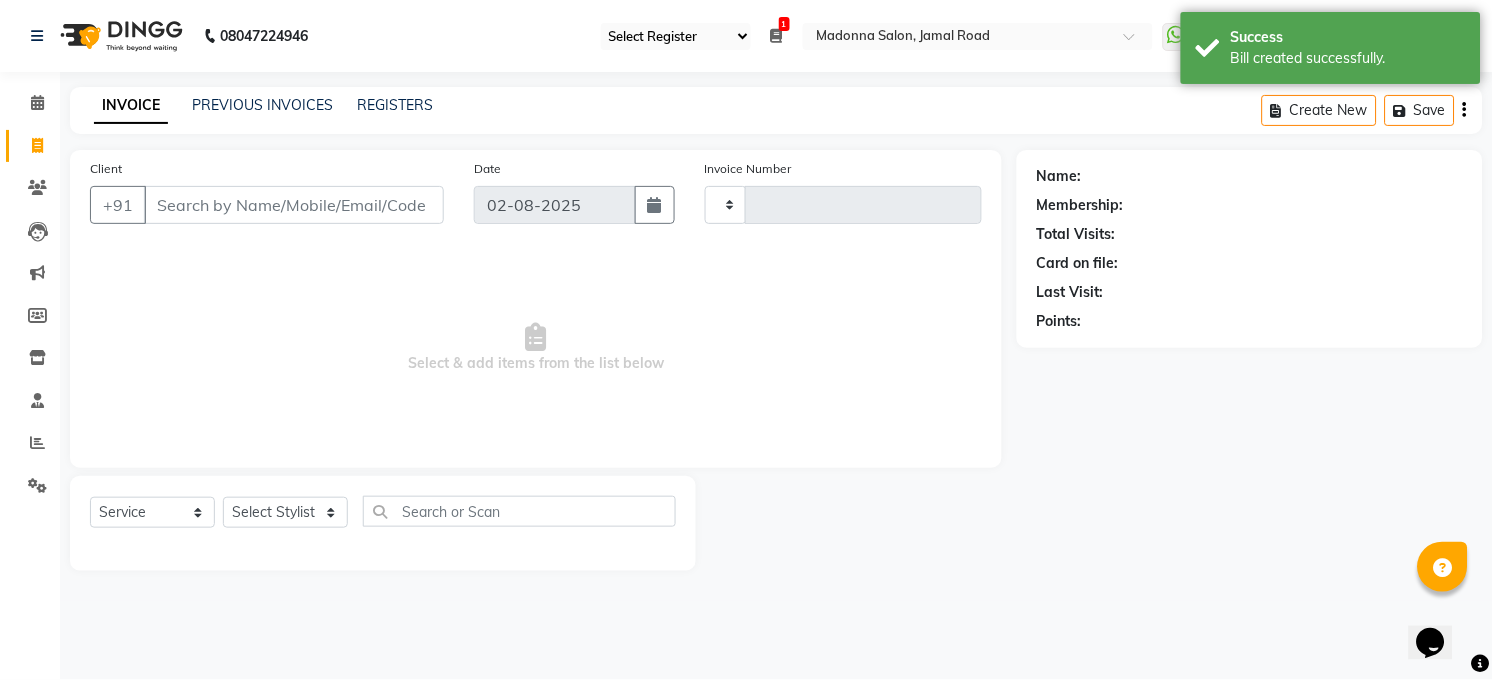 type on "2903" 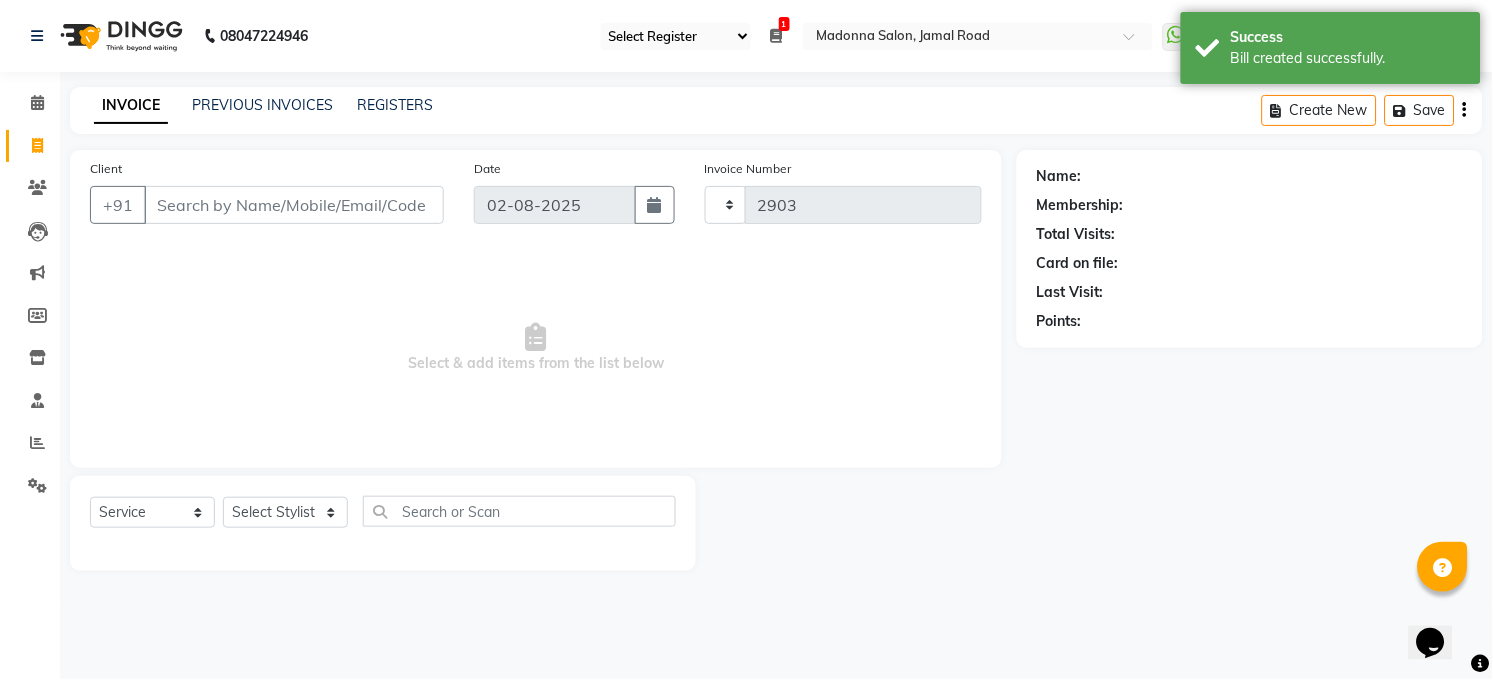 select on "5748" 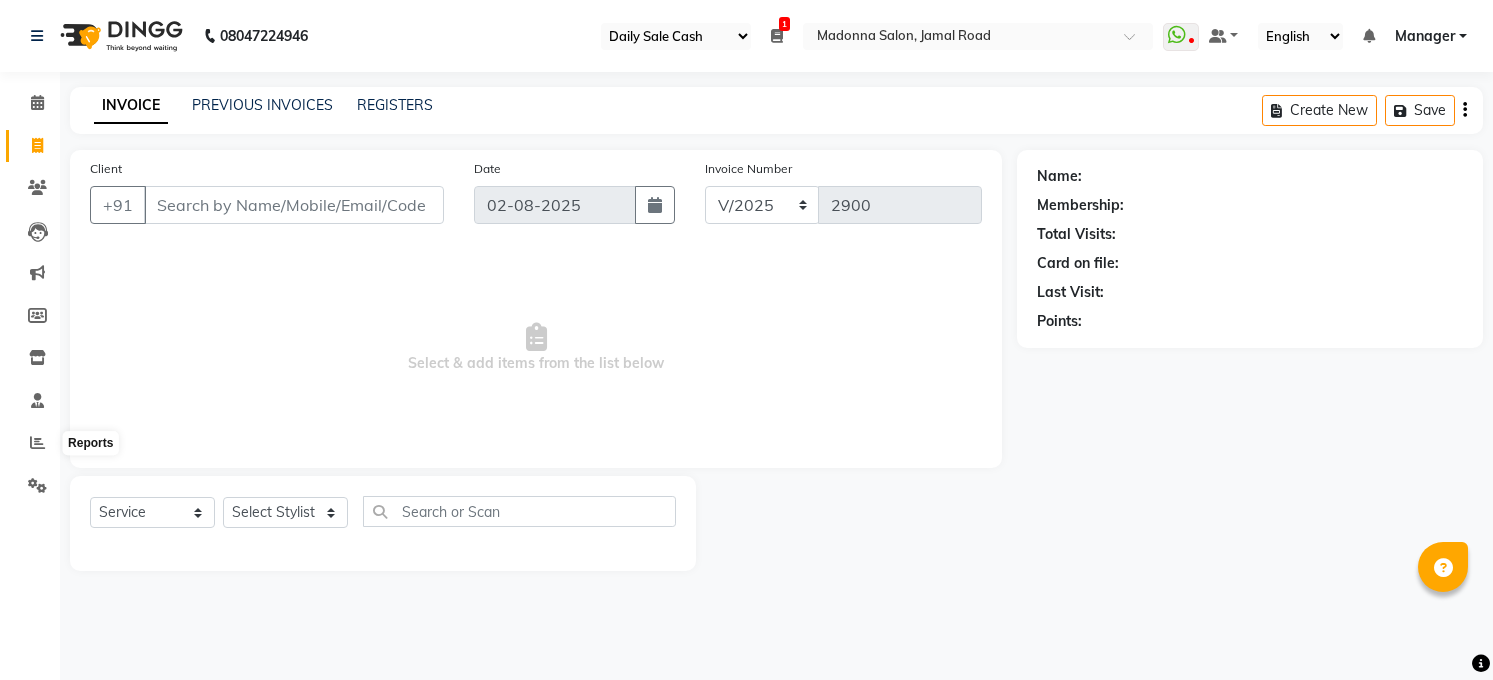 select on "35" 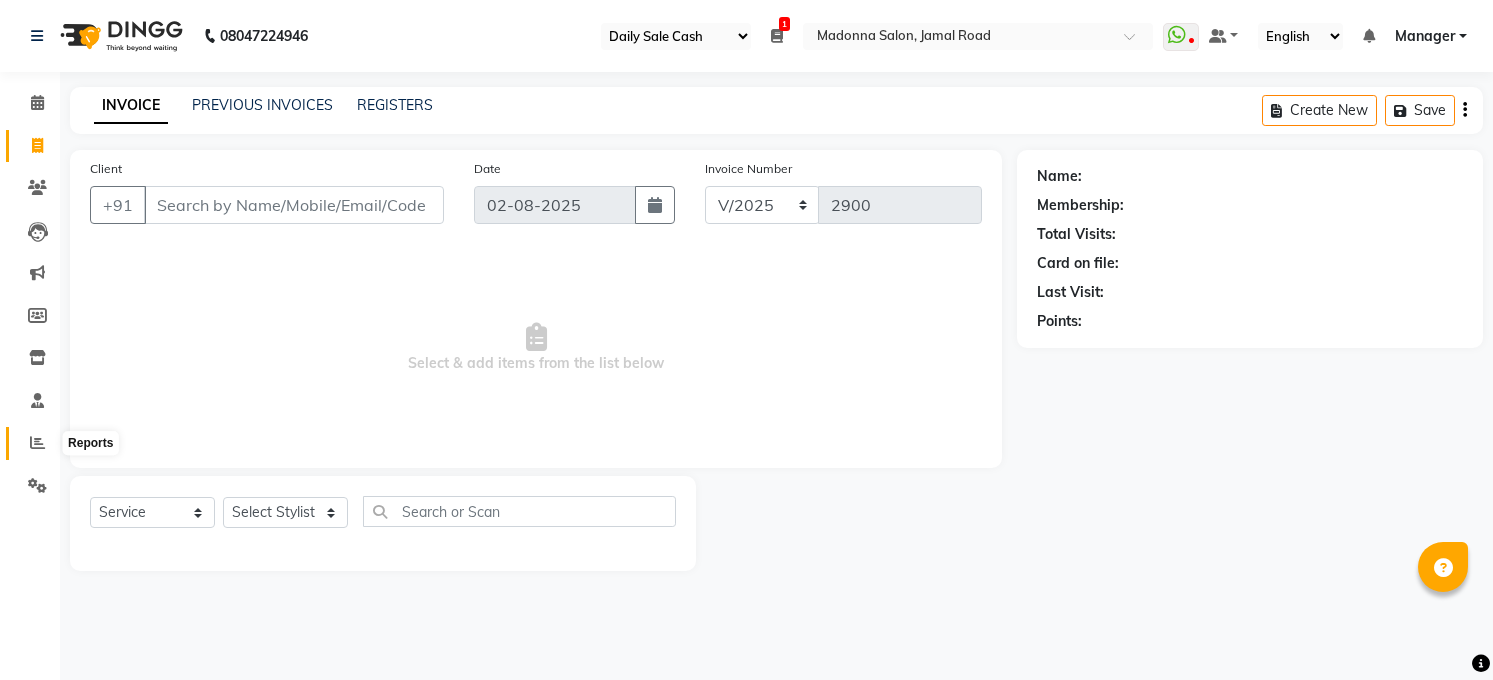 scroll, scrollTop: 0, scrollLeft: 0, axis: both 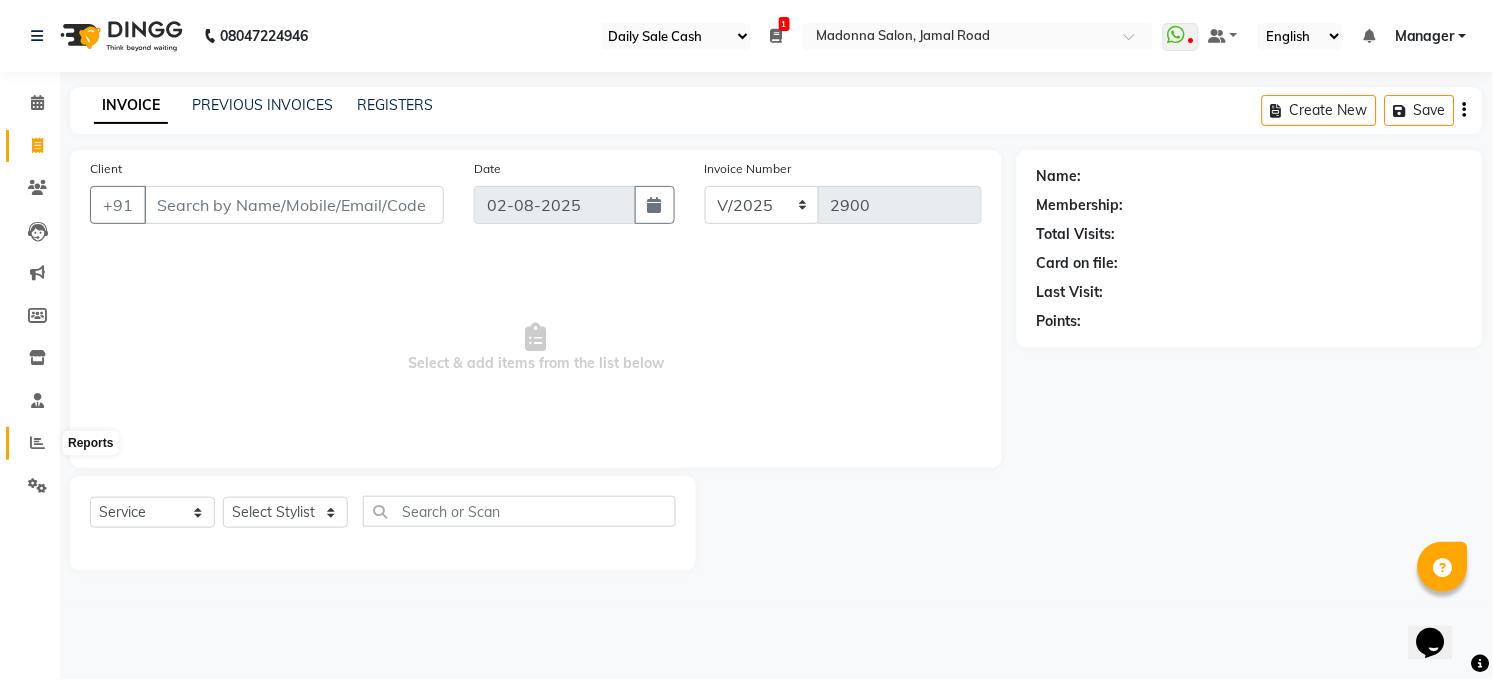 click 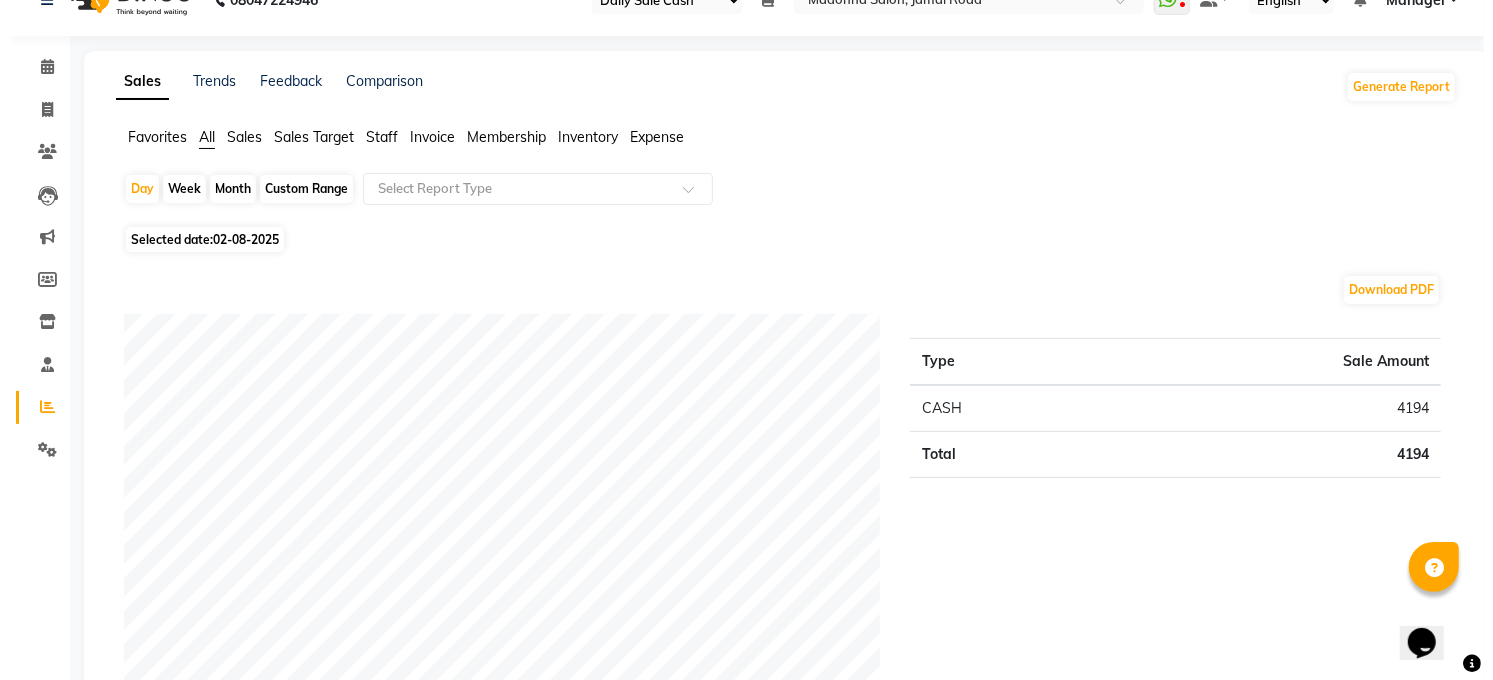 scroll, scrollTop: 0, scrollLeft: 0, axis: both 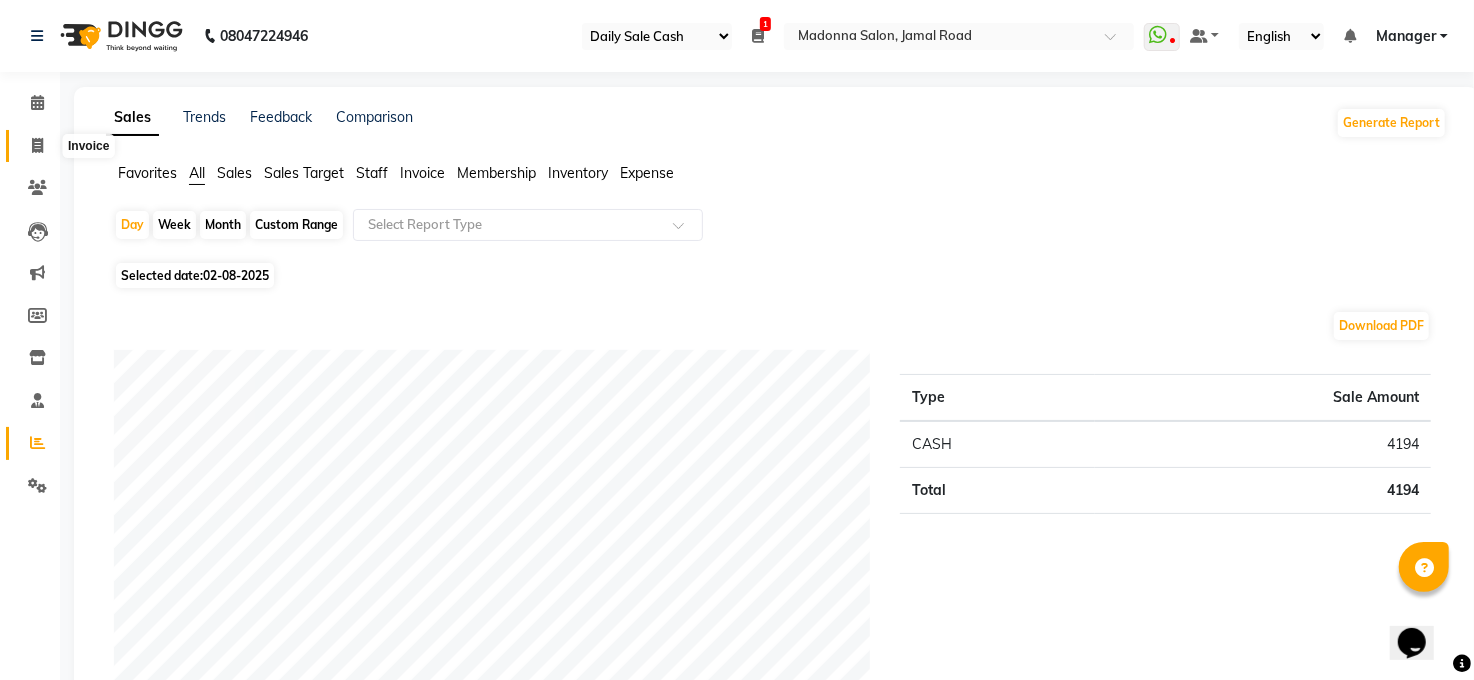 click 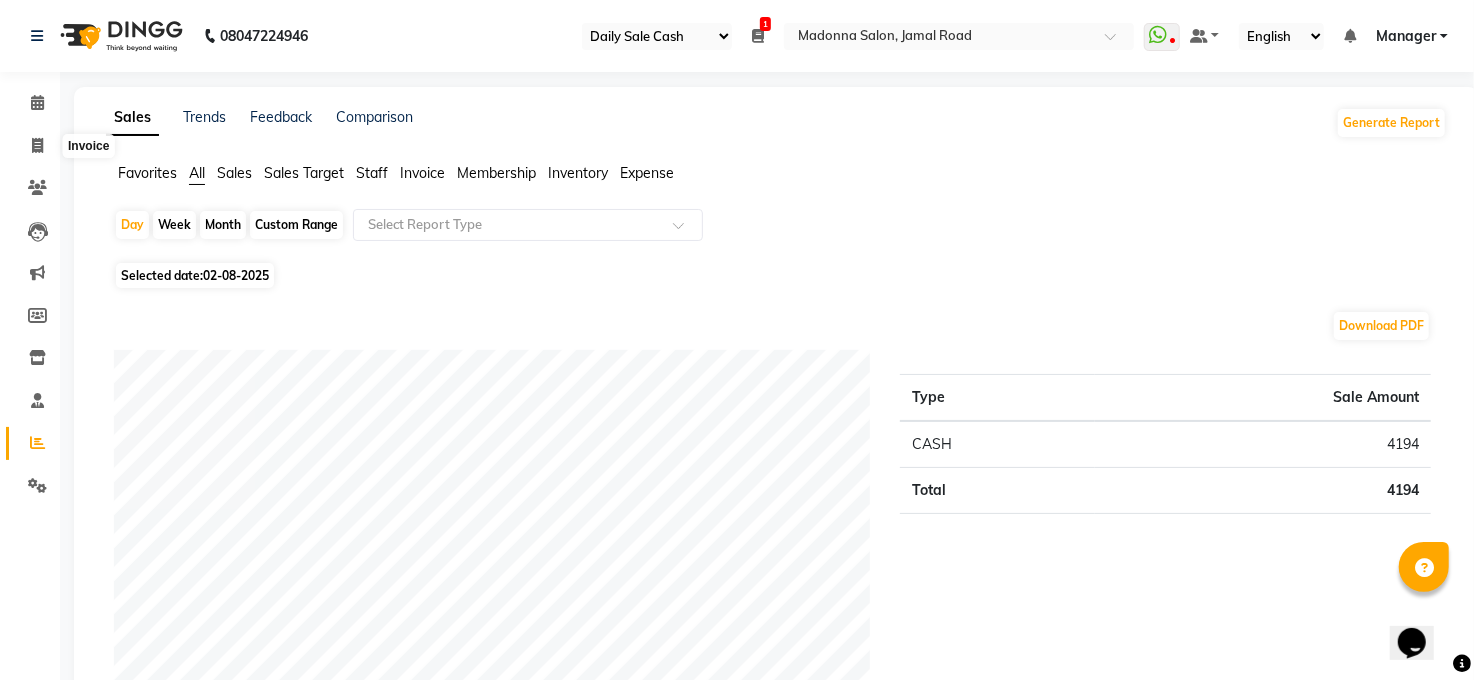 select on "service" 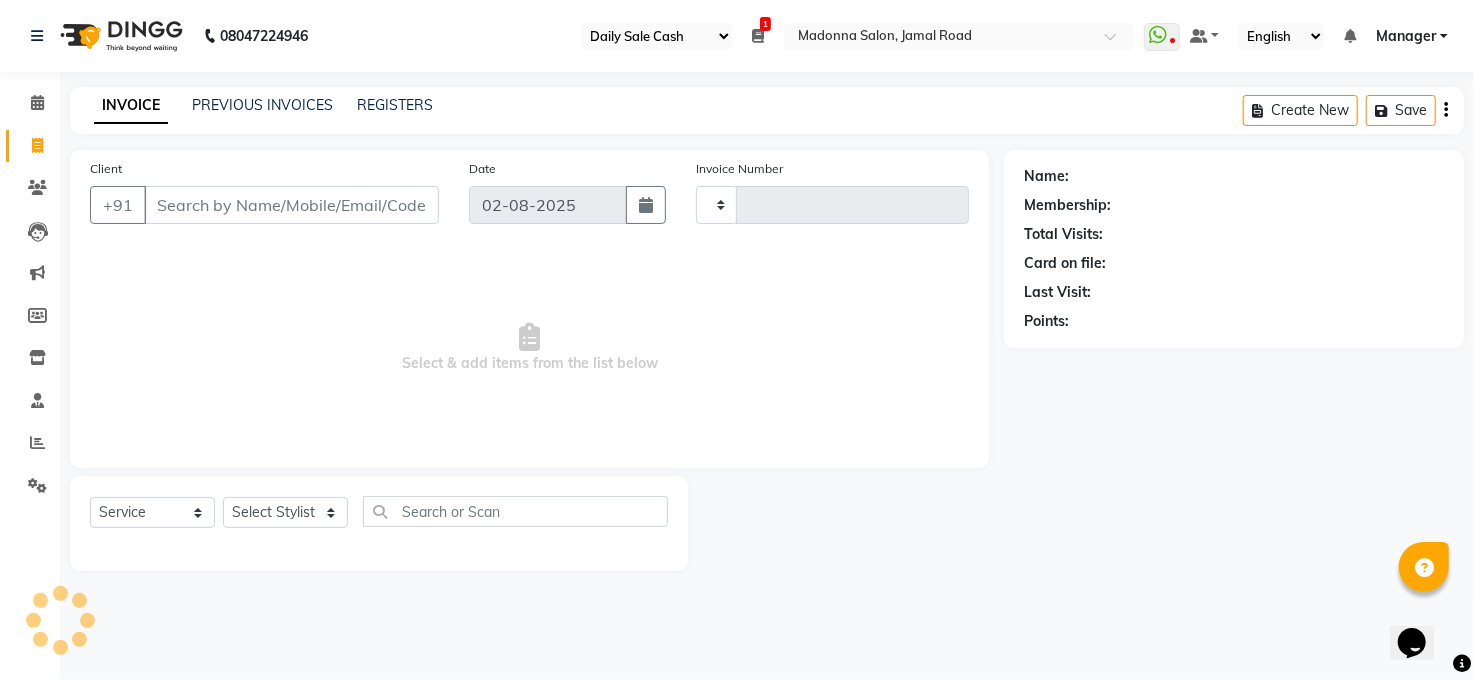 type on "2903" 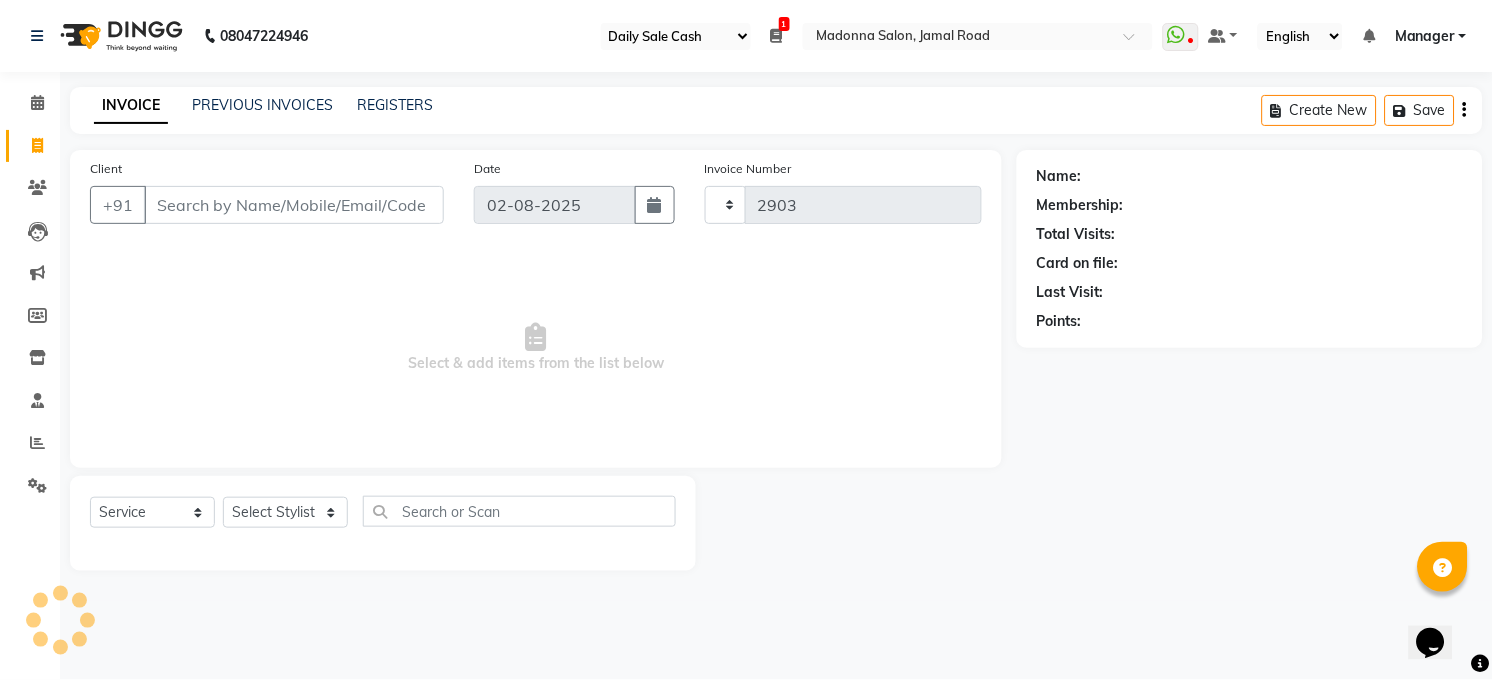 select on "5748" 